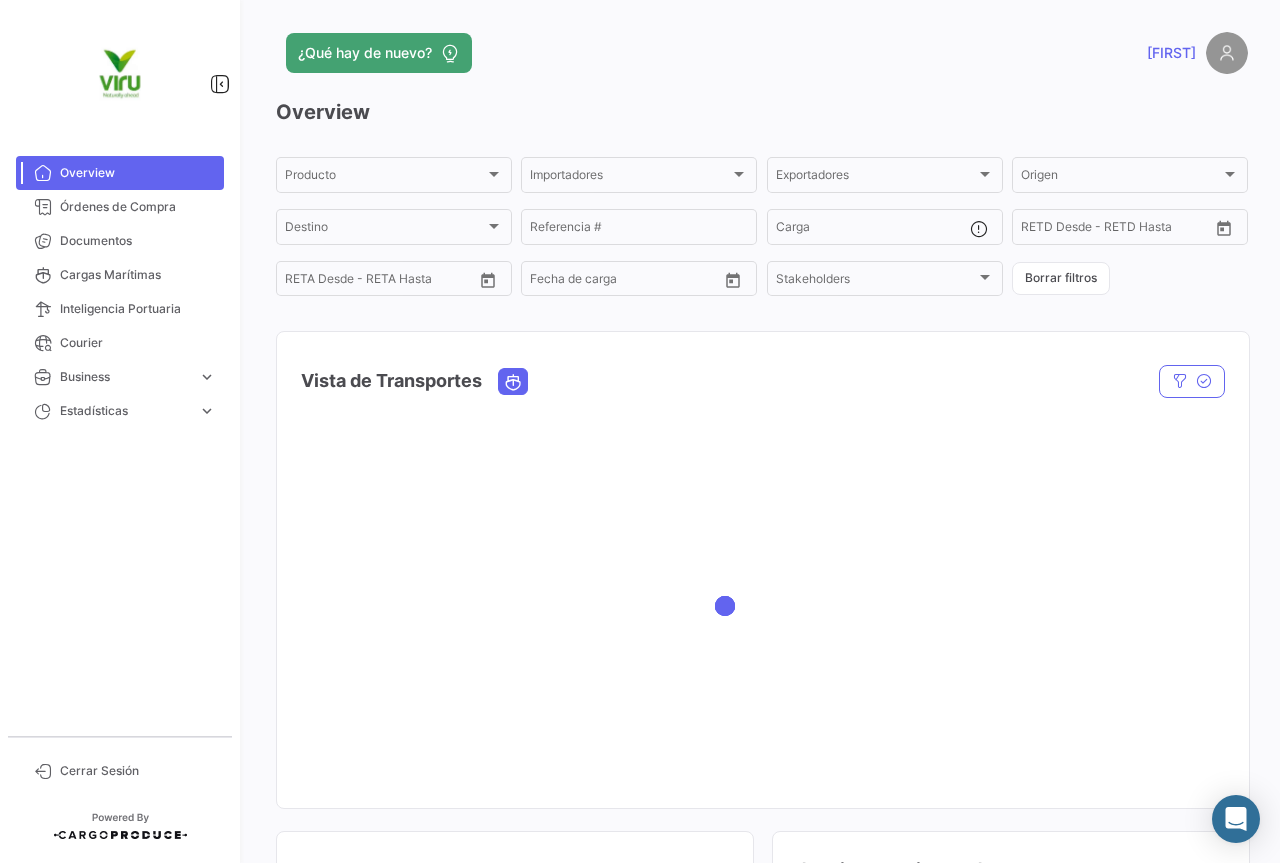 scroll, scrollTop: 0, scrollLeft: 0, axis: both 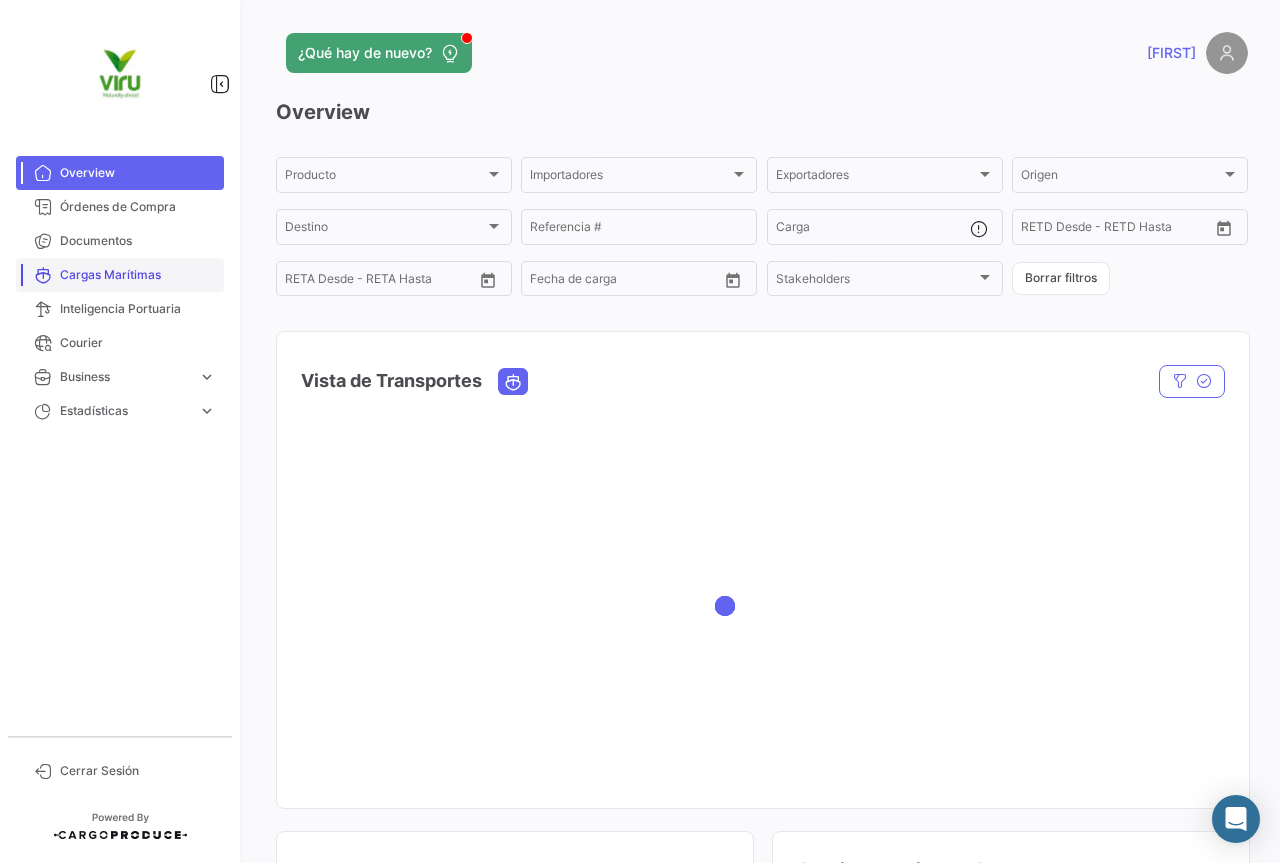 click on "Cargas Marítimas" at bounding box center [138, 275] 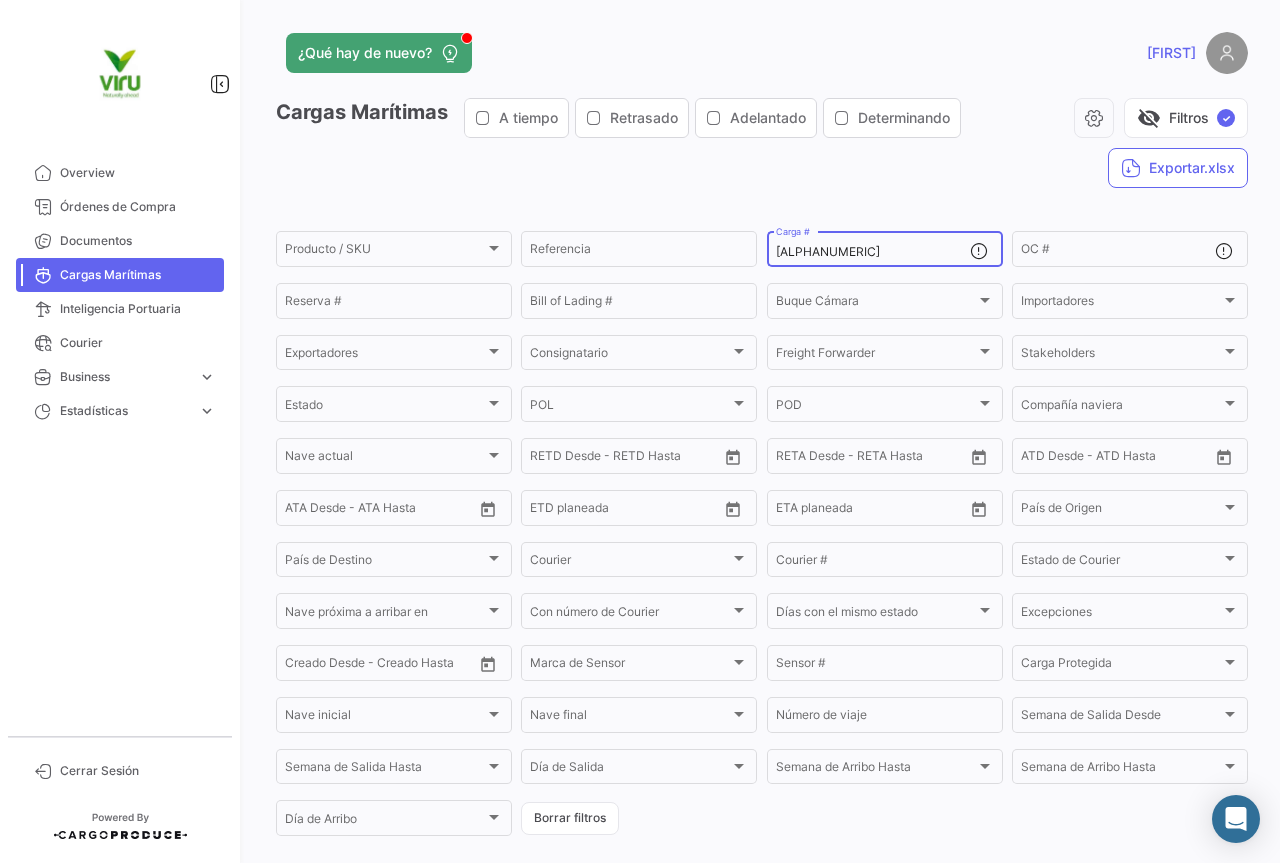drag, startPoint x: 879, startPoint y: 253, endPoint x: 757, endPoint y: 253, distance: 122 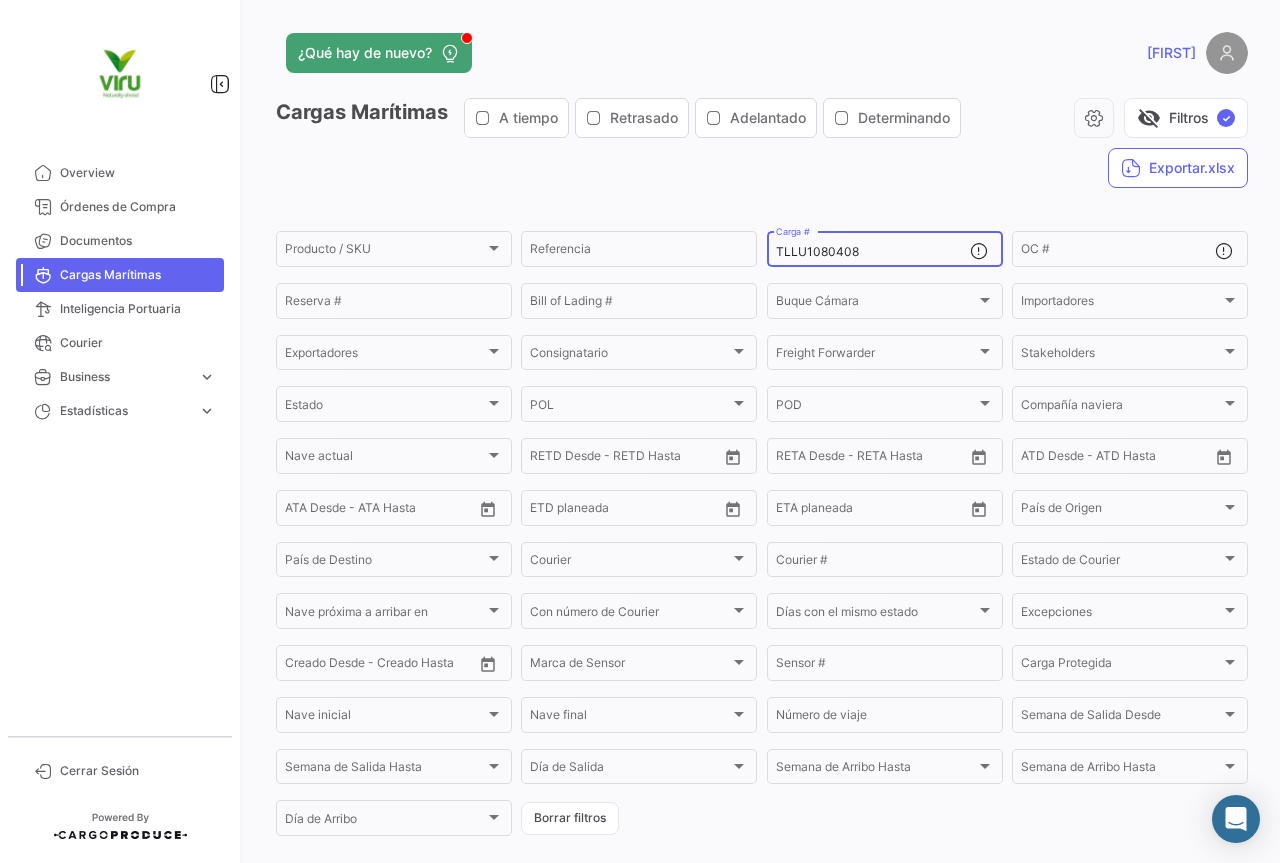 type on "TLLU1080408" 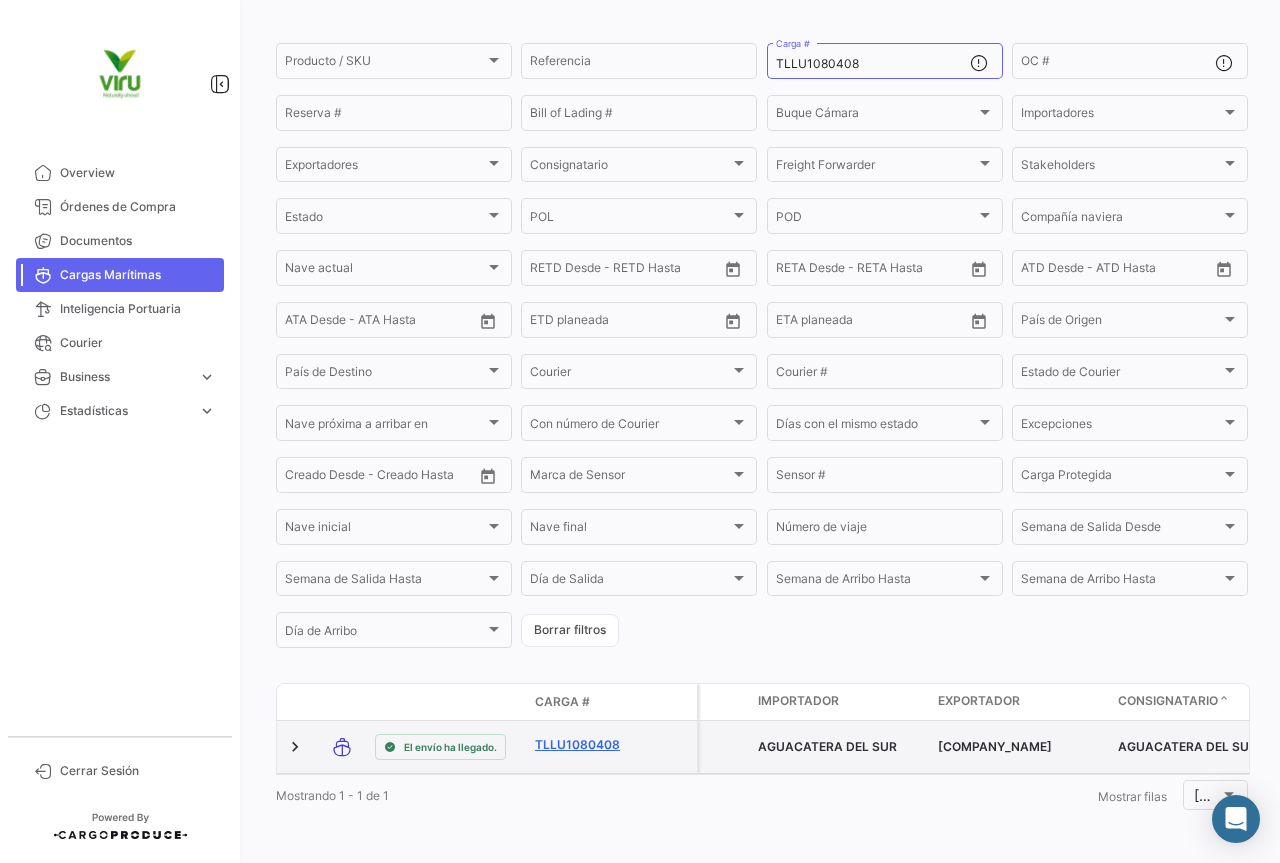 click on "TLLU1080408" 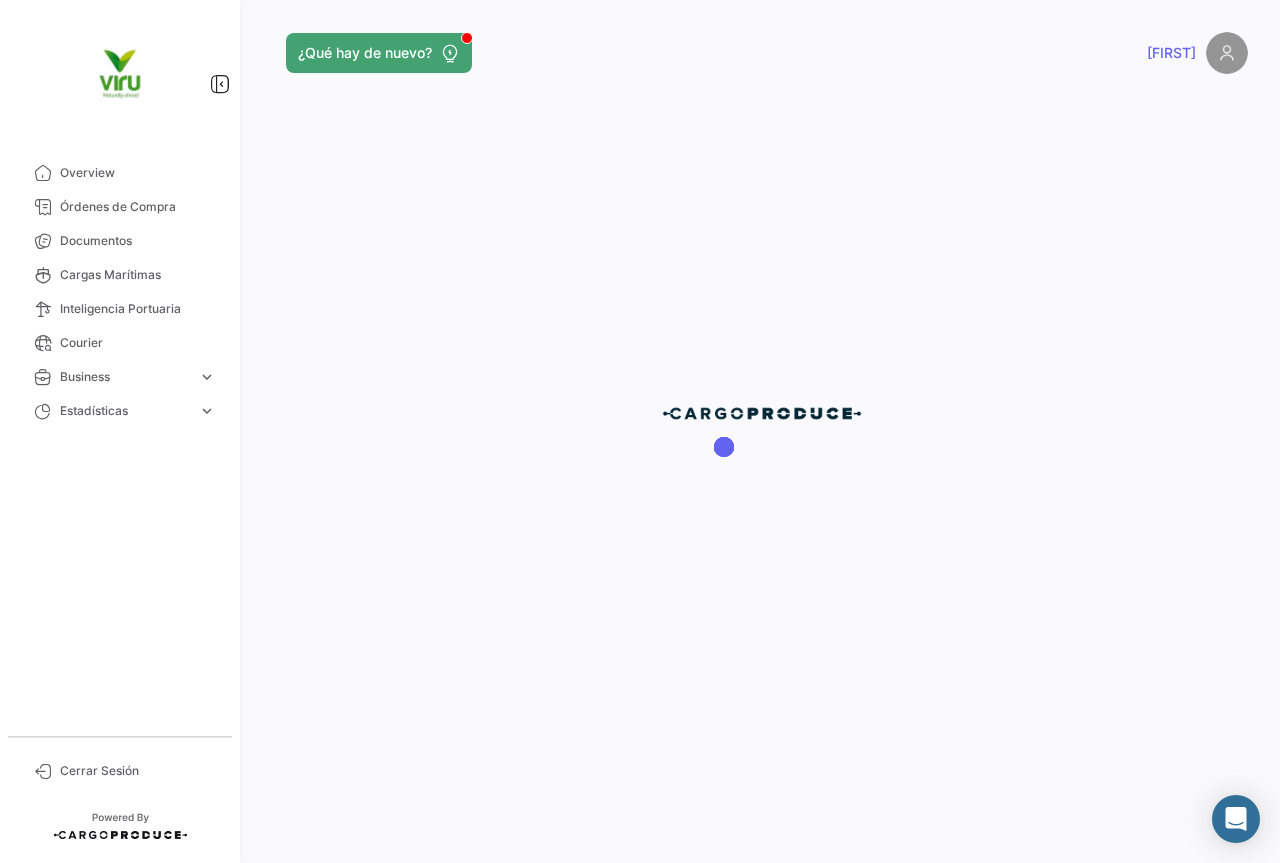 scroll, scrollTop: 0, scrollLeft: 0, axis: both 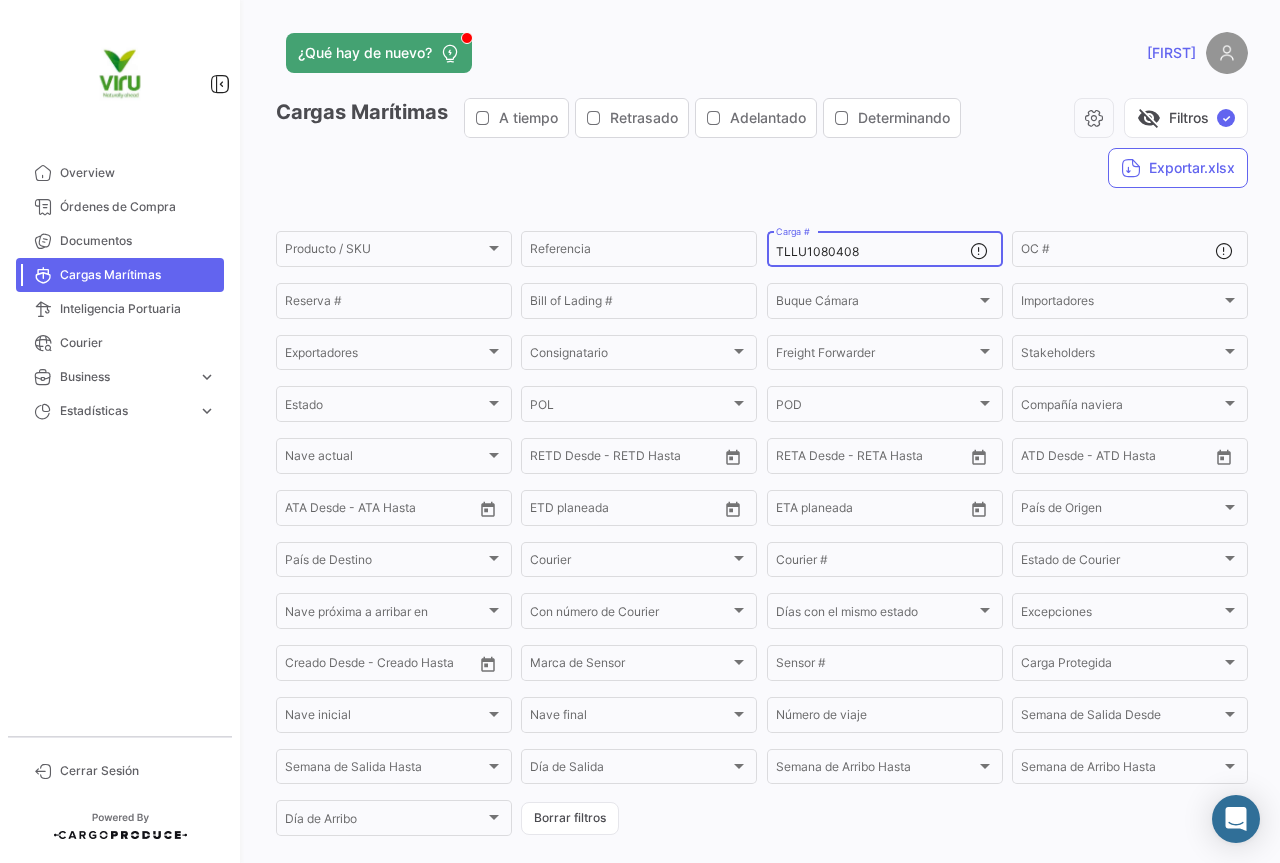 drag, startPoint x: 870, startPoint y: 251, endPoint x: 769, endPoint y: 256, distance: 101.12369 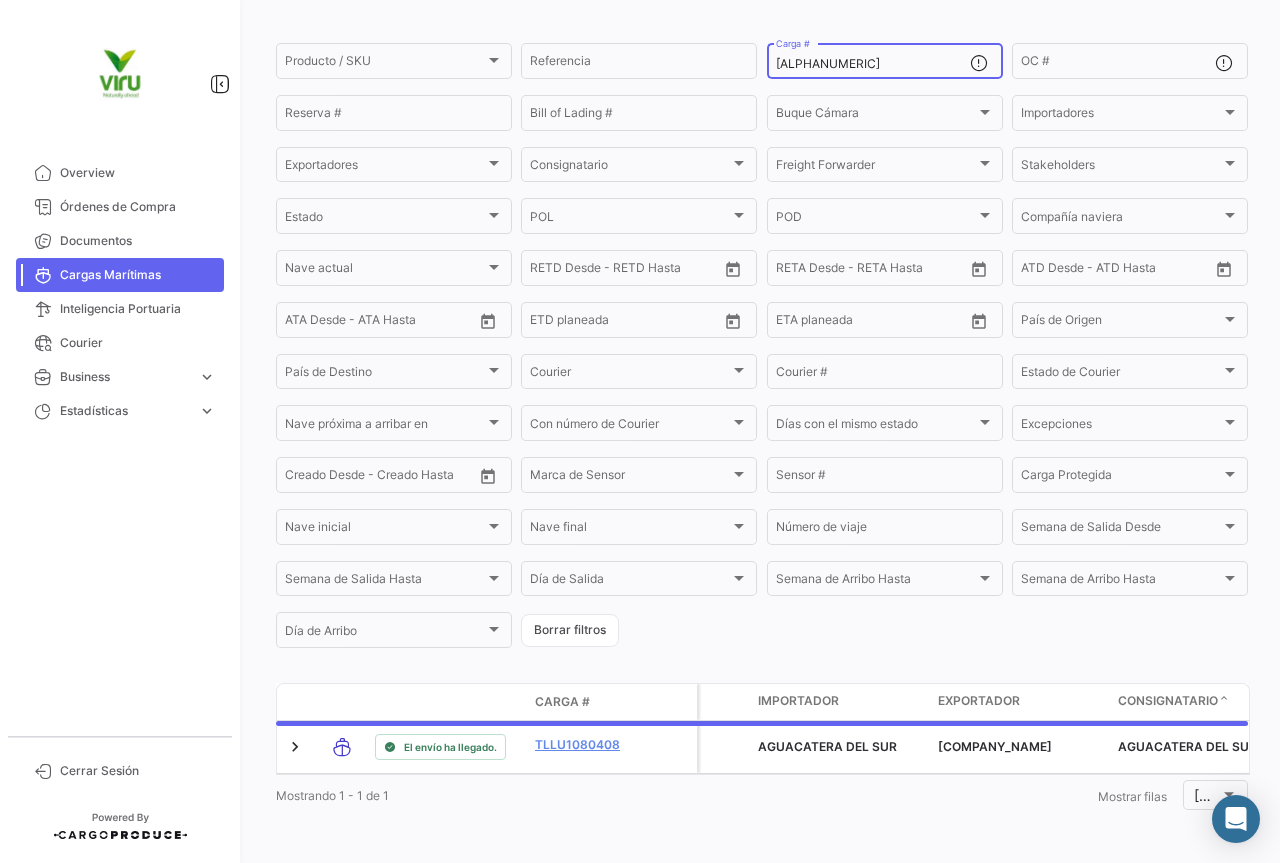 scroll, scrollTop: 185, scrollLeft: 0, axis: vertical 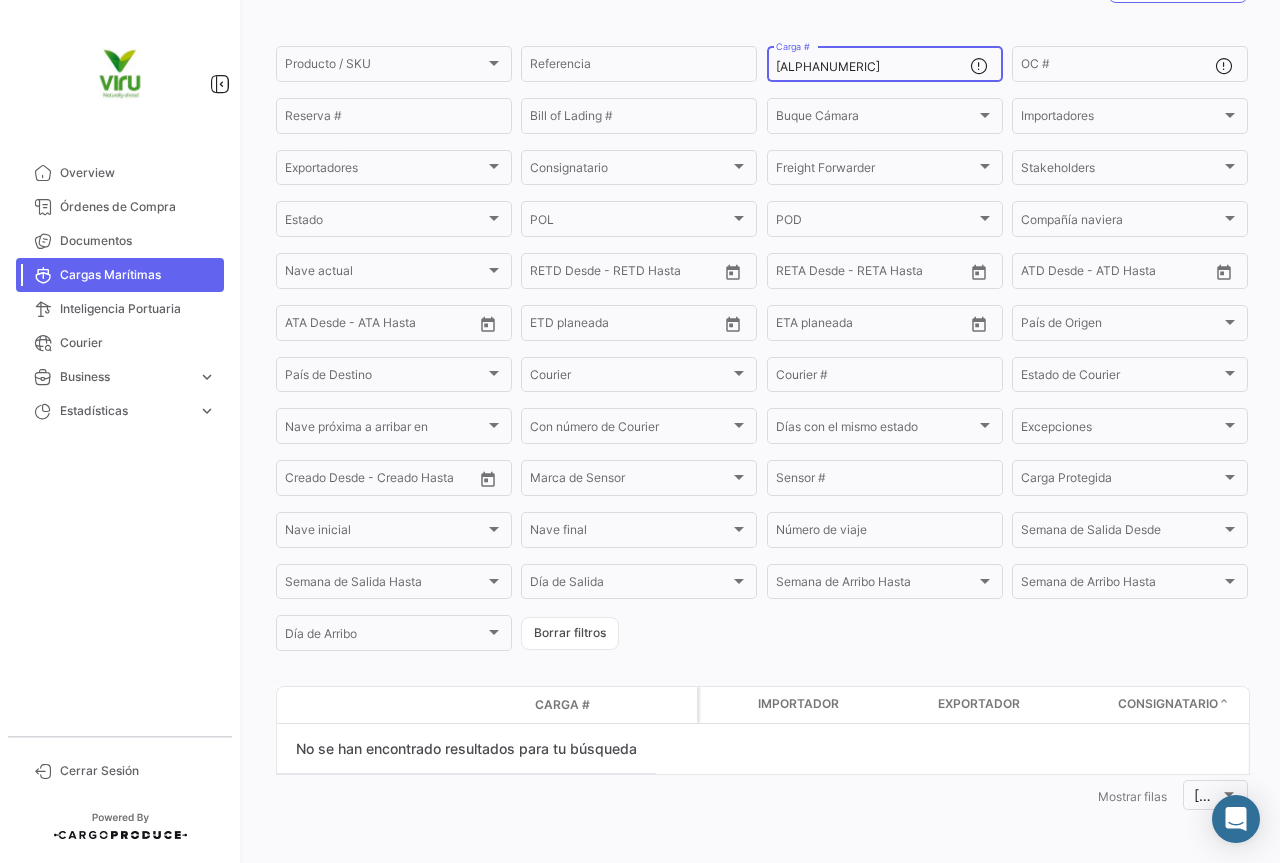 drag, startPoint x: 883, startPoint y: 72, endPoint x: 760, endPoint y: 64, distance: 123.25989 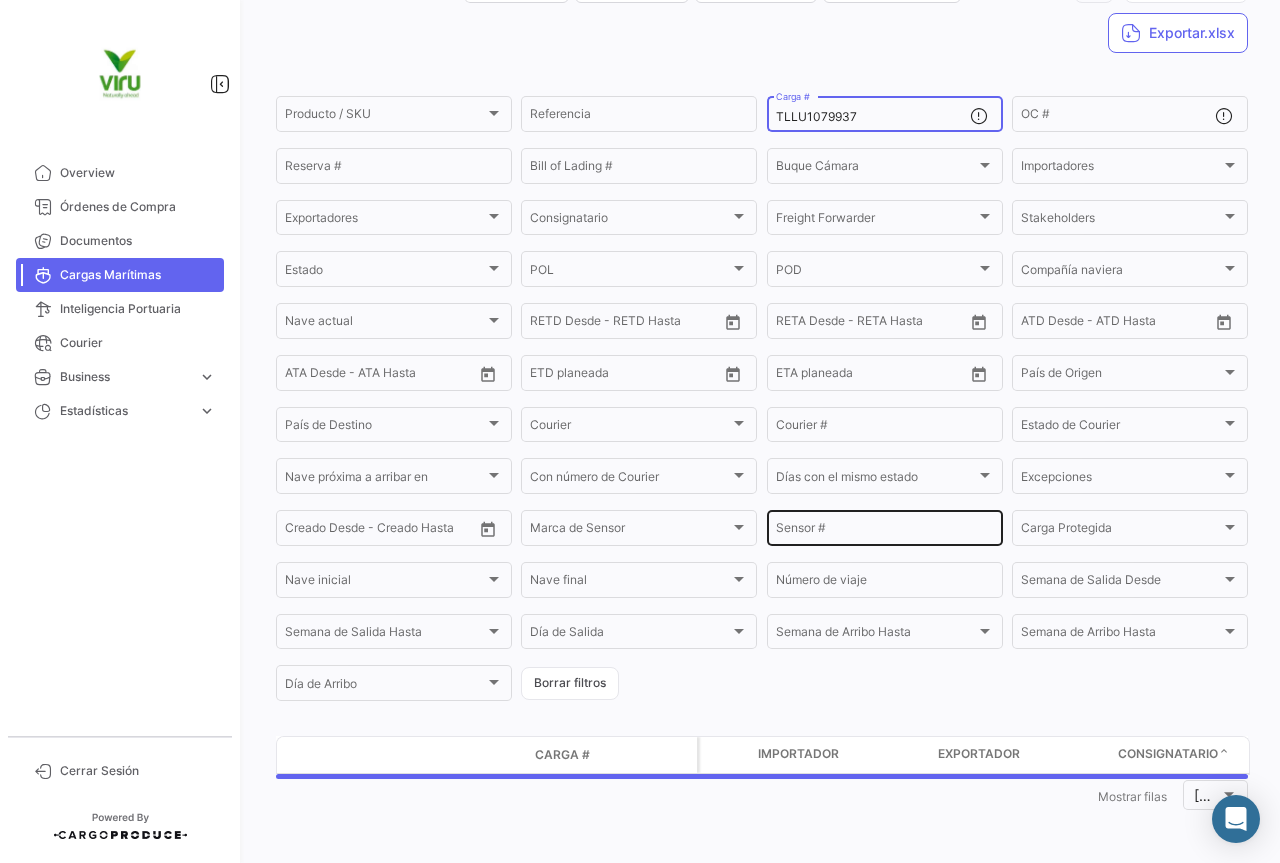 scroll, scrollTop: 185, scrollLeft: 0, axis: vertical 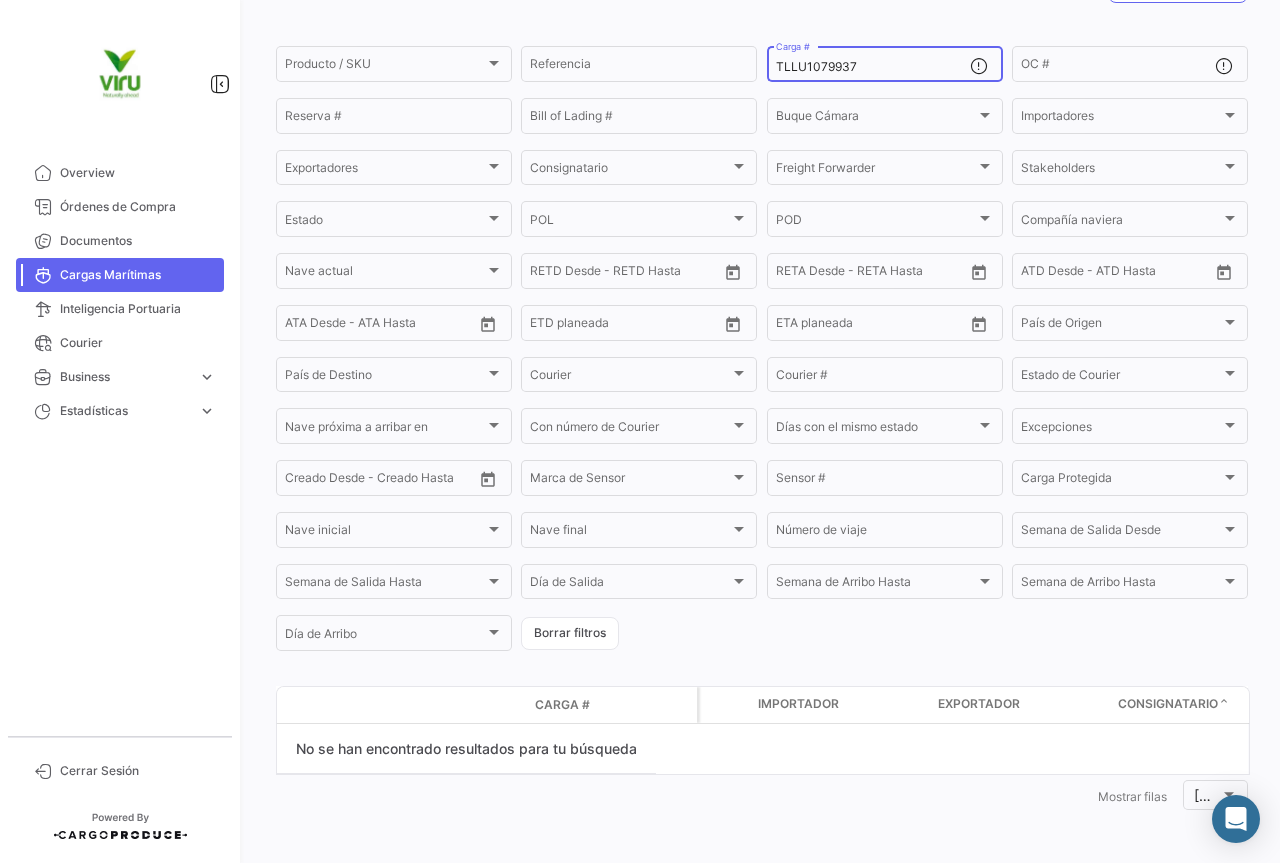 drag, startPoint x: 890, startPoint y: 70, endPoint x: 766, endPoint y: 57, distance: 124.67959 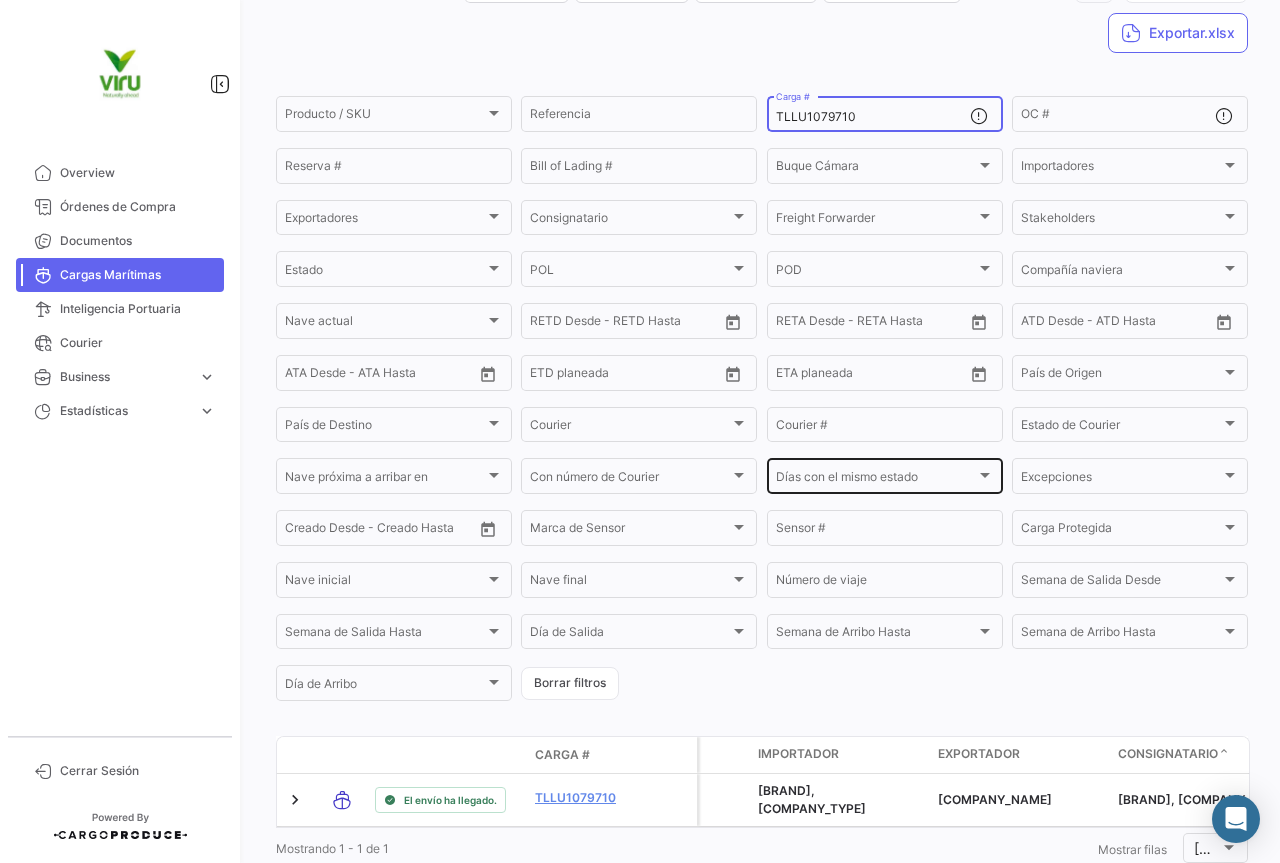 scroll, scrollTop: 200, scrollLeft: 0, axis: vertical 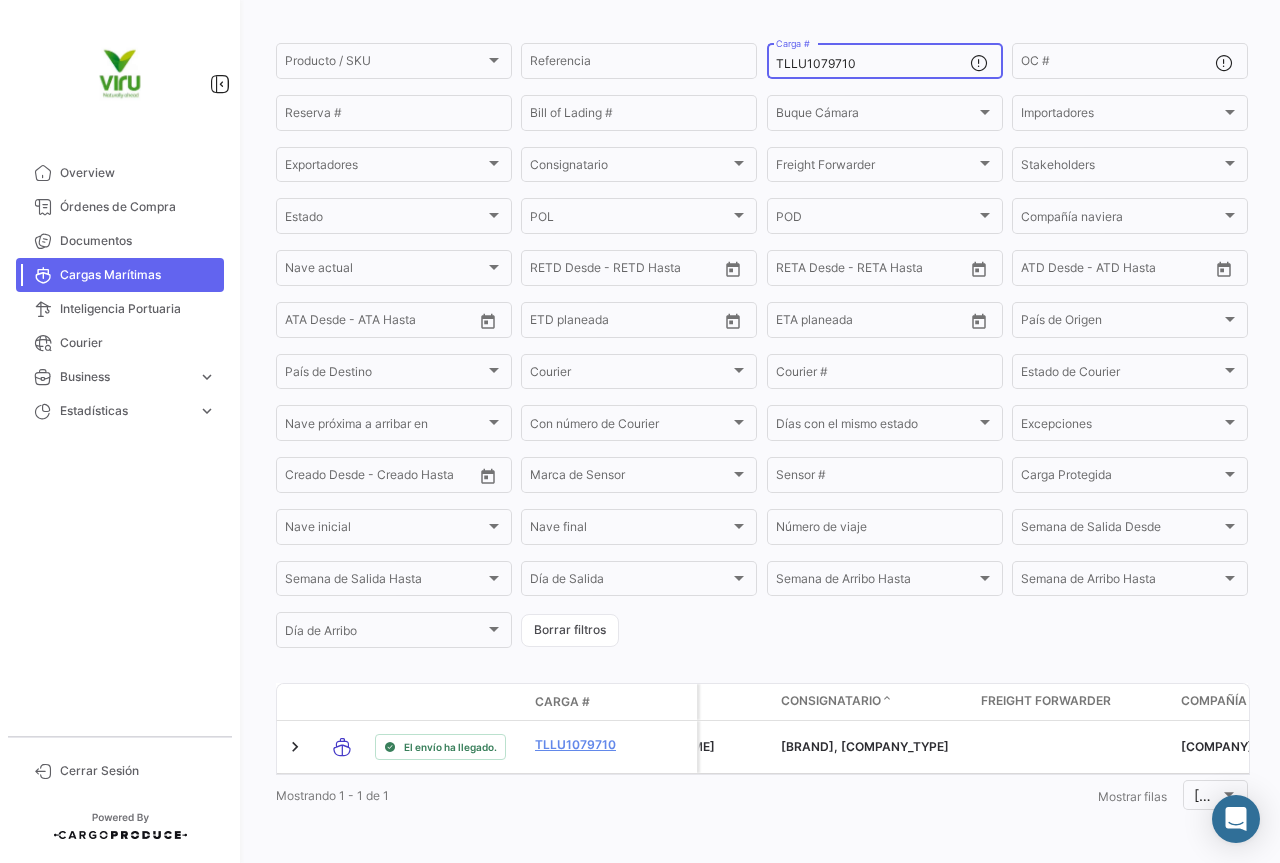 drag, startPoint x: 867, startPoint y: 50, endPoint x: 764, endPoint y: 51, distance: 103.00485 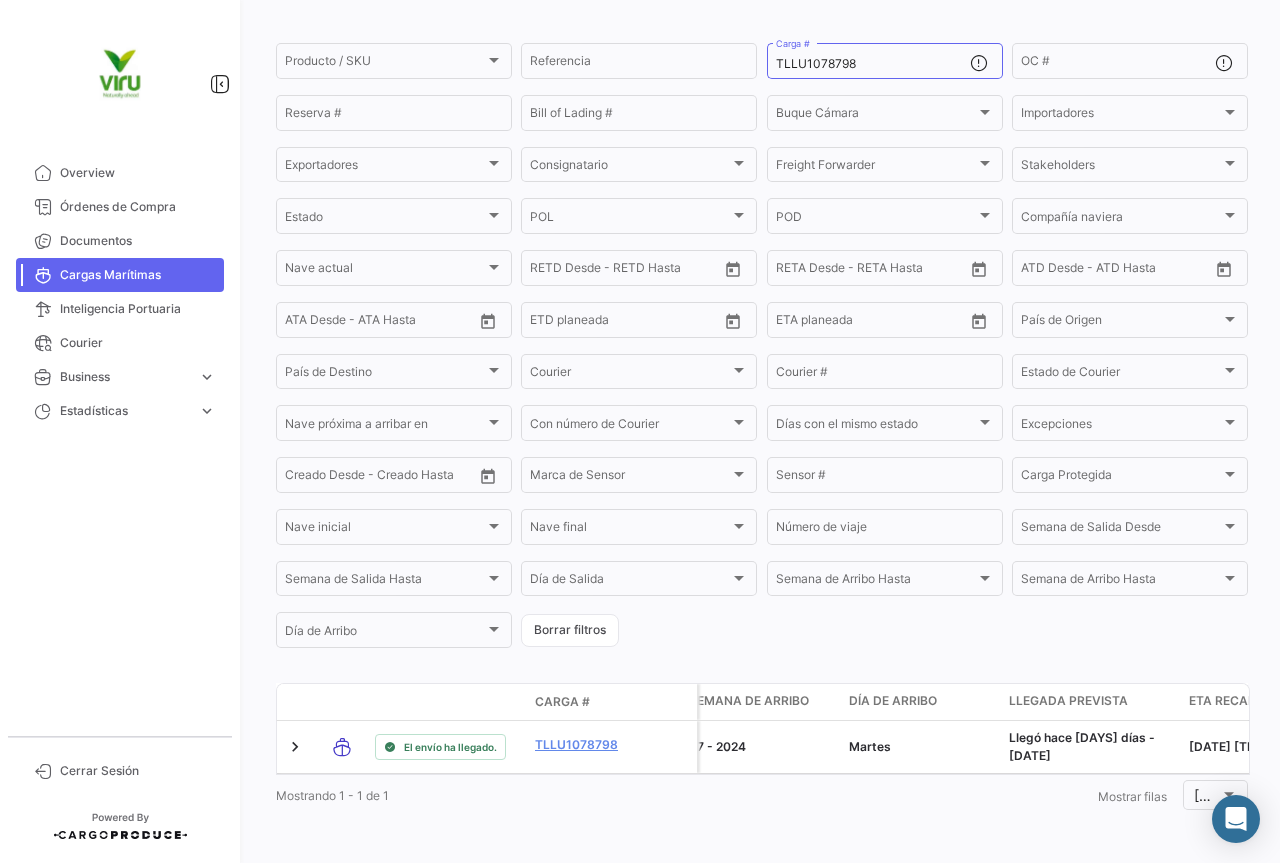 scroll, scrollTop: 0, scrollLeft: 1226, axis: horizontal 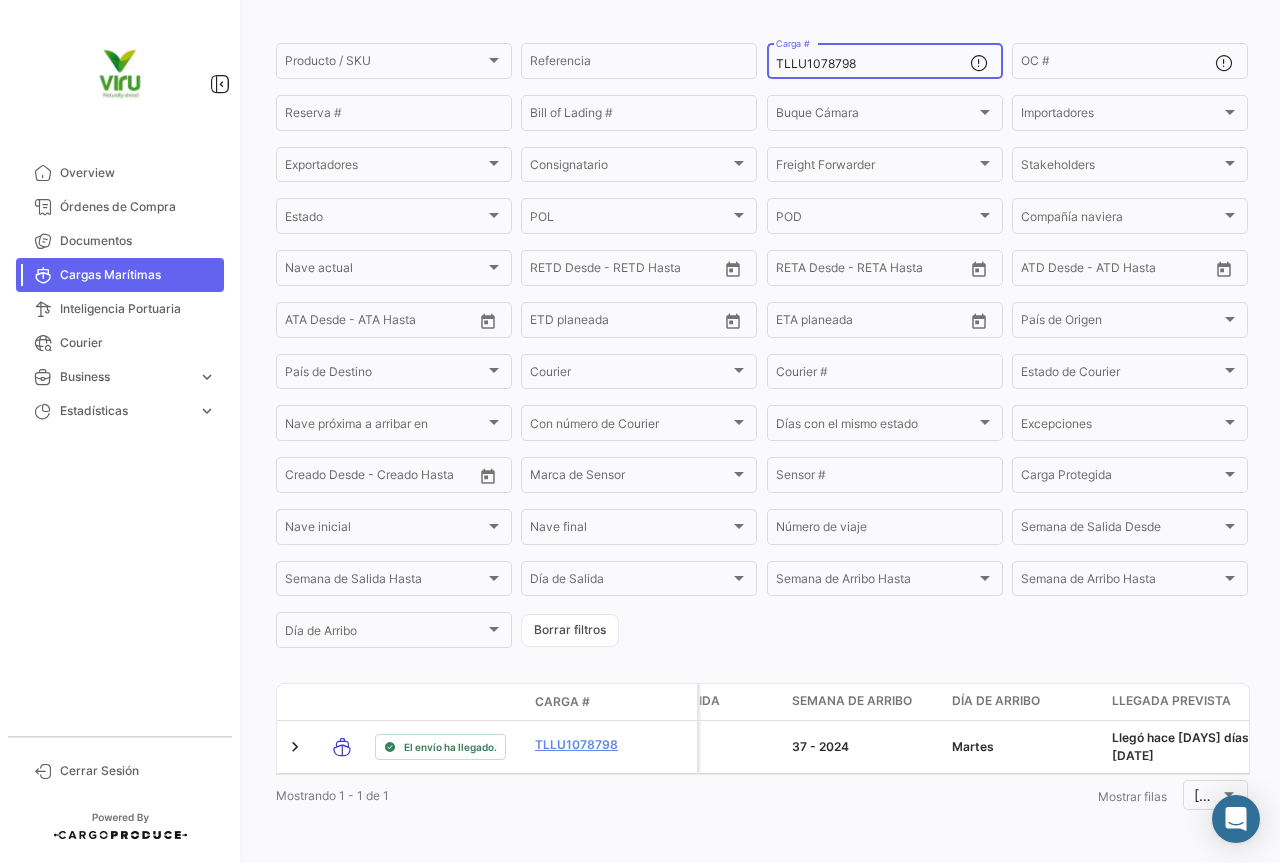 drag, startPoint x: 877, startPoint y: 53, endPoint x: 755, endPoint y: 59, distance: 122.14745 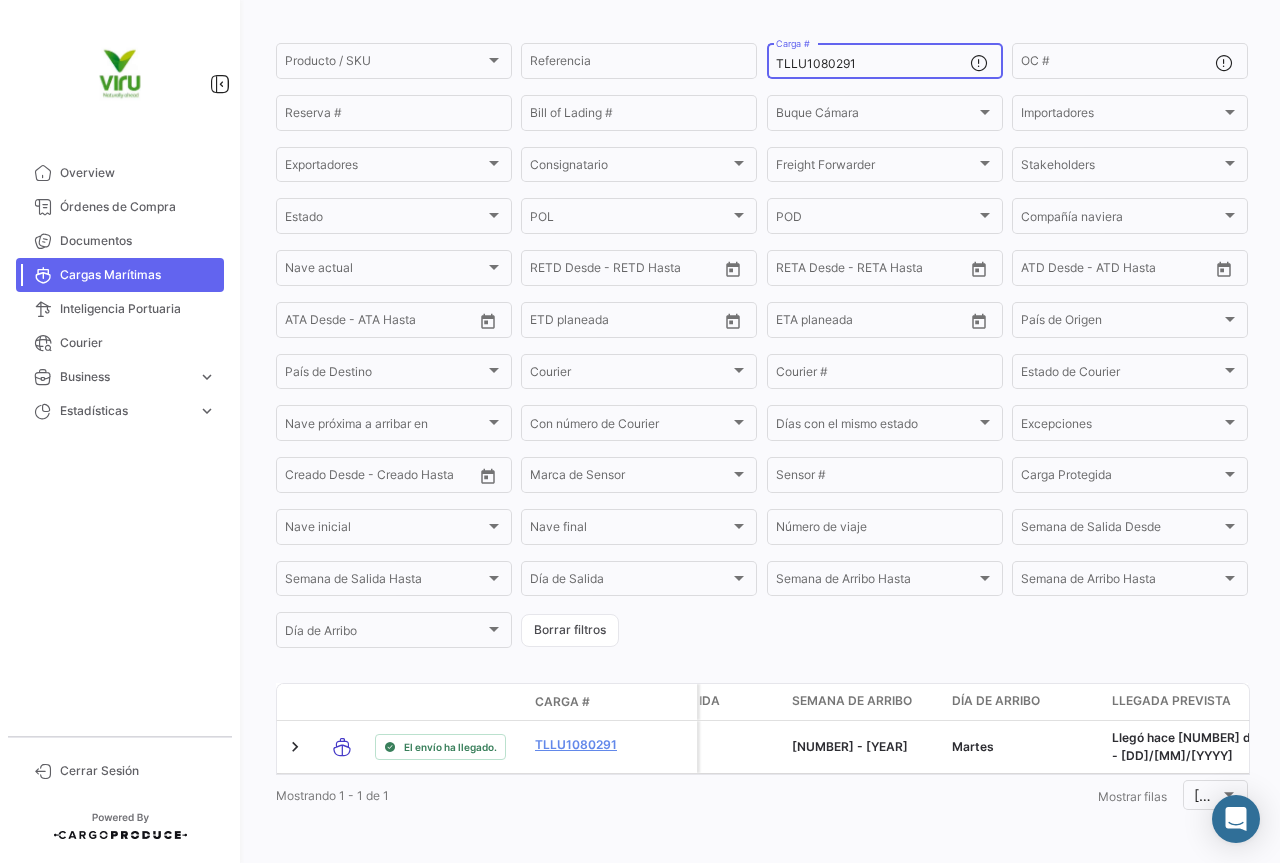 drag, startPoint x: 887, startPoint y: 53, endPoint x: 757, endPoint y: 50, distance: 130.0346 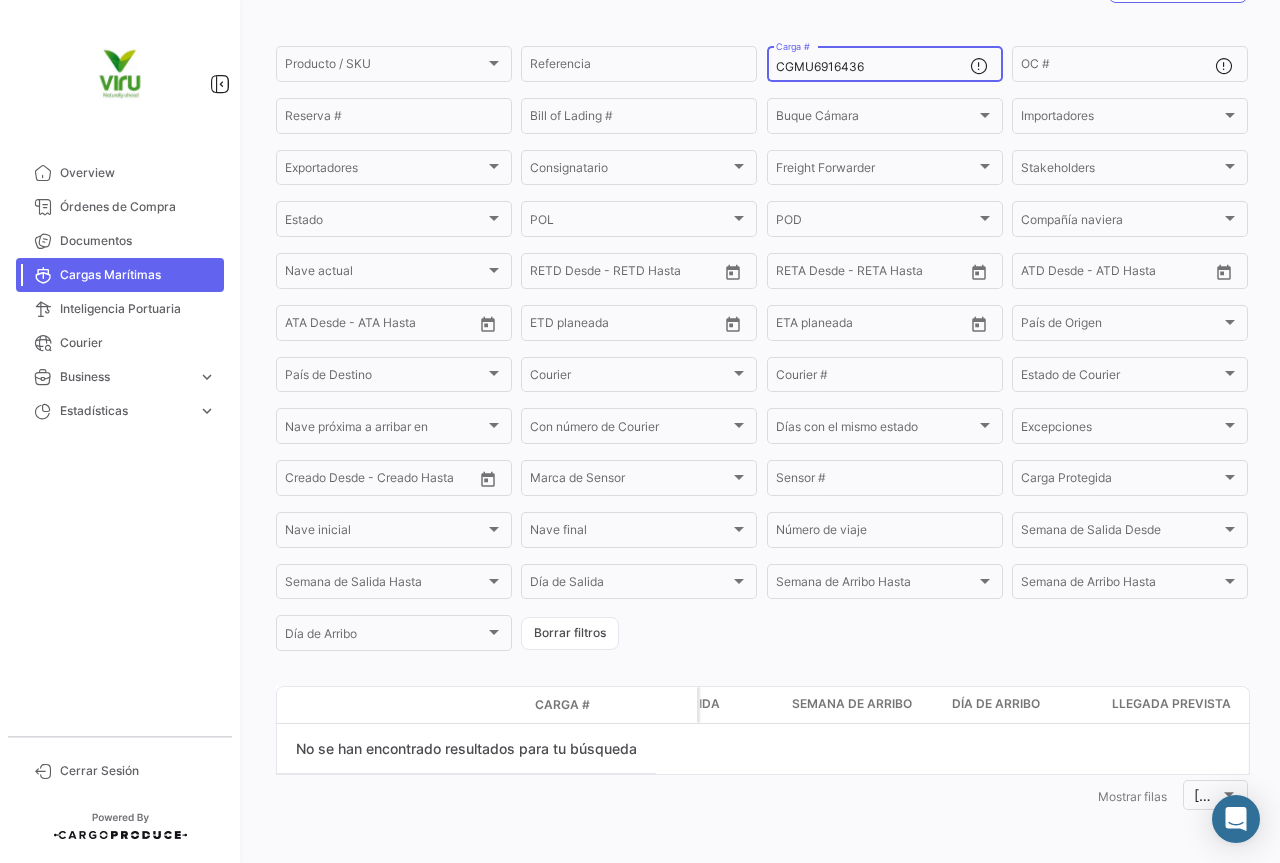scroll, scrollTop: 0, scrollLeft: 0, axis: both 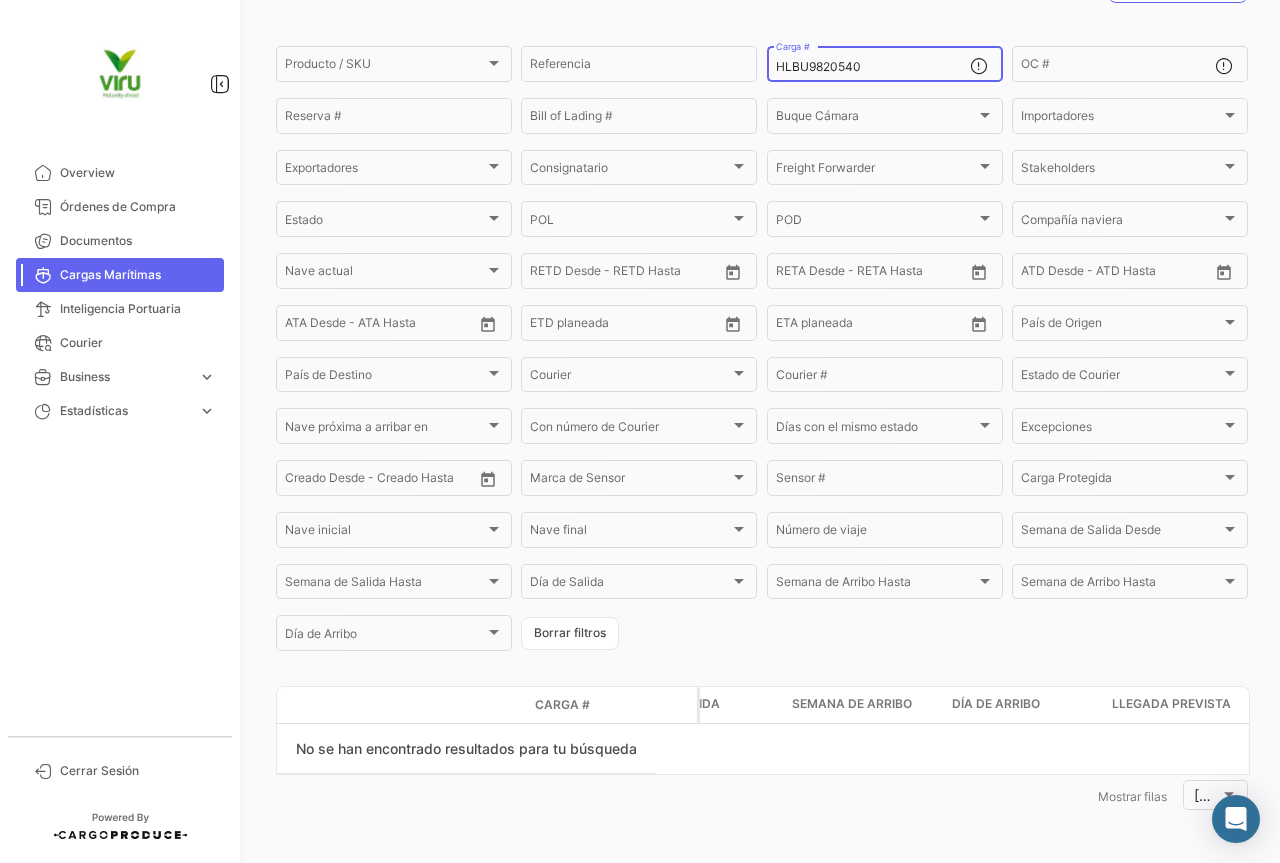 drag, startPoint x: 891, startPoint y: 68, endPoint x: 772, endPoint y: 57, distance: 119.507324 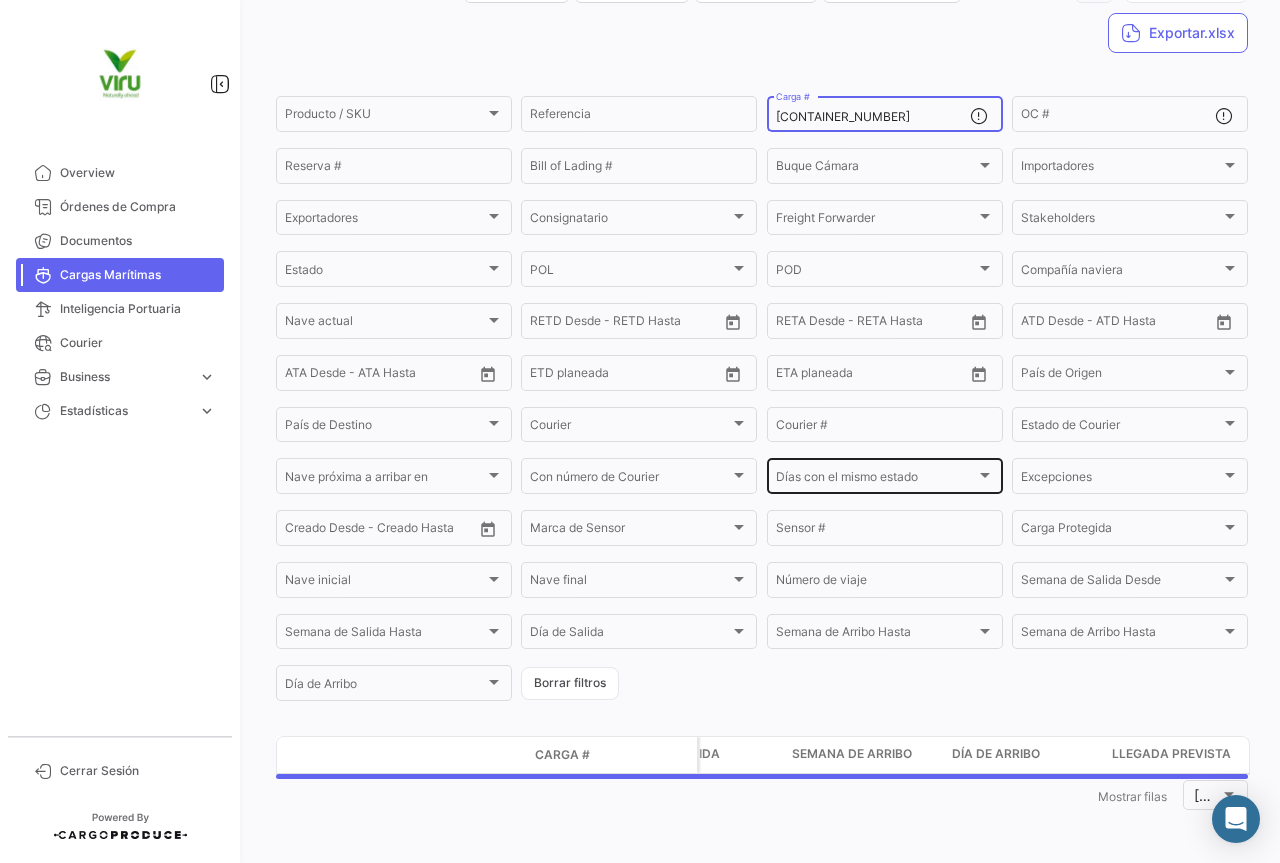 scroll, scrollTop: 200, scrollLeft: 0, axis: vertical 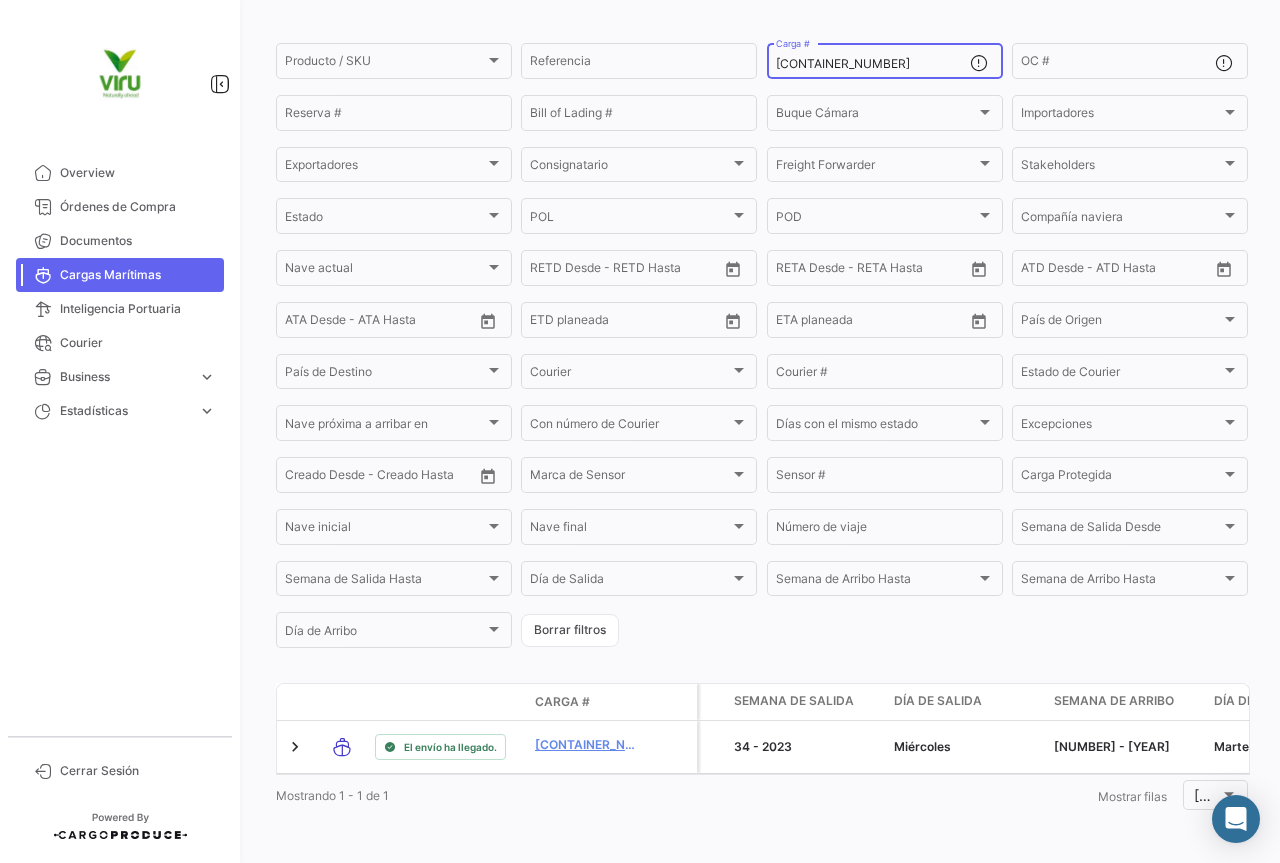 drag, startPoint x: 867, startPoint y: 51, endPoint x: 761, endPoint y: 53, distance: 106.01887 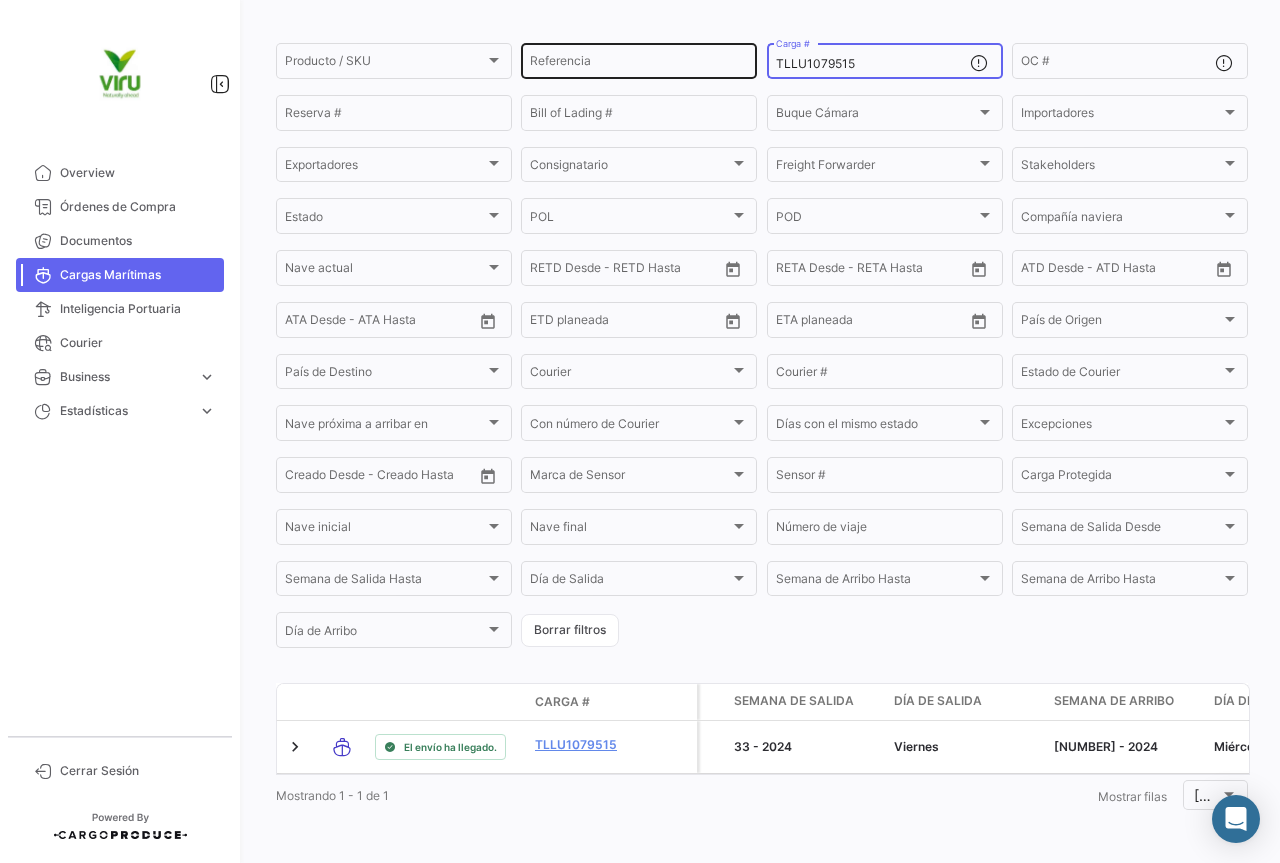 drag, startPoint x: 879, startPoint y: 49, endPoint x: 748, endPoint y: 50, distance: 131.00381 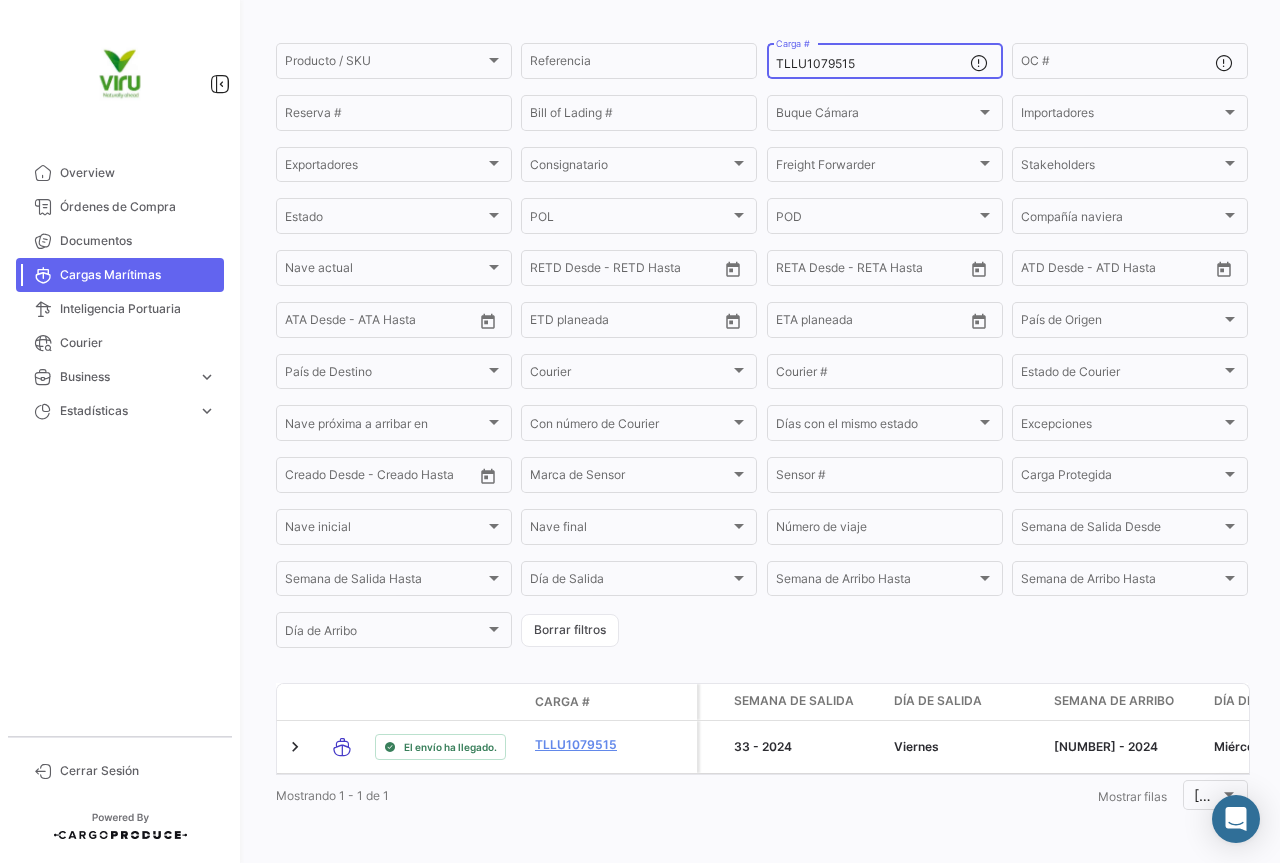 paste on "8777" 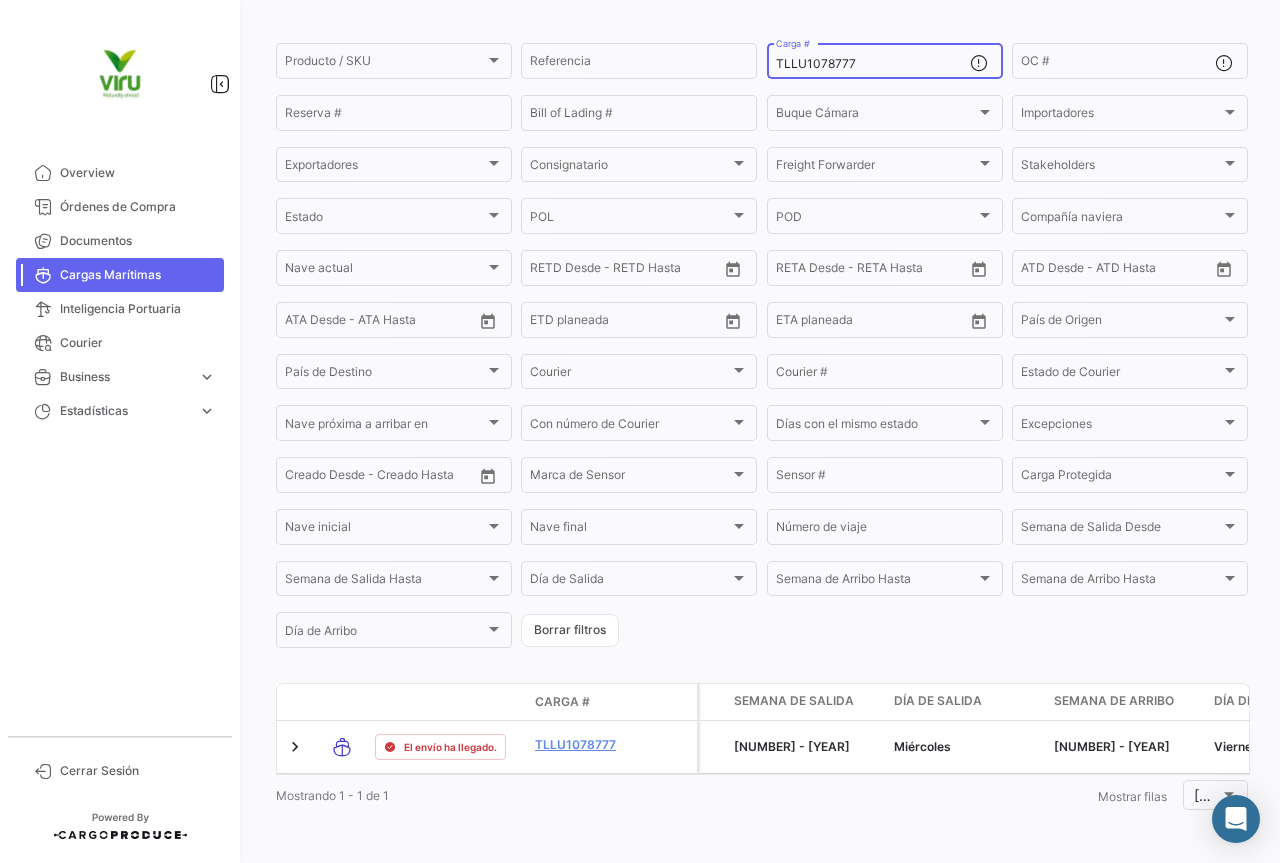 drag, startPoint x: 880, startPoint y: 51, endPoint x: 768, endPoint y: 50, distance: 112.00446 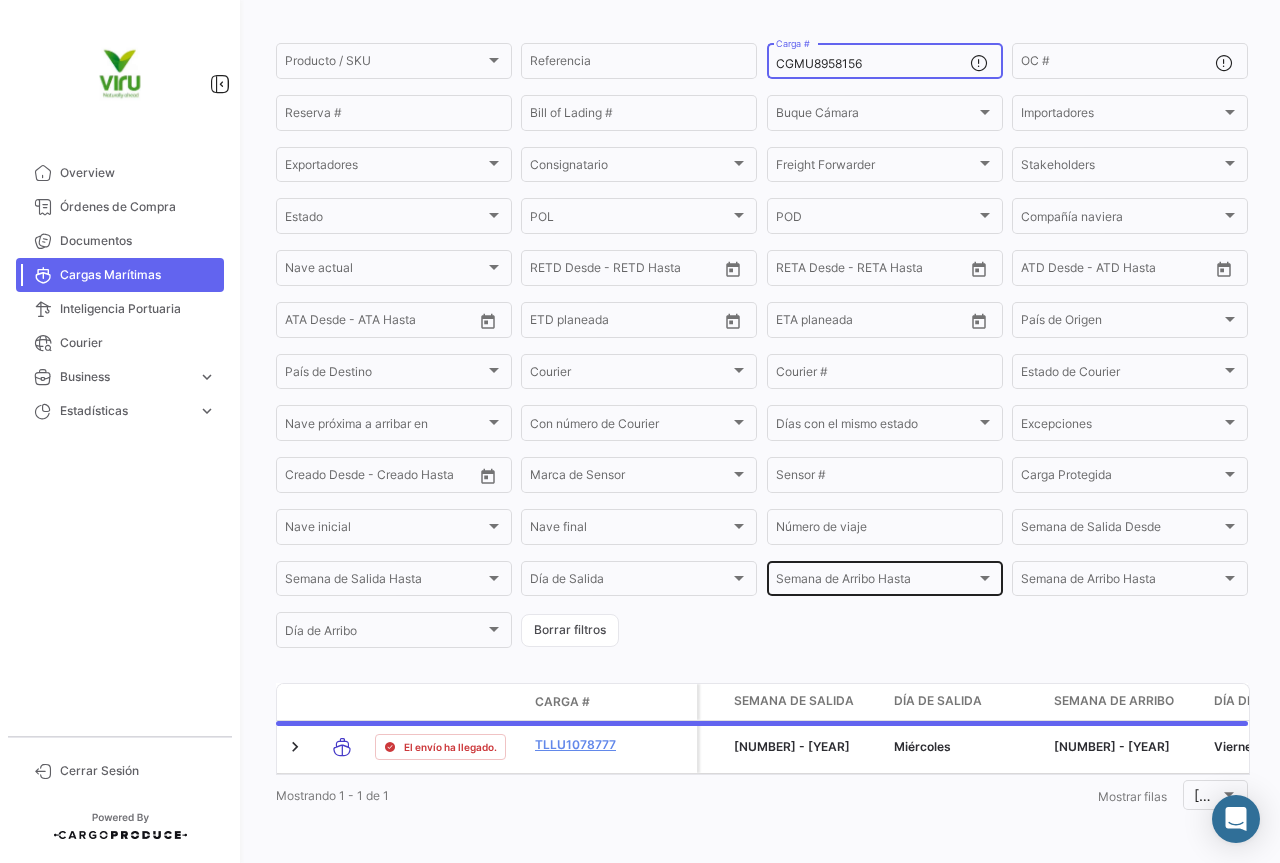 scroll, scrollTop: 0, scrollLeft: 0, axis: both 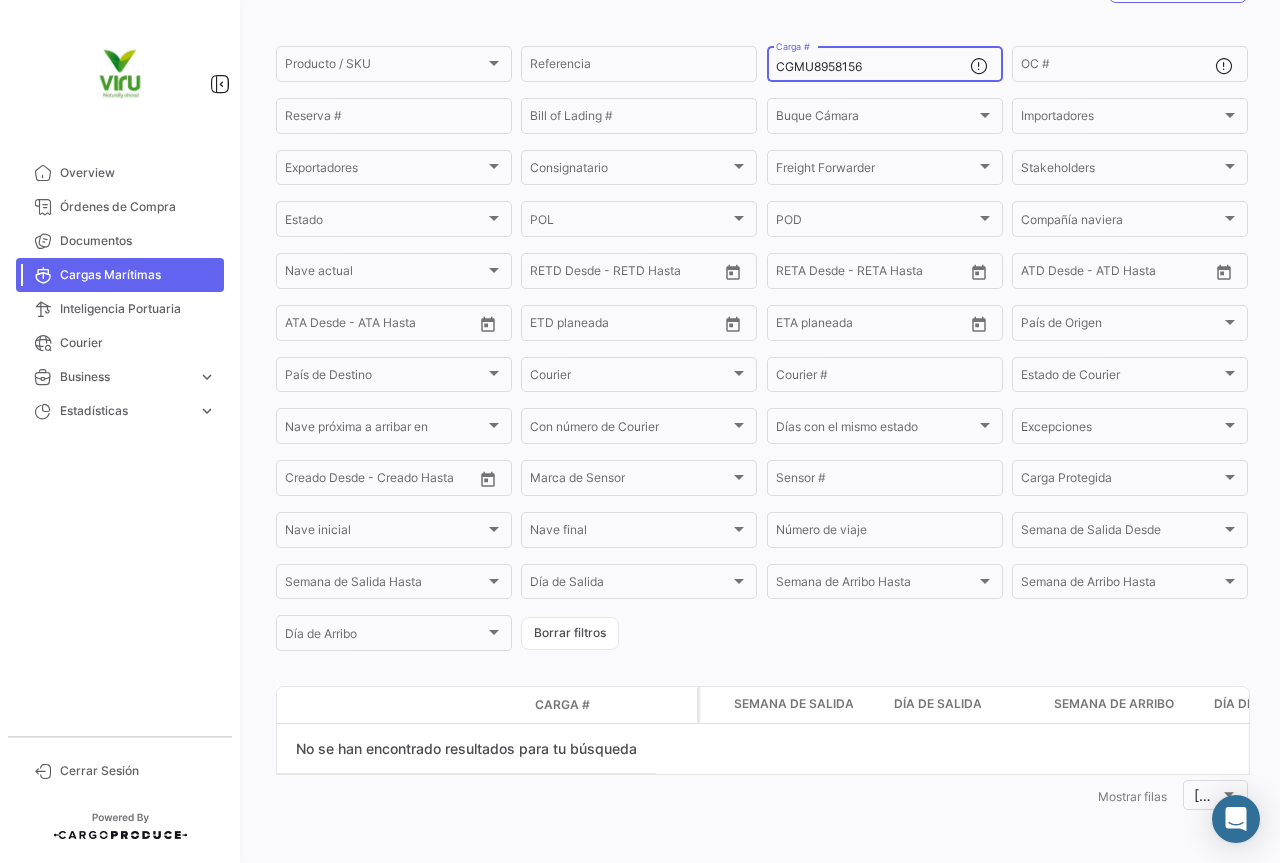 drag, startPoint x: 877, startPoint y: 66, endPoint x: 755, endPoint y: 62, distance: 122.06556 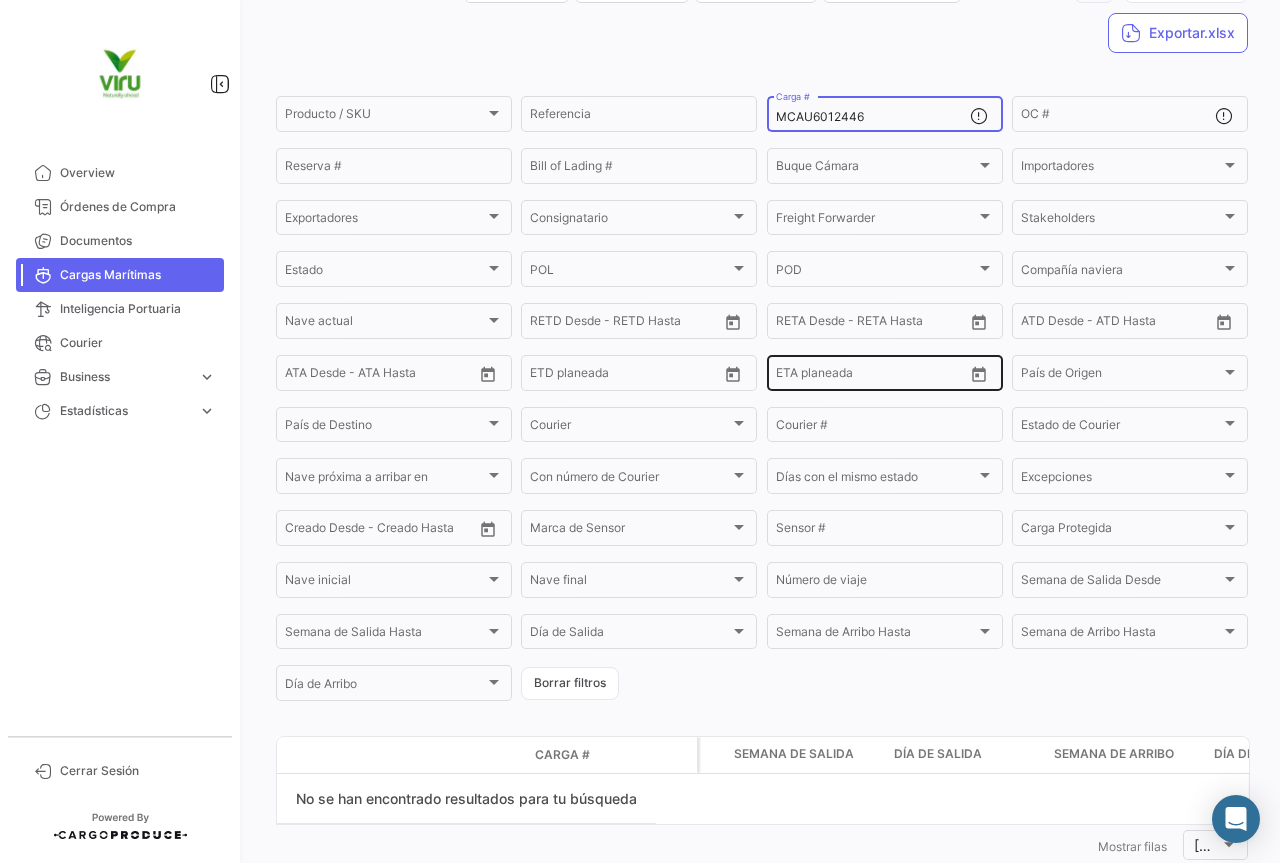 scroll, scrollTop: 185, scrollLeft: 0, axis: vertical 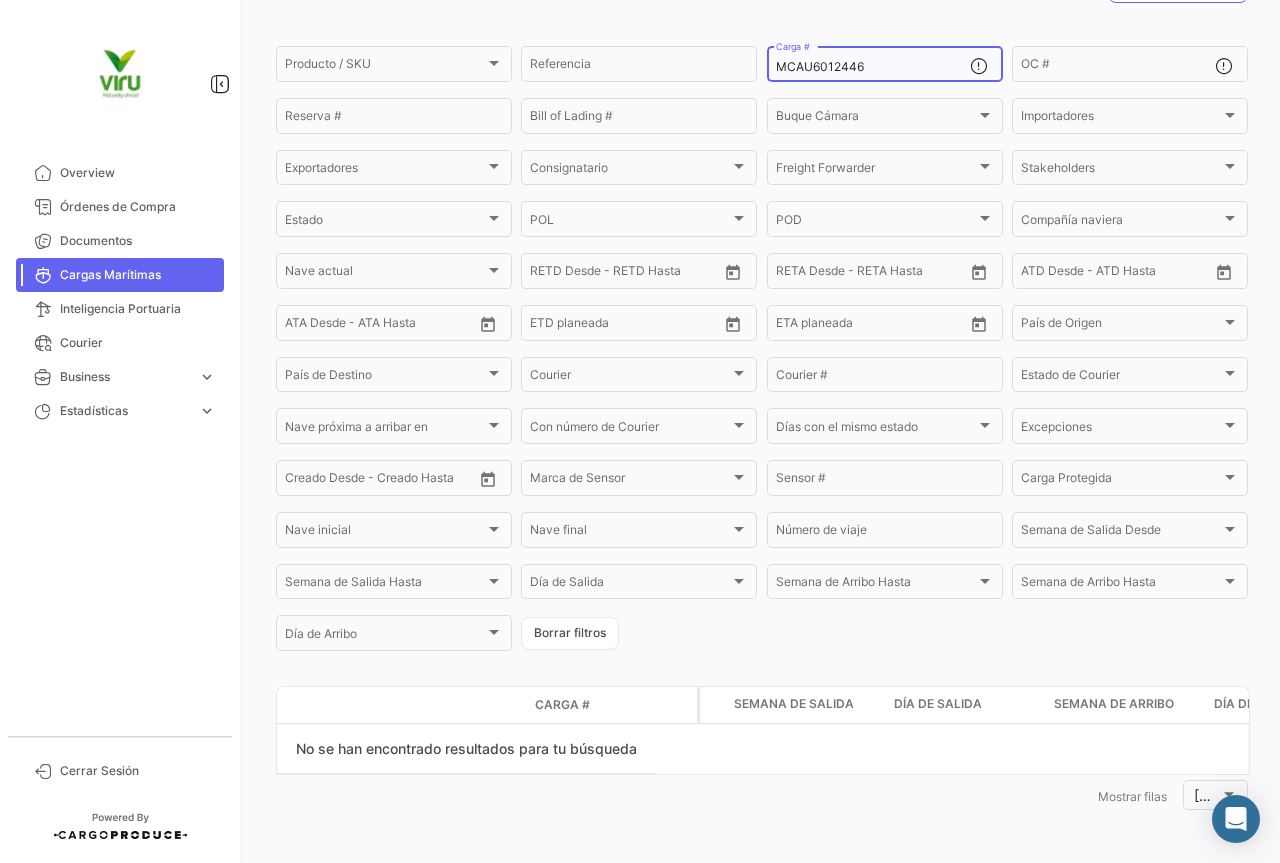 drag, startPoint x: 863, startPoint y: 68, endPoint x: 761, endPoint y: 62, distance: 102.176315 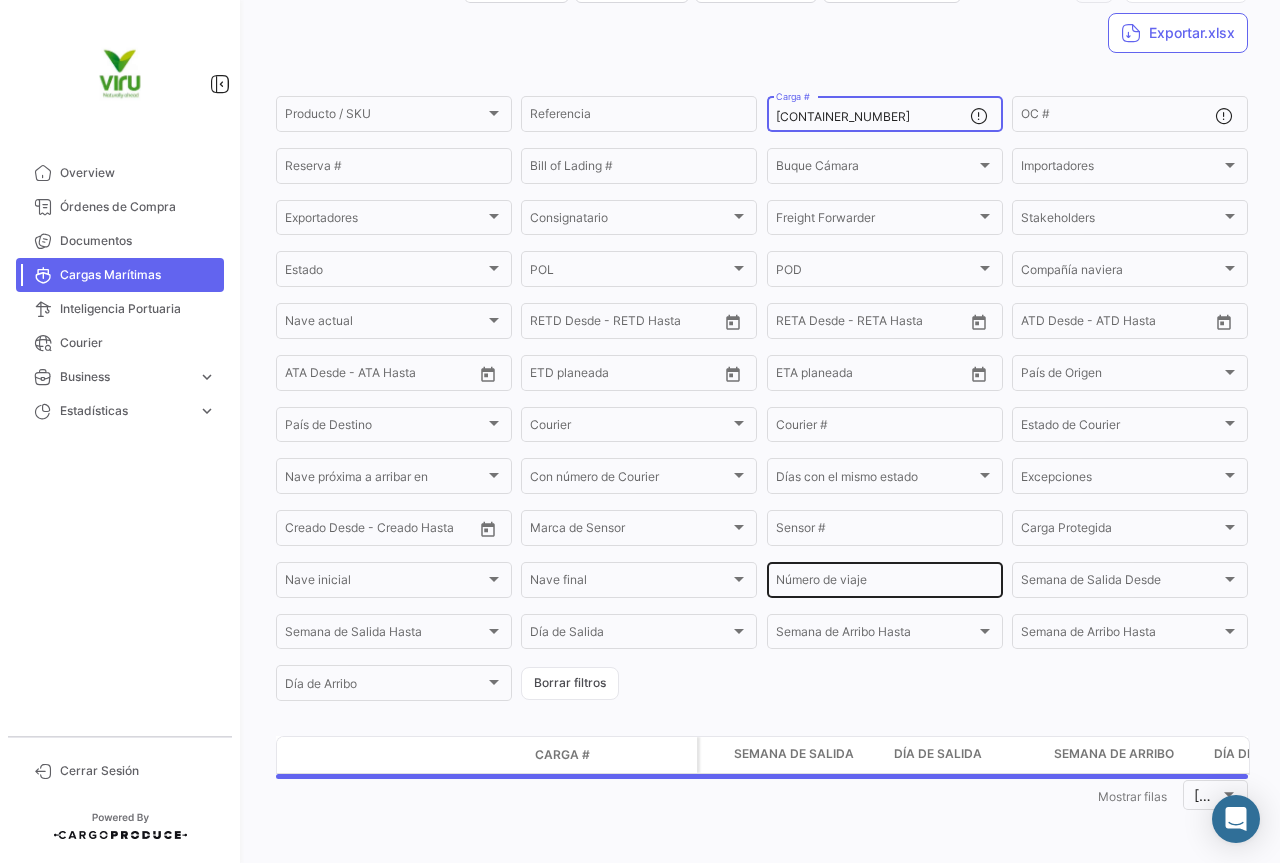scroll, scrollTop: 185, scrollLeft: 0, axis: vertical 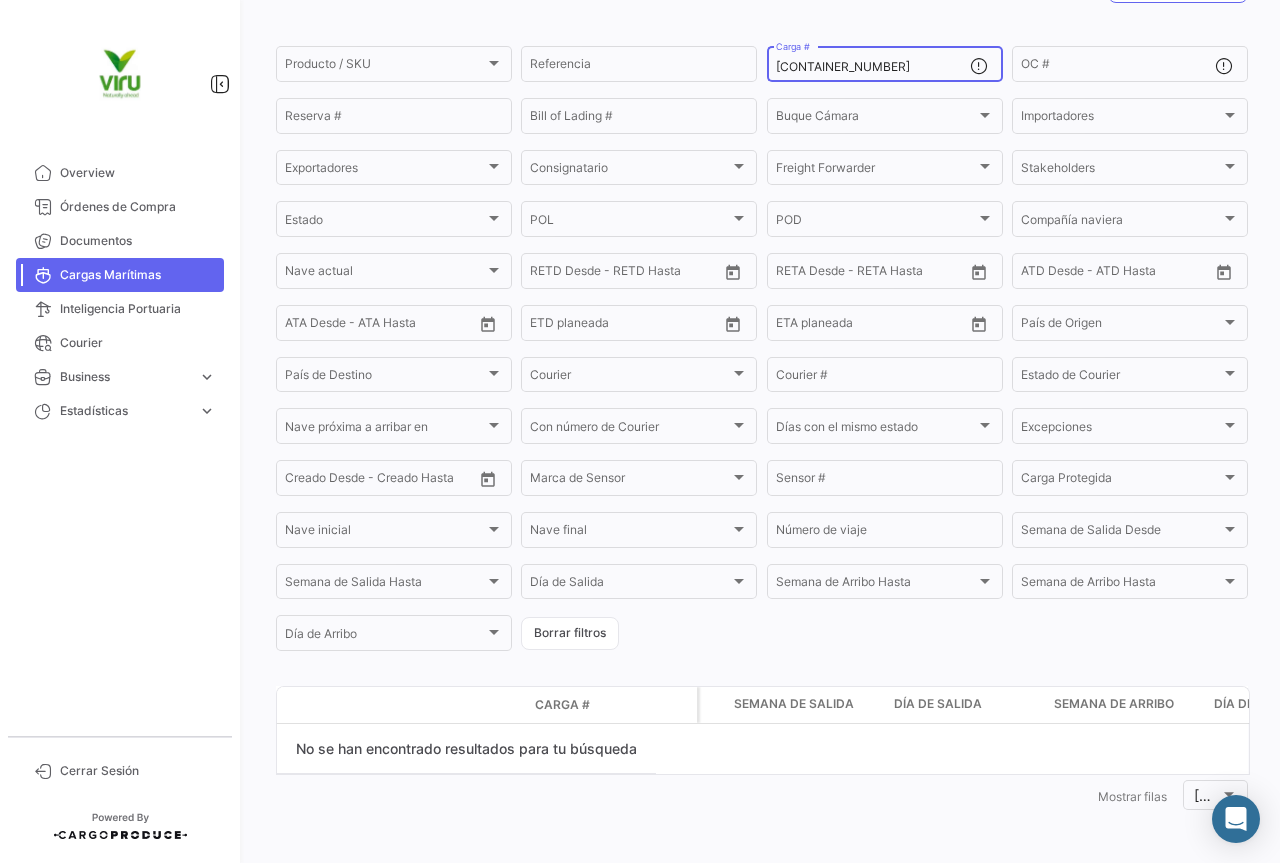 drag, startPoint x: 887, startPoint y: 61, endPoint x: 768, endPoint y: 50, distance: 119.507324 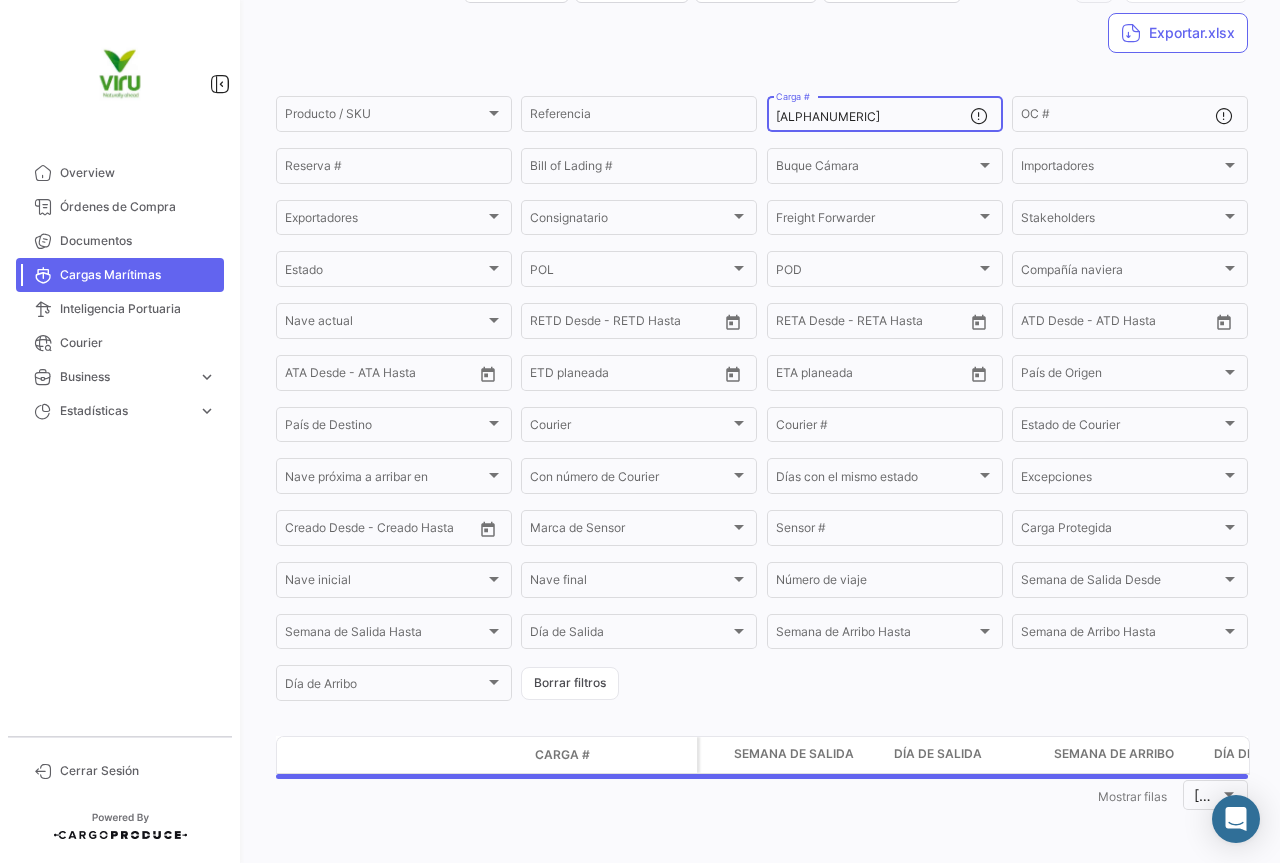 scroll, scrollTop: 185, scrollLeft: 0, axis: vertical 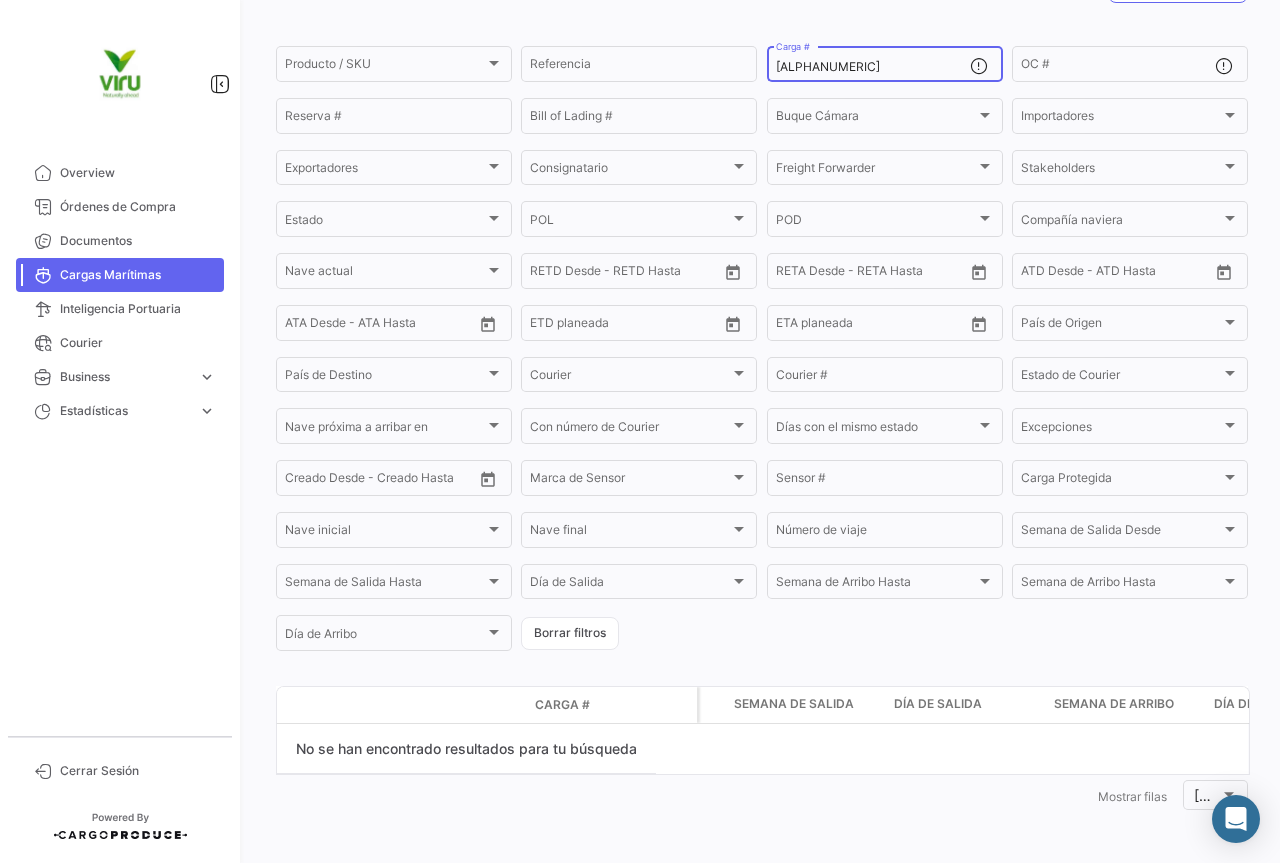 drag, startPoint x: 891, startPoint y: 61, endPoint x: 769, endPoint y: 60, distance: 122.0041 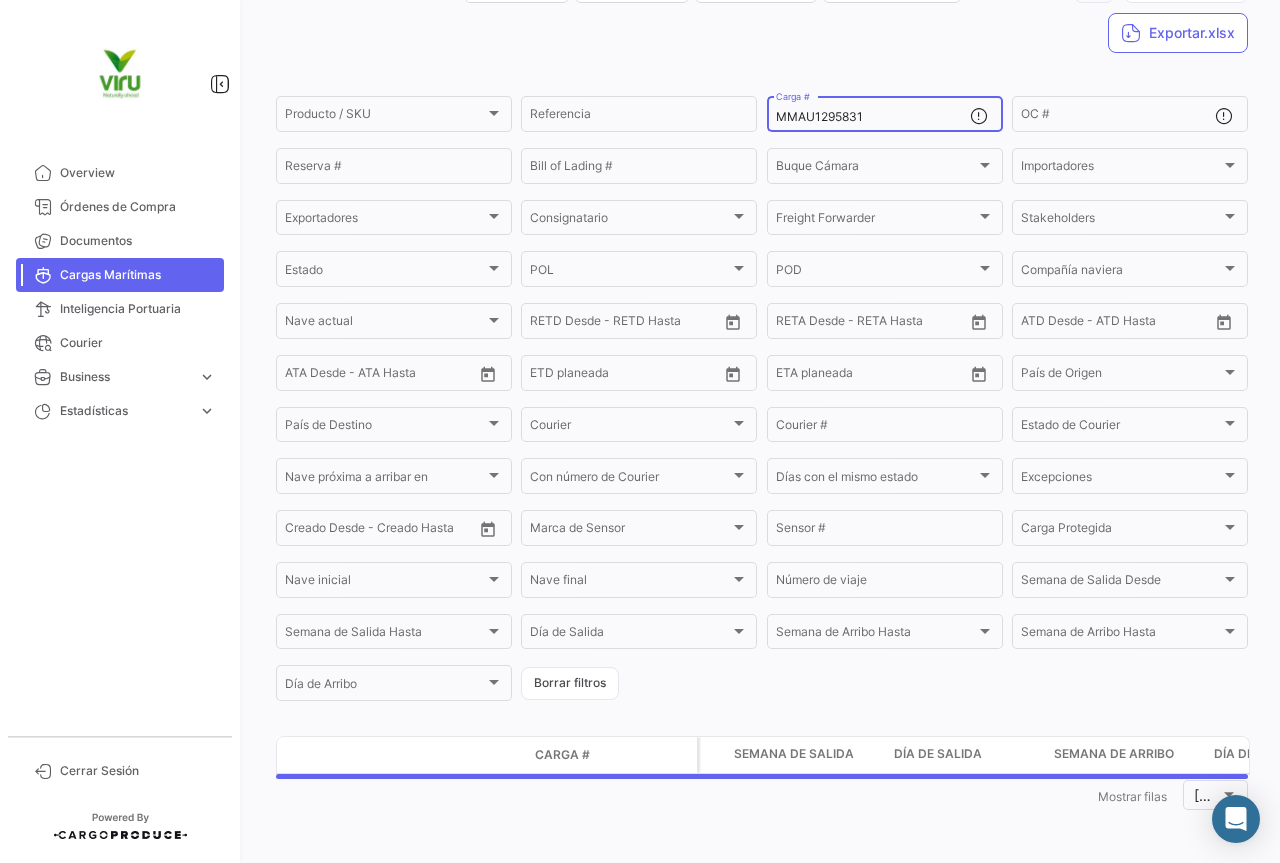 scroll, scrollTop: 185, scrollLeft: 0, axis: vertical 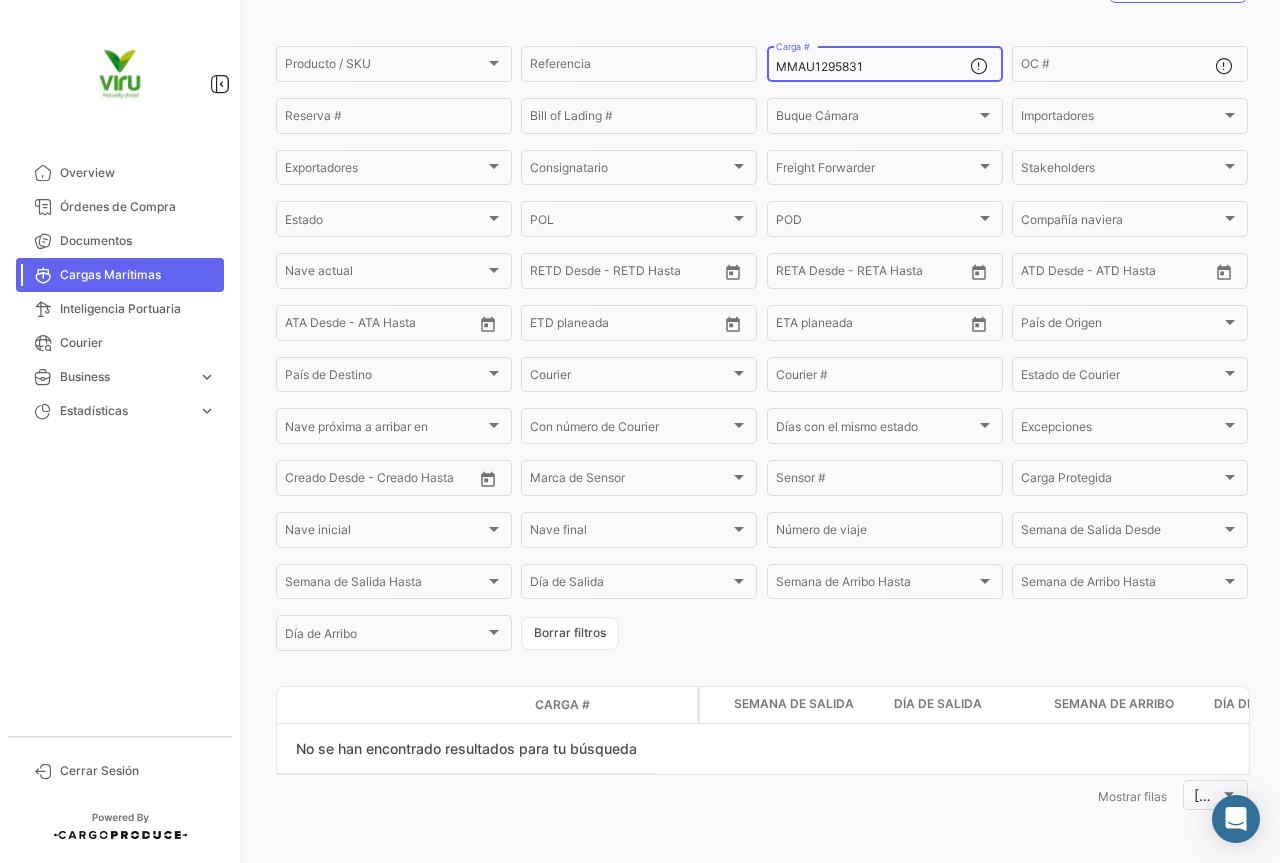 drag, startPoint x: 896, startPoint y: 66, endPoint x: 766, endPoint y: 65, distance: 130.00385 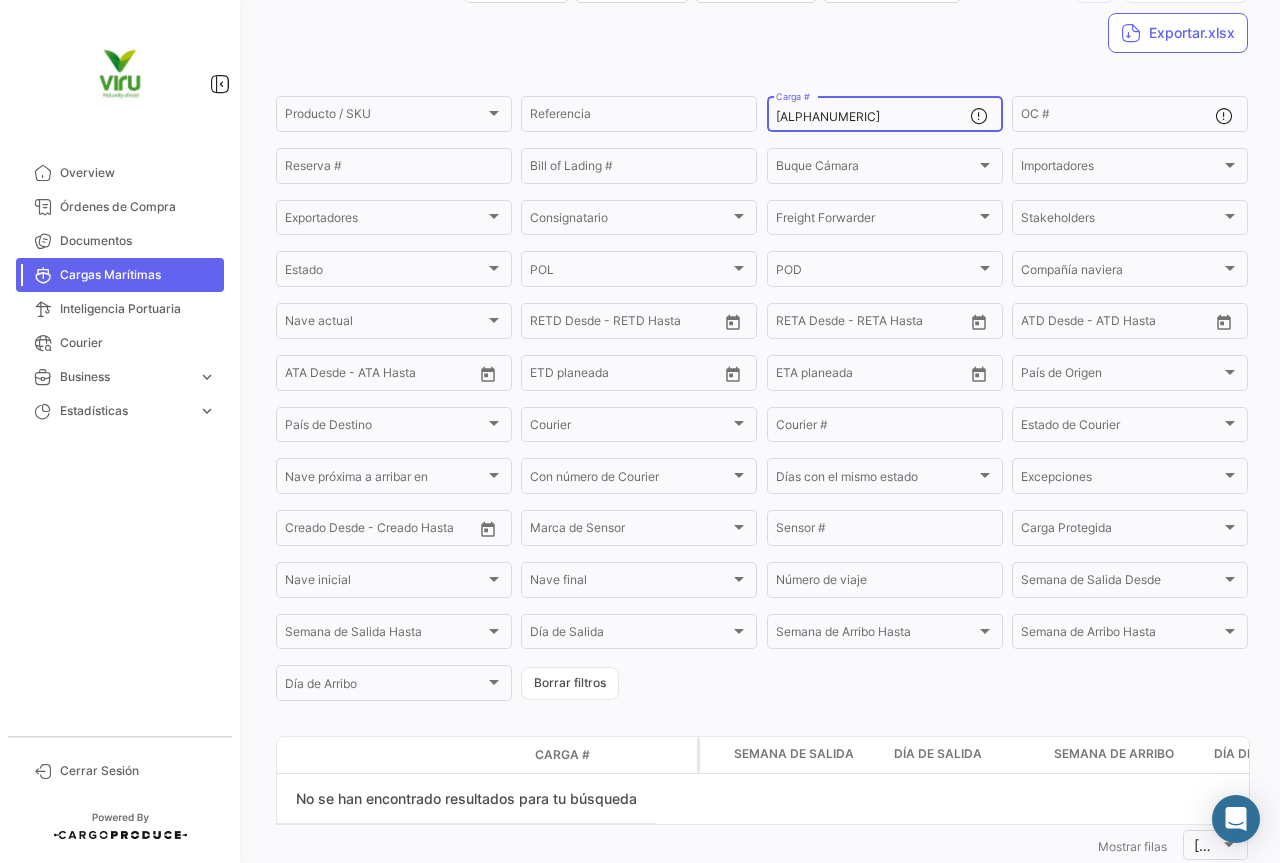 scroll, scrollTop: 185, scrollLeft: 0, axis: vertical 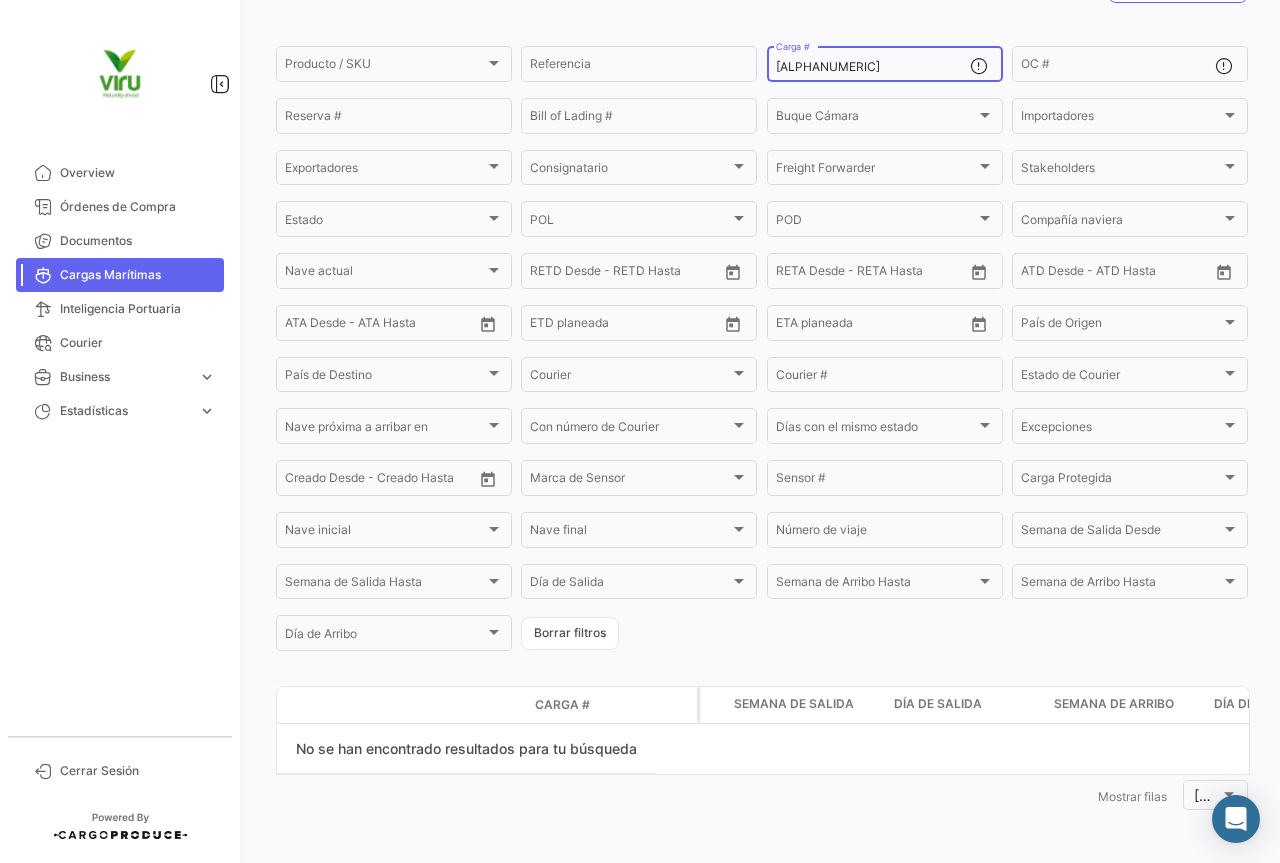 drag, startPoint x: 904, startPoint y: 68, endPoint x: 763, endPoint y: 68, distance: 141 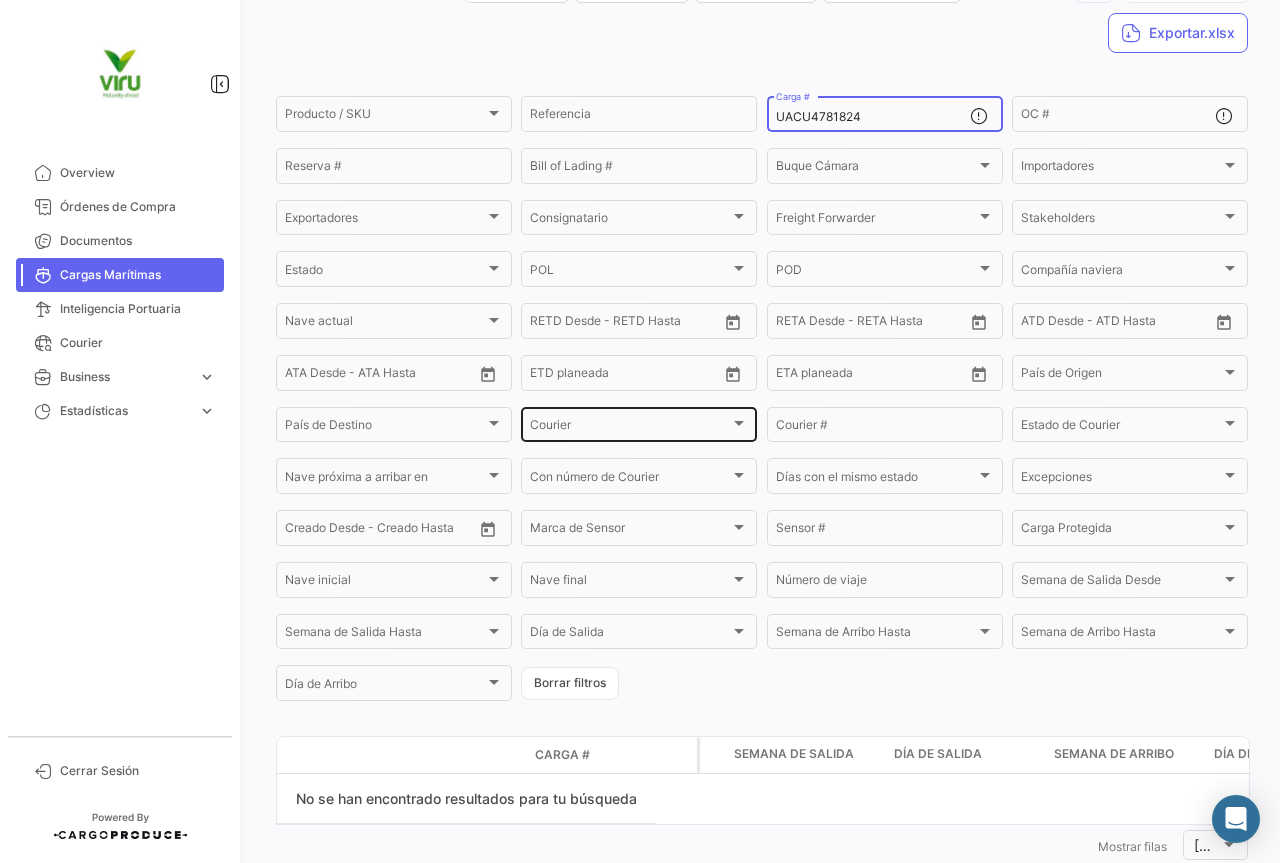 scroll, scrollTop: 185, scrollLeft: 0, axis: vertical 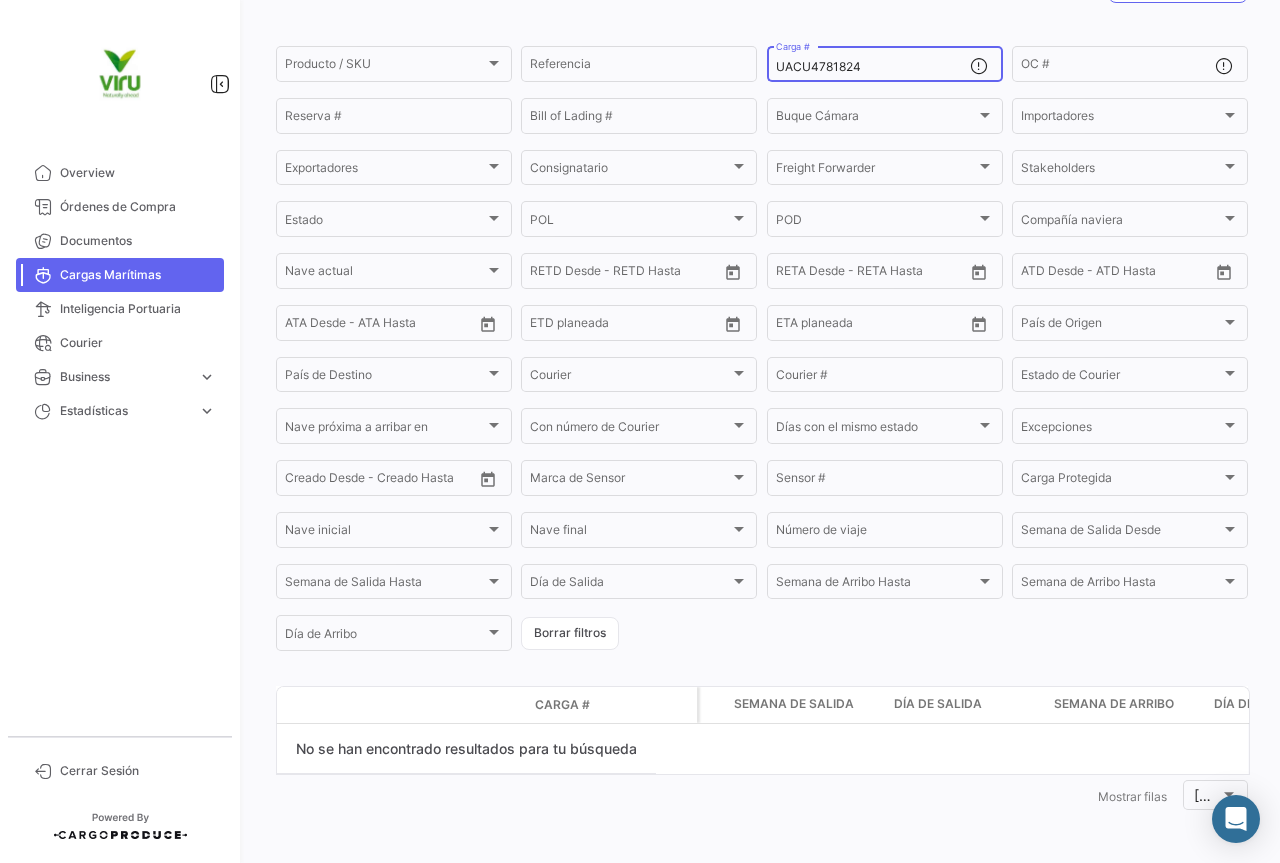 drag, startPoint x: 874, startPoint y: 62, endPoint x: 770, endPoint y: 69, distance: 104.23531 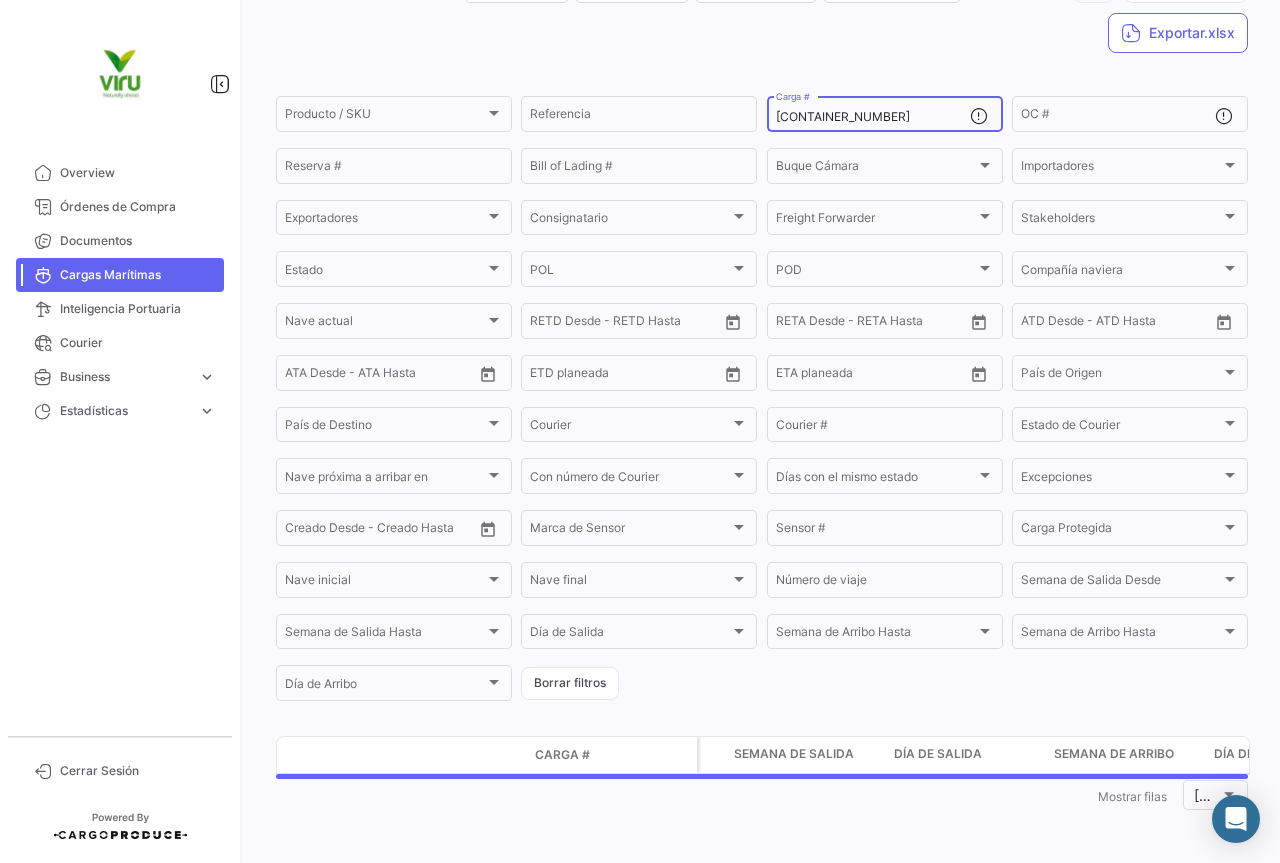 scroll, scrollTop: 185, scrollLeft: 0, axis: vertical 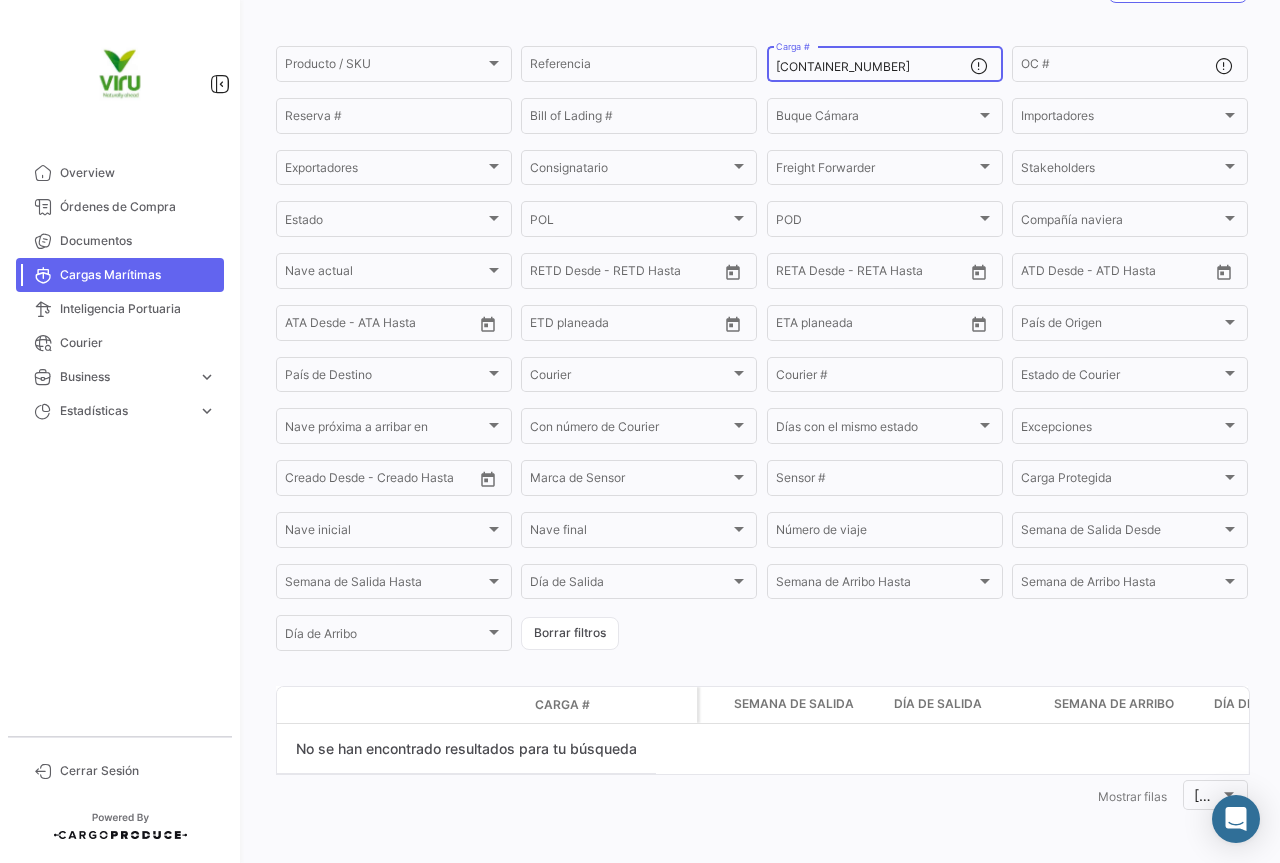 drag, startPoint x: 878, startPoint y: 65, endPoint x: 774, endPoint y: 63, distance: 104.019226 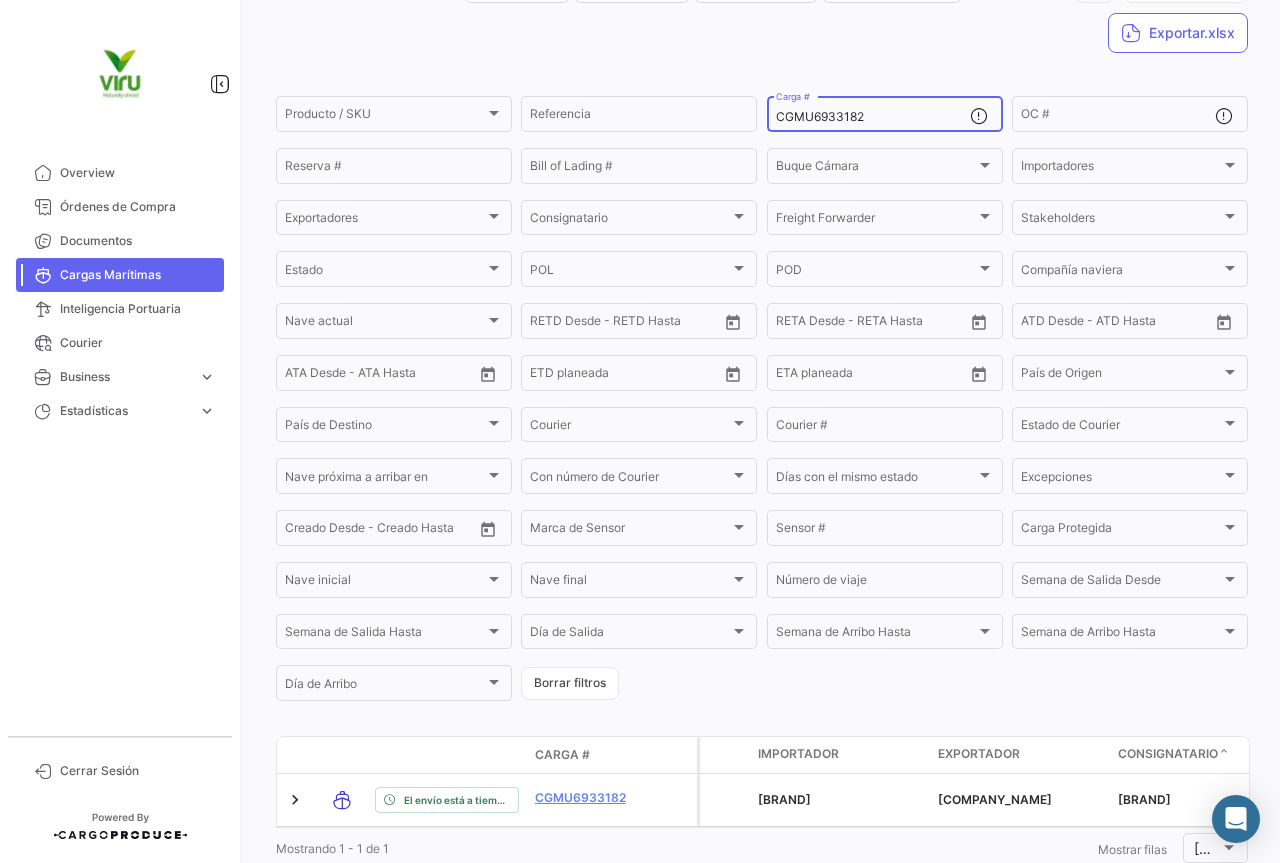 scroll, scrollTop: 200, scrollLeft: 0, axis: vertical 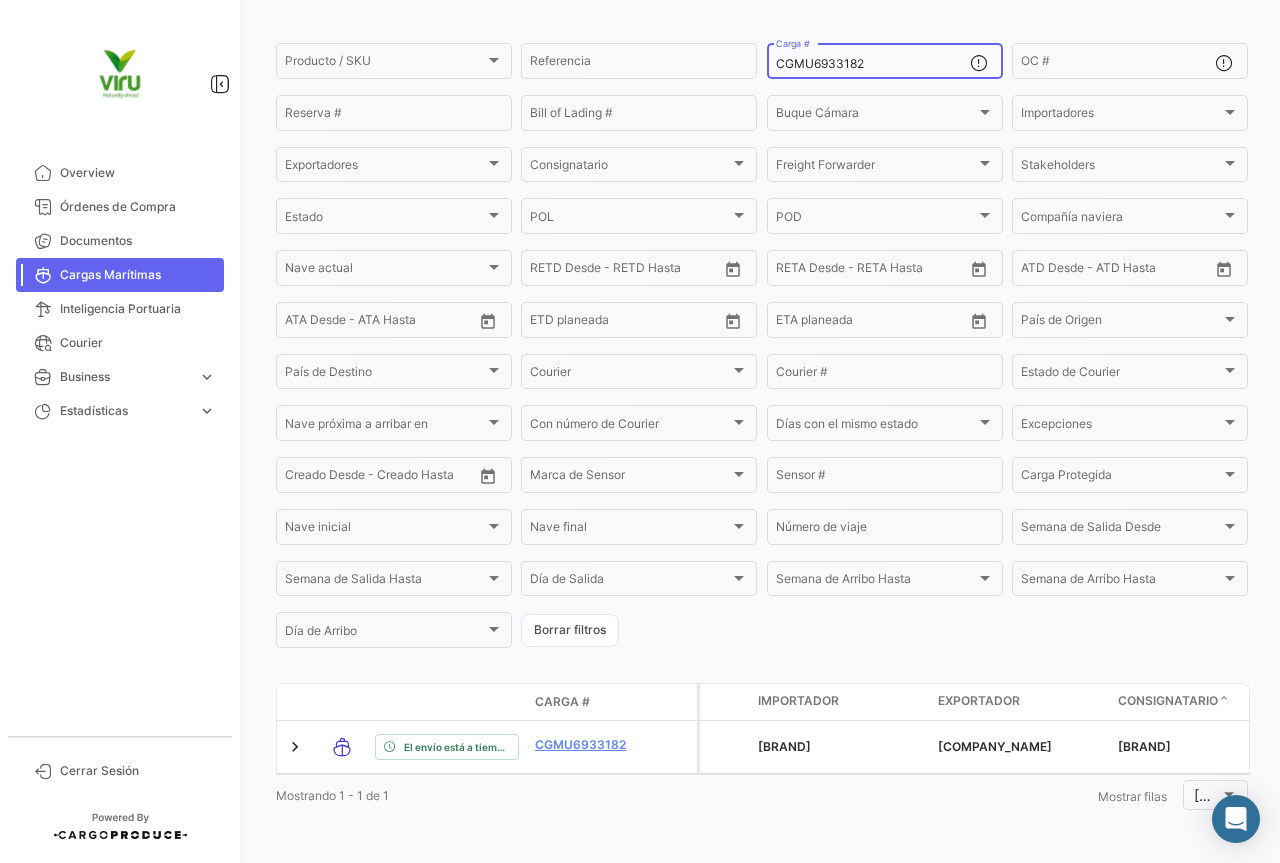 type on "CGMU6933182" 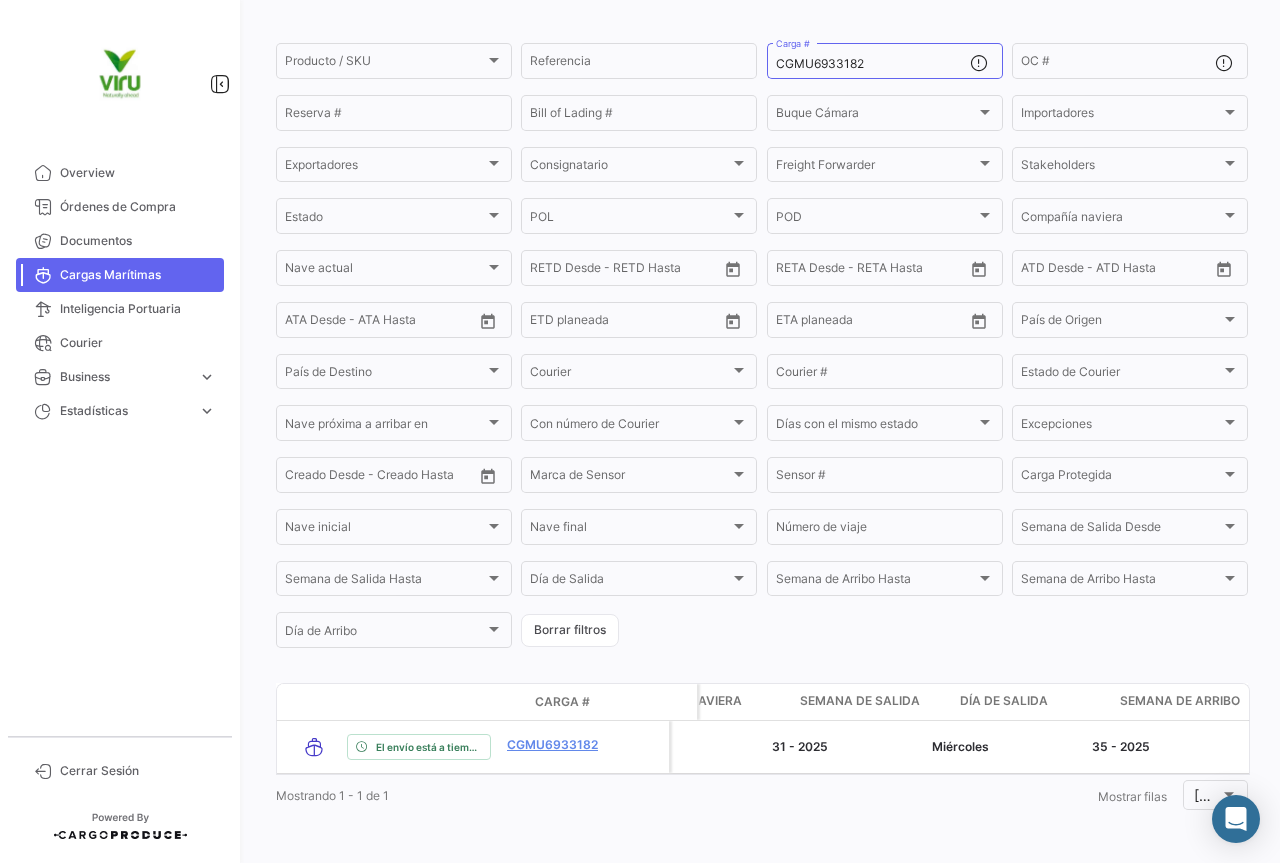 scroll, scrollTop: 0, scrollLeft: 954, axis: horizontal 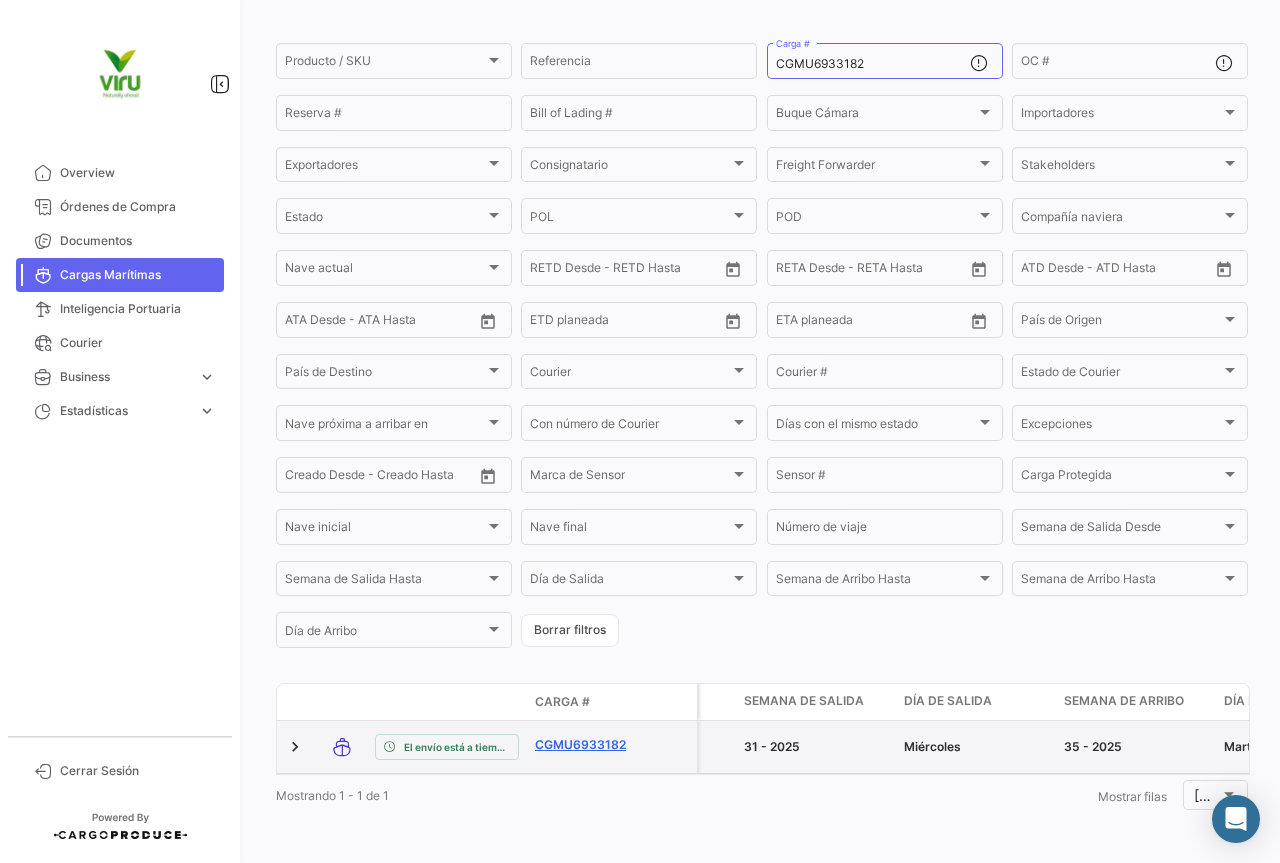 click on "CGMU6933182" 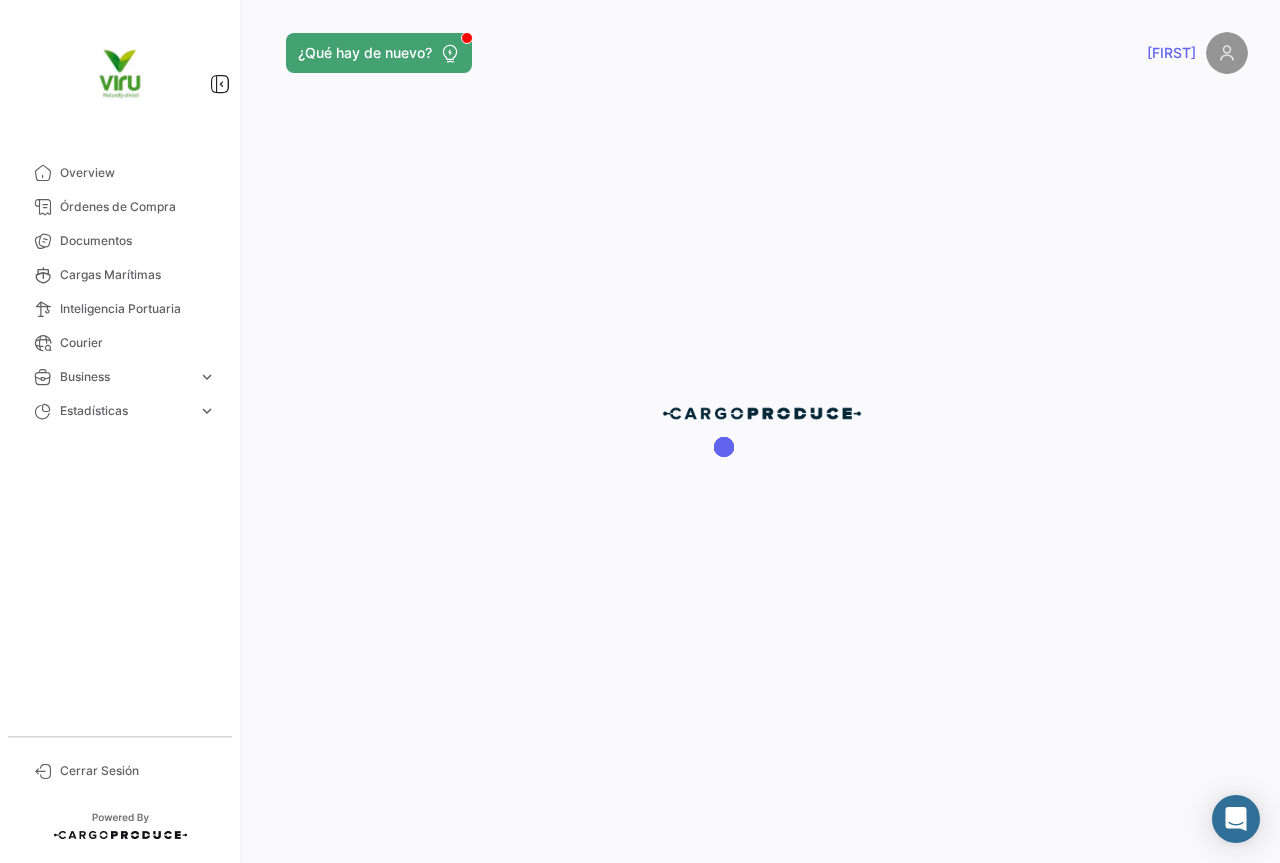 scroll, scrollTop: 0, scrollLeft: 0, axis: both 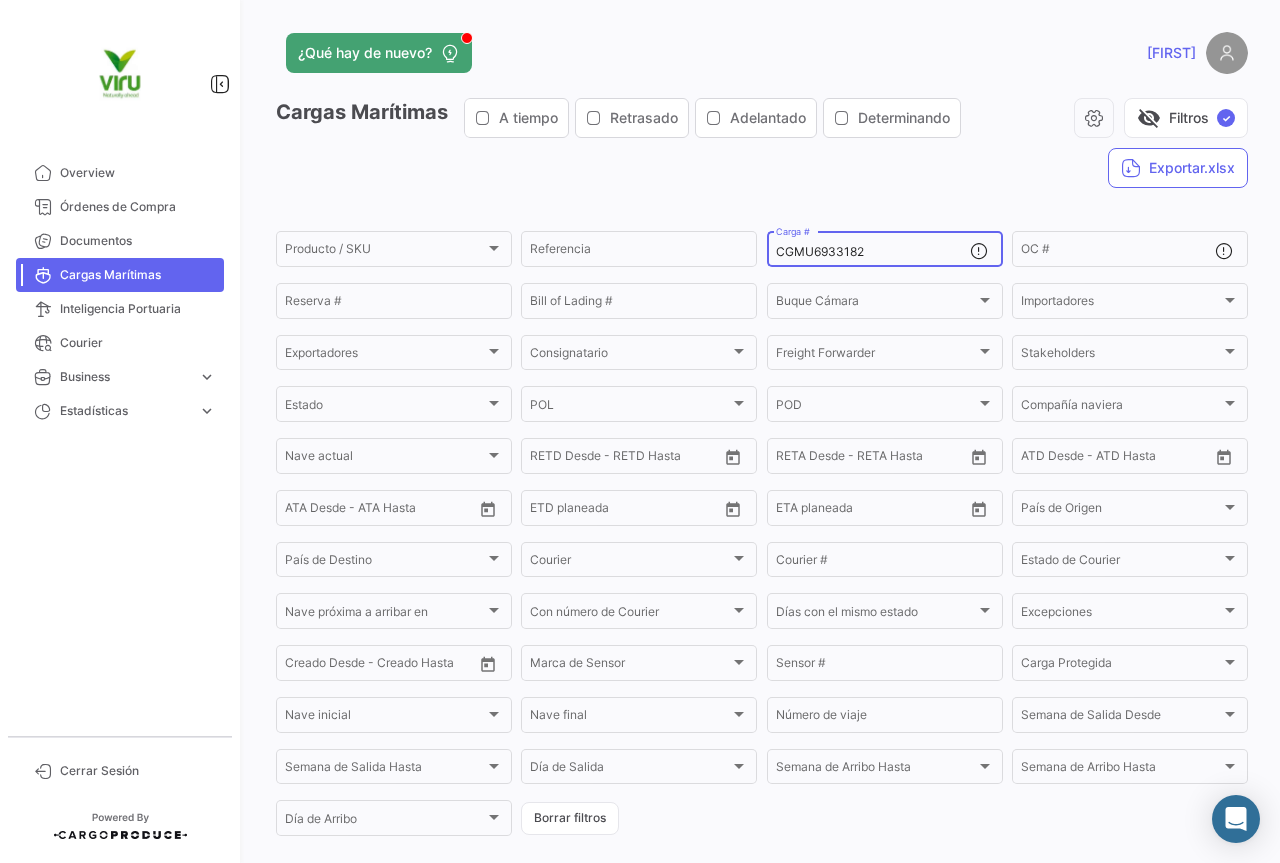 drag, startPoint x: 901, startPoint y: 248, endPoint x: 768, endPoint y: 245, distance: 133.03383 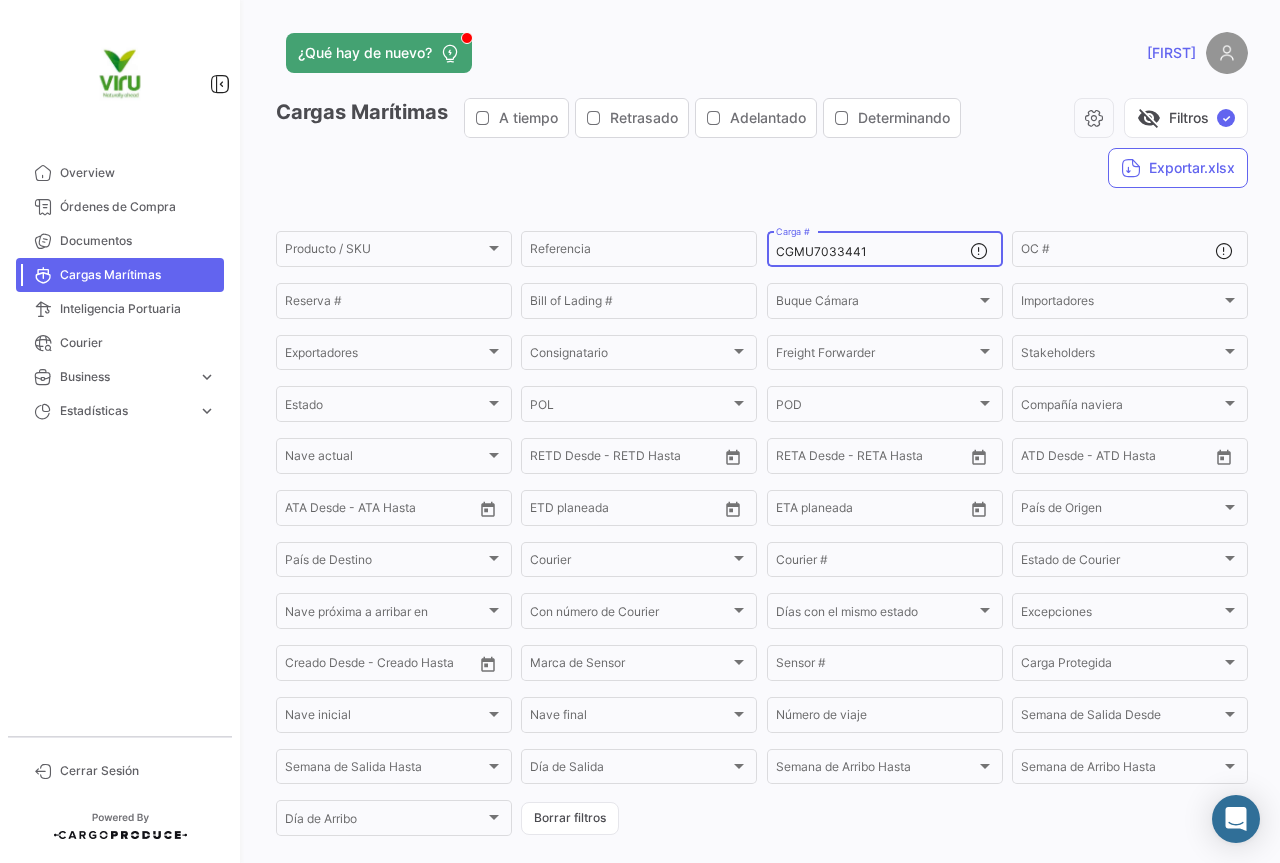 type on "CGMU7033441" 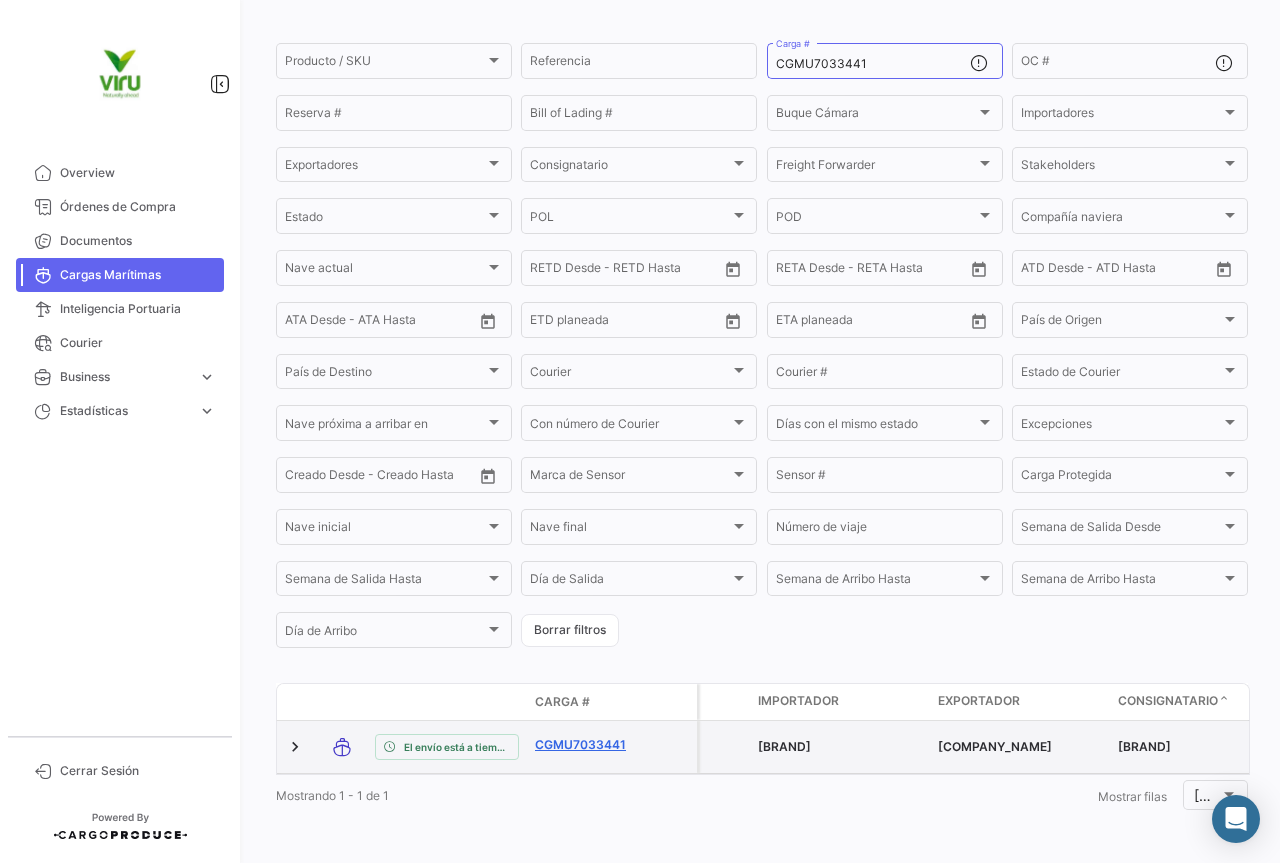 click on "CGMU7033441" 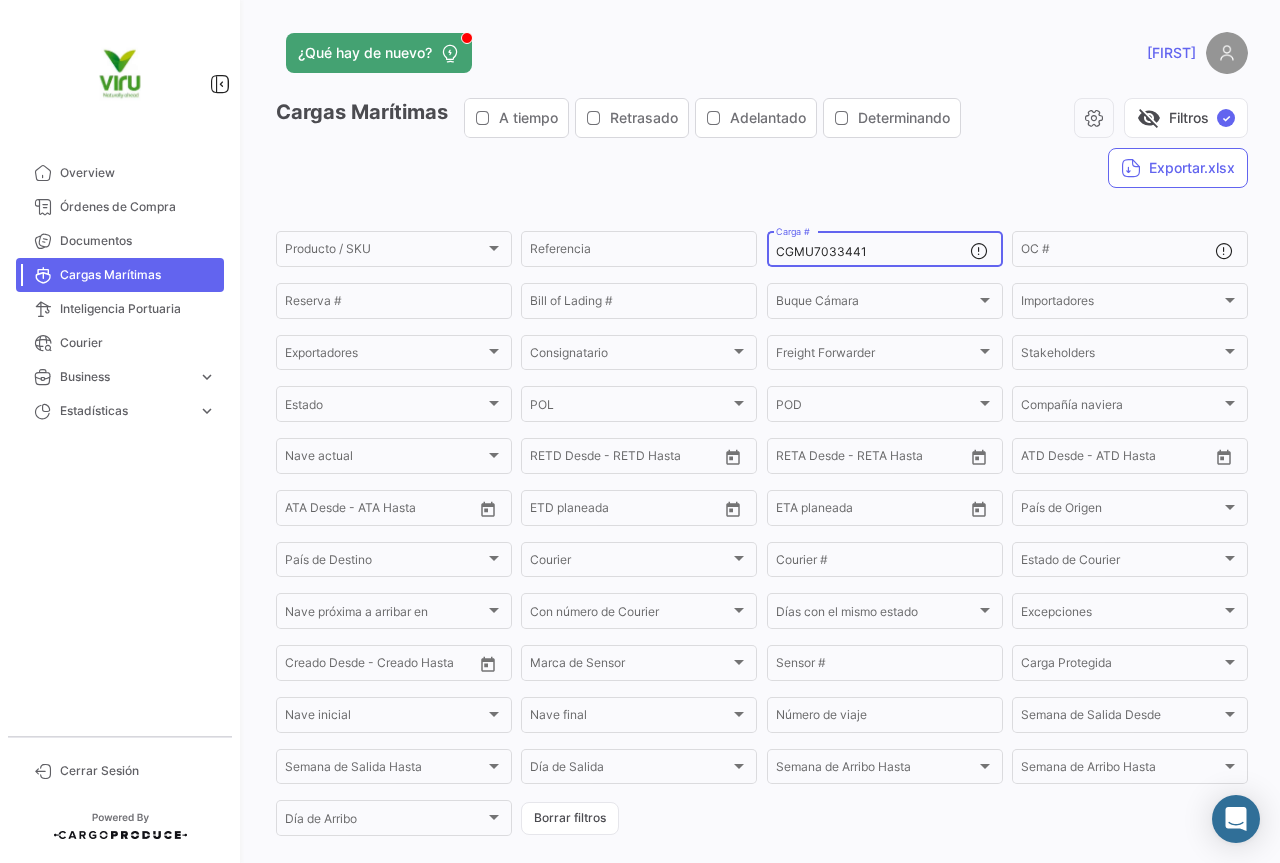 drag, startPoint x: 900, startPoint y: 250, endPoint x: 772, endPoint y: 250, distance: 128 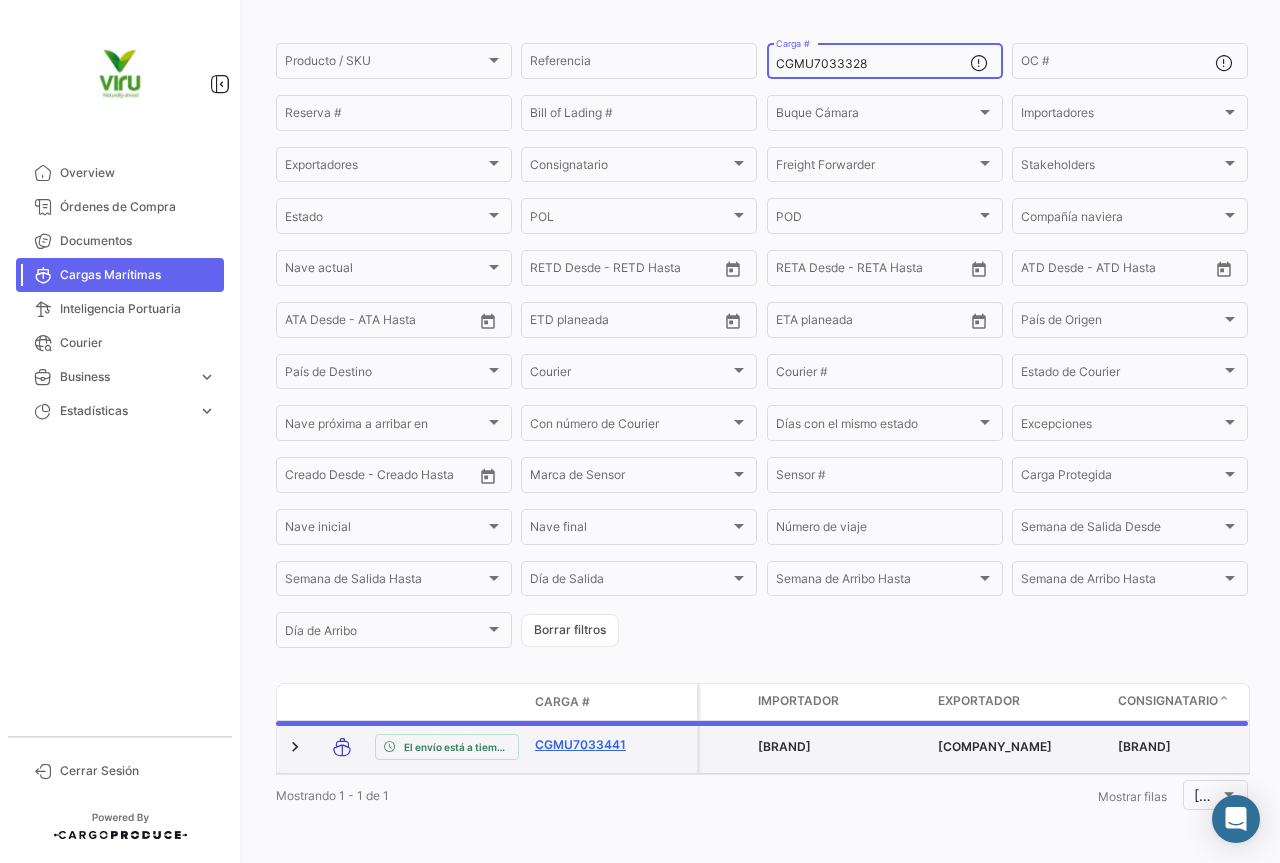 scroll, scrollTop: 185, scrollLeft: 0, axis: vertical 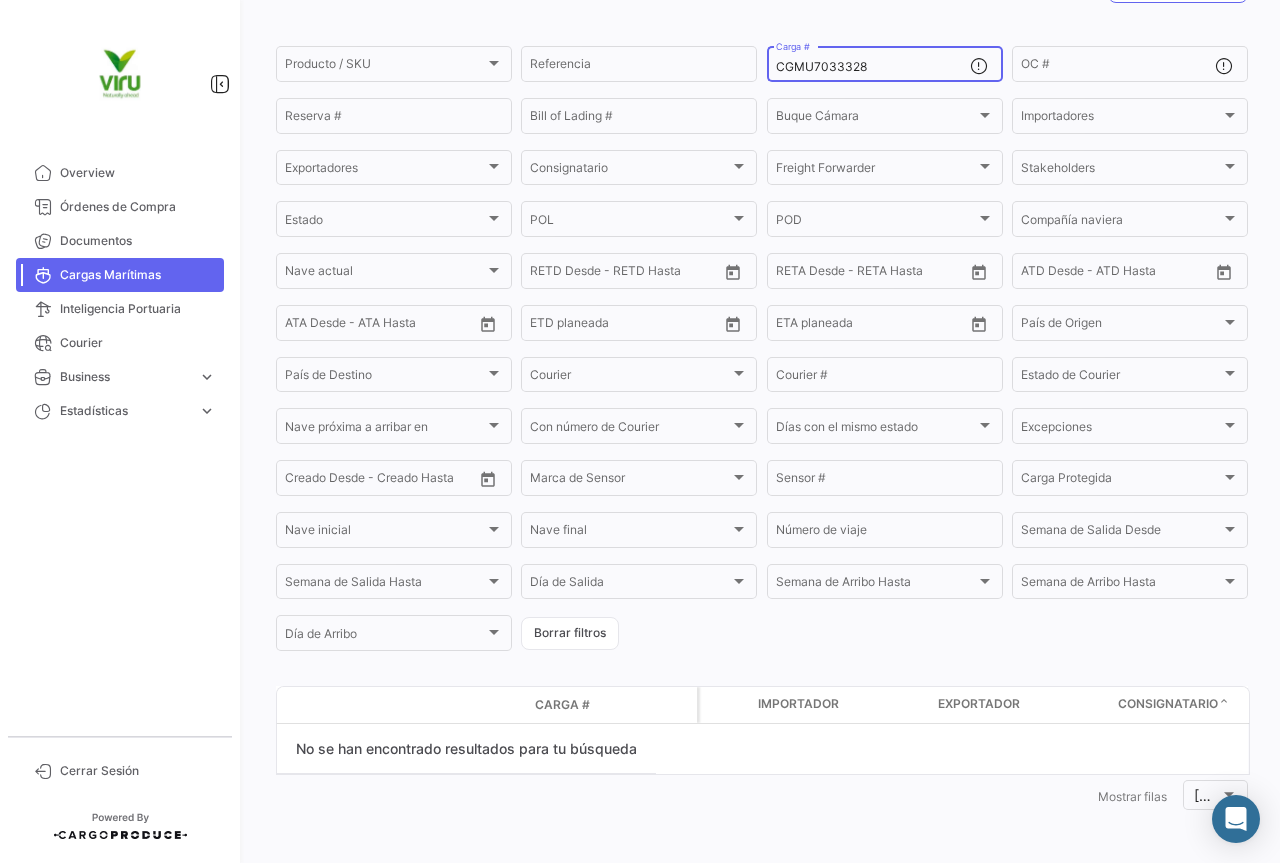 drag, startPoint x: 898, startPoint y: 68, endPoint x: 773, endPoint y: 63, distance: 125.09996 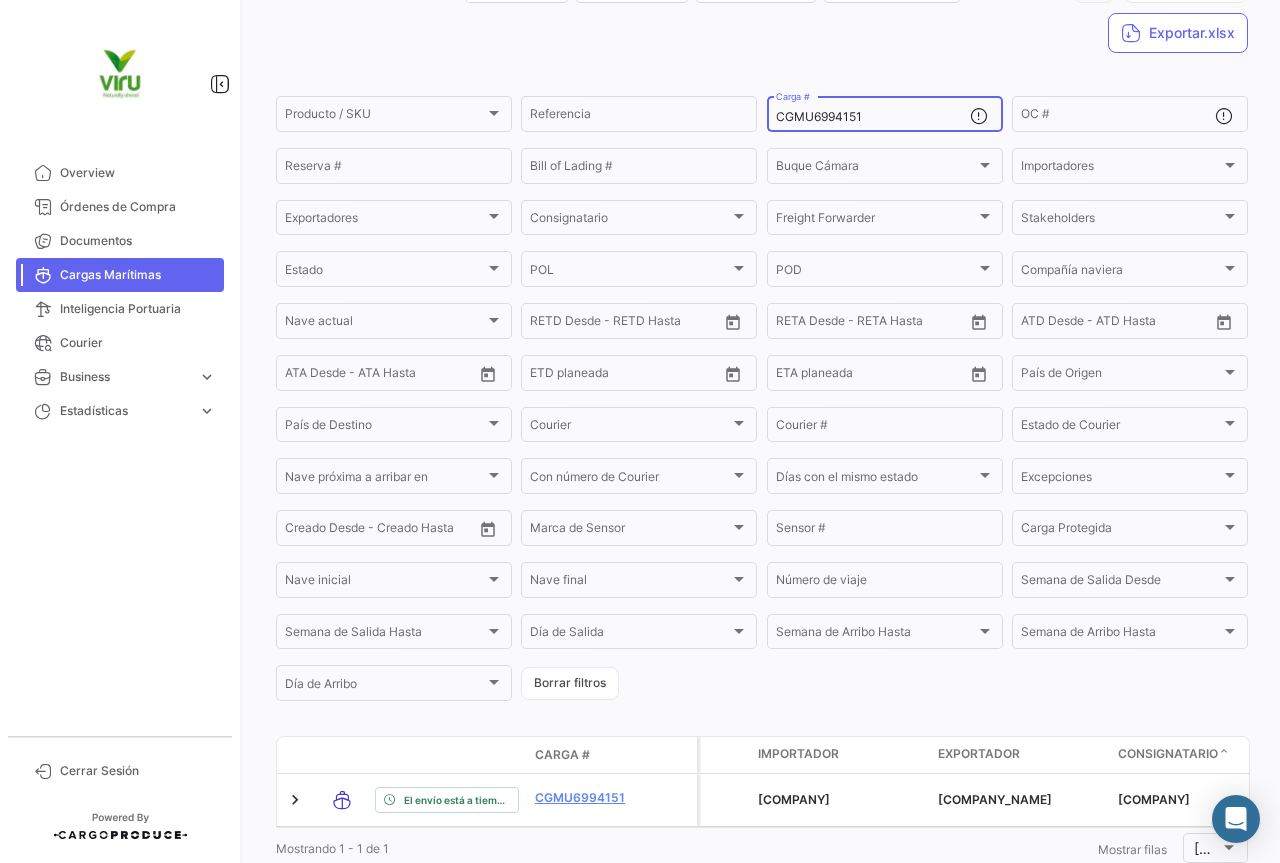 scroll, scrollTop: 200, scrollLeft: 0, axis: vertical 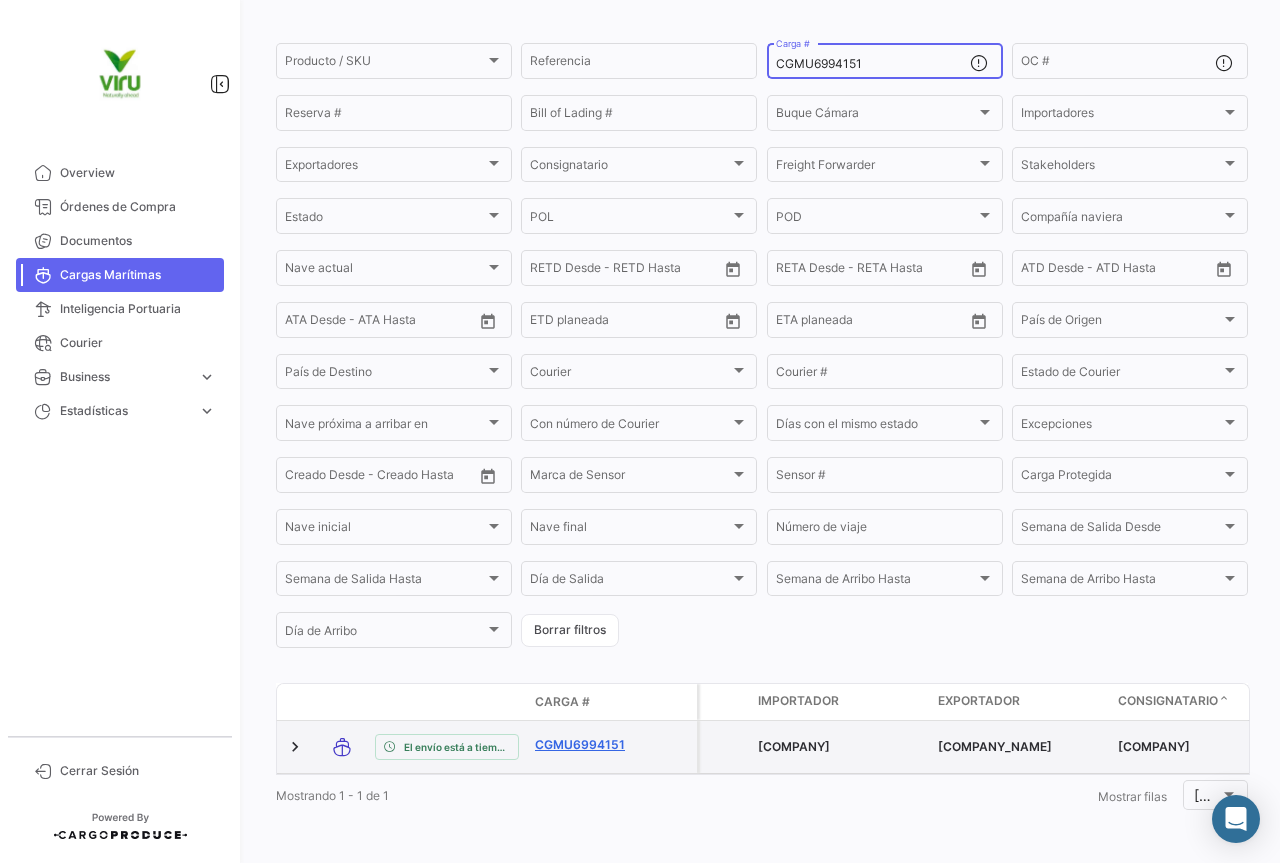 type on "CGMU6994151" 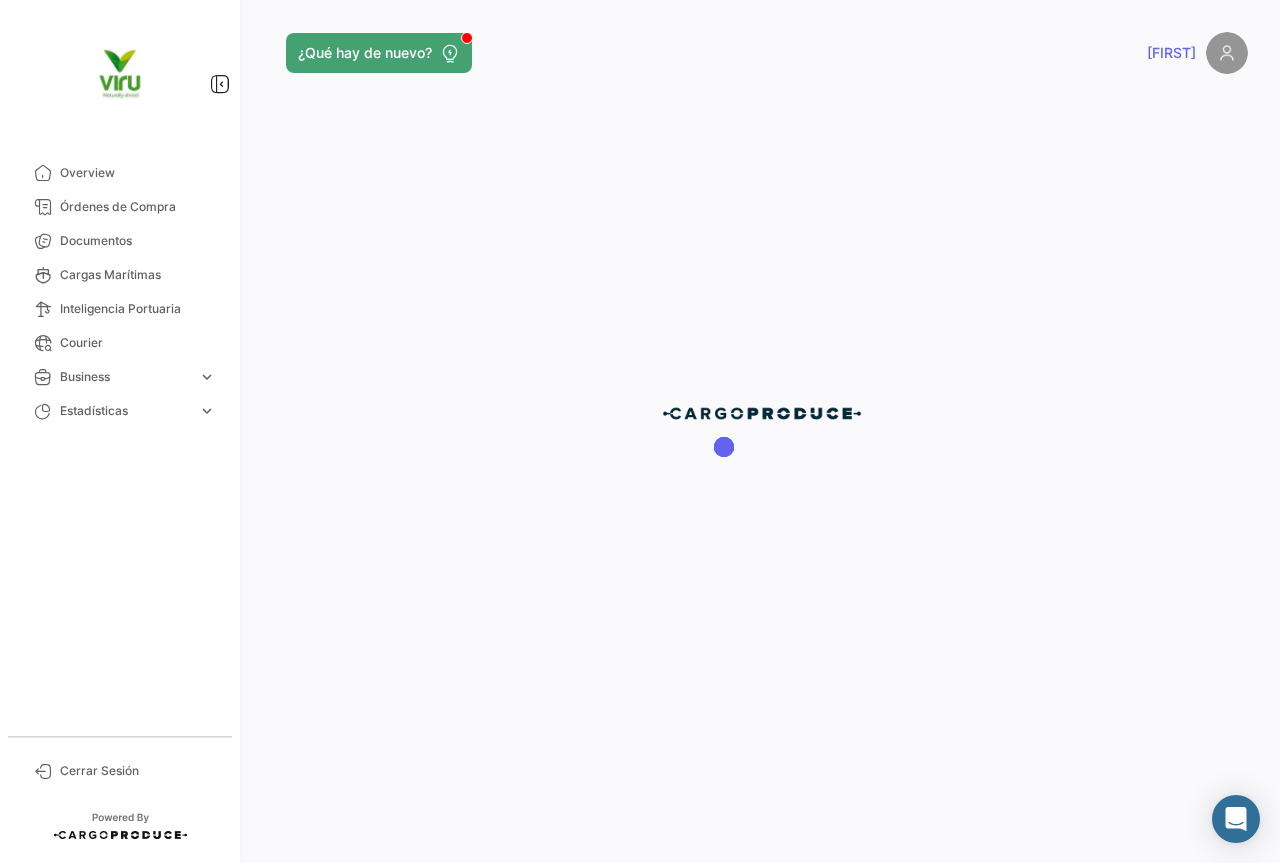 scroll, scrollTop: 0, scrollLeft: 0, axis: both 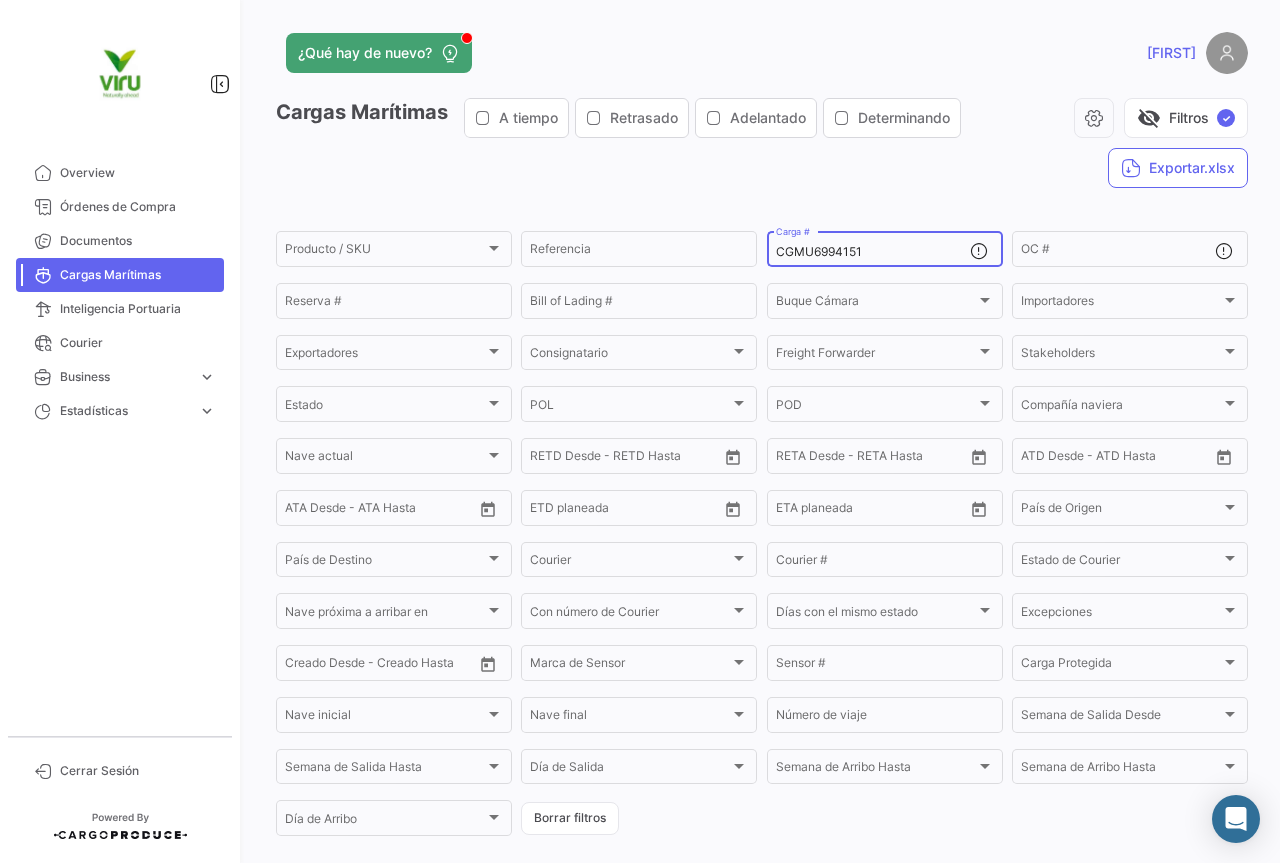 click on "[CONTAINER_NUMBER]  Carga #" 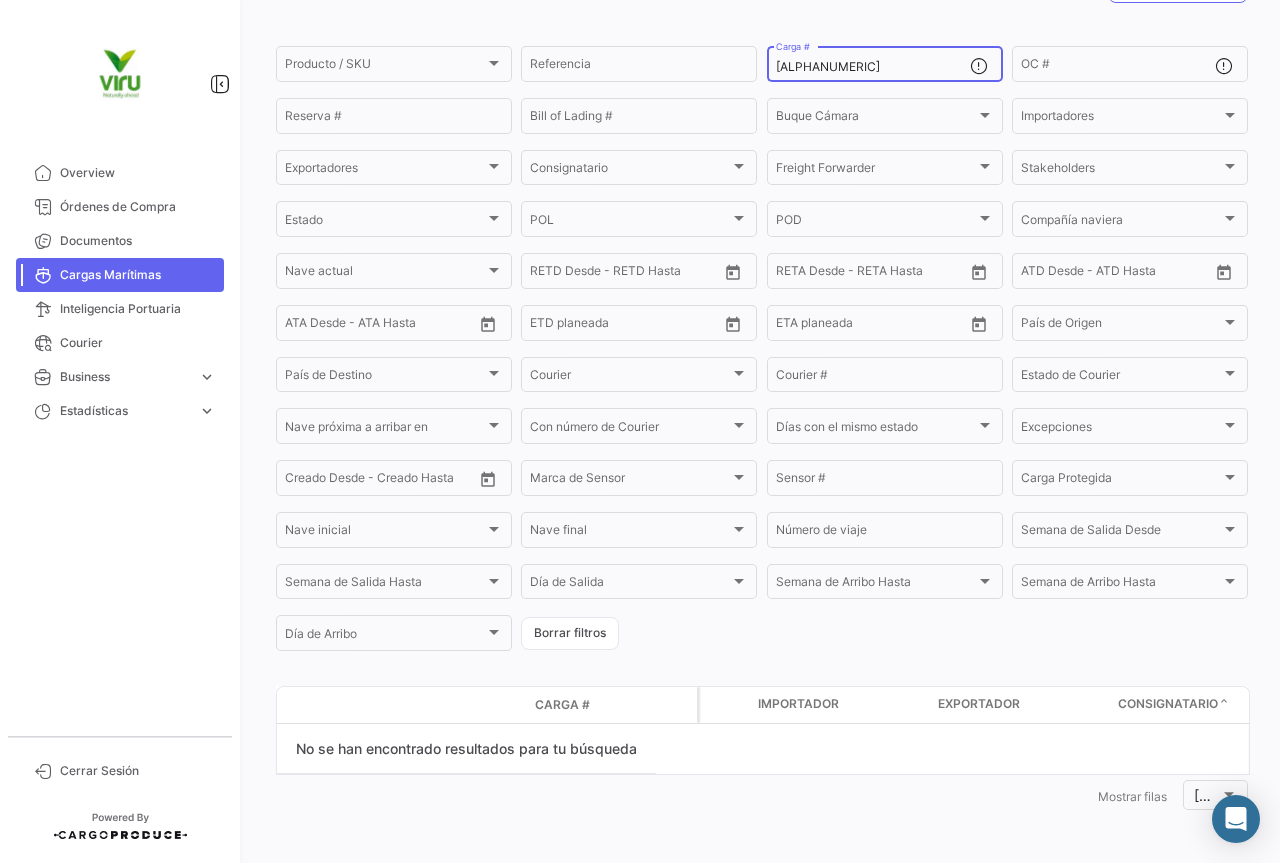 scroll, scrollTop: 185, scrollLeft: 0, axis: vertical 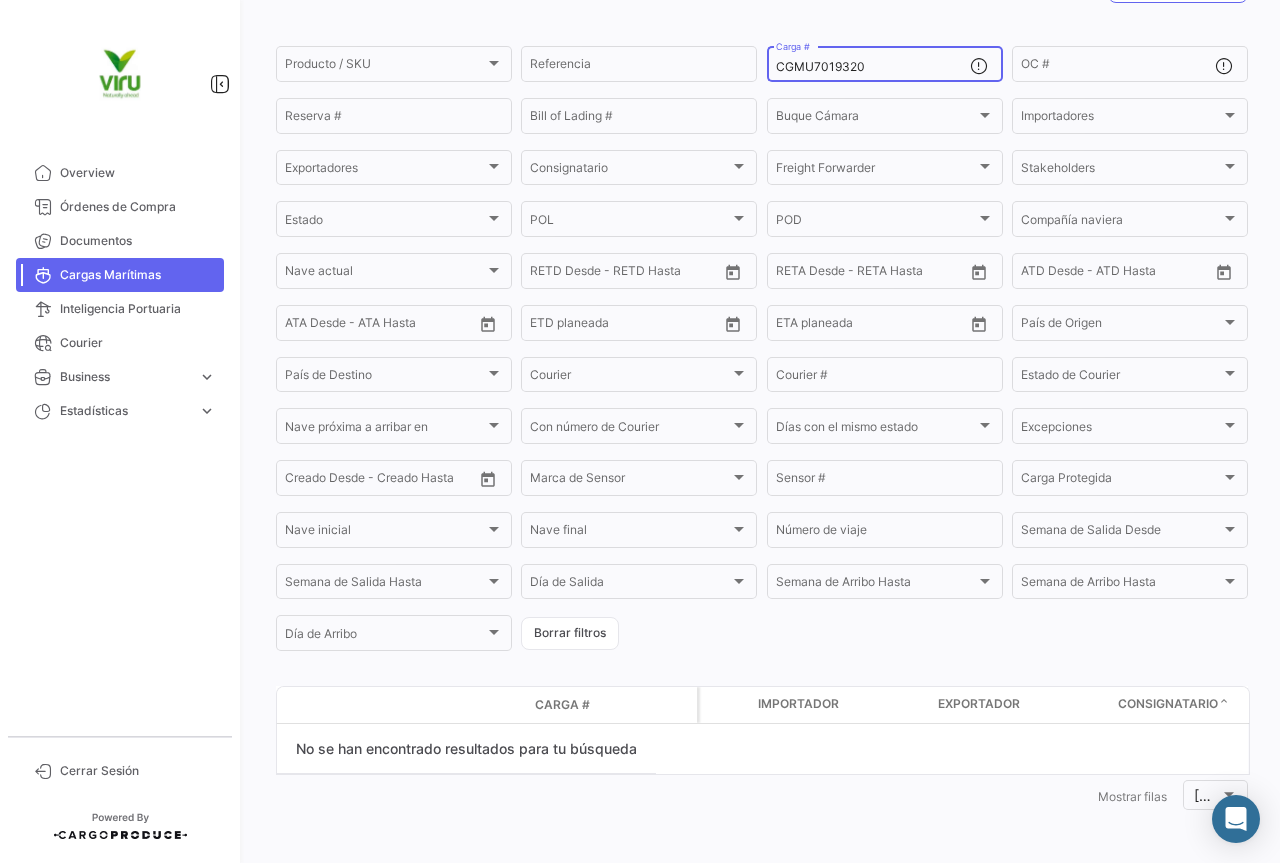 drag, startPoint x: 884, startPoint y: 68, endPoint x: 761, endPoint y: 59, distance: 123.32883 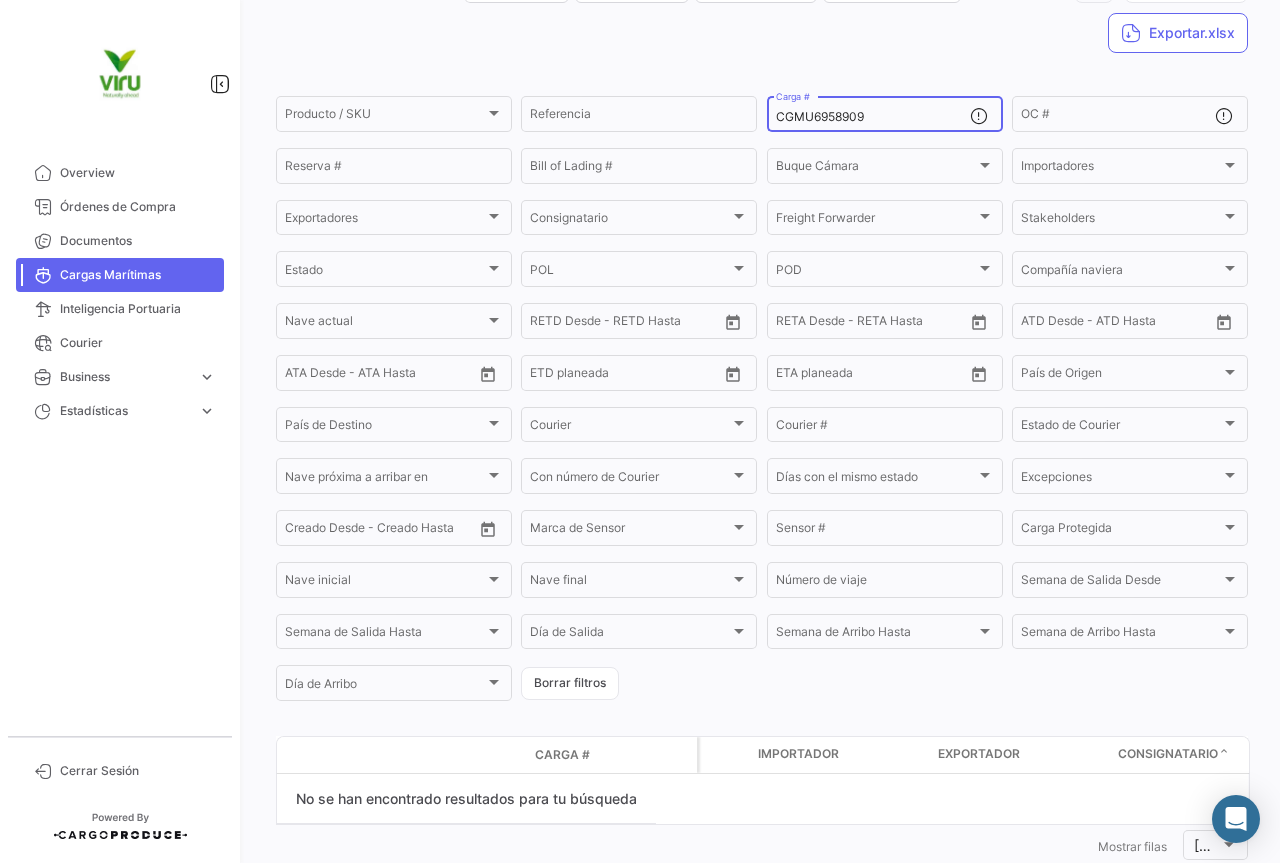 scroll, scrollTop: 185, scrollLeft: 0, axis: vertical 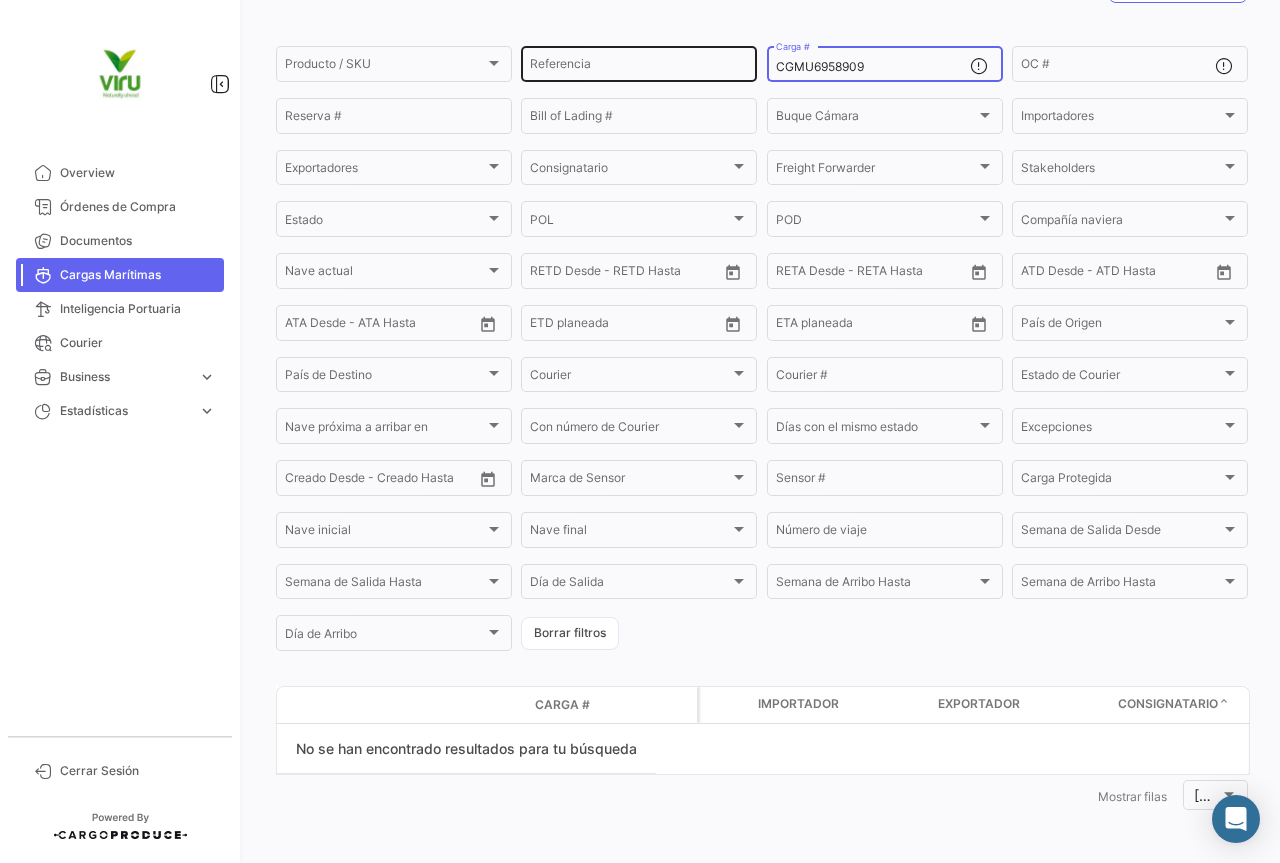 drag, startPoint x: 876, startPoint y: 63, endPoint x: 752, endPoint y: 55, distance: 124.2578 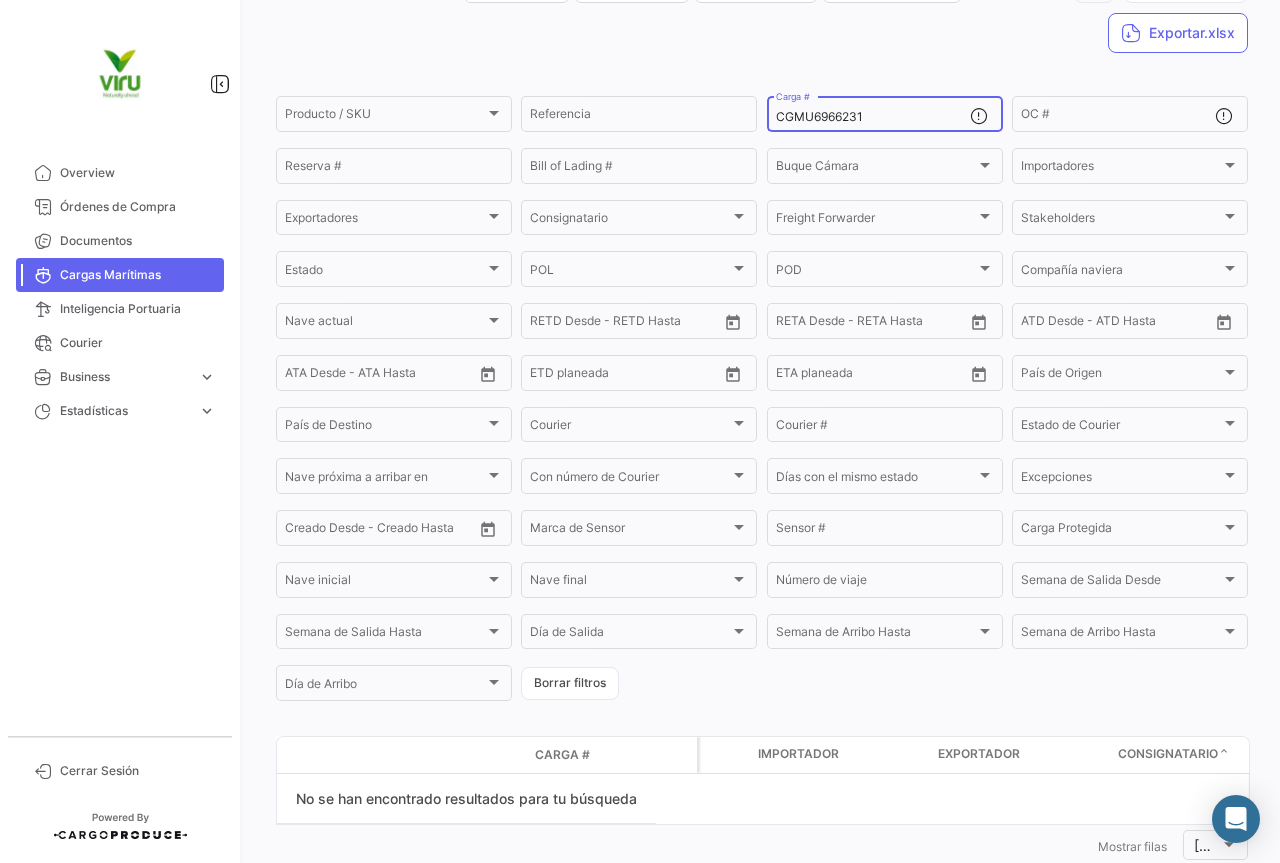 scroll, scrollTop: 185, scrollLeft: 0, axis: vertical 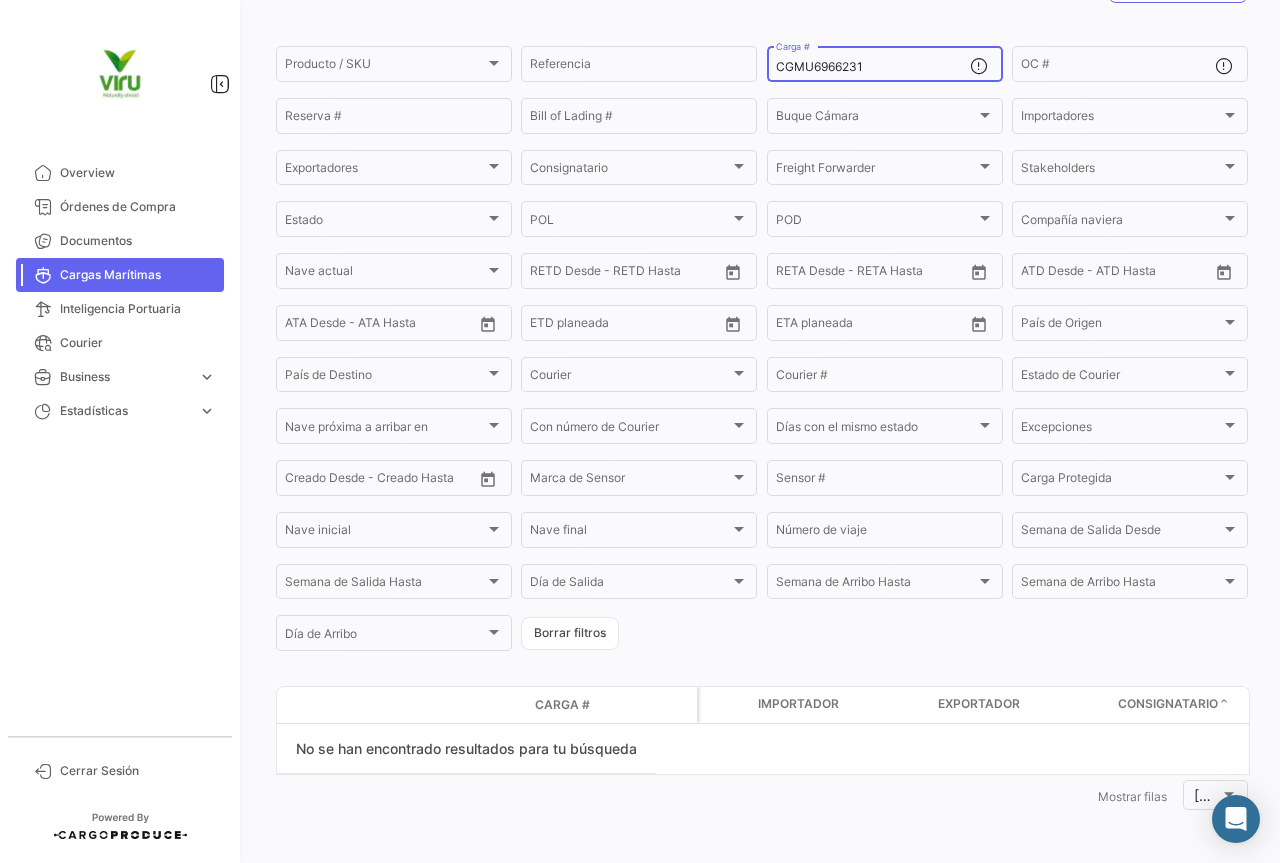 drag, startPoint x: 879, startPoint y: 69, endPoint x: 775, endPoint y: 64, distance: 104.120125 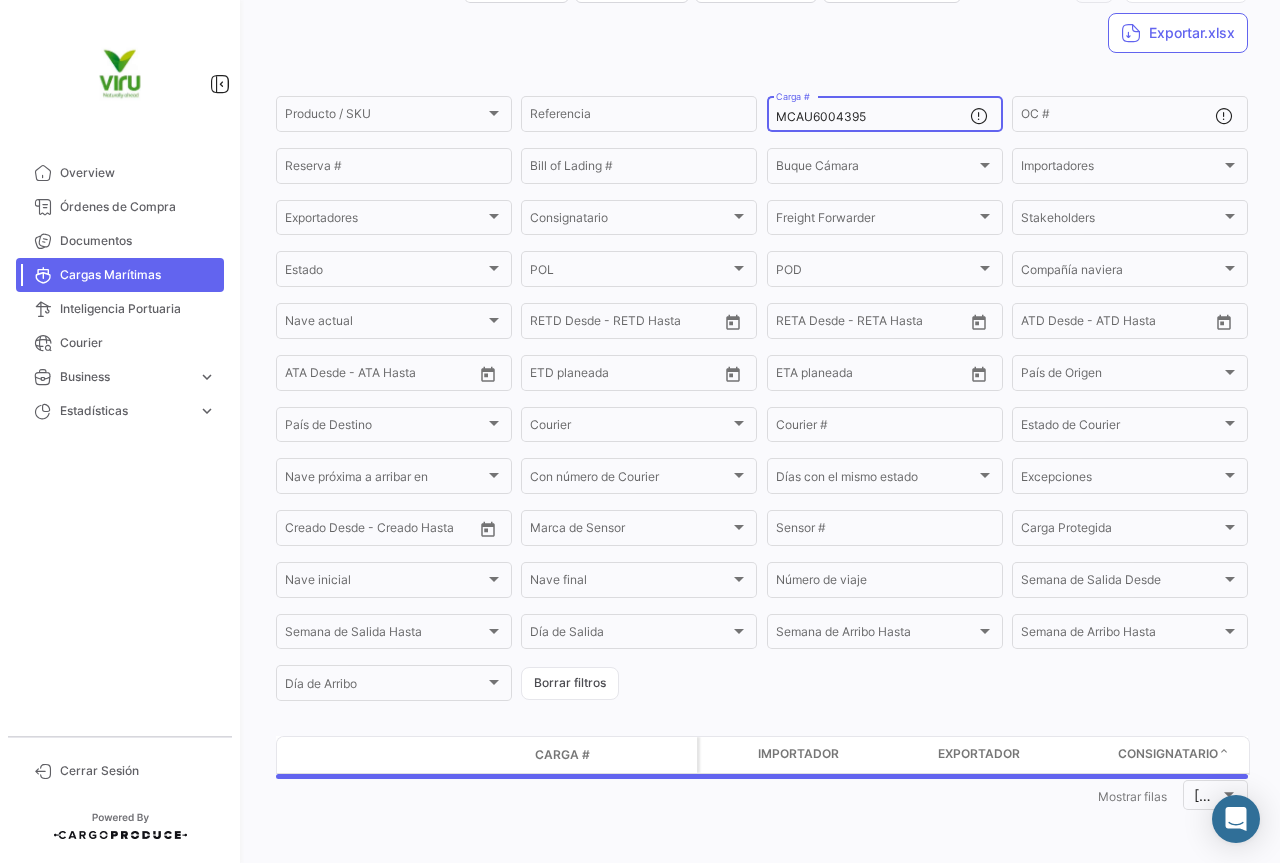 scroll, scrollTop: 185, scrollLeft: 0, axis: vertical 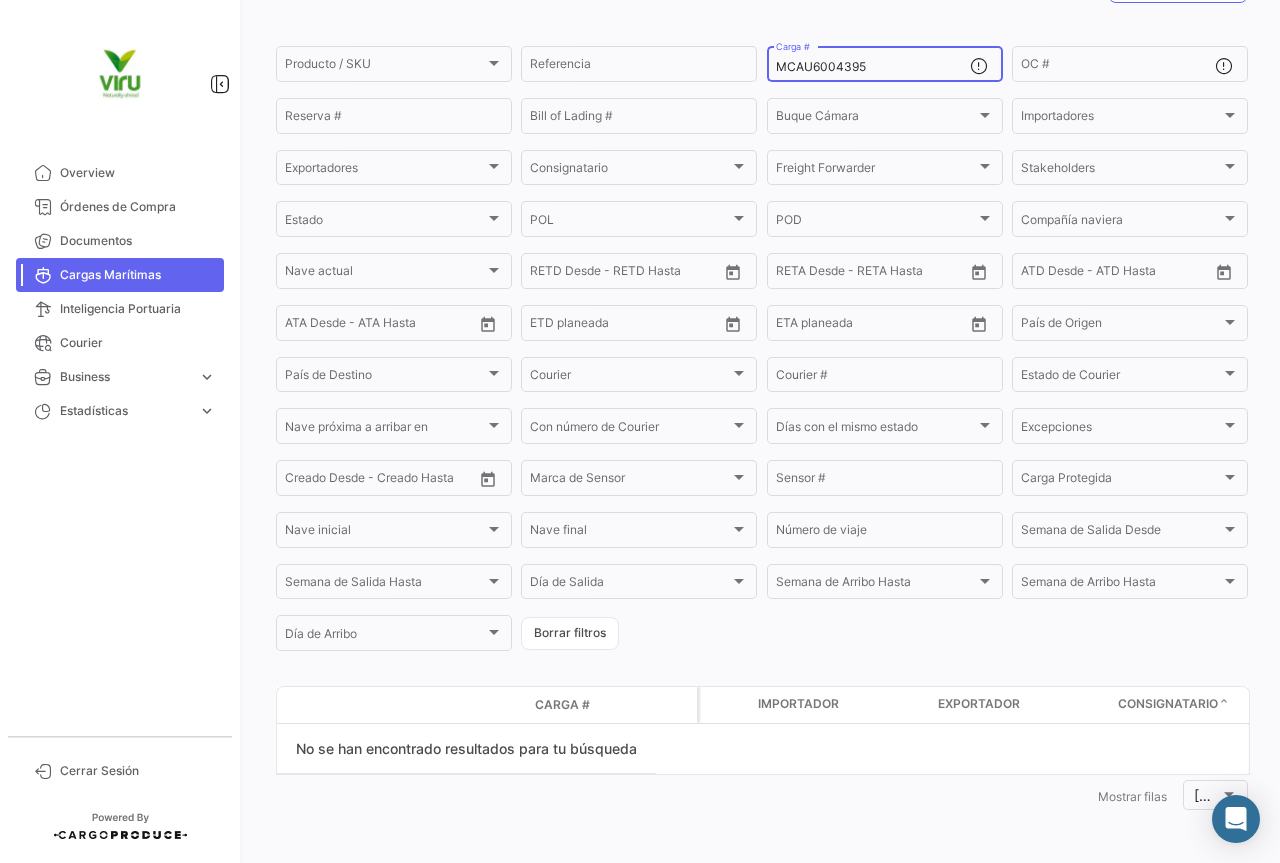drag, startPoint x: 891, startPoint y: 67, endPoint x: 768, endPoint y: 66, distance: 123.00407 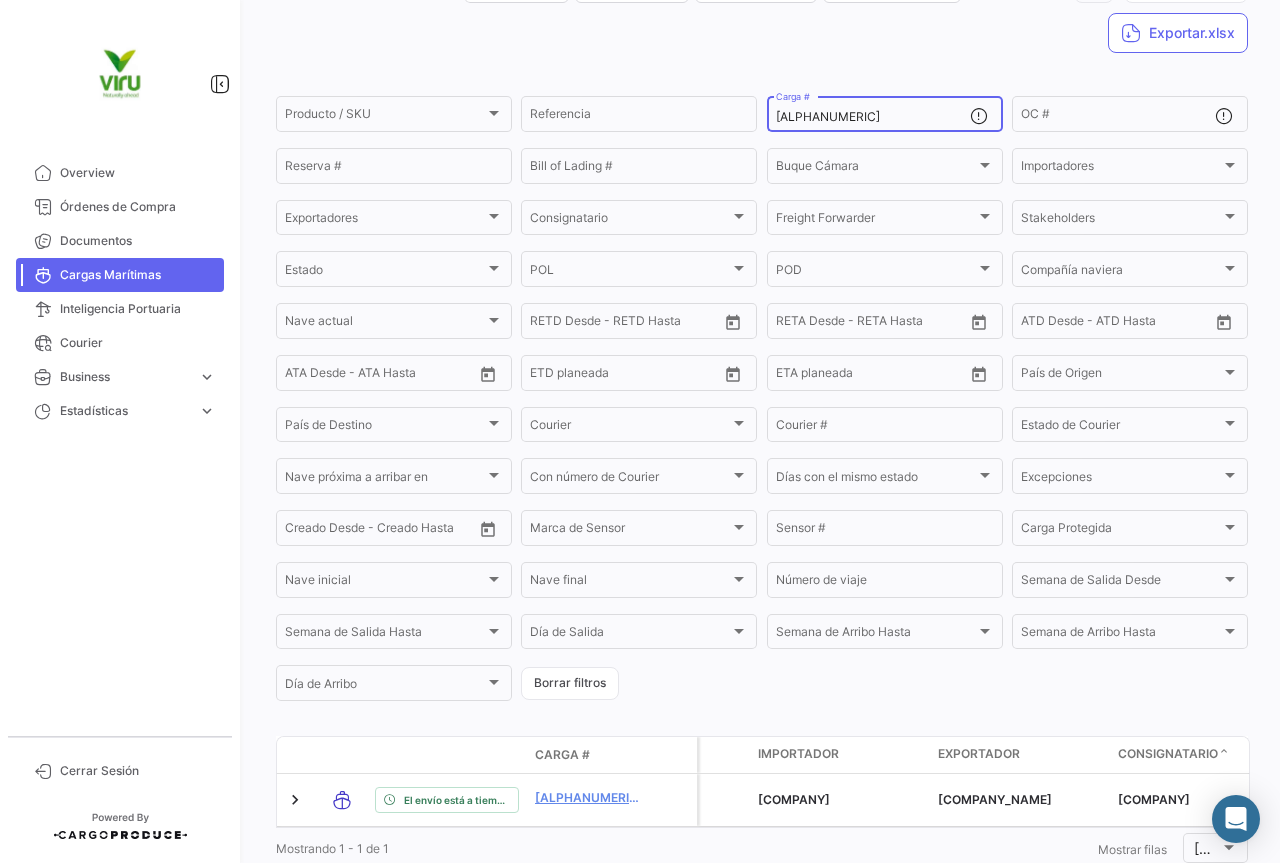 scroll, scrollTop: 195, scrollLeft: 0, axis: vertical 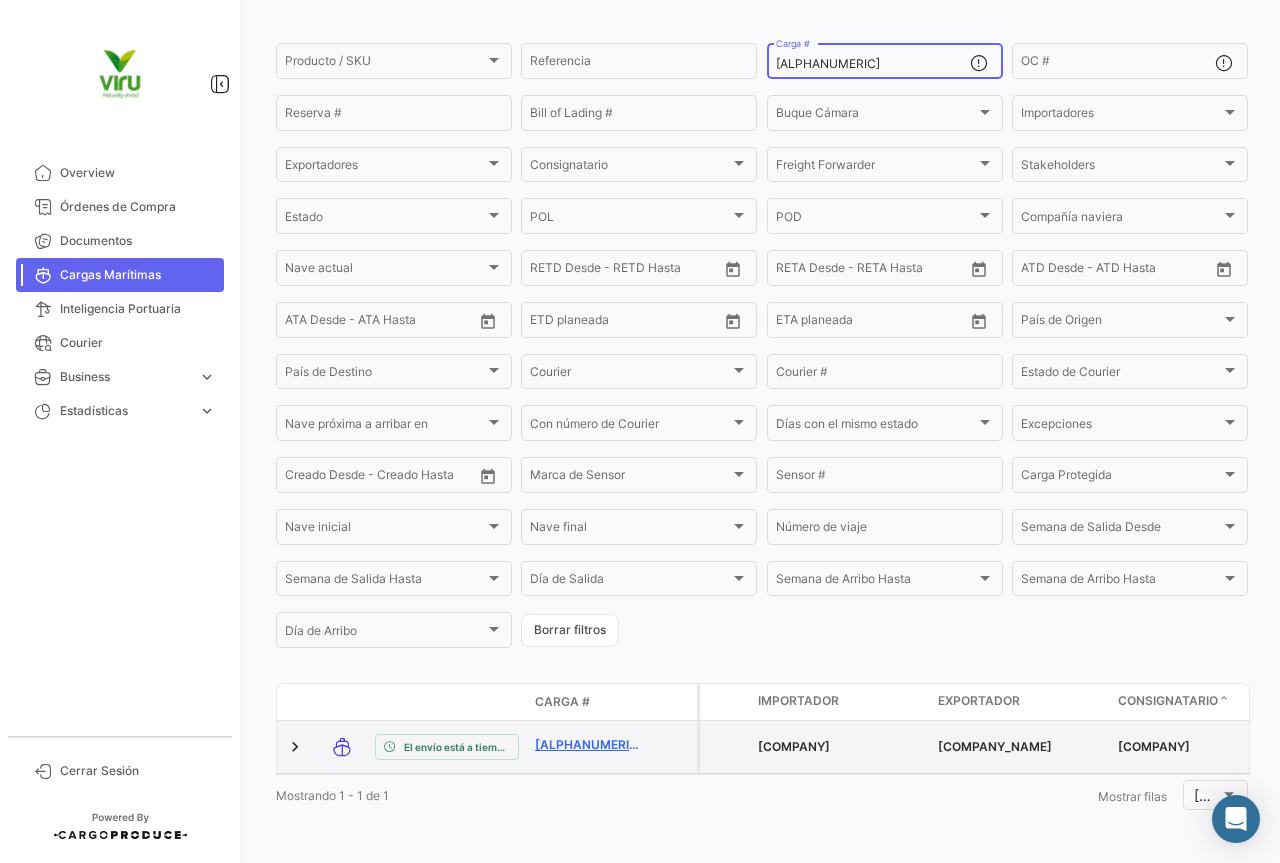 type on "[ALPHANUMERIC]" 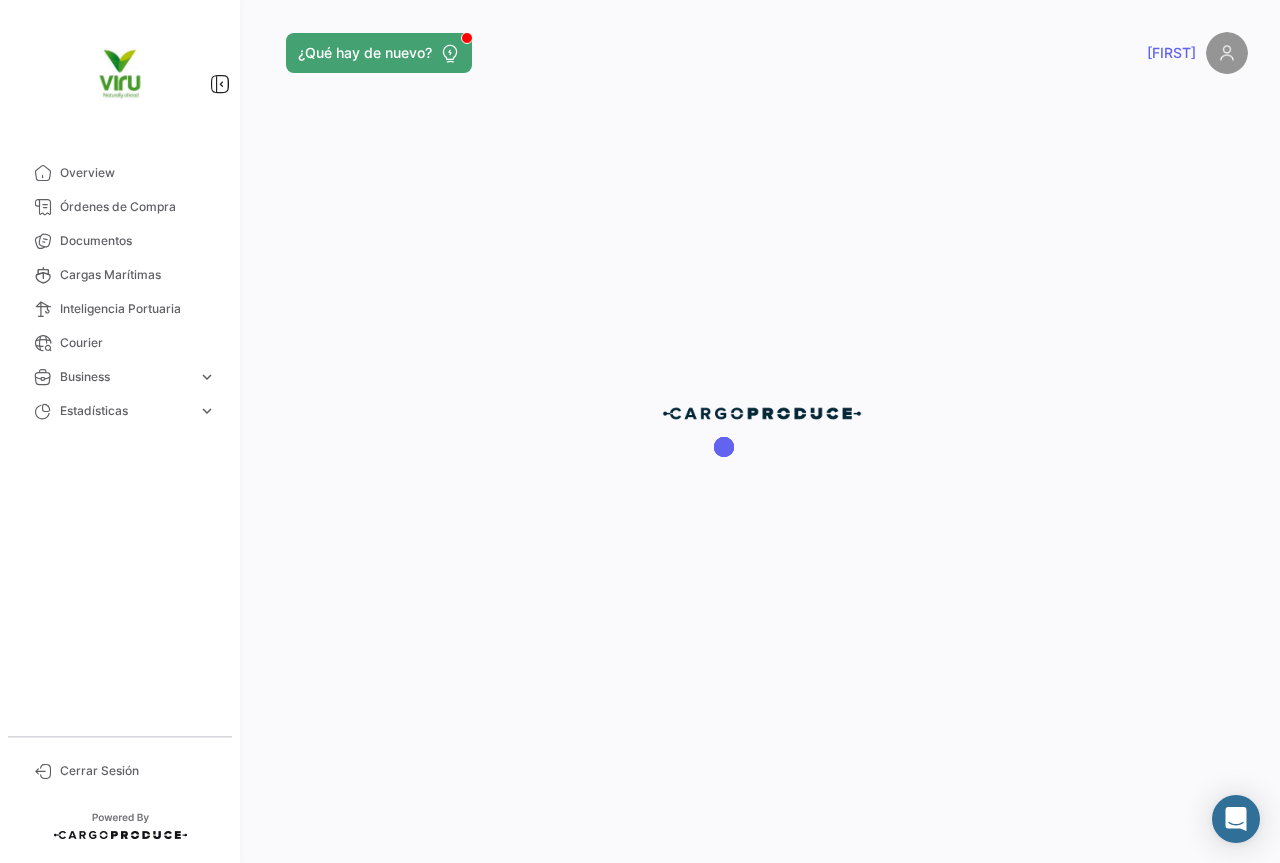 scroll, scrollTop: 0, scrollLeft: 0, axis: both 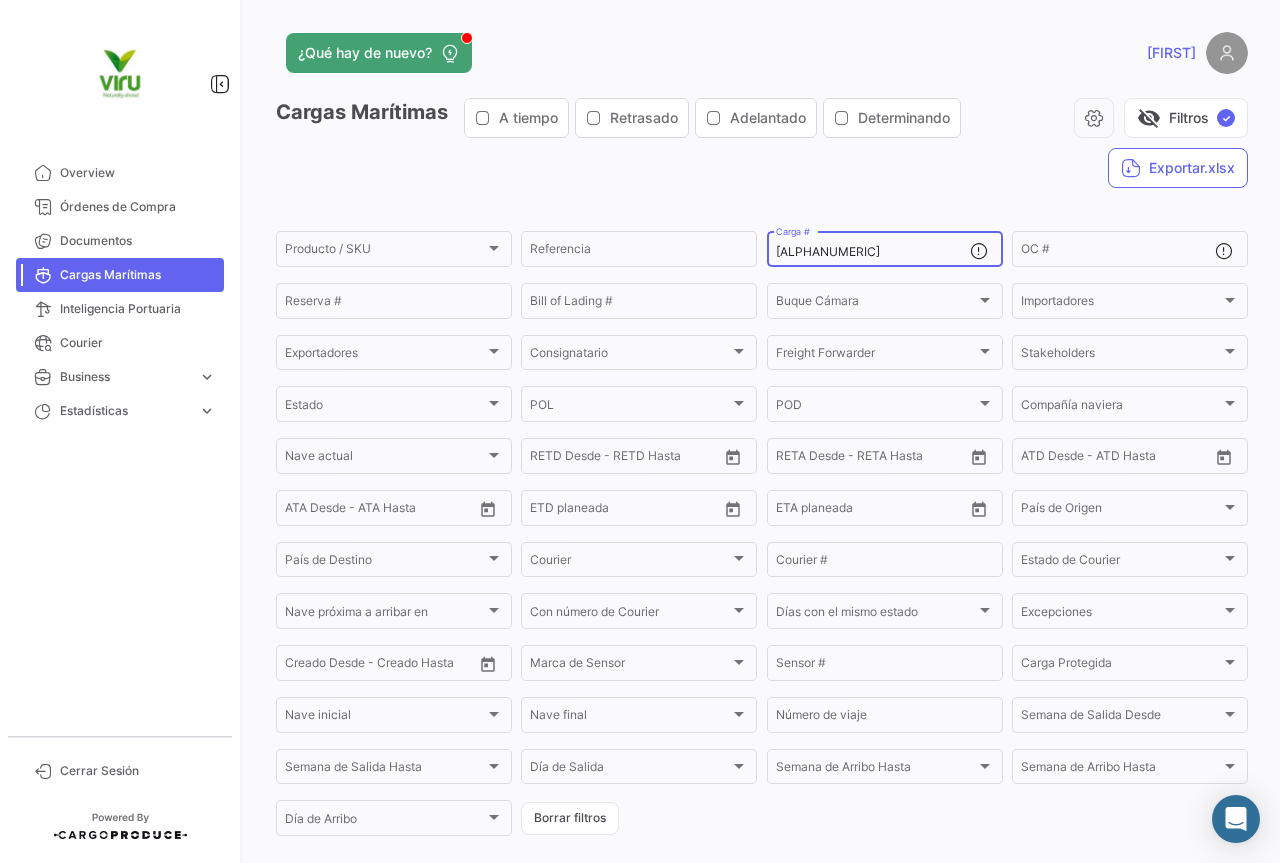 drag, startPoint x: 886, startPoint y: 251, endPoint x: 754, endPoint y: 250, distance: 132.00378 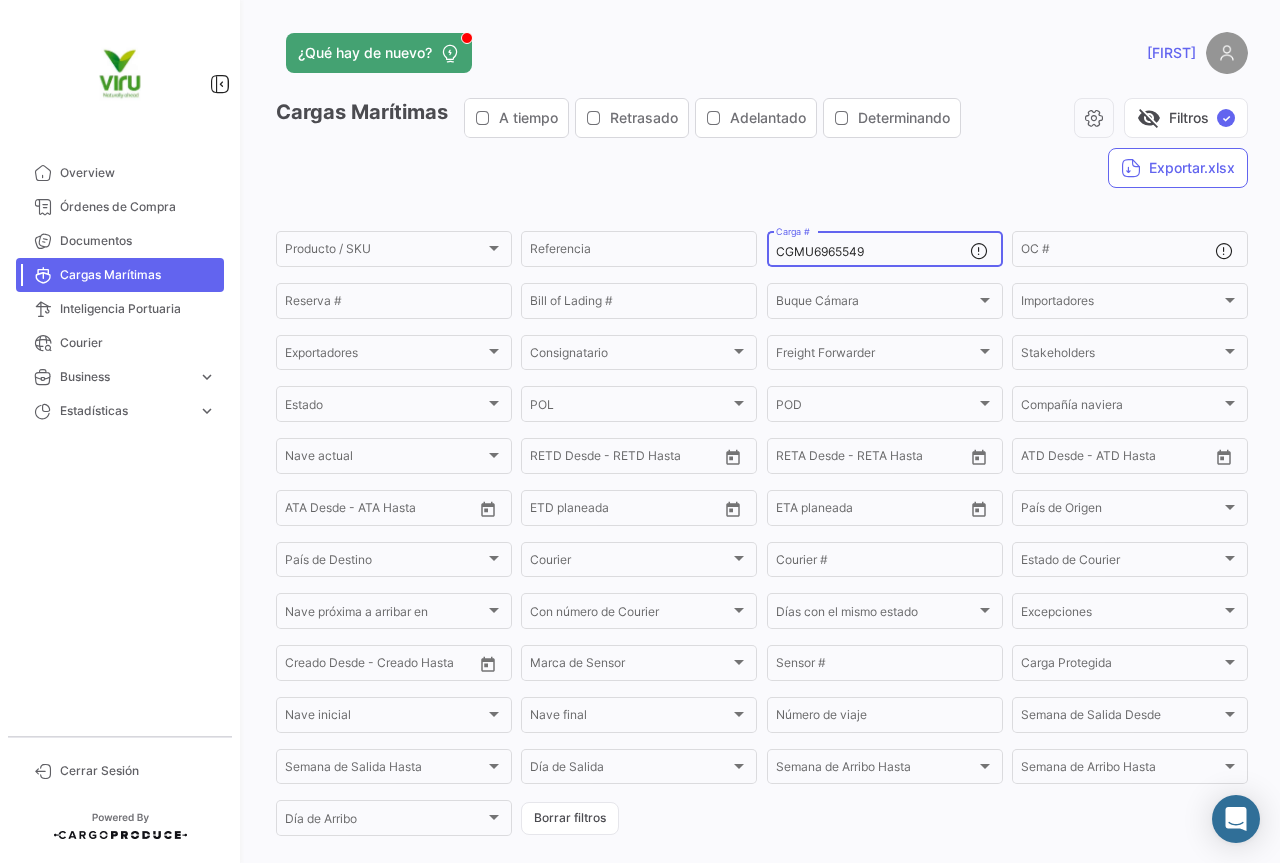 type on "CGMU6965549" 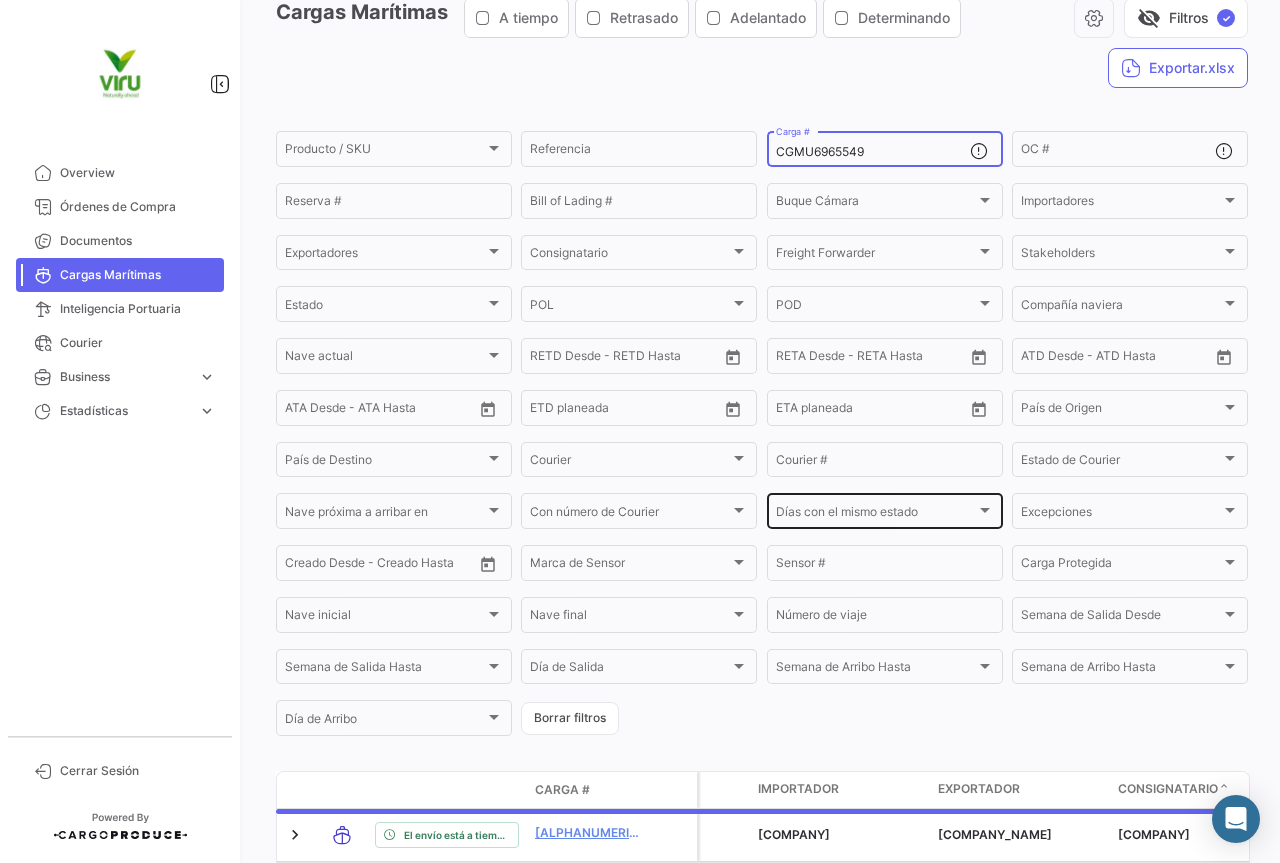 scroll, scrollTop: 195, scrollLeft: 0, axis: vertical 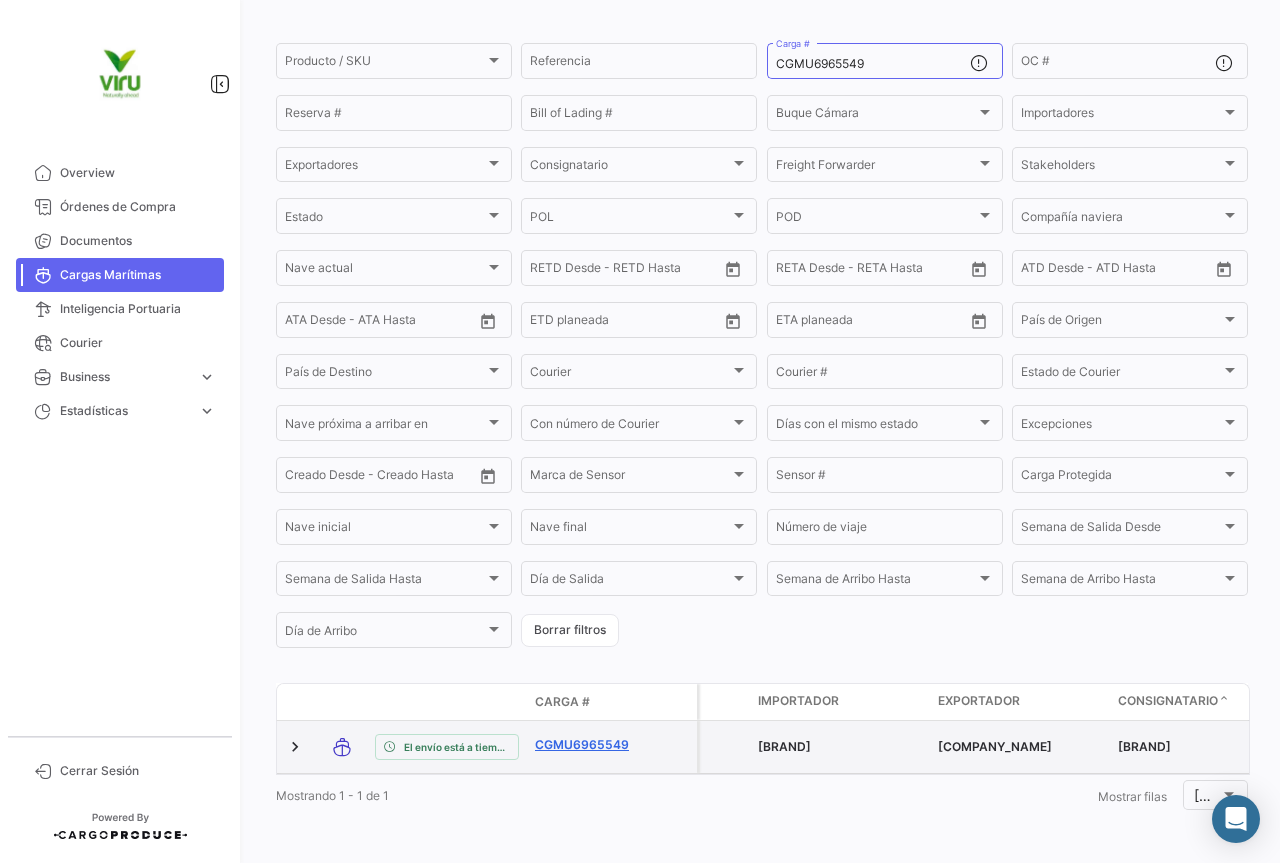 click on "CGMU6965549" 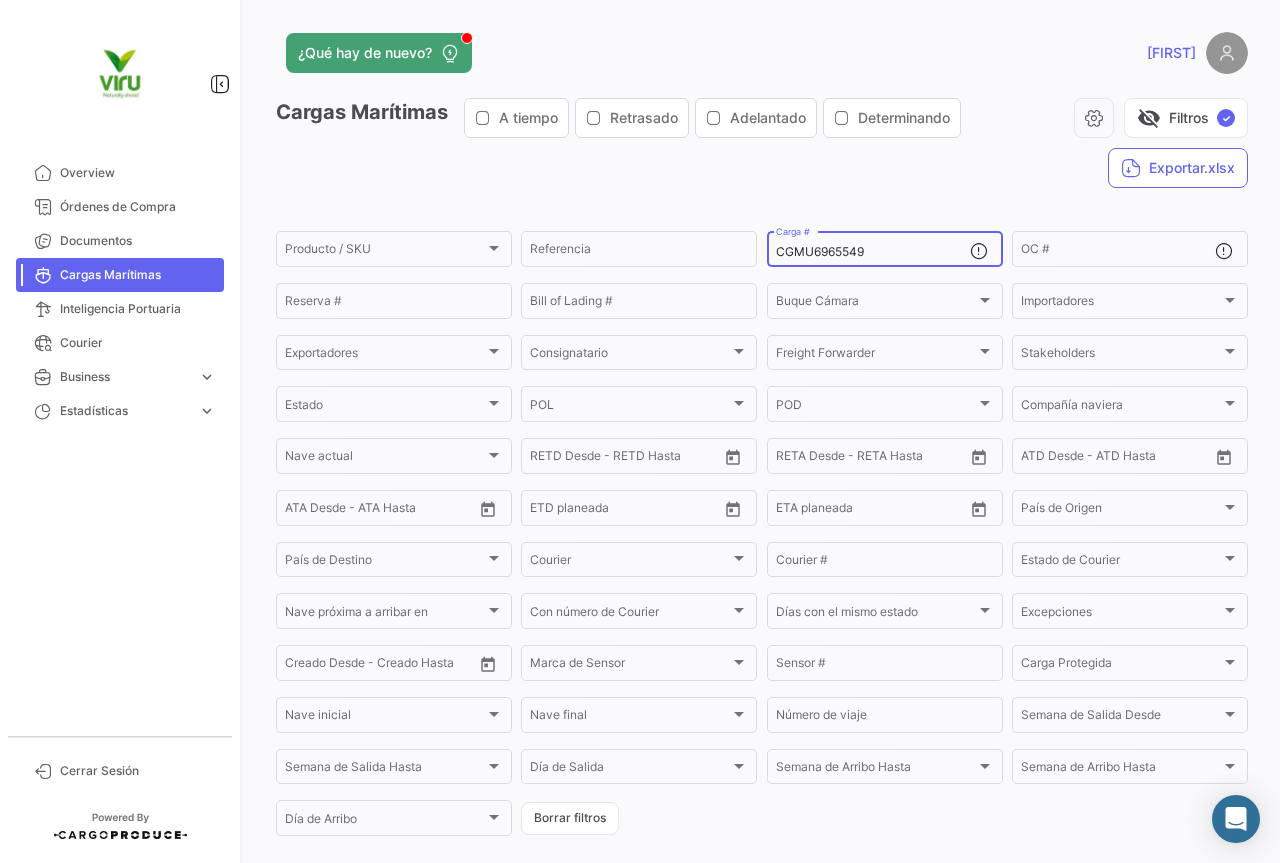 drag, startPoint x: 888, startPoint y: 252, endPoint x: 771, endPoint y: 252, distance: 117 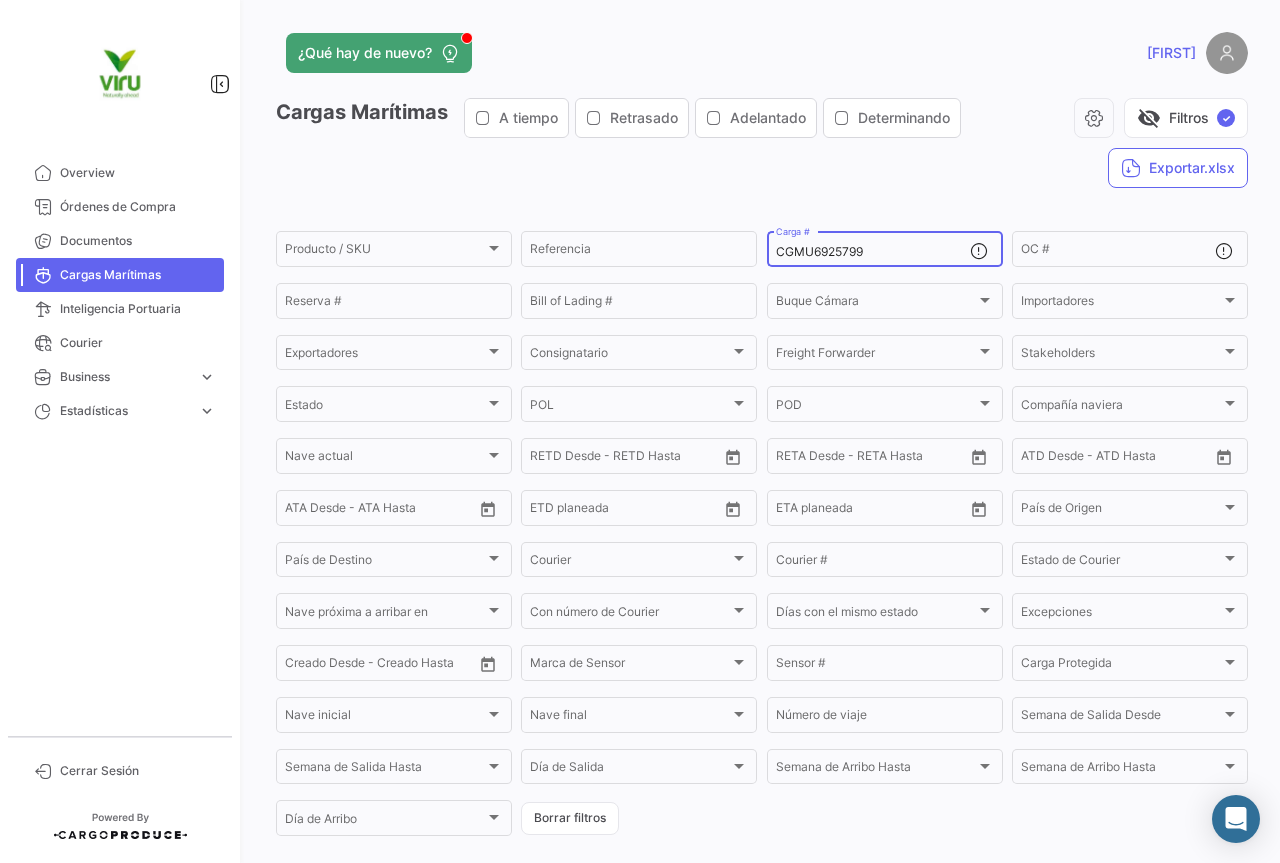 type on "CGMU6925799" 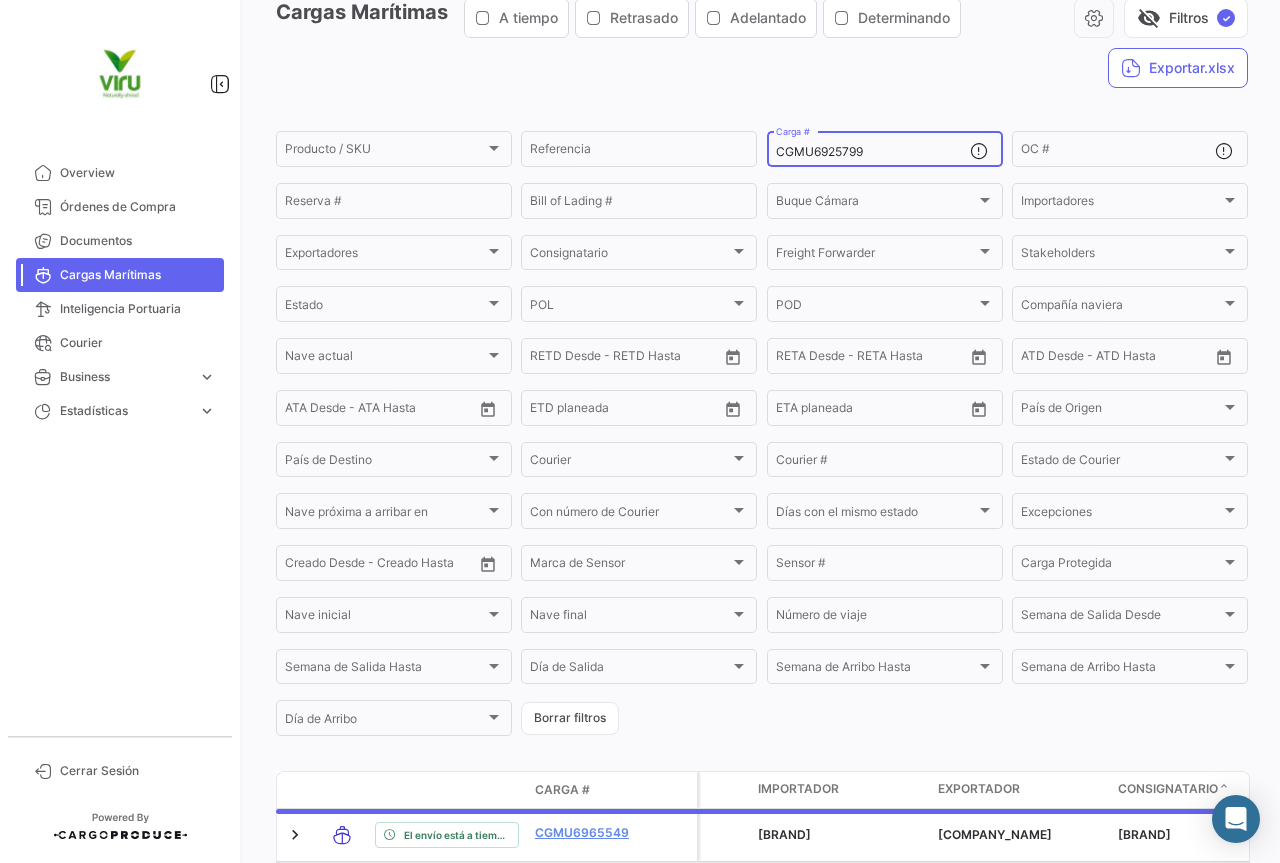 scroll, scrollTop: 200, scrollLeft: 0, axis: vertical 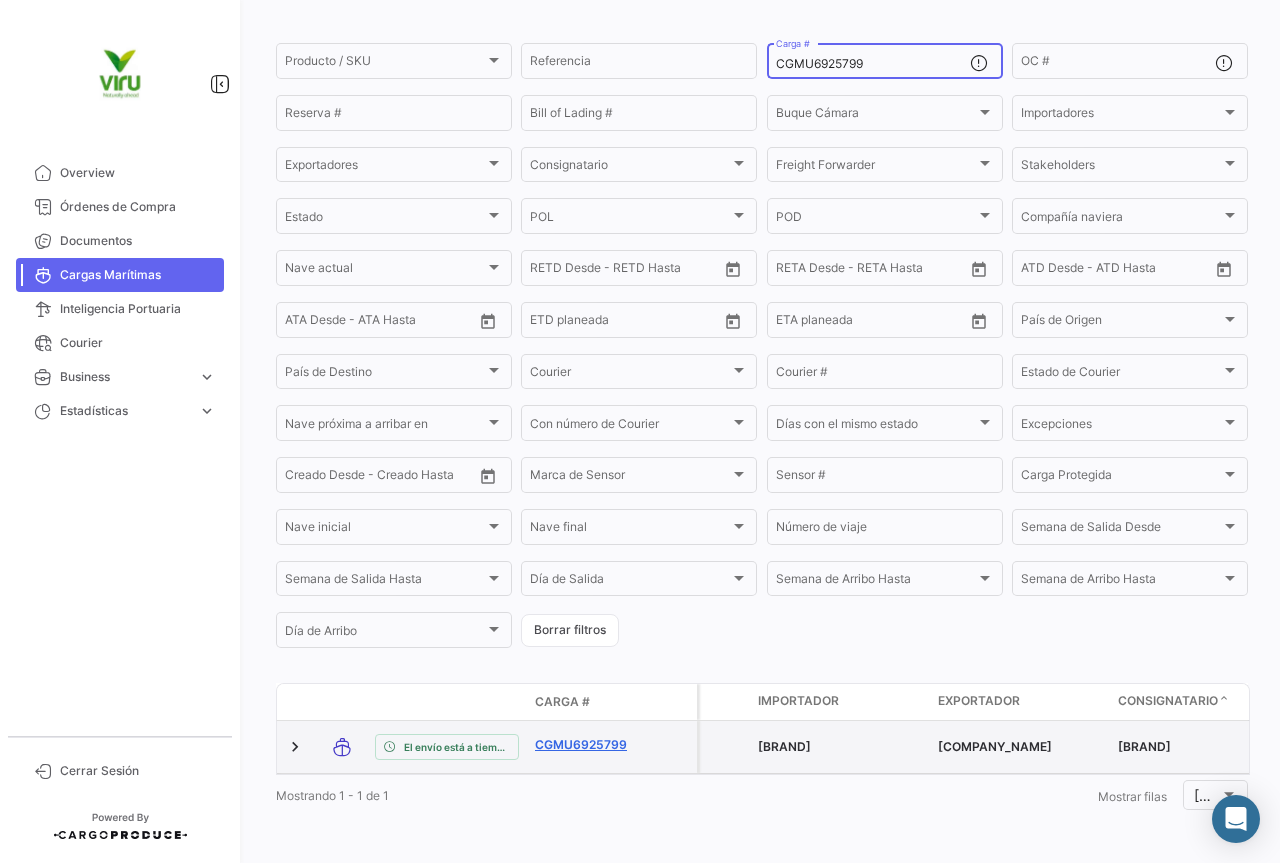 click on "CGMU6925799" 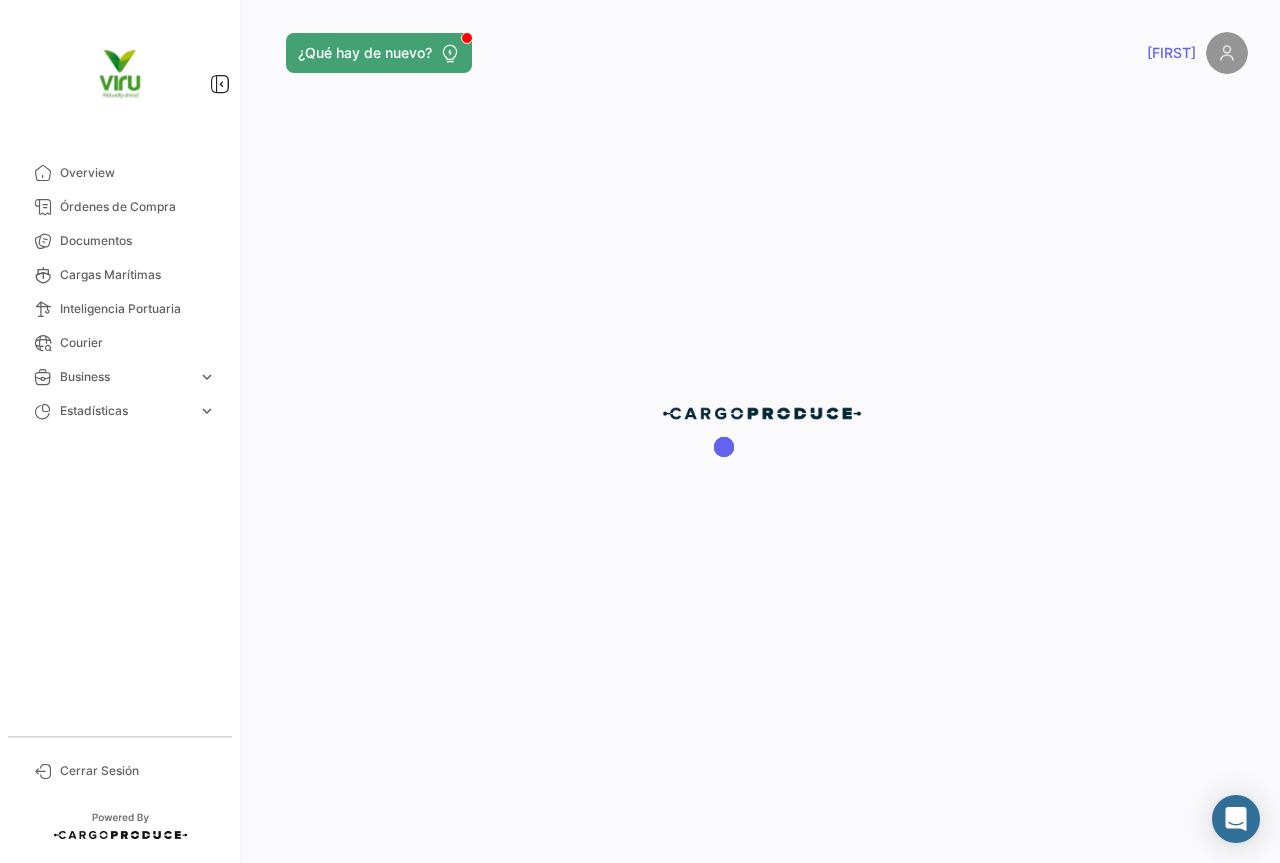 scroll, scrollTop: 0, scrollLeft: 0, axis: both 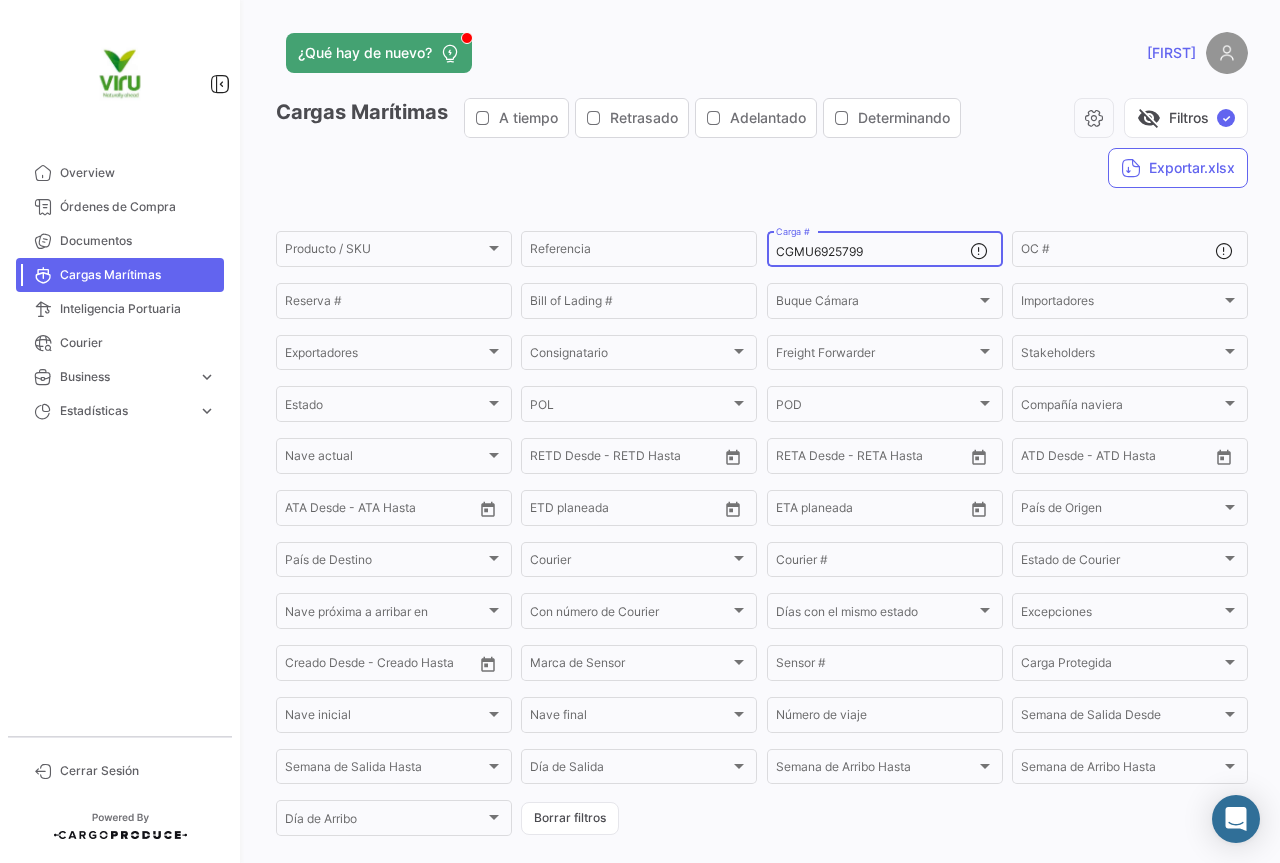 drag, startPoint x: 897, startPoint y: 252, endPoint x: 755, endPoint y: 252, distance: 142 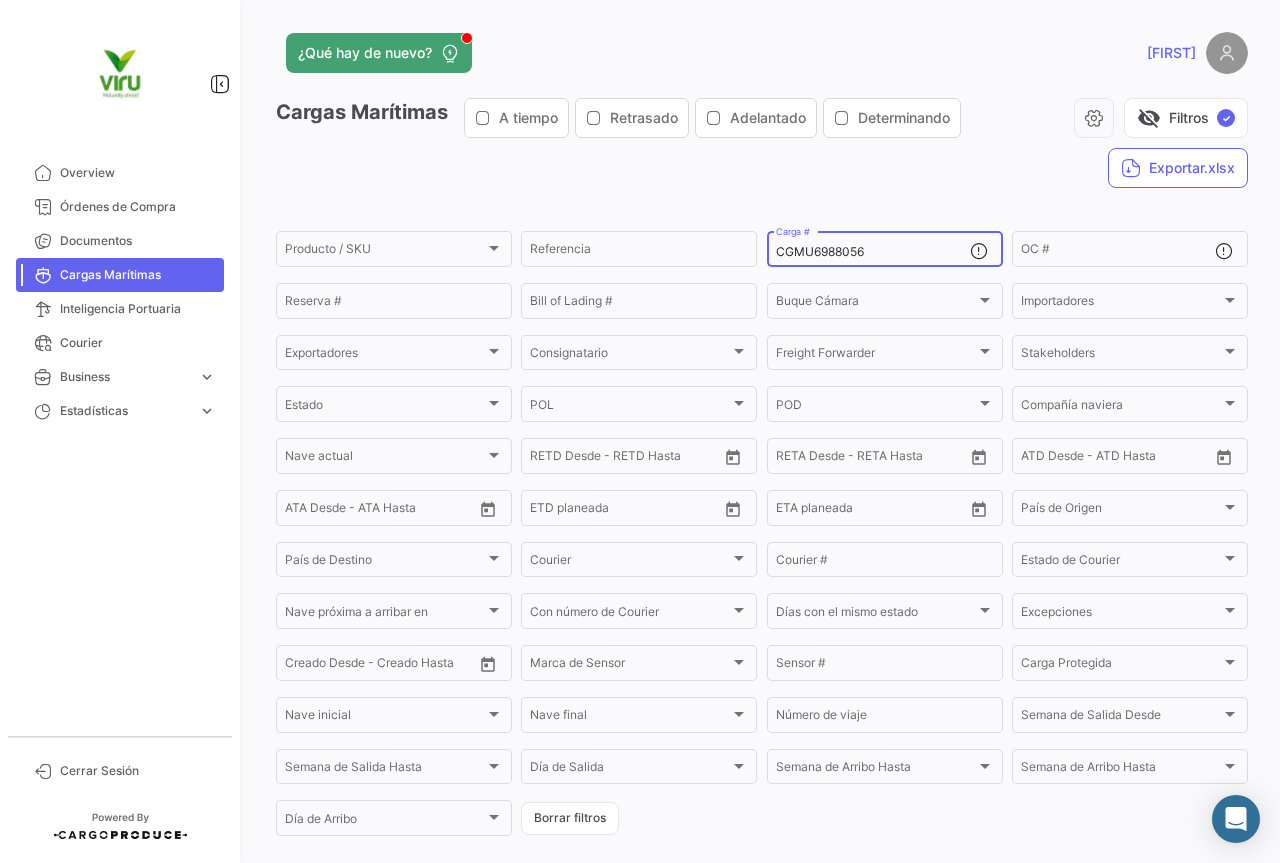 type on "CGMU6988056" 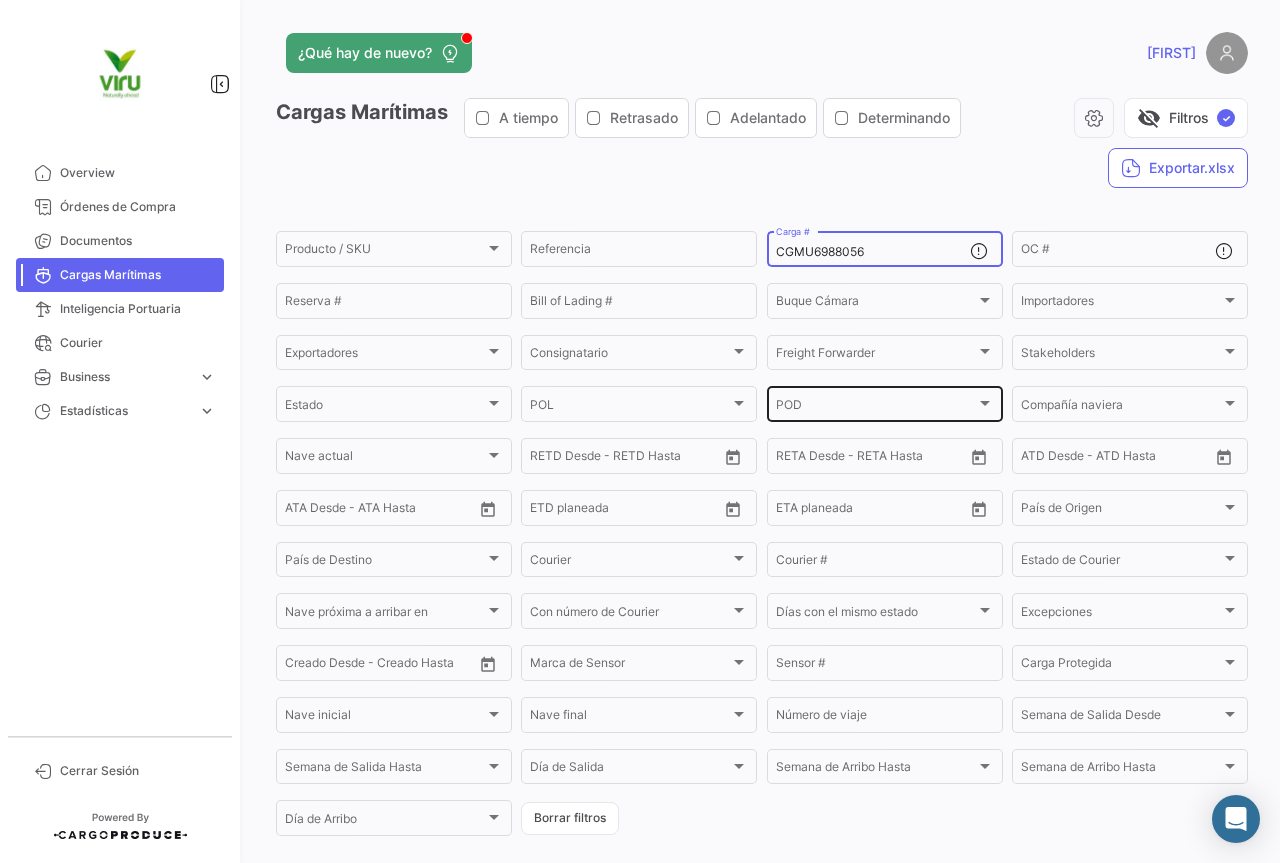 scroll, scrollTop: 200, scrollLeft: 0, axis: vertical 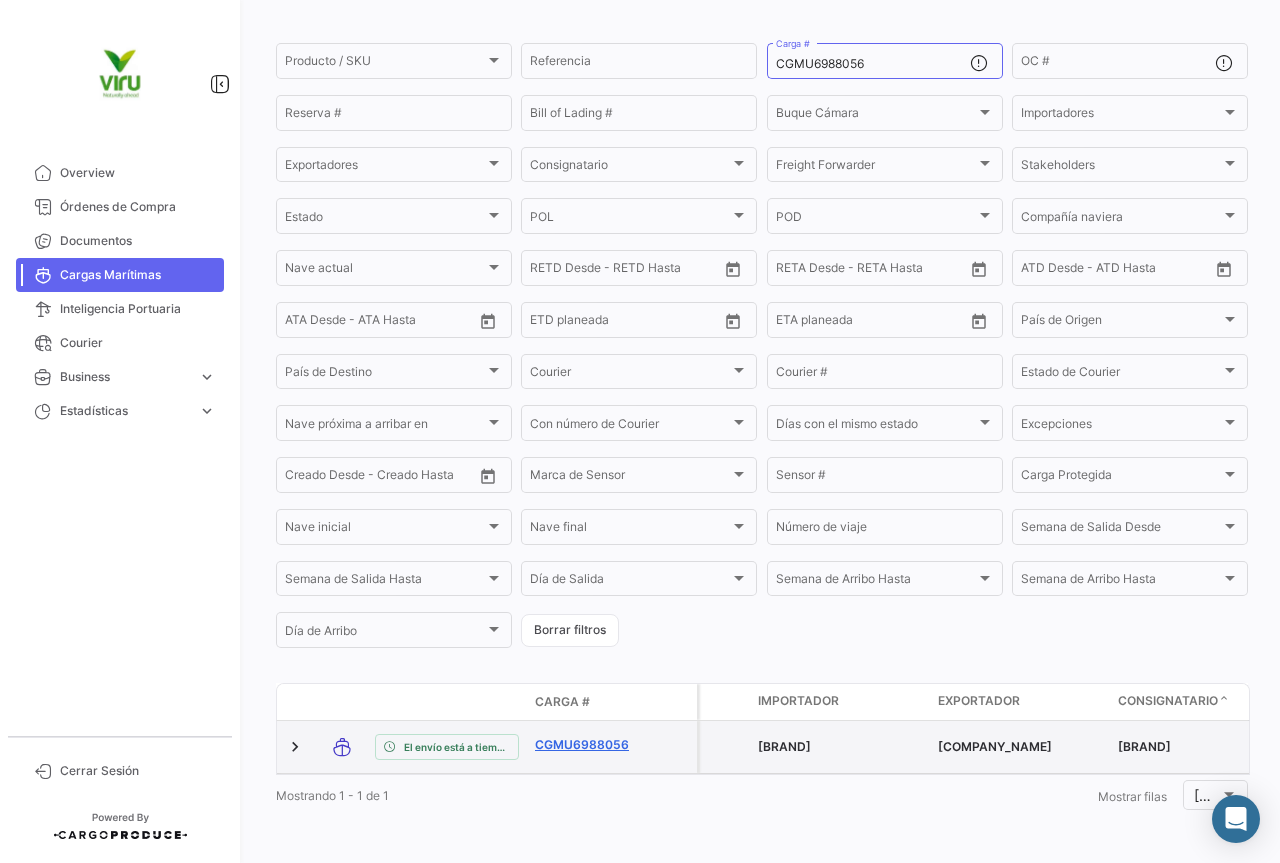 click on "CGMU6988056" 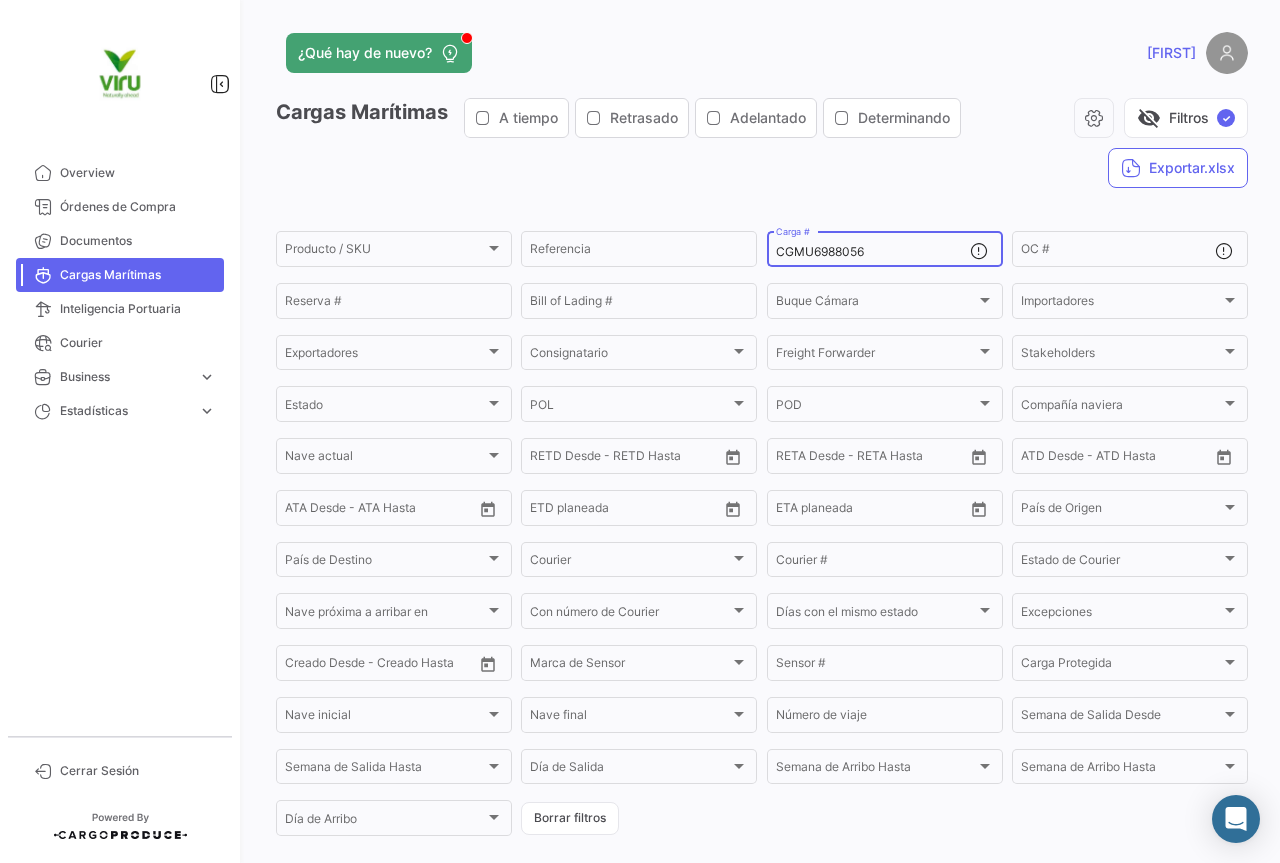 drag, startPoint x: 883, startPoint y: 253, endPoint x: 771, endPoint y: 254, distance: 112.00446 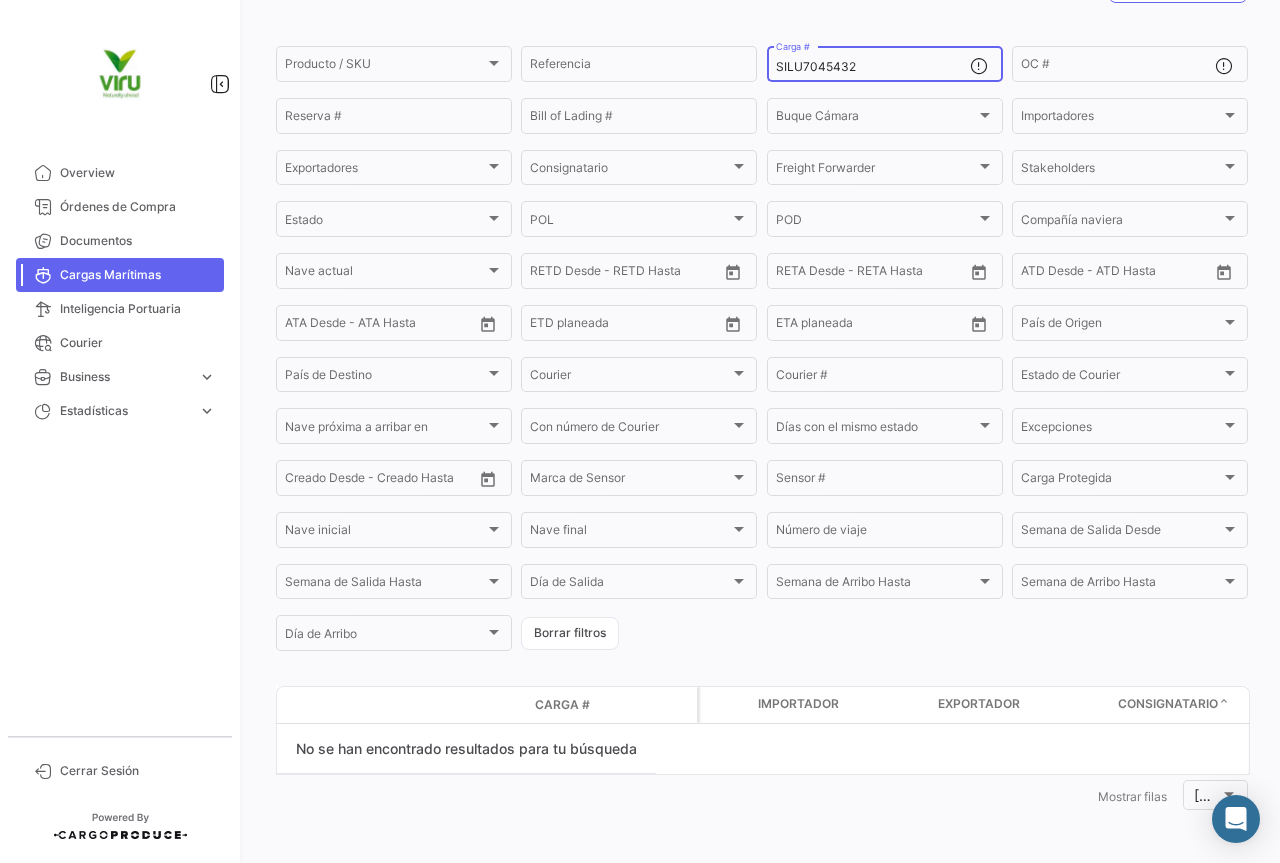 scroll, scrollTop: 185, scrollLeft: 0, axis: vertical 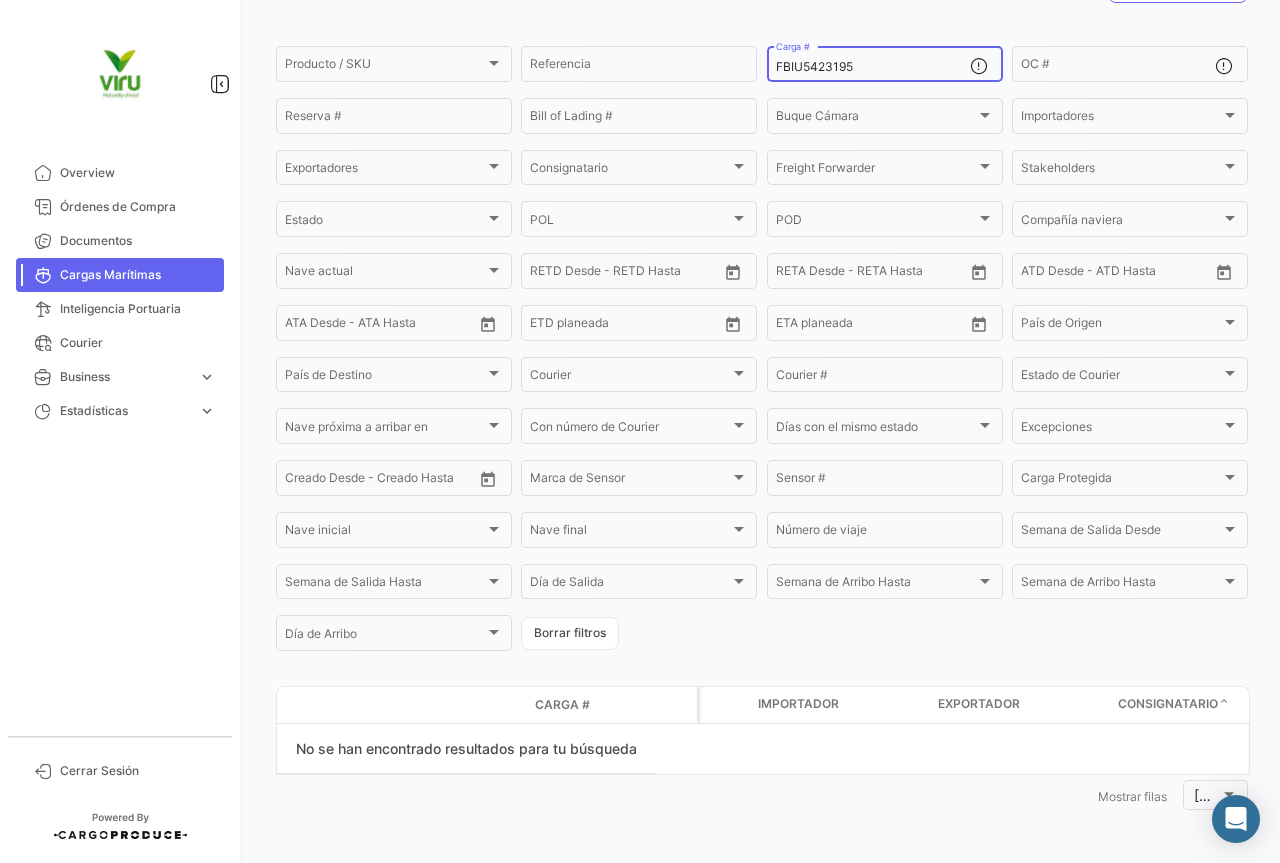 drag, startPoint x: 875, startPoint y: 63, endPoint x: 770, endPoint y: 59, distance: 105.076164 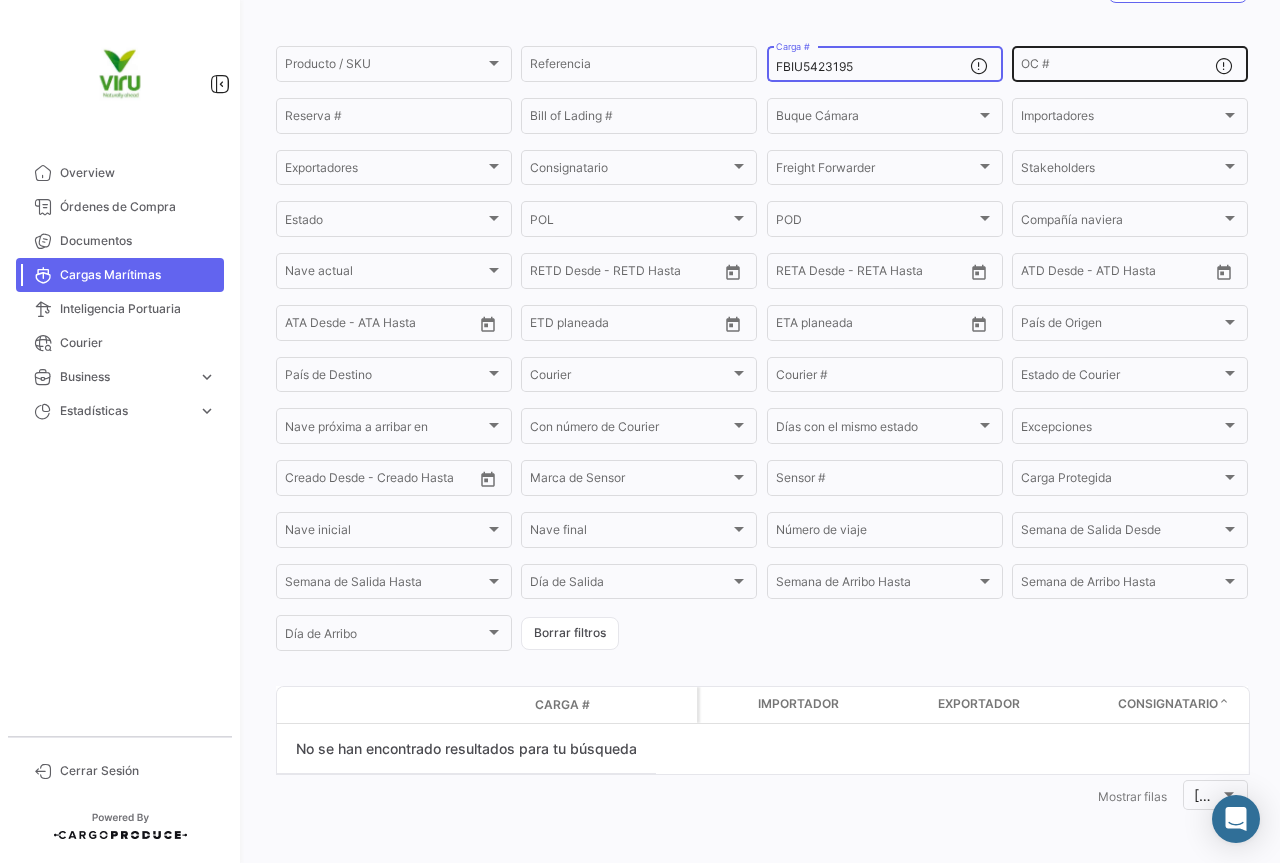 paste on "CGMU6935251" 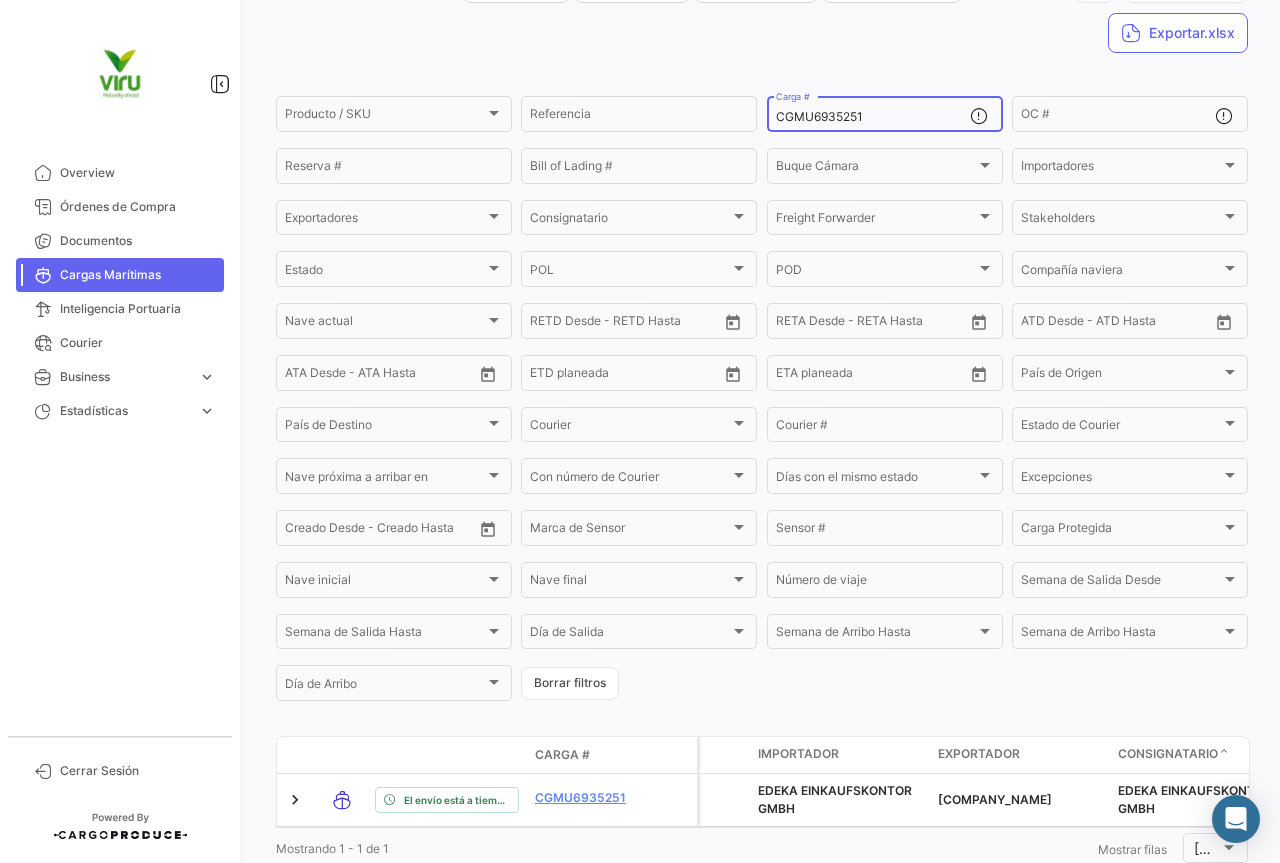 scroll, scrollTop: 200, scrollLeft: 0, axis: vertical 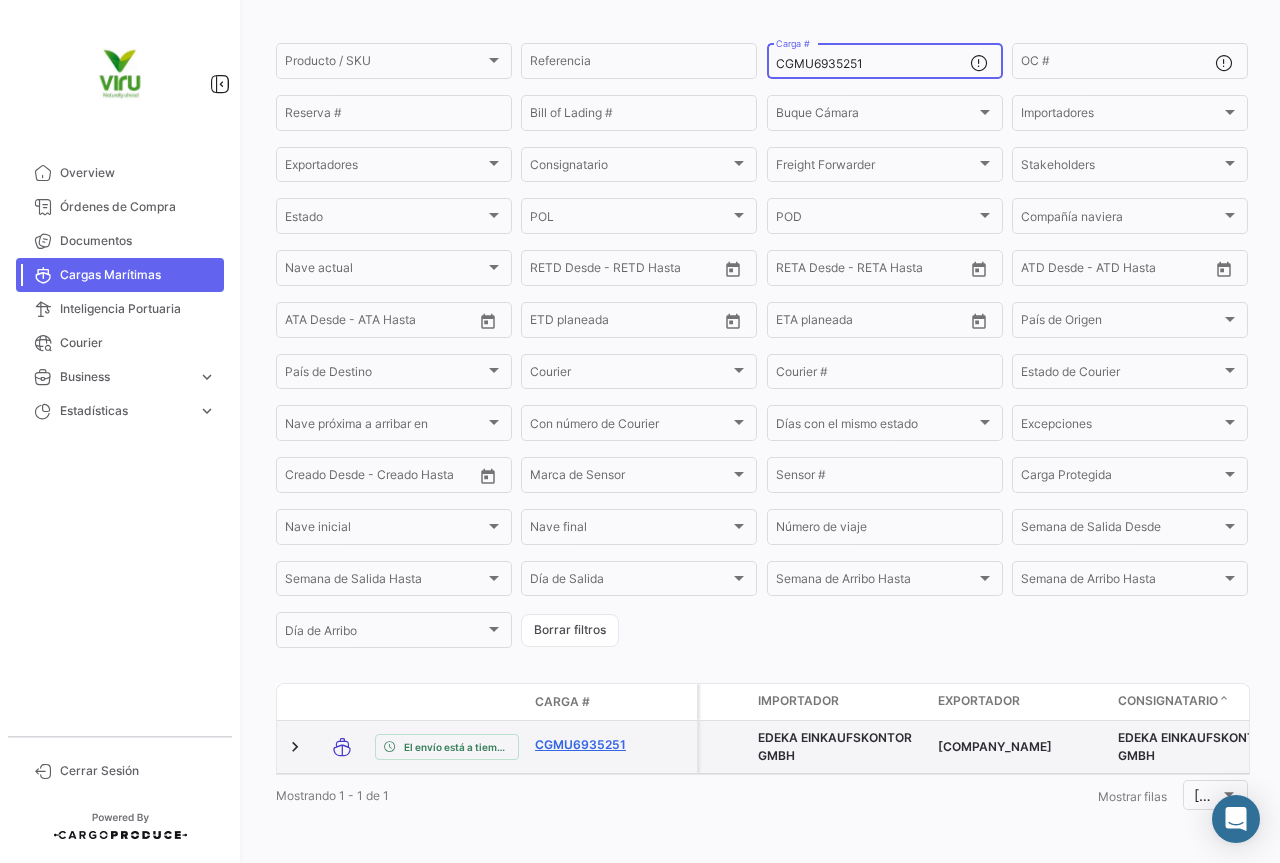 type on "CGMU6935251" 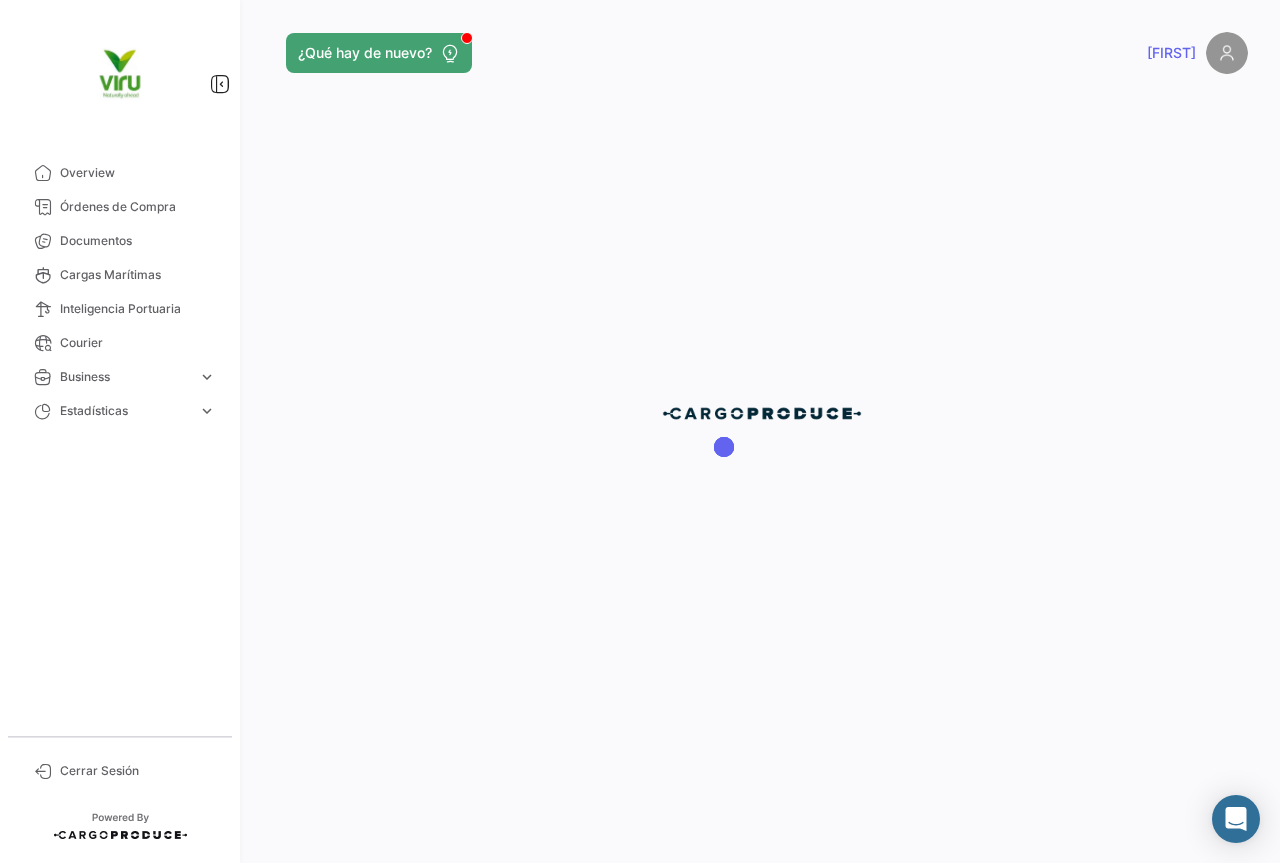 scroll, scrollTop: 0, scrollLeft: 0, axis: both 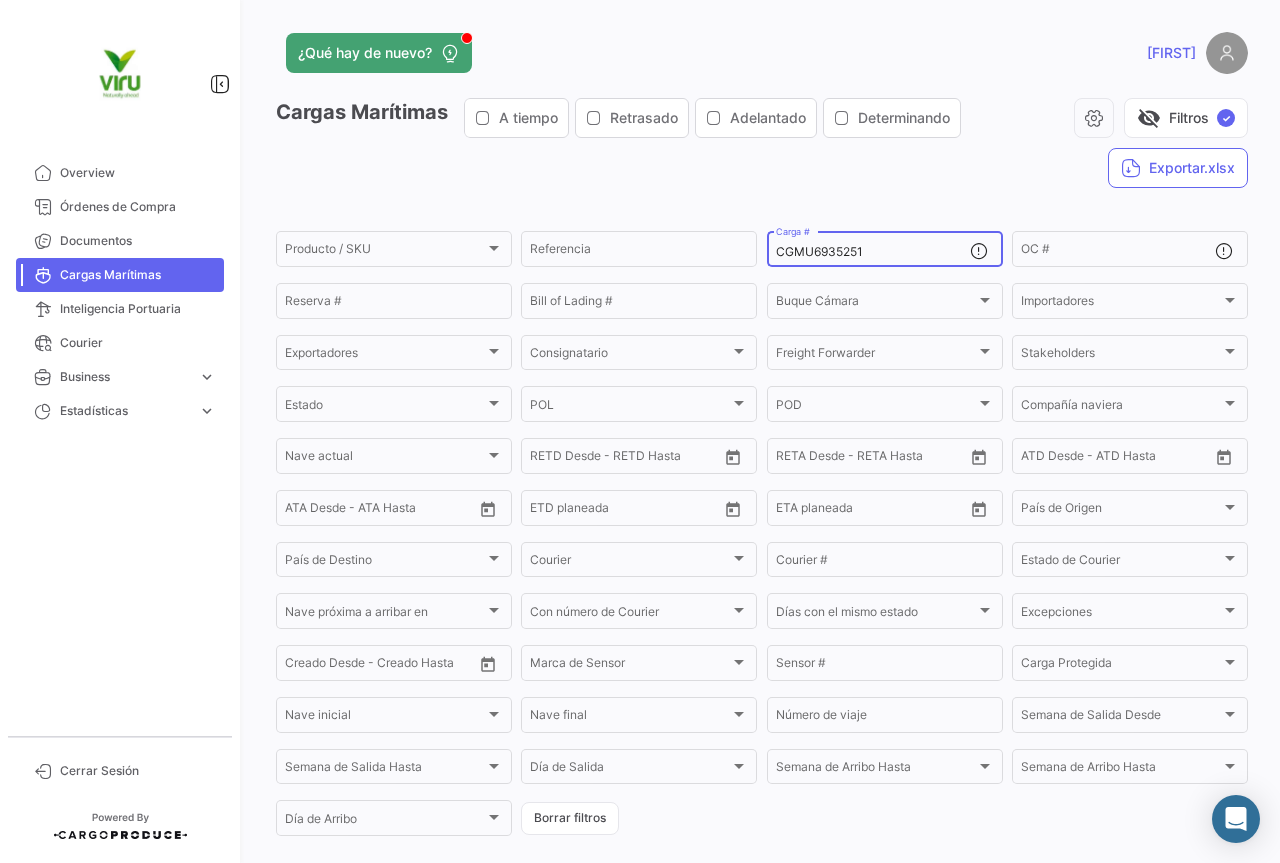 drag, startPoint x: 888, startPoint y: 248, endPoint x: 757, endPoint y: 249, distance: 131.00381 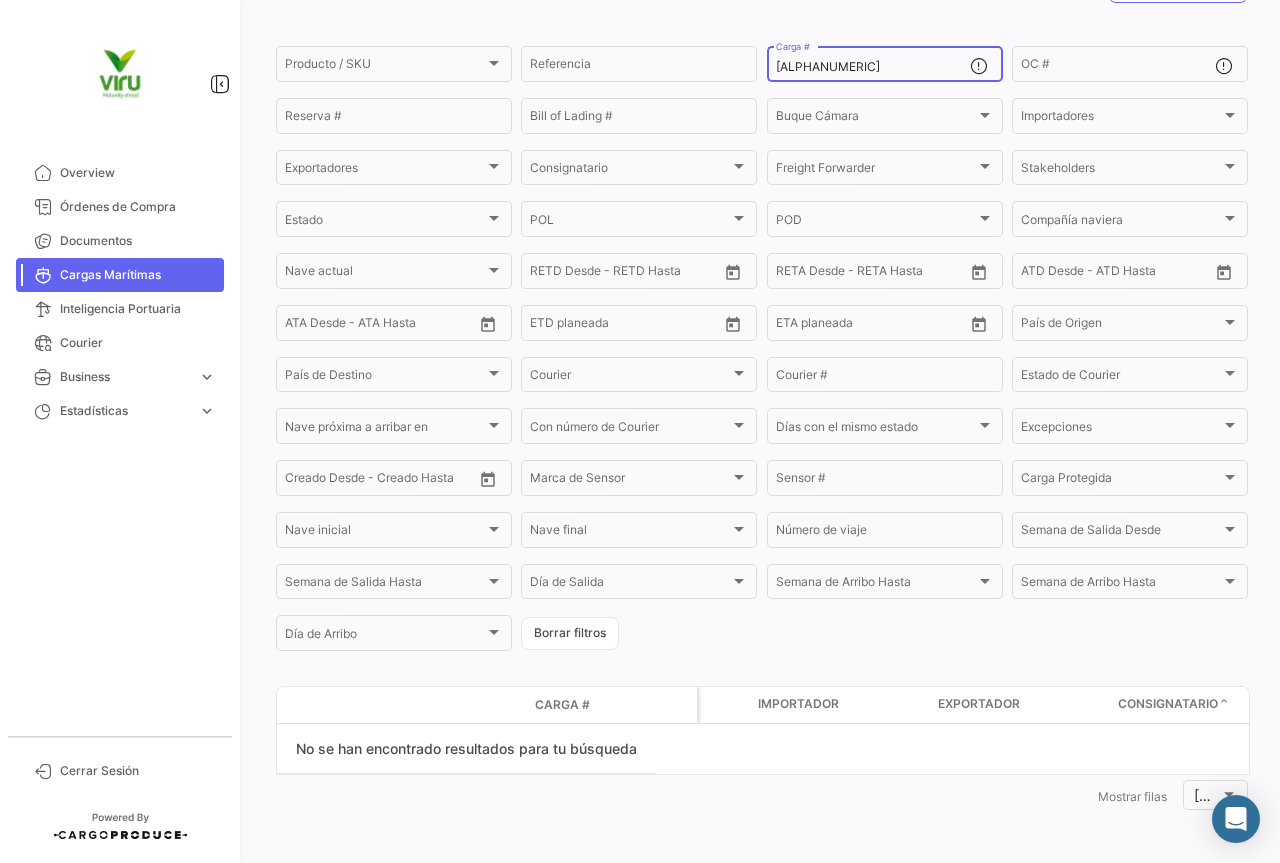 scroll, scrollTop: 185, scrollLeft: 0, axis: vertical 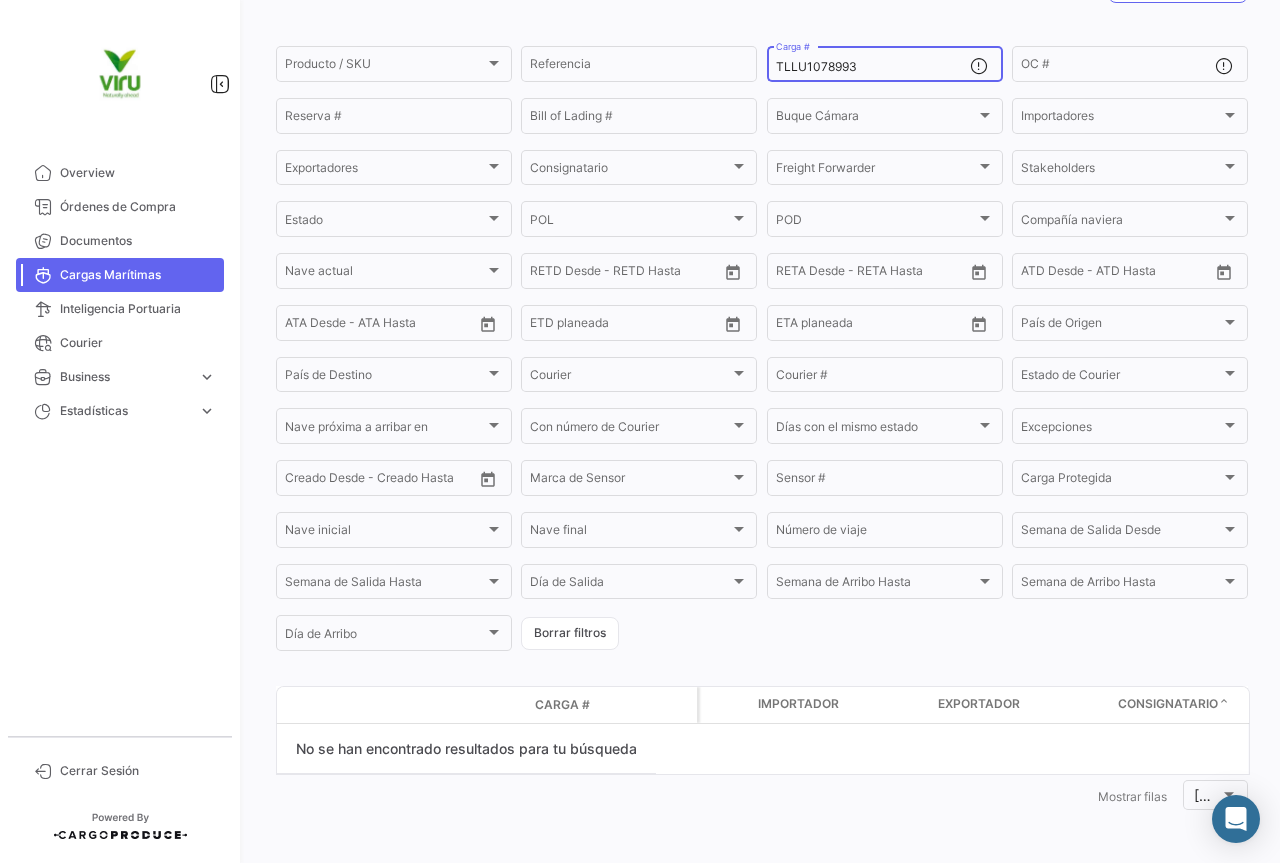 drag, startPoint x: 869, startPoint y: 65, endPoint x: 768, endPoint y: 68, distance: 101.04455 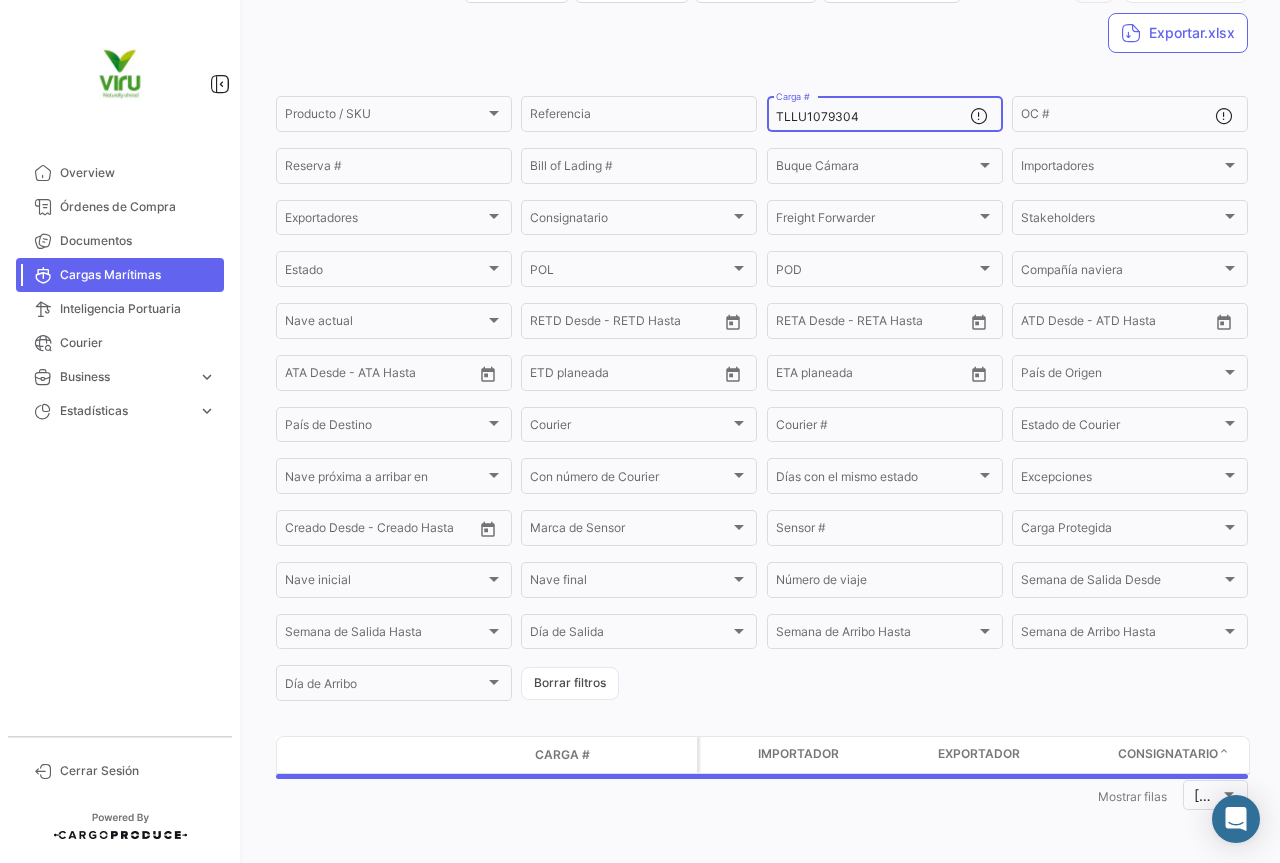 scroll, scrollTop: 185, scrollLeft: 0, axis: vertical 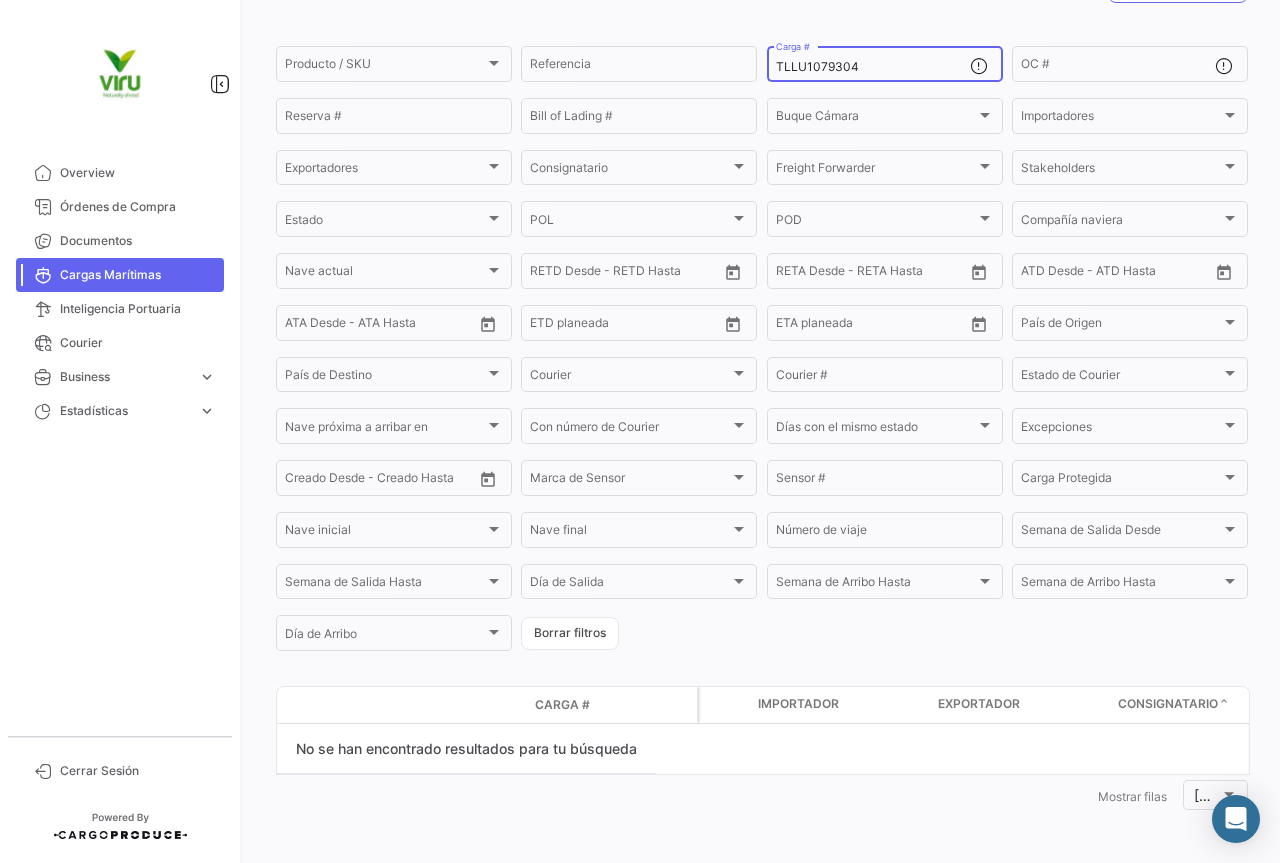 drag, startPoint x: 880, startPoint y: 68, endPoint x: 770, endPoint y: 67, distance: 110.00455 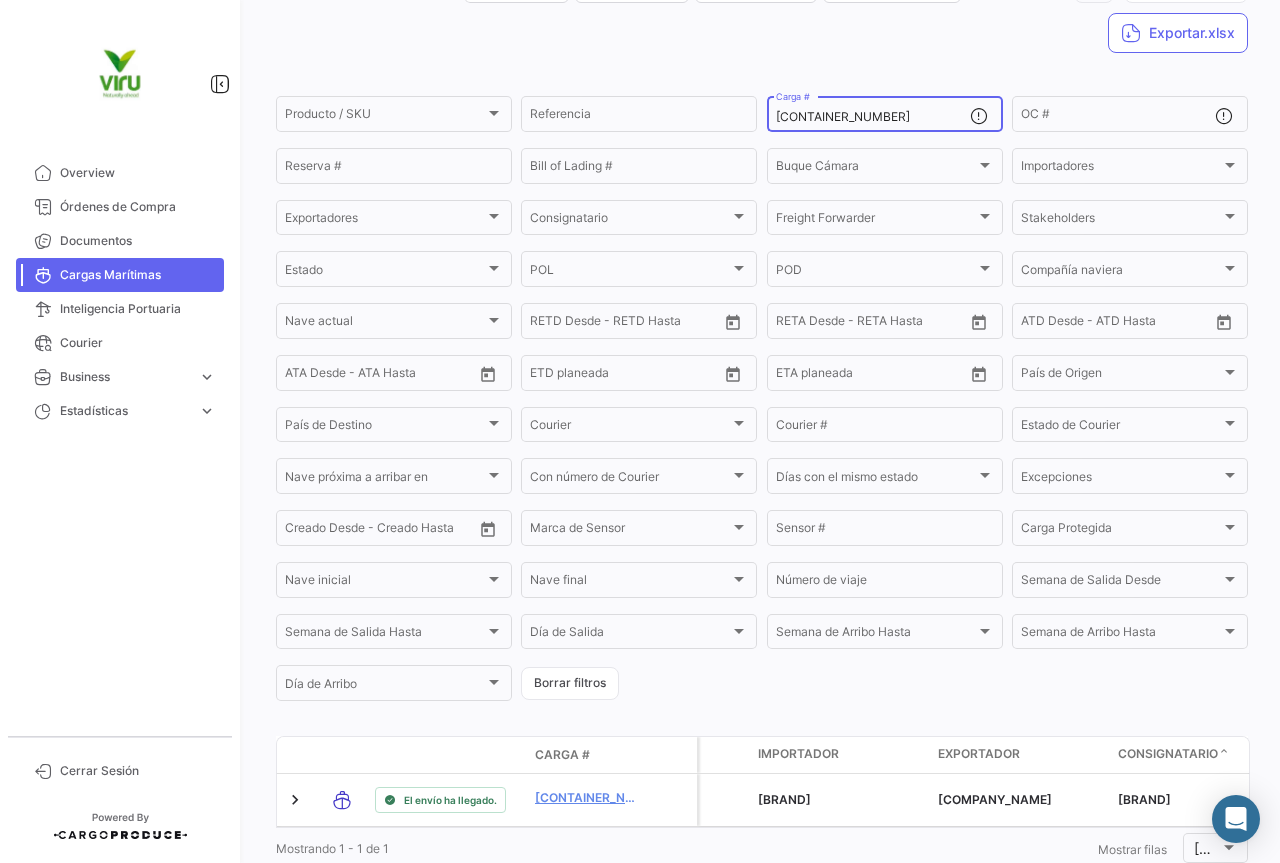 scroll, scrollTop: 200, scrollLeft: 0, axis: vertical 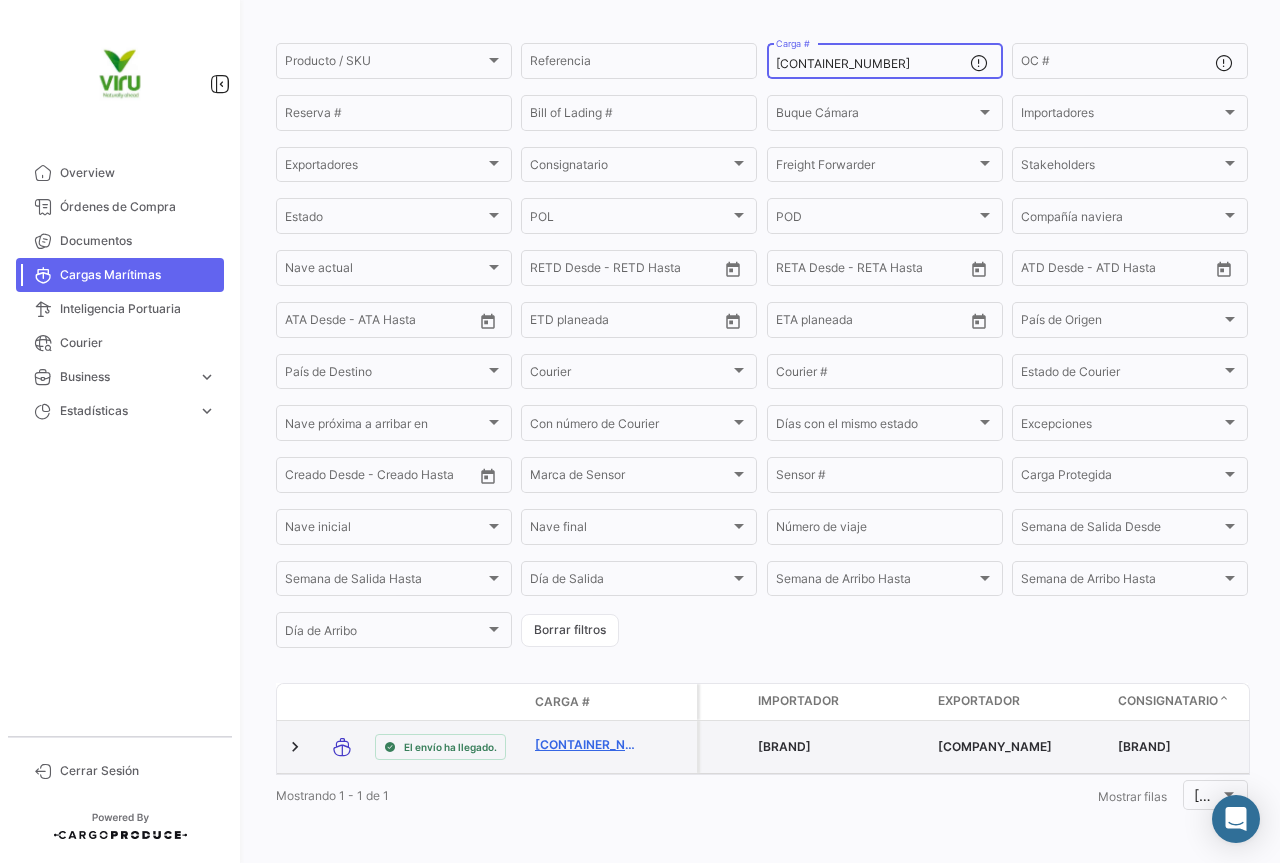 type on "[CONTAINER_NUMBER]" 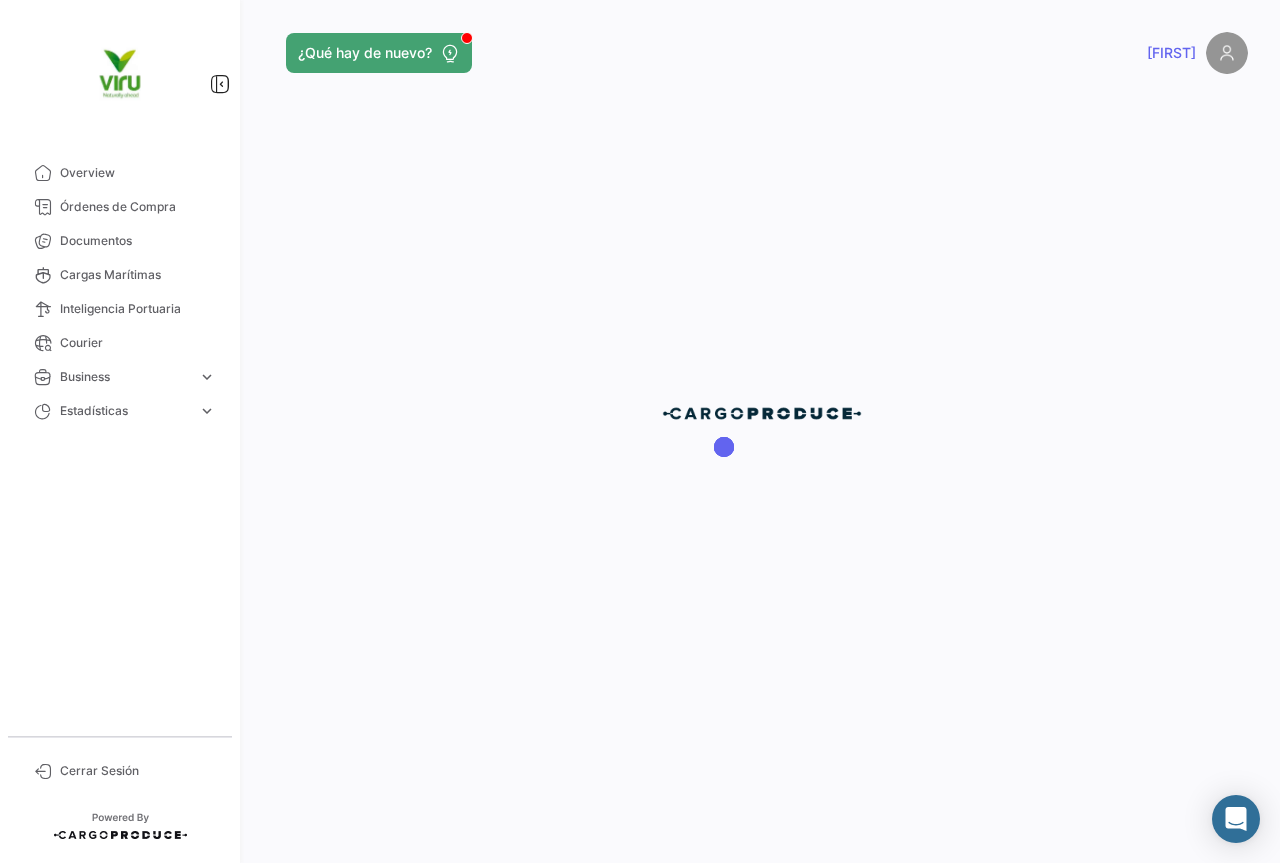 scroll, scrollTop: 0, scrollLeft: 0, axis: both 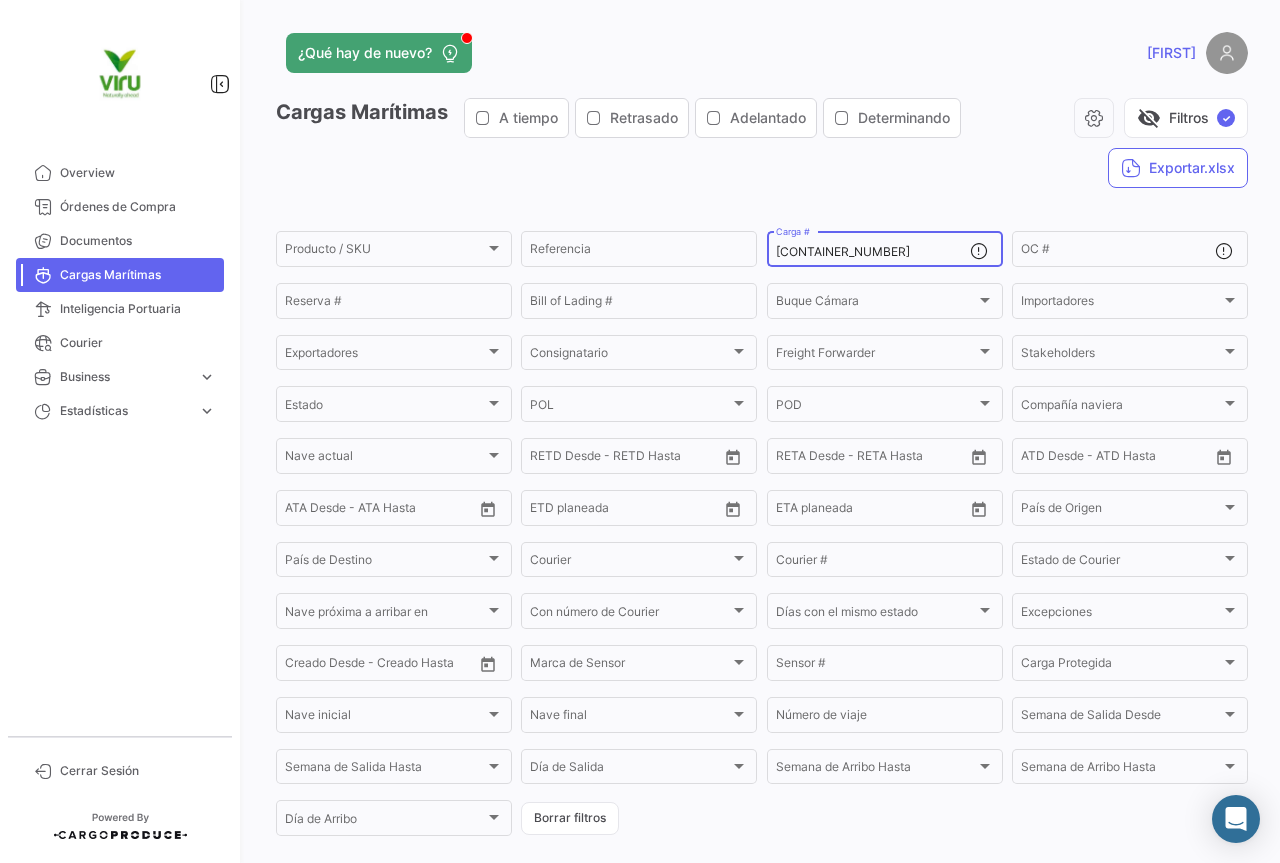 drag, startPoint x: 859, startPoint y: 252, endPoint x: 773, endPoint y: 252, distance: 86 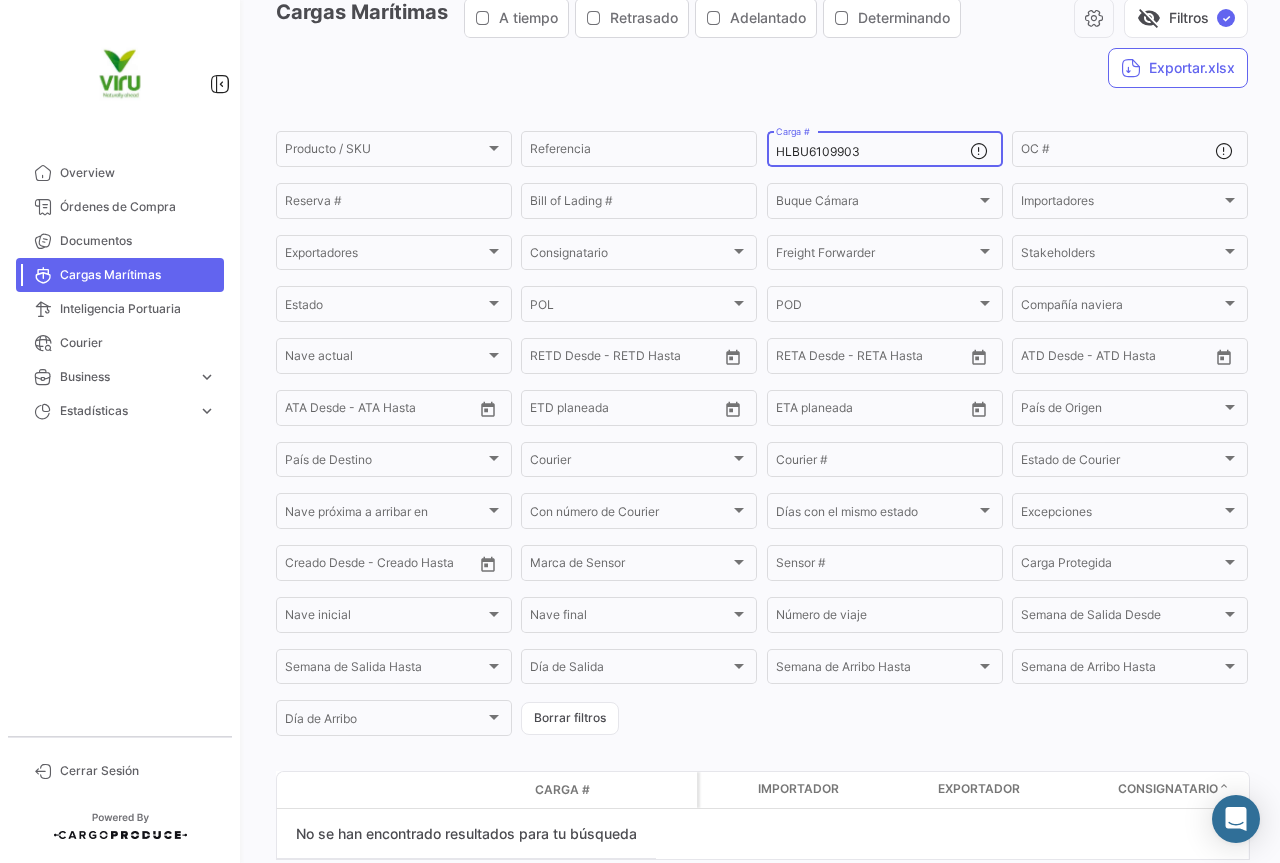 scroll, scrollTop: 185, scrollLeft: 0, axis: vertical 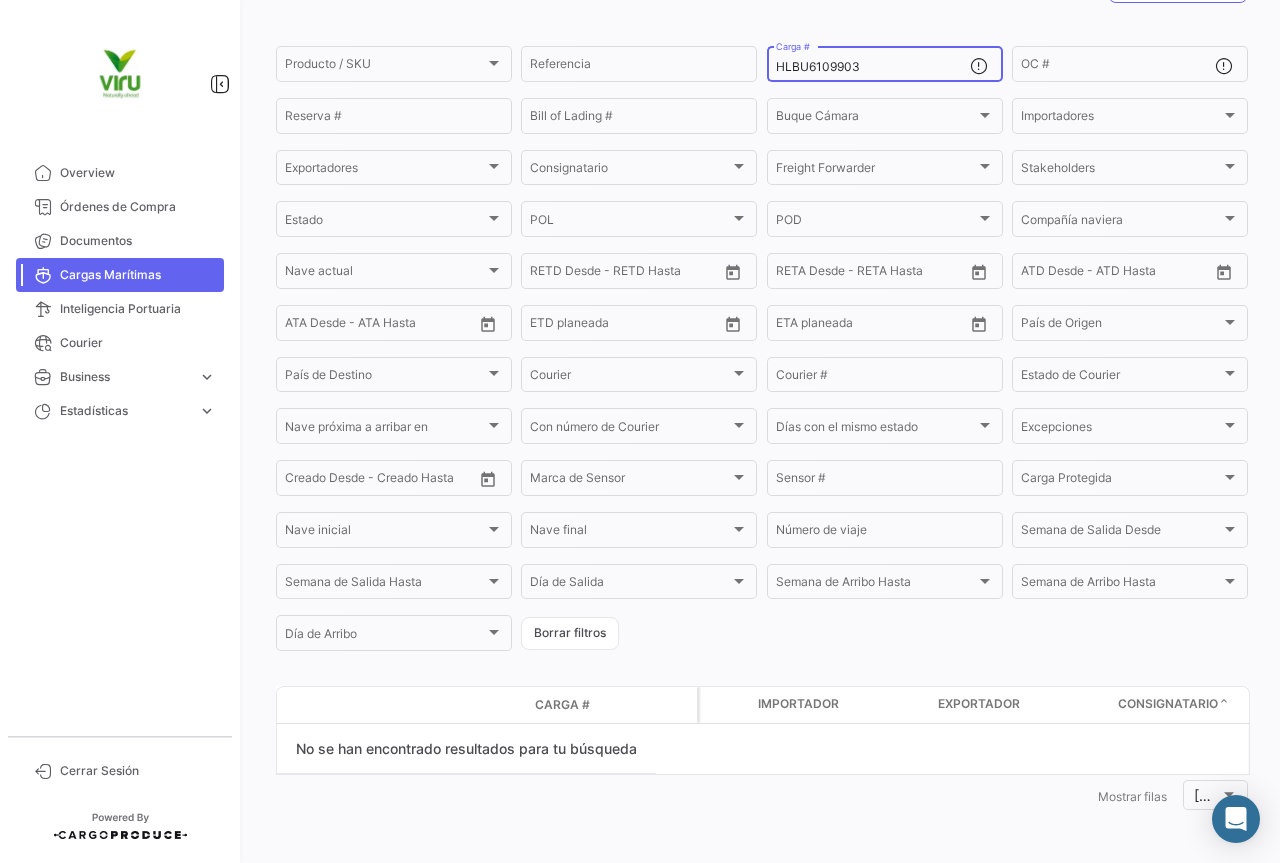 drag, startPoint x: 896, startPoint y: 70, endPoint x: 769, endPoint y: 62, distance: 127.25172 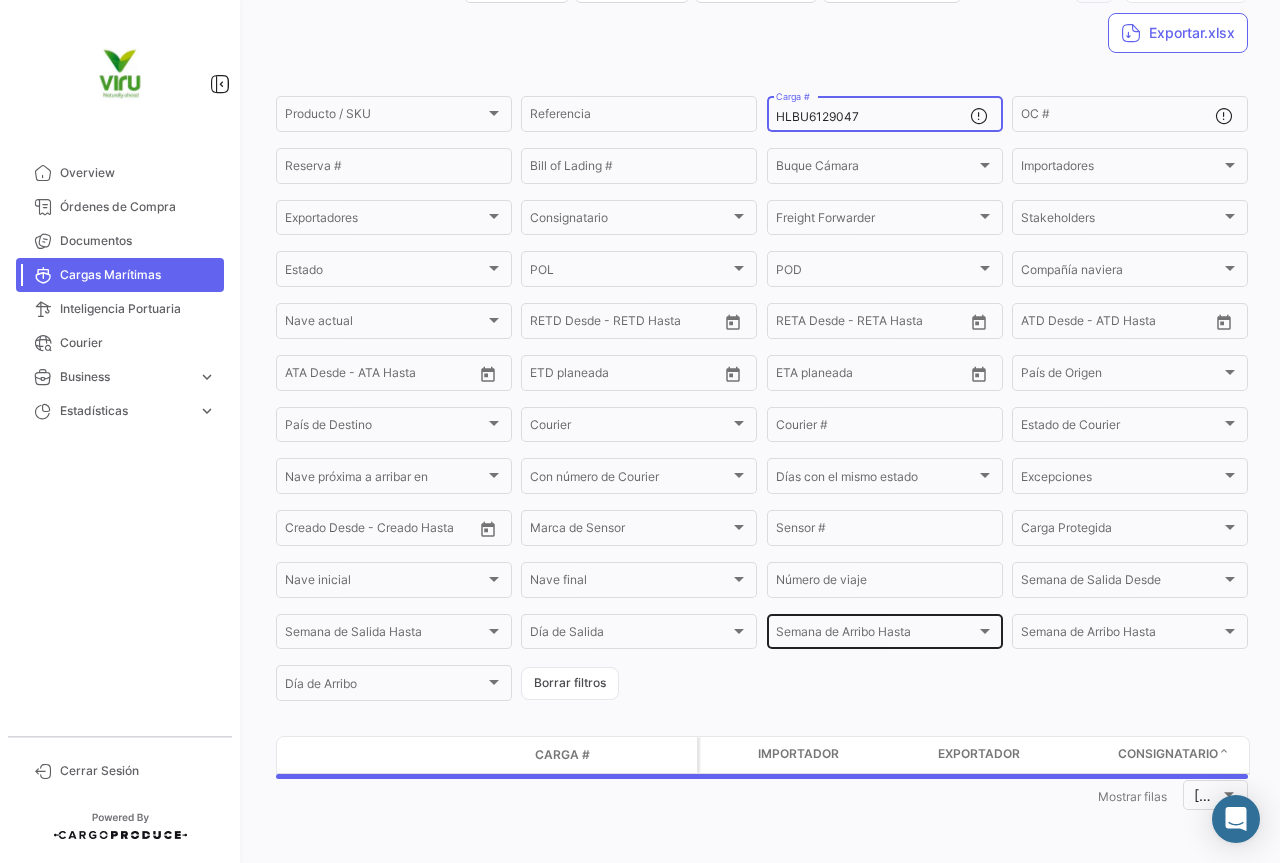 scroll, scrollTop: 185, scrollLeft: 0, axis: vertical 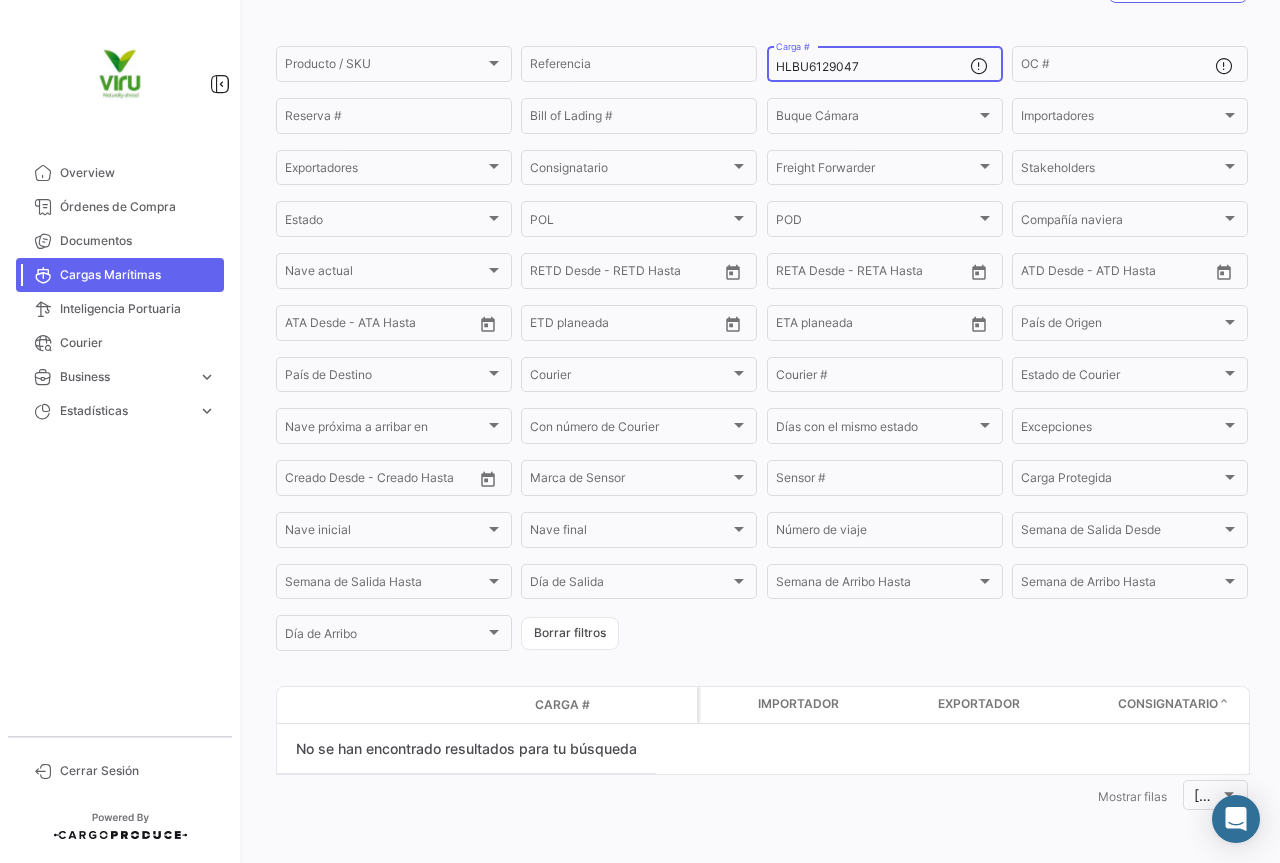 drag, startPoint x: 893, startPoint y: 65, endPoint x: 754, endPoint y: 59, distance: 139.12944 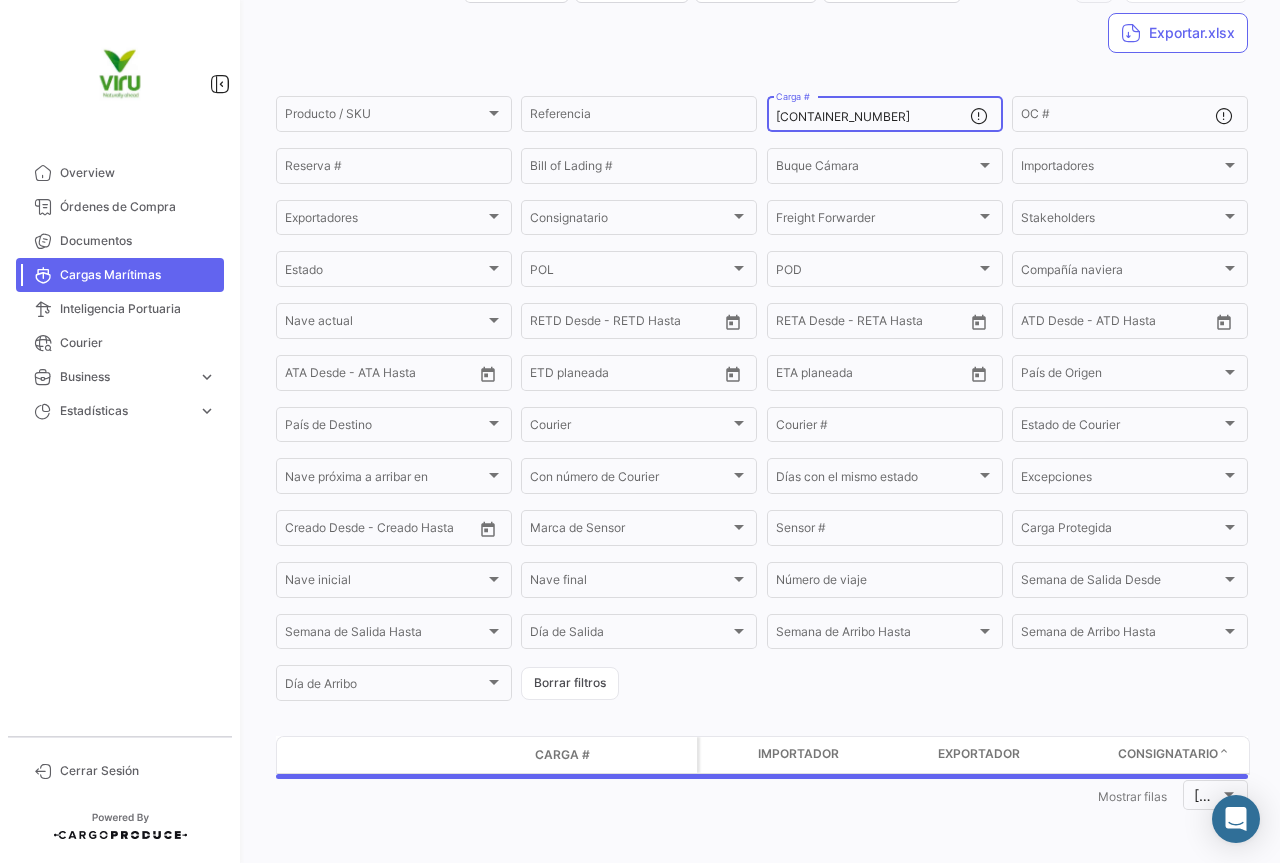 scroll, scrollTop: 185, scrollLeft: 0, axis: vertical 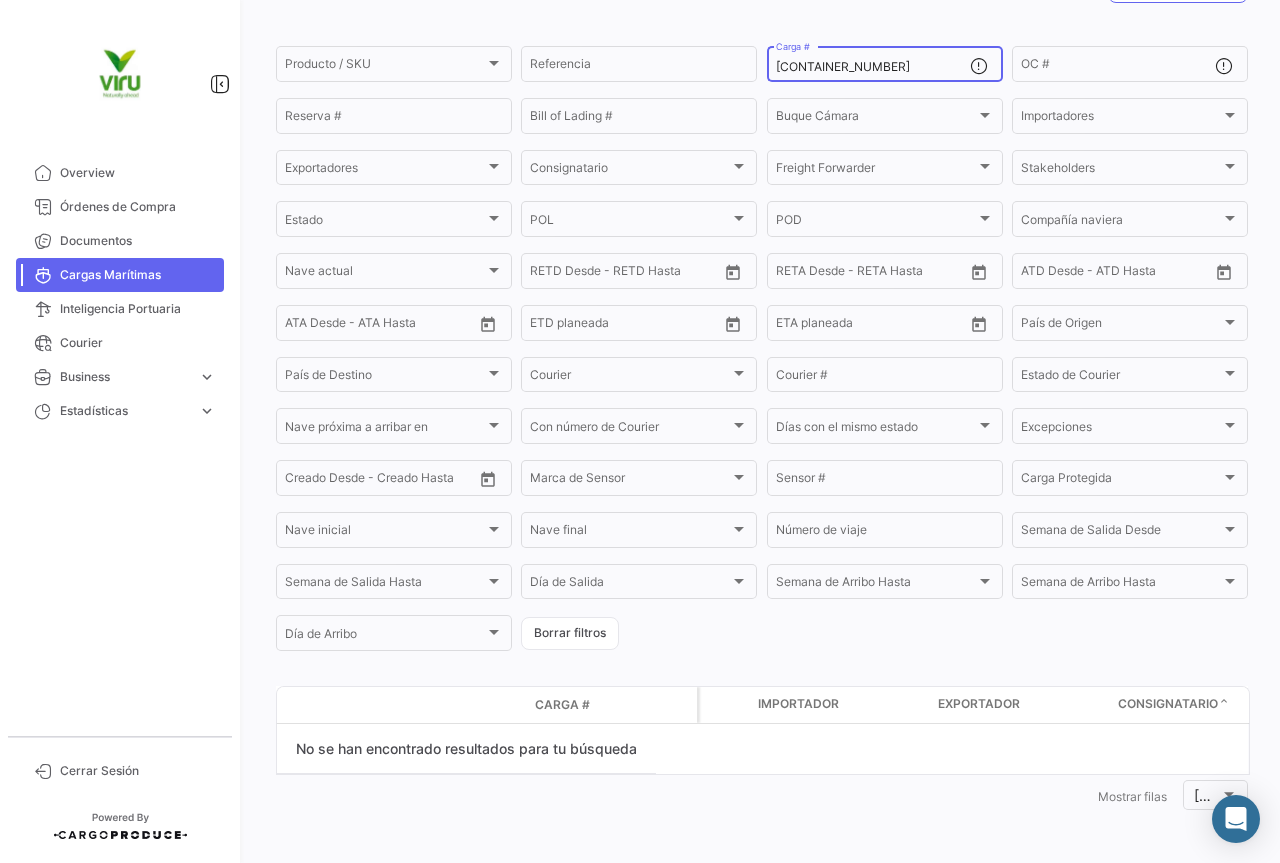 drag, startPoint x: 875, startPoint y: 68, endPoint x: 761, endPoint y: 65, distance: 114.03947 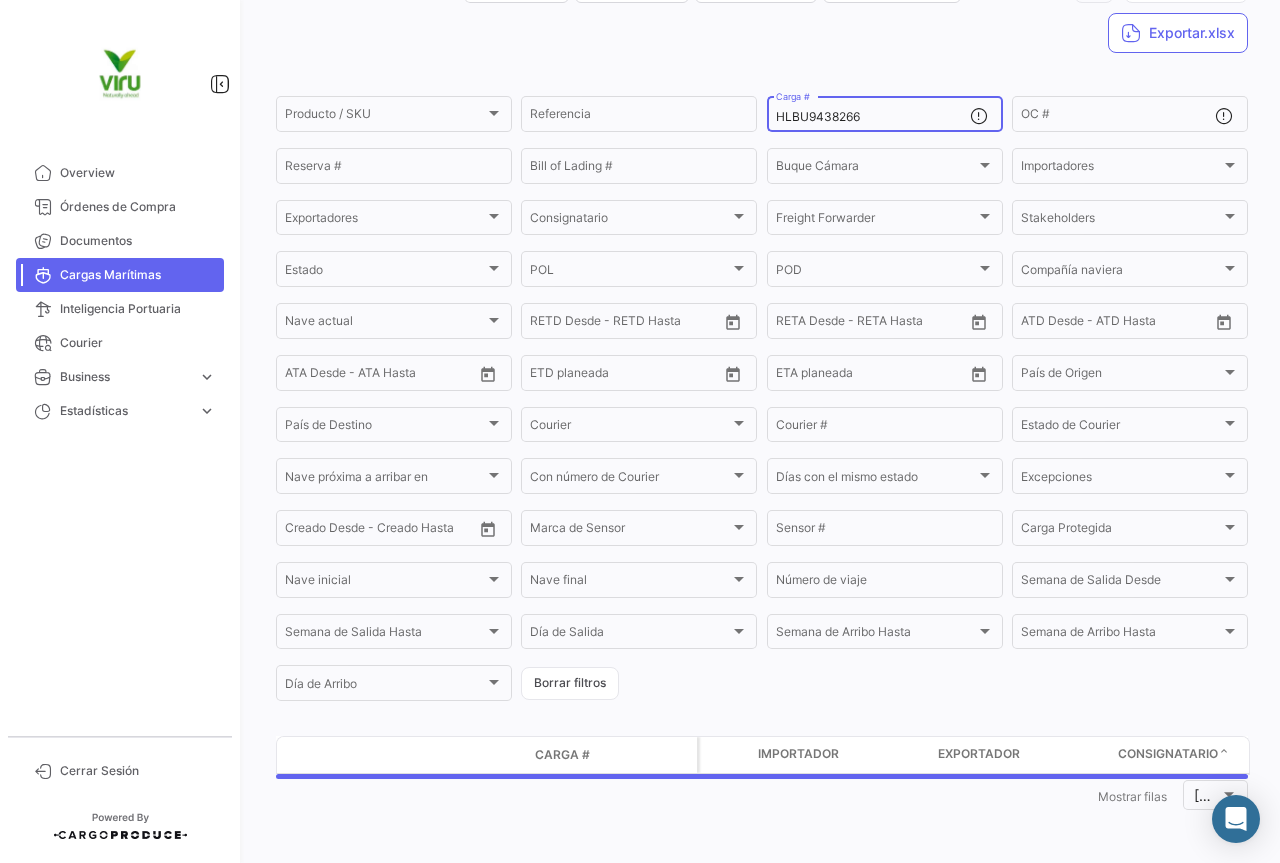 scroll, scrollTop: 185, scrollLeft: 0, axis: vertical 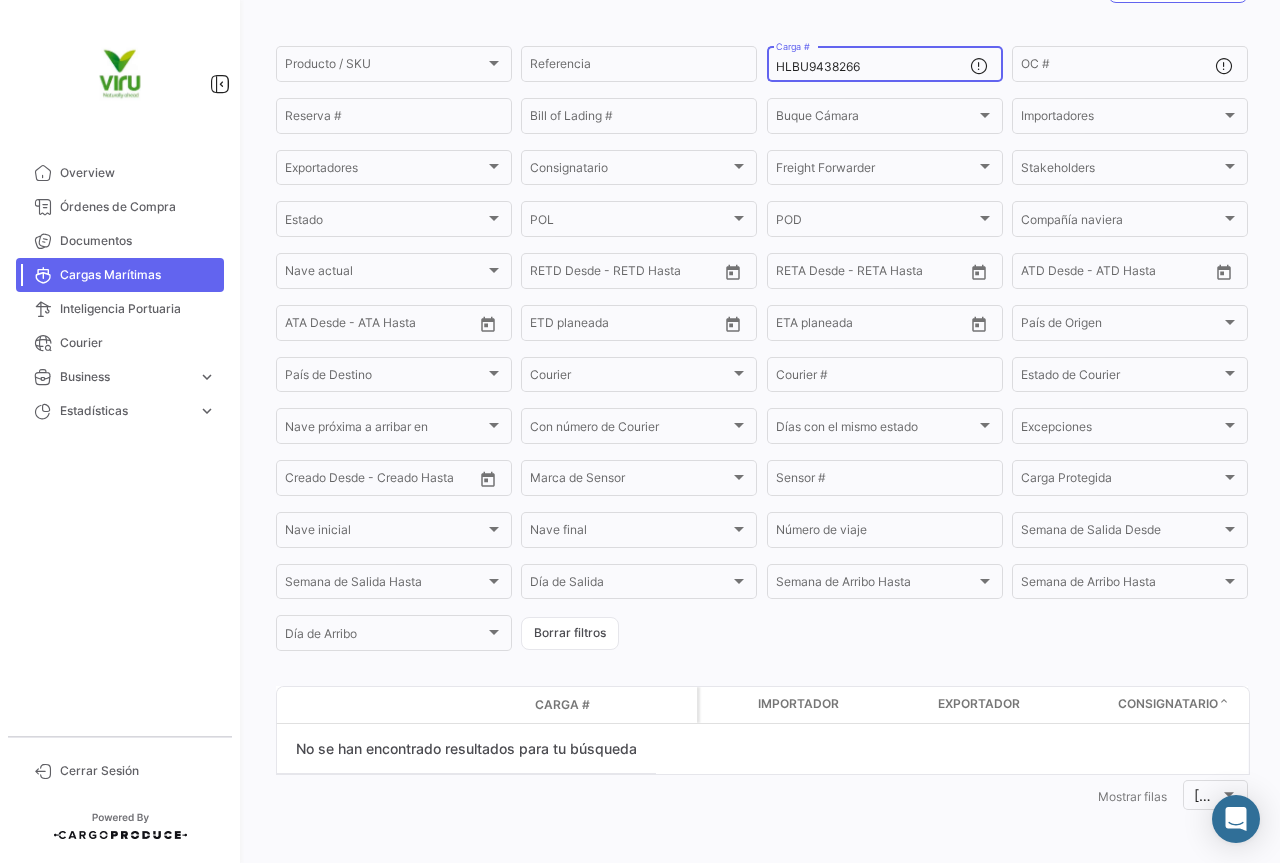 drag, startPoint x: 882, startPoint y: 67, endPoint x: 766, endPoint y: 67, distance: 116 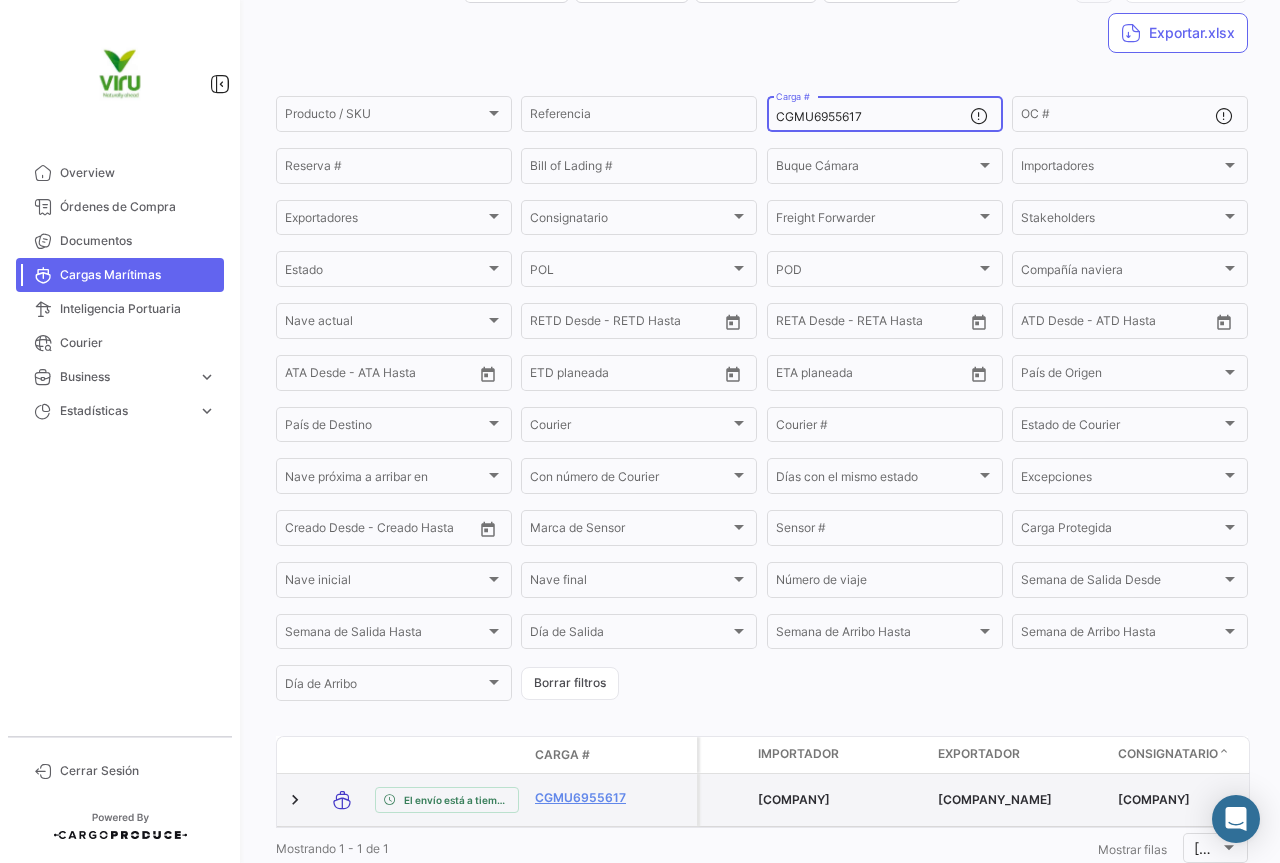 scroll, scrollTop: 185, scrollLeft: 0, axis: vertical 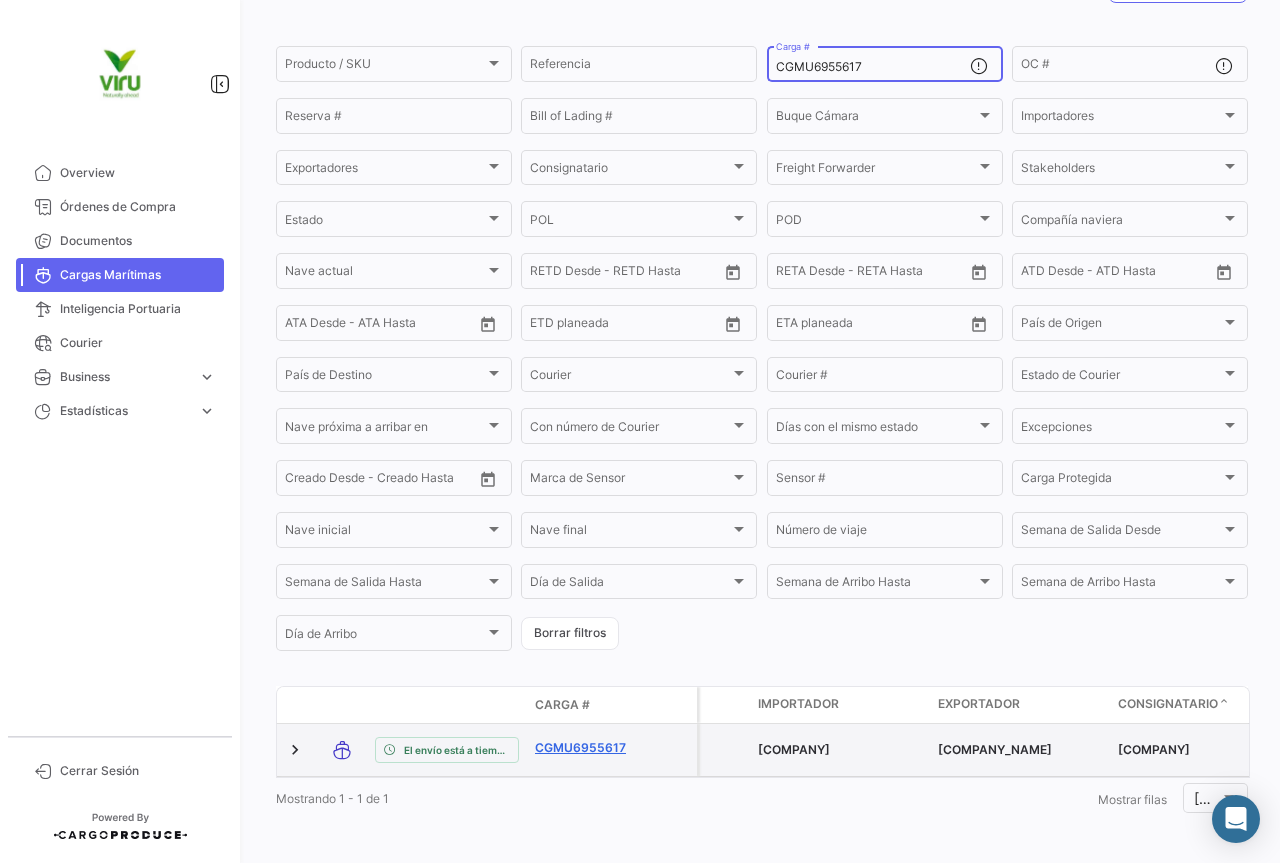 type on "CGMU6955617" 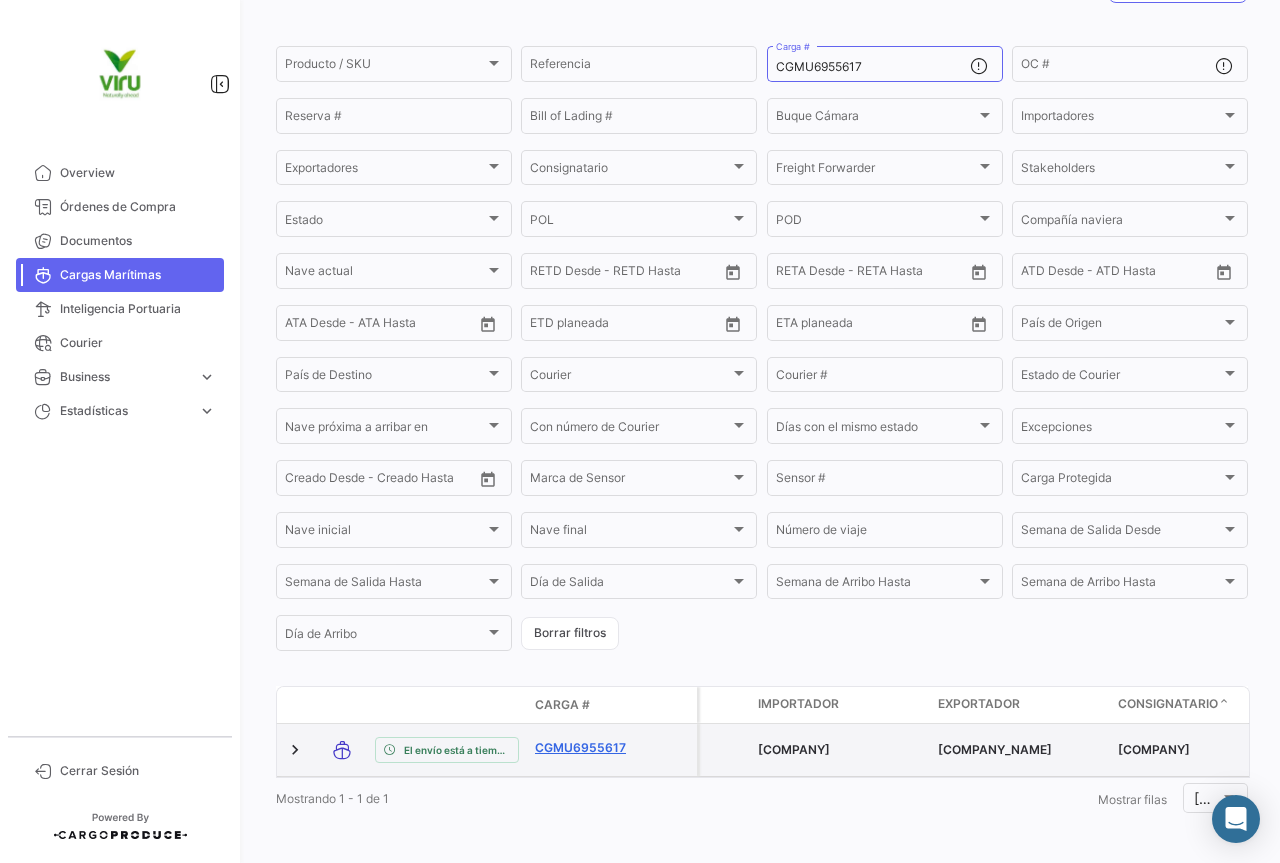 click on "CGMU6955617" 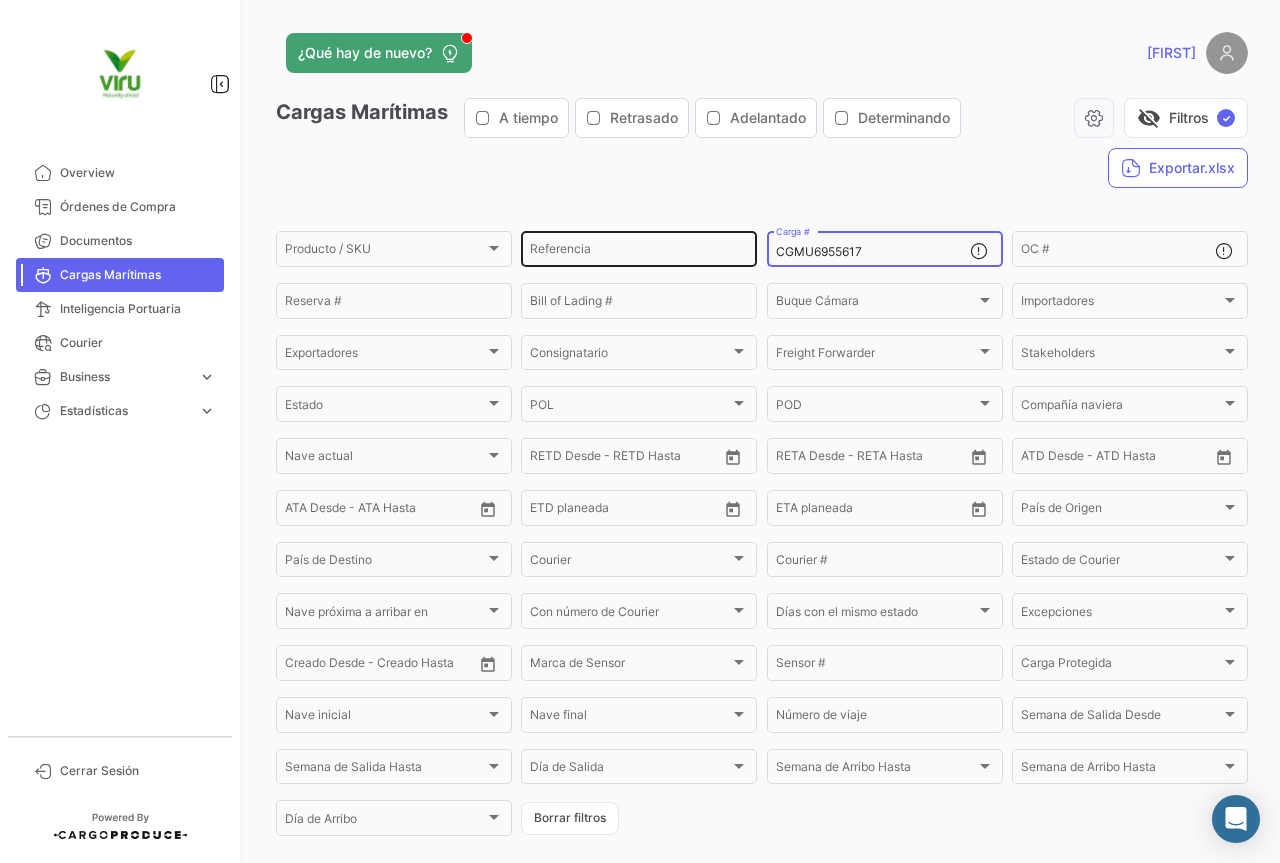 drag, startPoint x: 879, startPoint y: 249, endPoint x: 747, endPoint y: 249, distance: 132 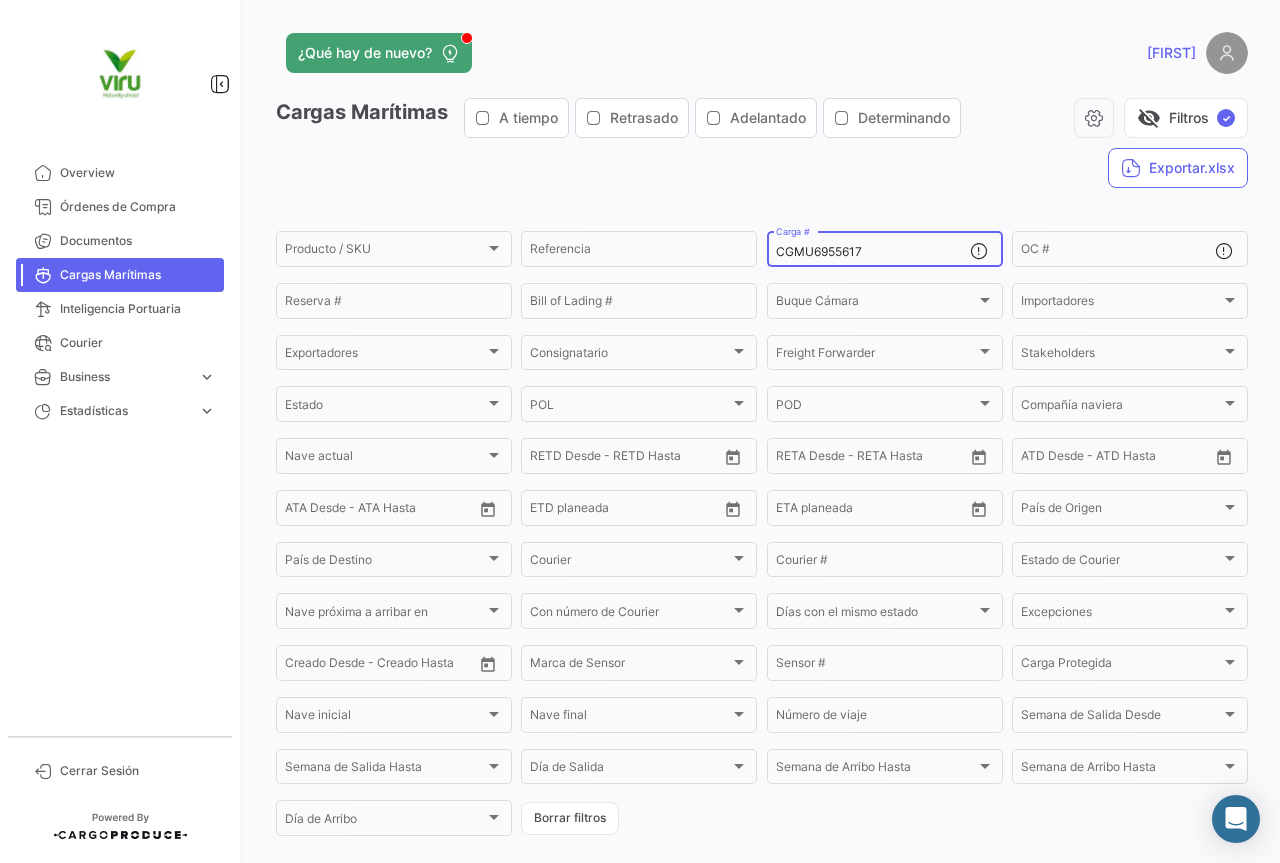 paste on "TLLU1079773" 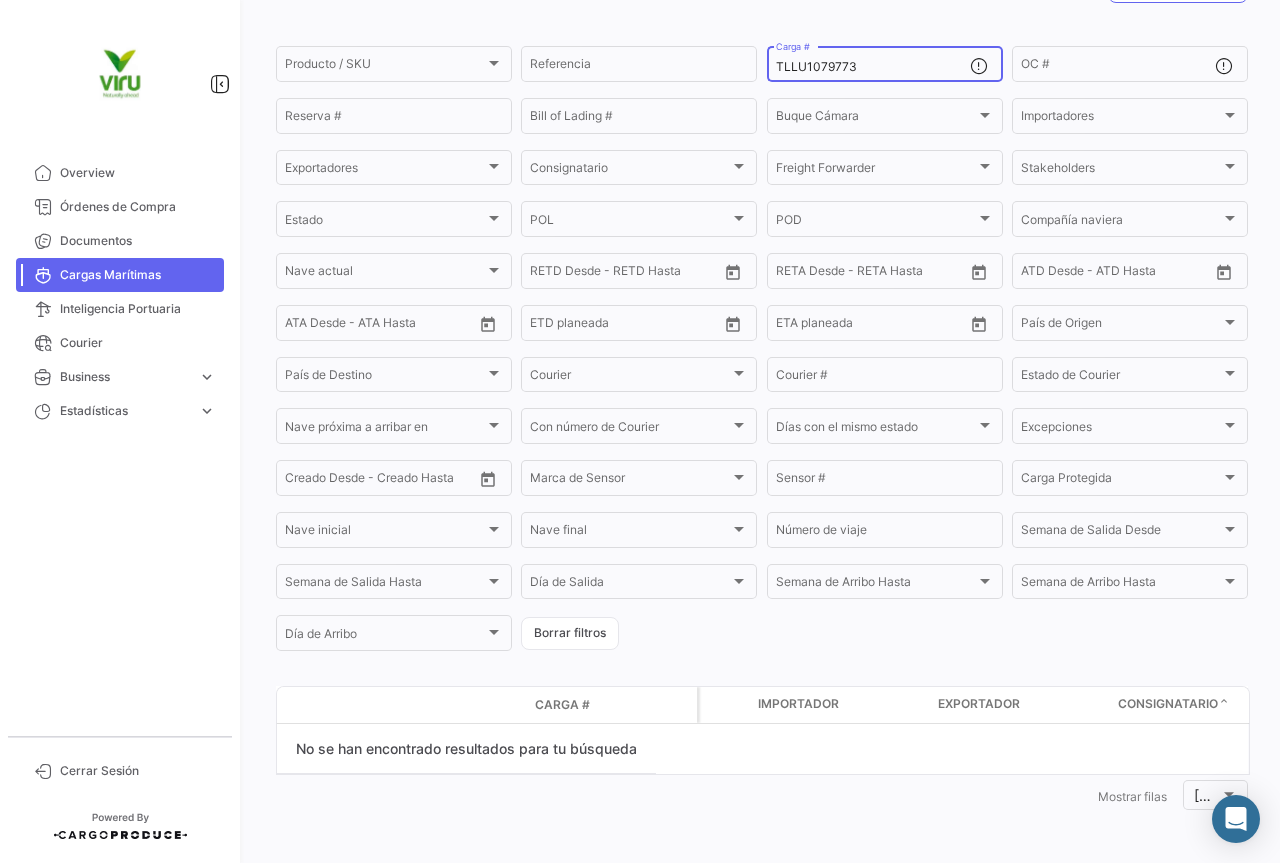 scroll, scrollTop: 185, scrollLeft: 0, axis: vertical 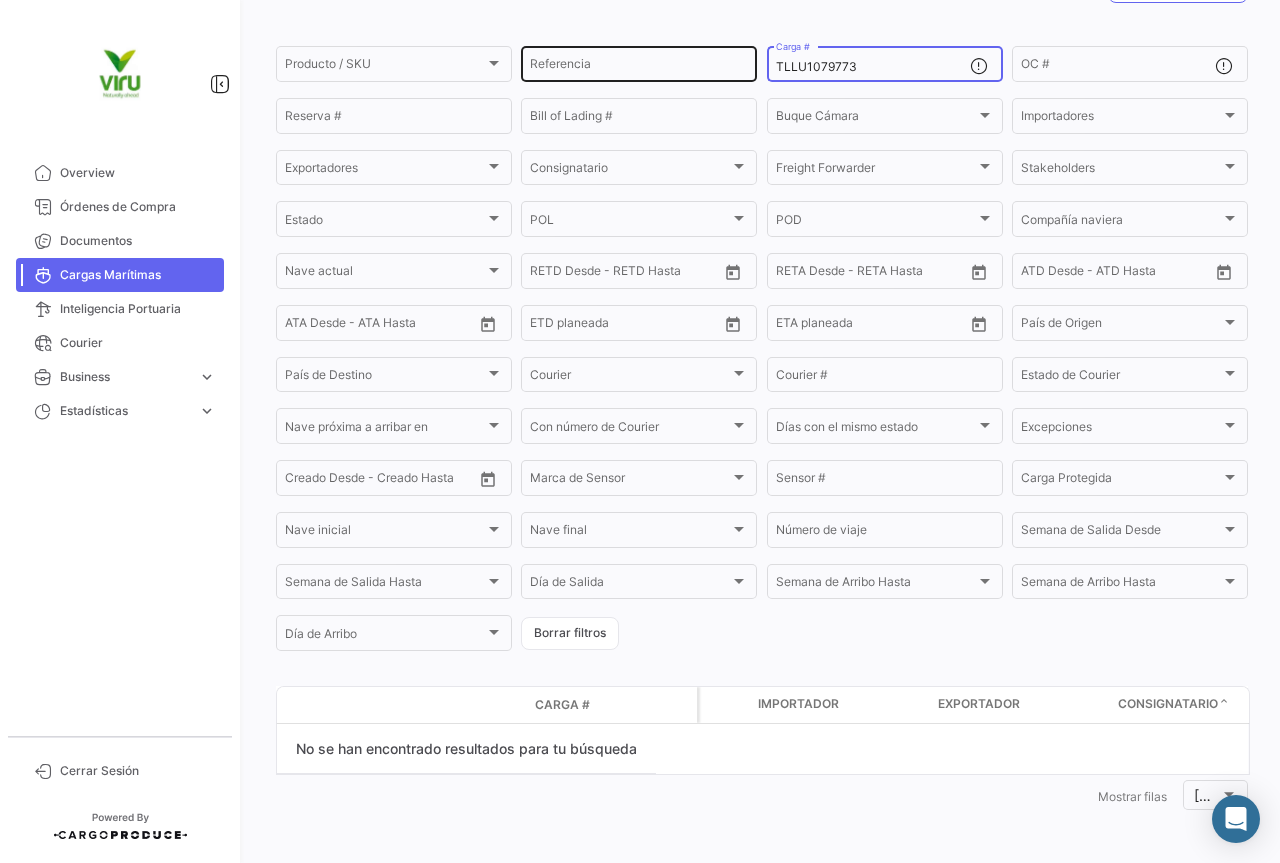drag, startPoint x: 900, startPoint y: 64, endPoint x: 731, endPoint y: 63, distance: 169.00296 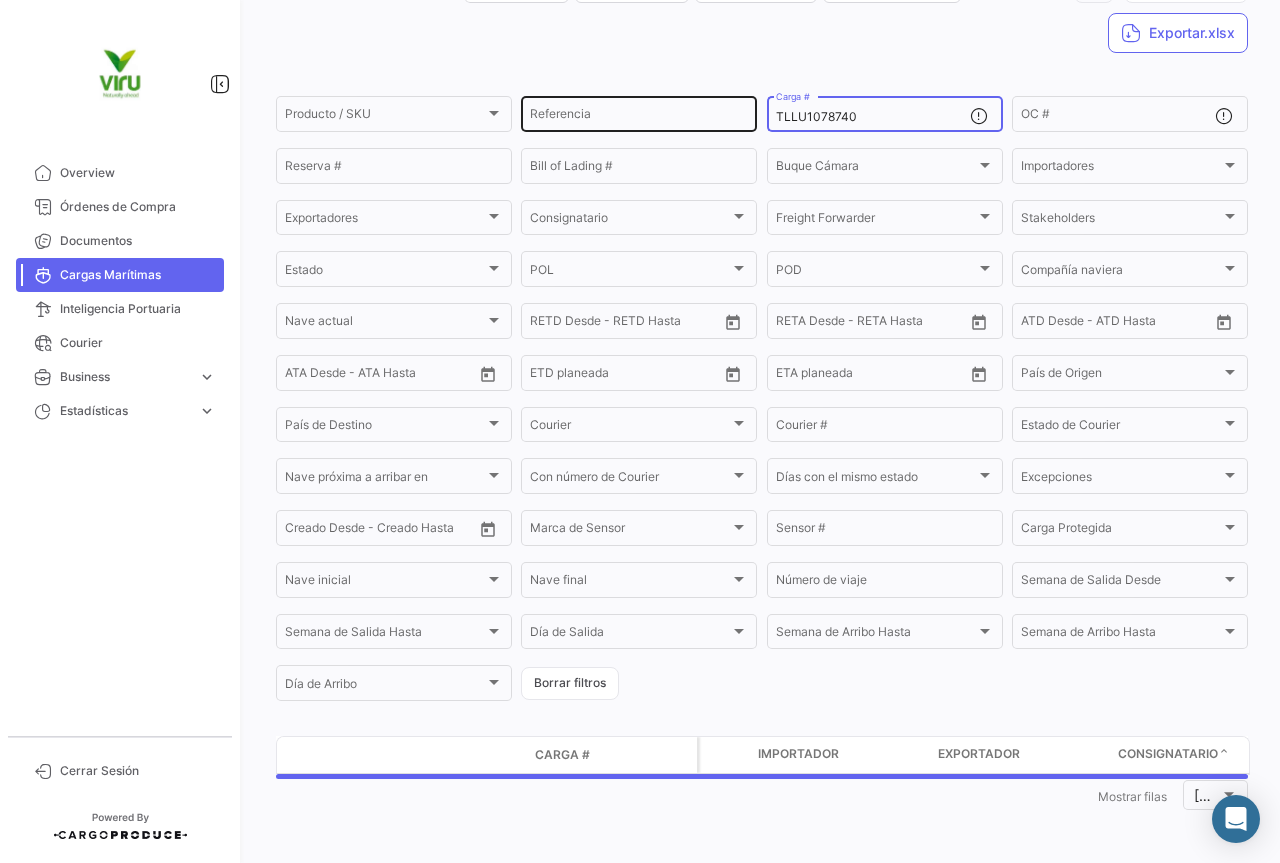 scroll, scrollTop: 185, scrollLeft: 0, axis: vertical 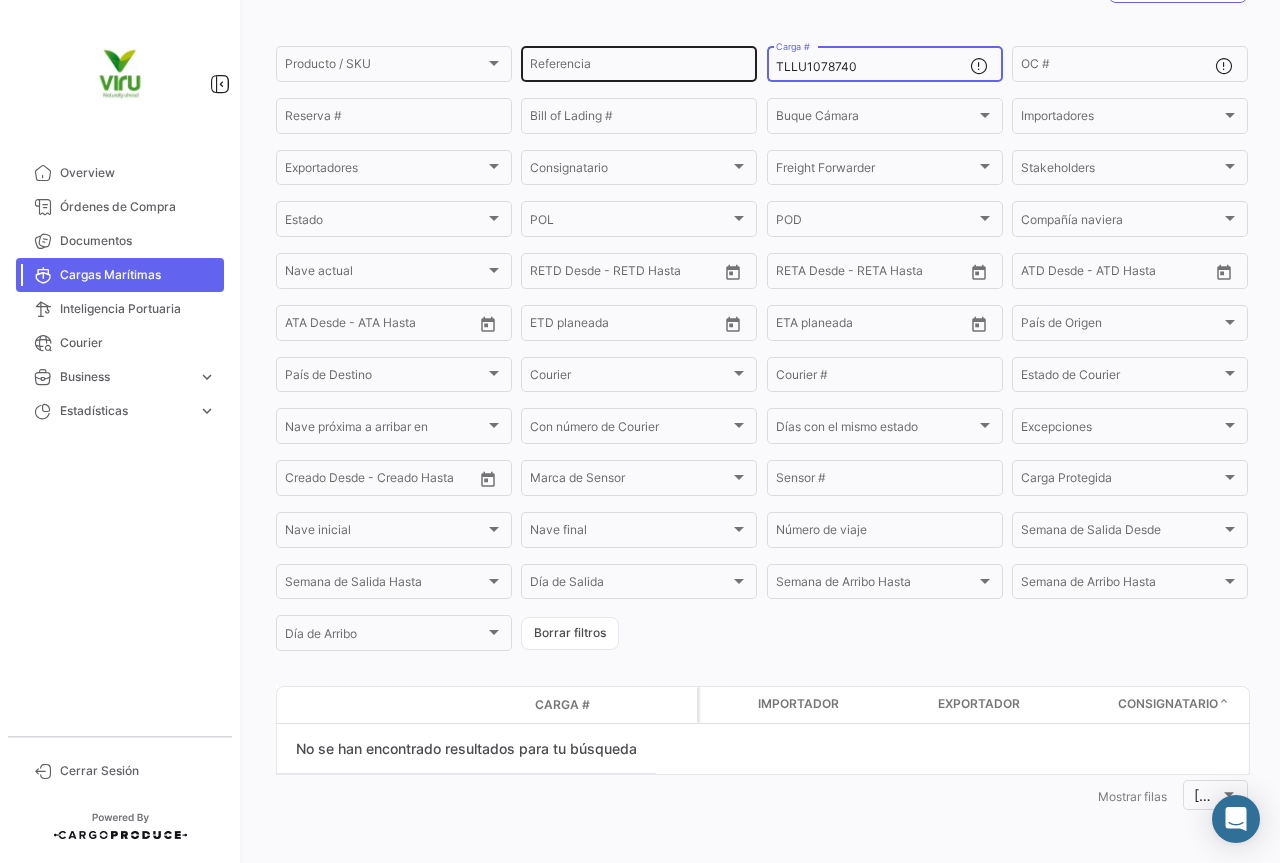 drag, startPoint x: 891, startPoint y: 64, endPoint x: 745, endPoint y: 61, distance: 146.03082 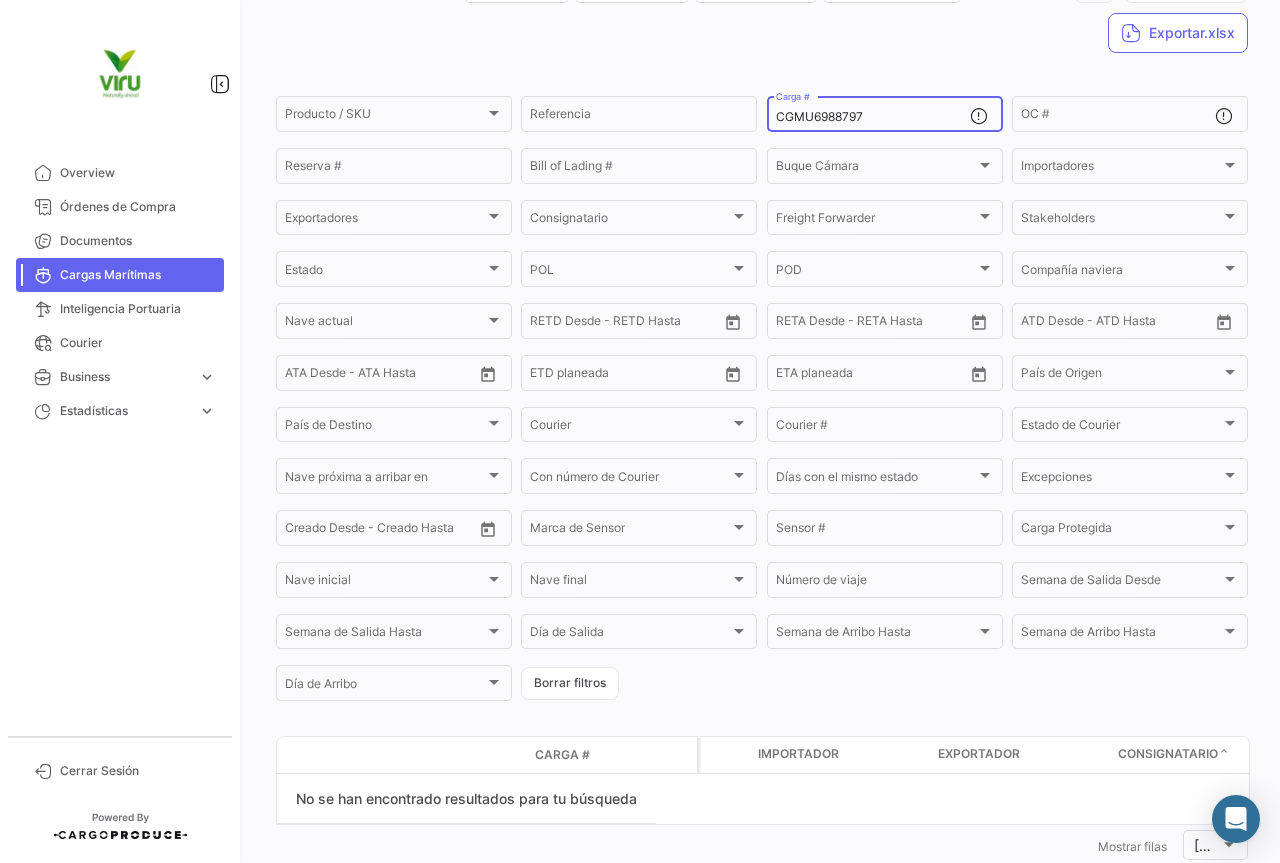 scroll, scrollTop: 185, scrollLeft: 0, axis: vertical 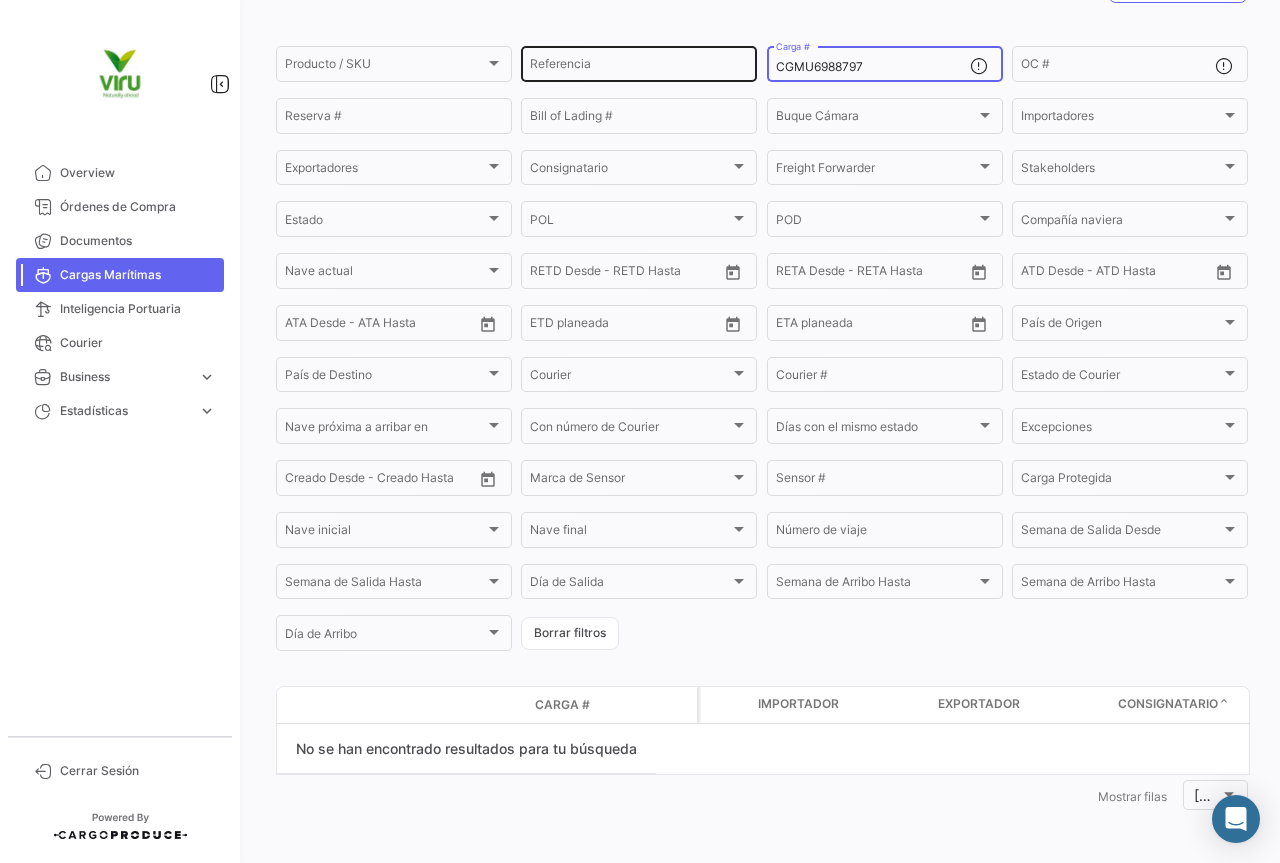 drag, startPoint x: 873, startPoint y: 65, endPoint x: 751, endPoint y: 58, distance: 122.20065 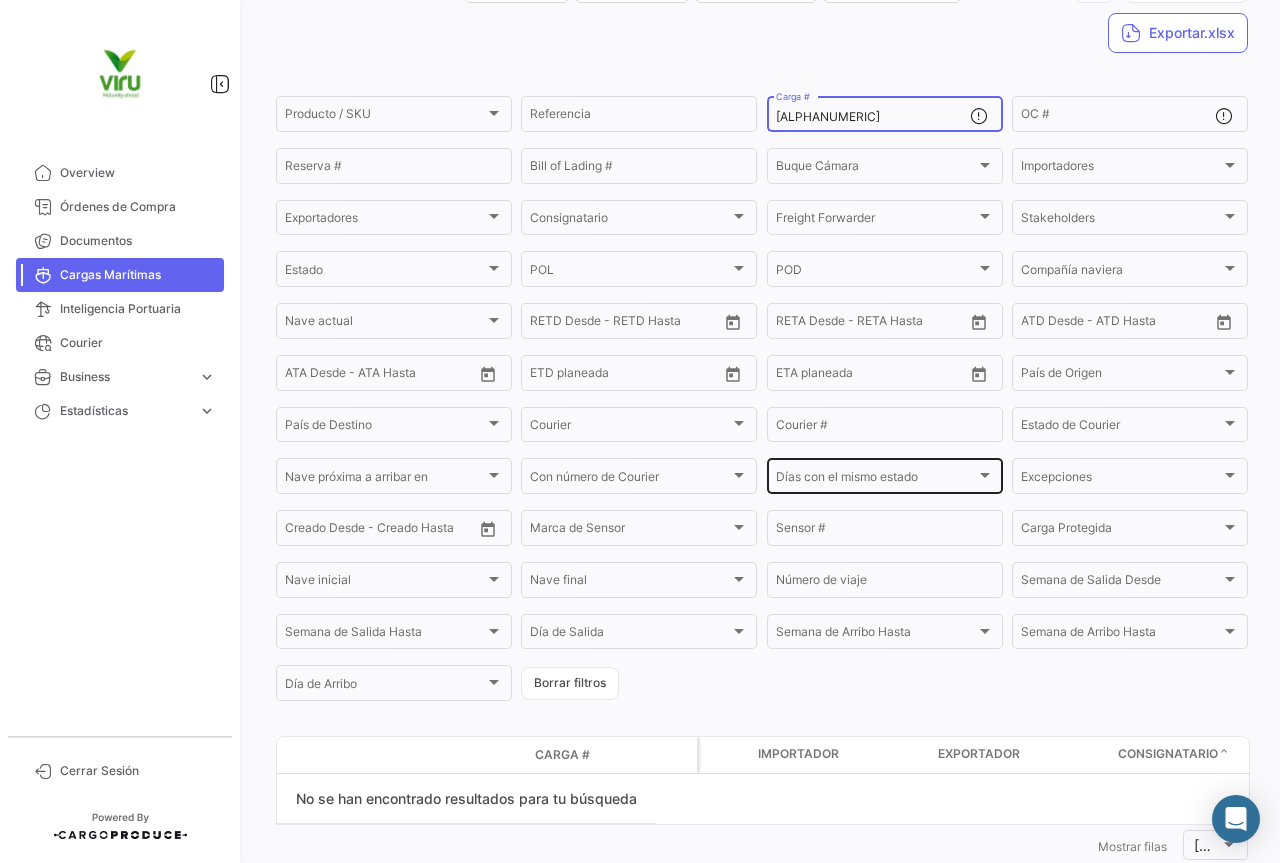 scroll, scrollTop: 185, scrollLeft: 0, axis: vertical 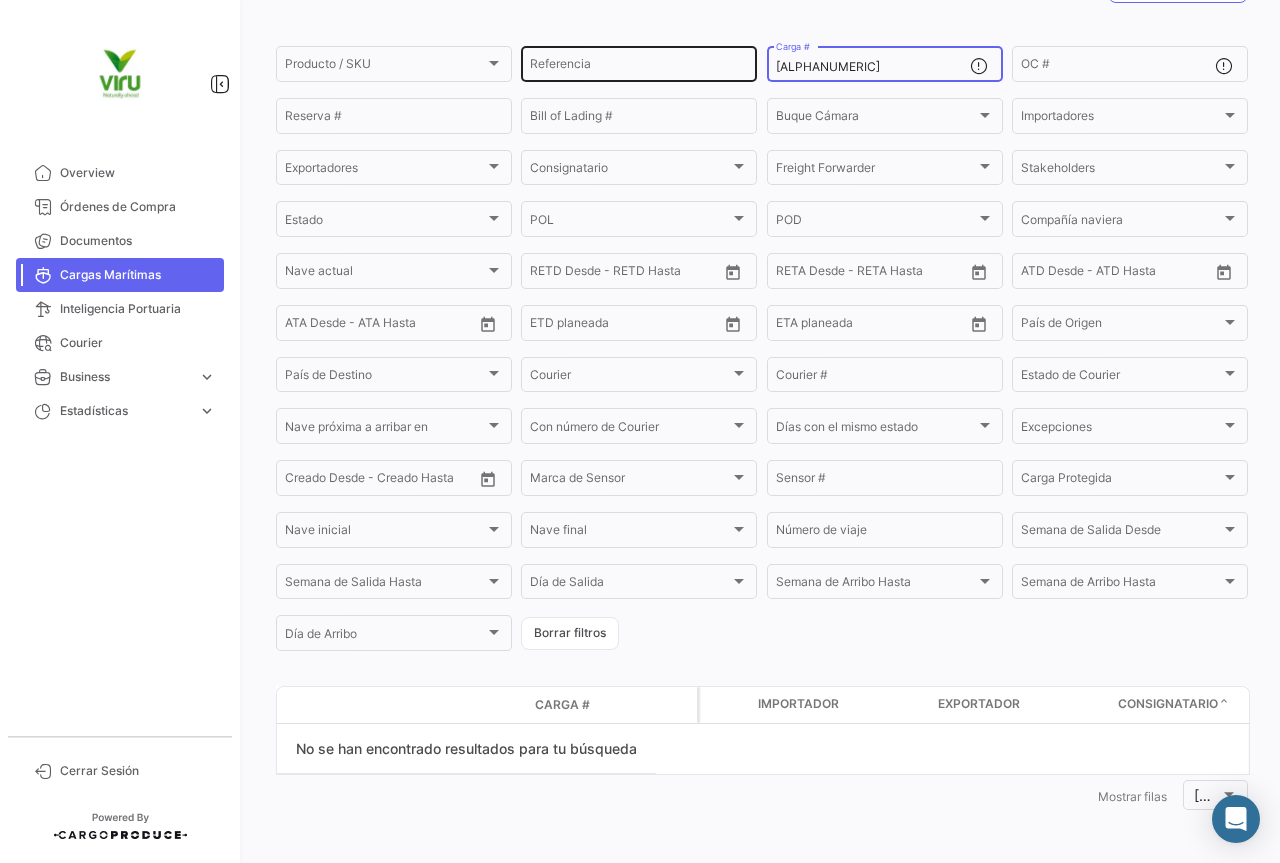 drag, startPoint x: 923, startPoint y: 66, endPoint x: 742, endPoint y: 66, distance: 181 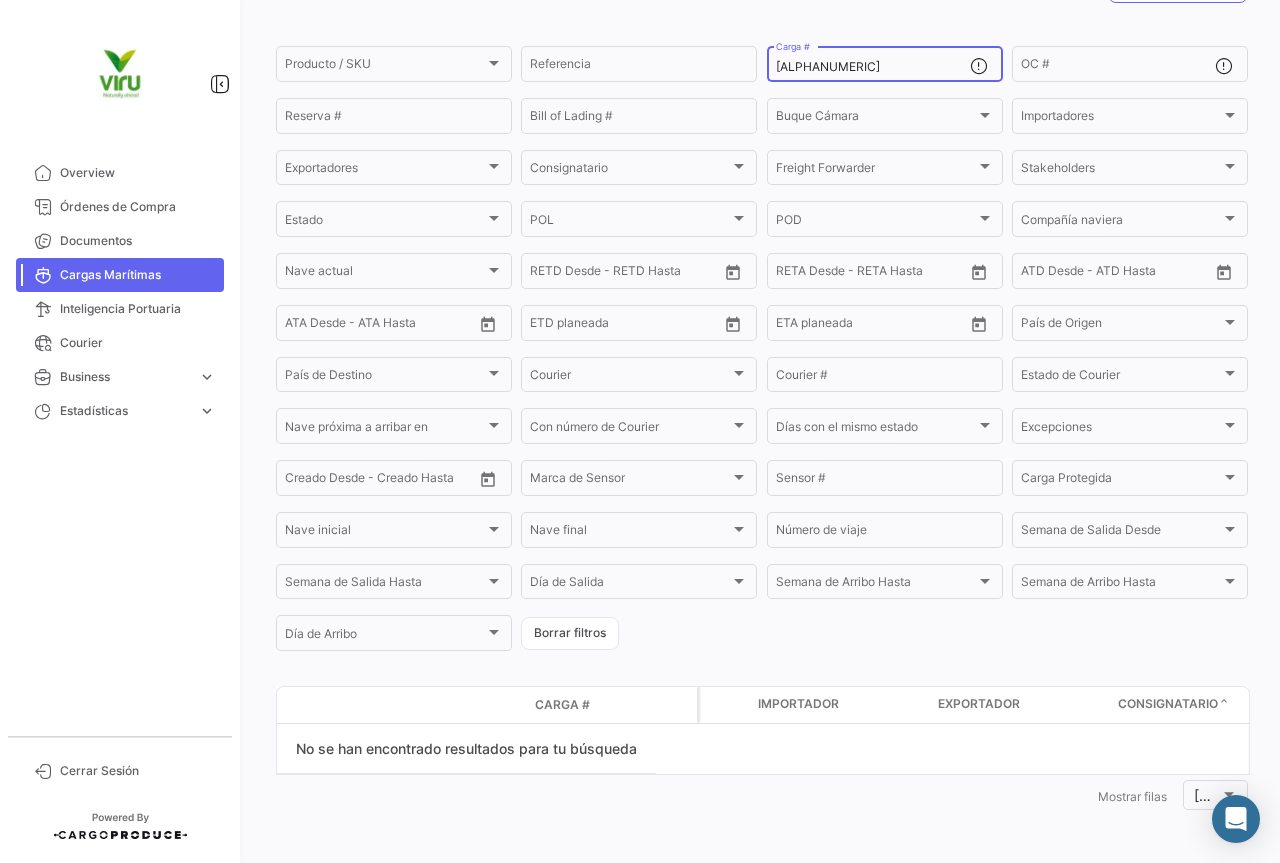 paste on "[ALPHANUMERIC]" 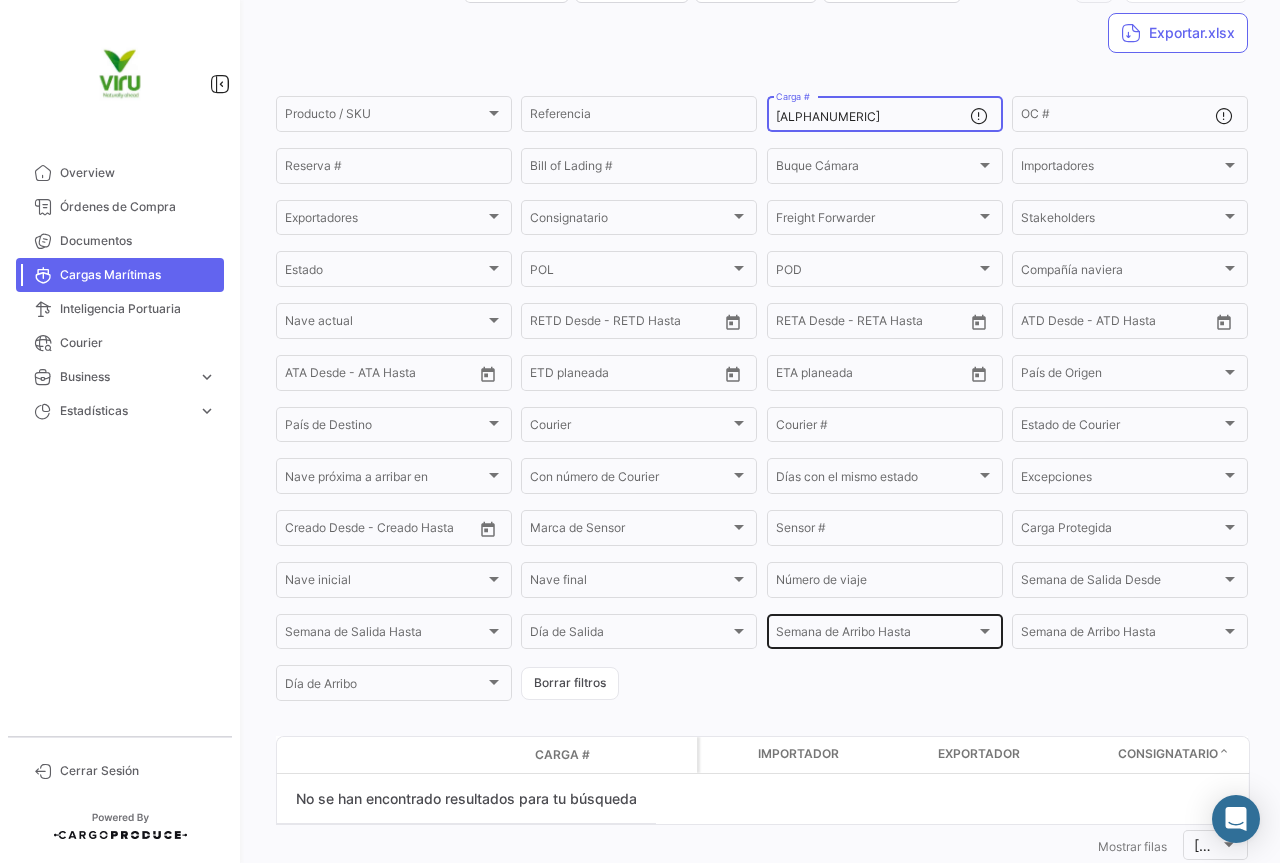 scroll, scrollTop: 185, scrollLeft: 0, axis: vertical 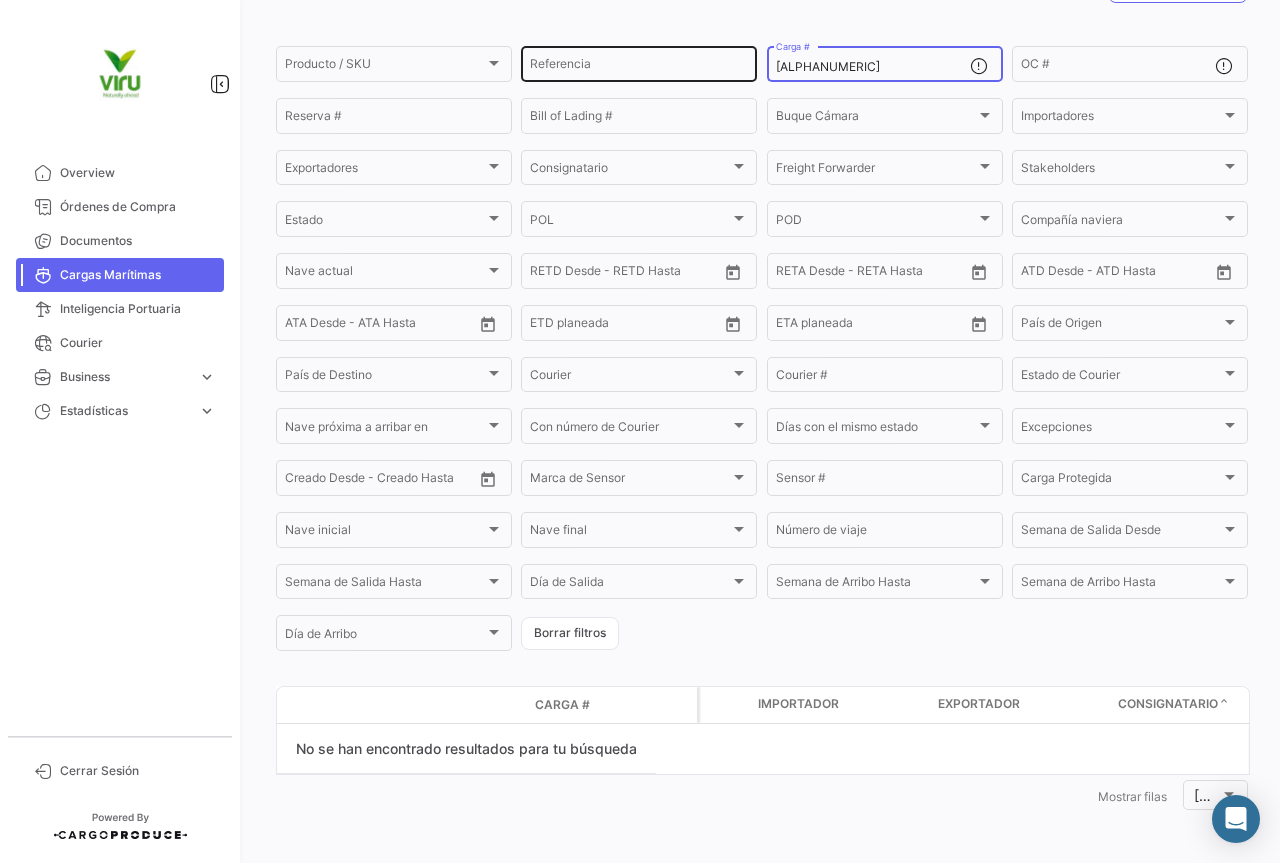 drag, startPoint x: 910, startPoint y: 67, endPoint x: 736, endPoint y: 56, distance: 174.34735 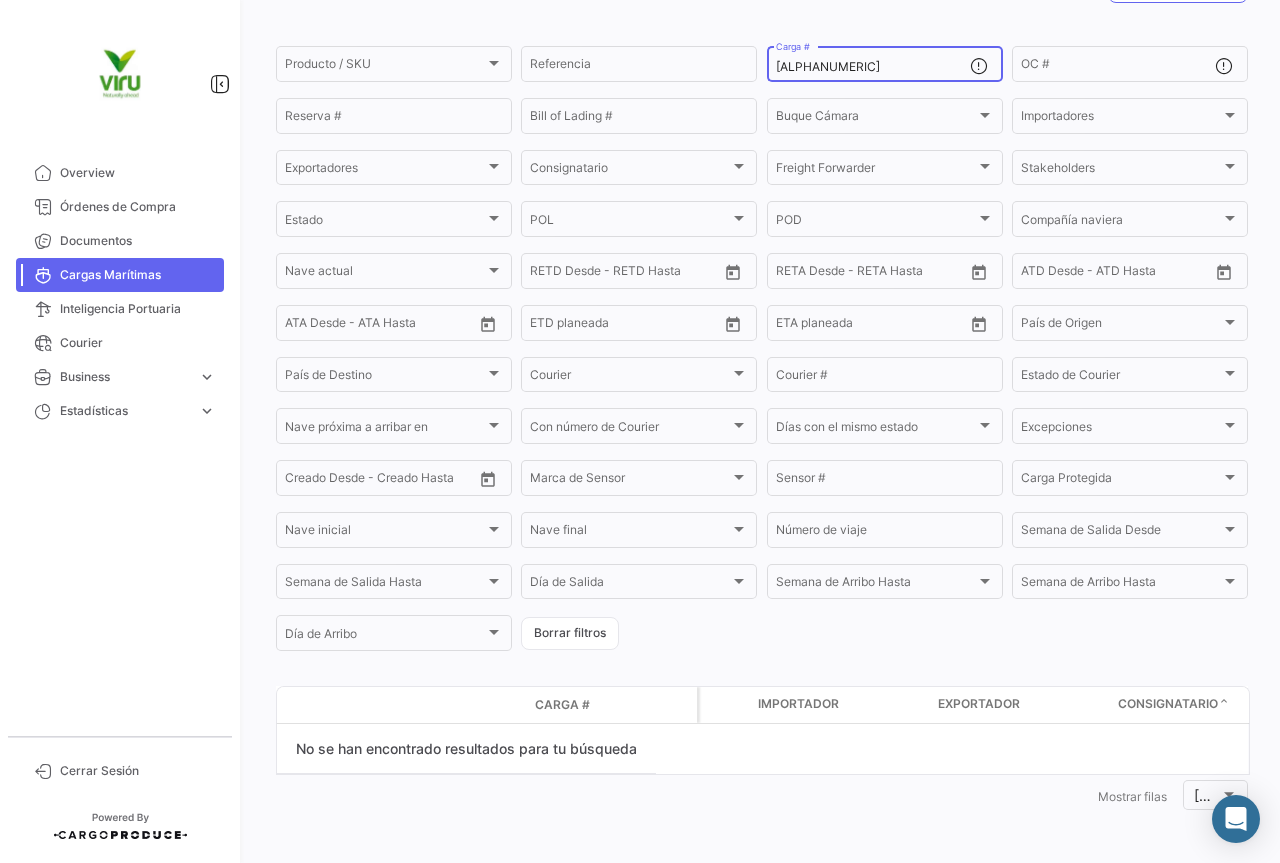 paste on "7001444" 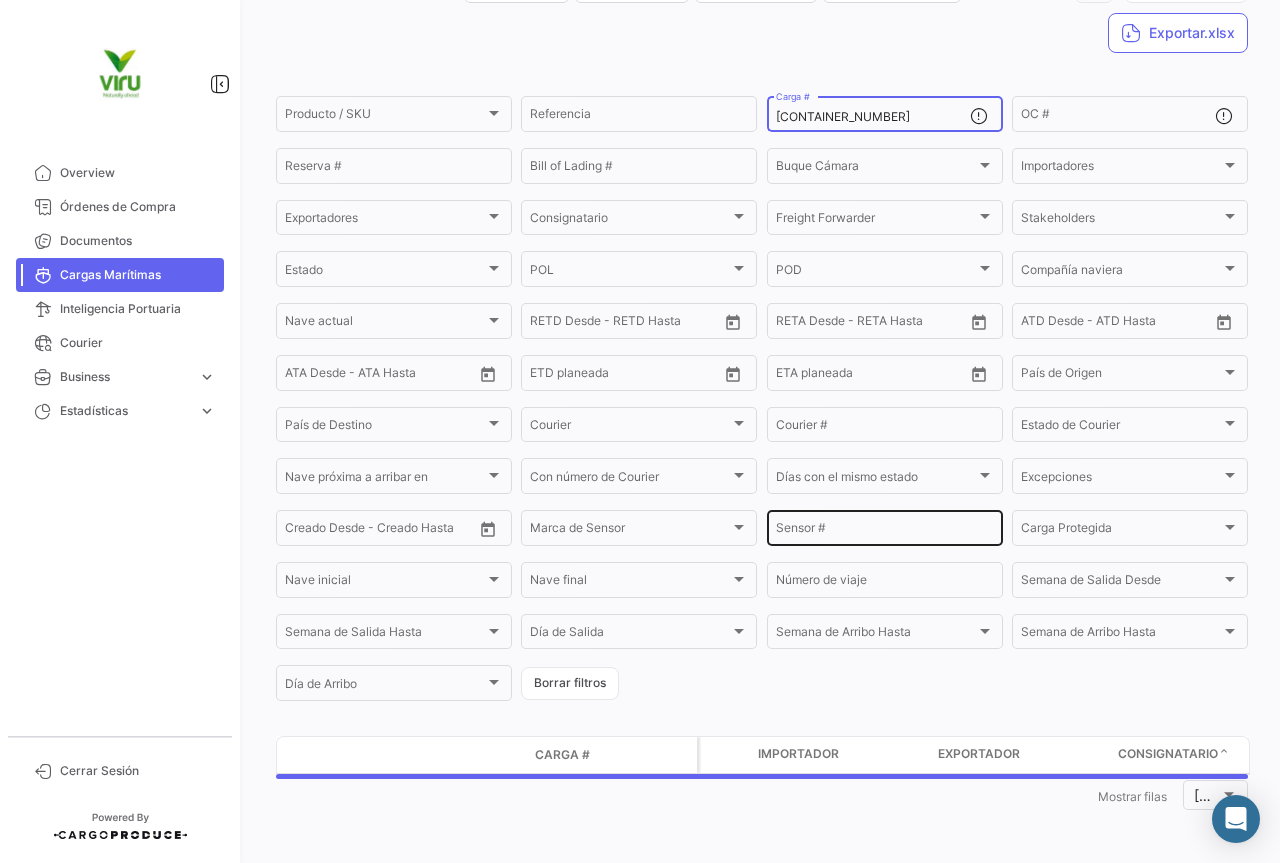 scroll, scrollTop: 185, scrollLeft: 0, axis: vertical 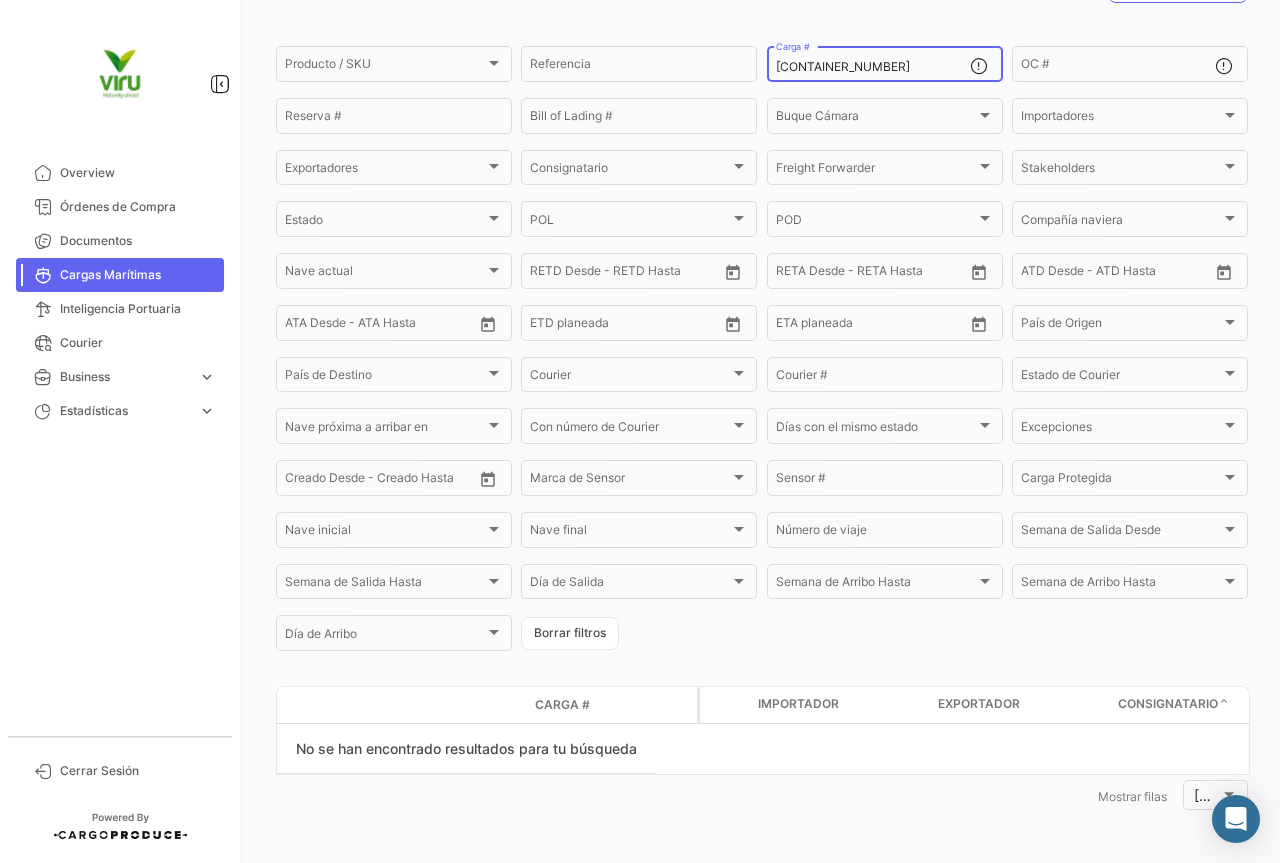drag, startPoint x: 901, startPoint y: 64, endPoint x: 759, endPoint y: 66, distance: 142.01408 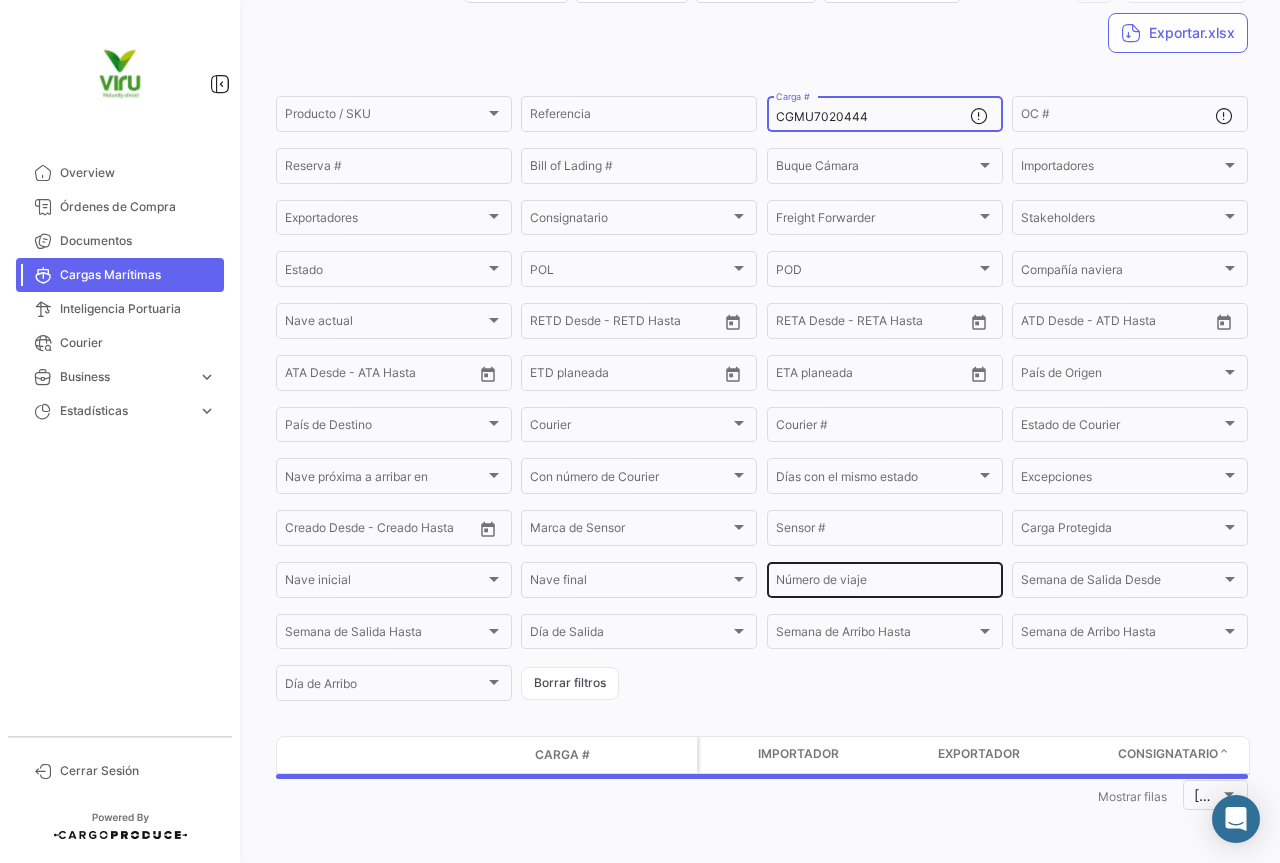 scroll, scrollTop: 185, scrollLeft: 0, axis: vertical 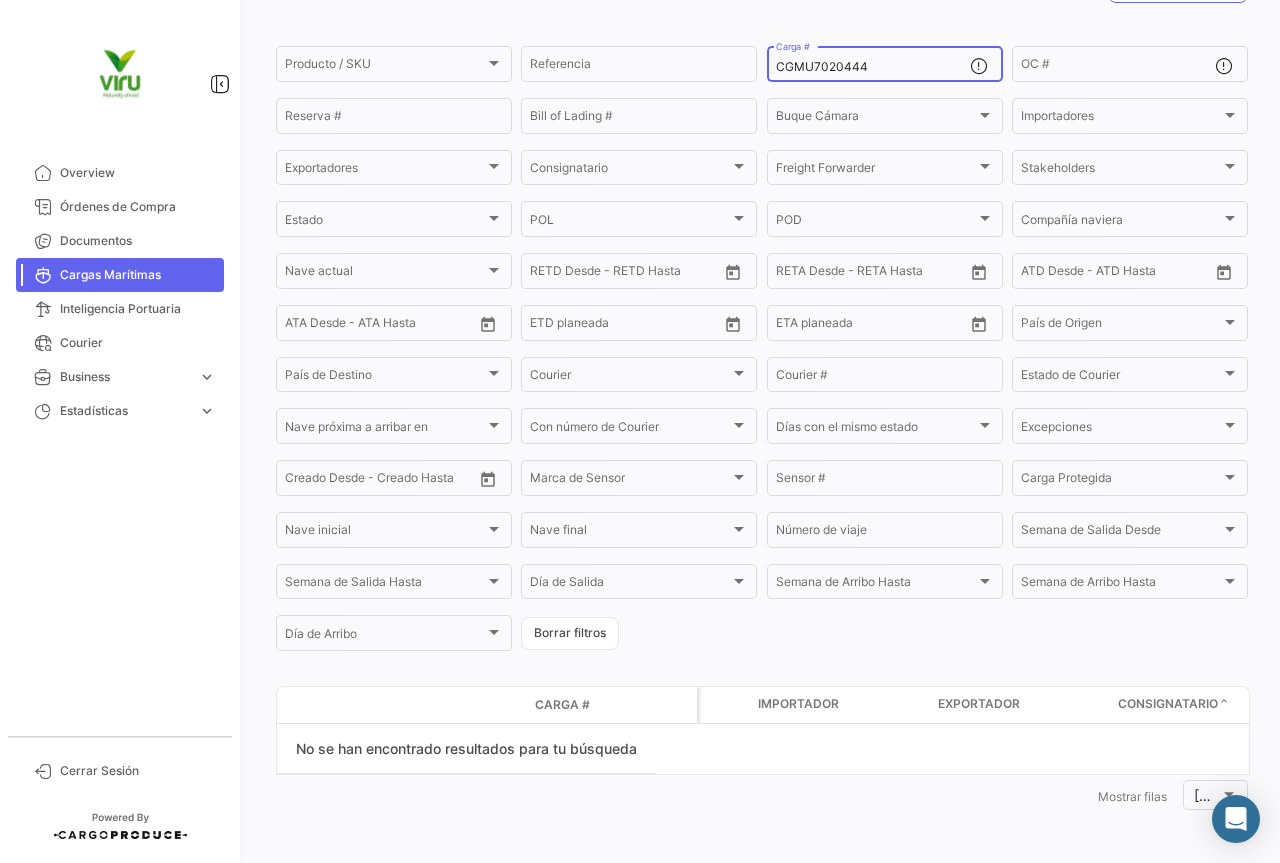 drag, startPoint x: 886, startPoint y: 69, endPoint x: 767, endPoint y: 69, distance: 119 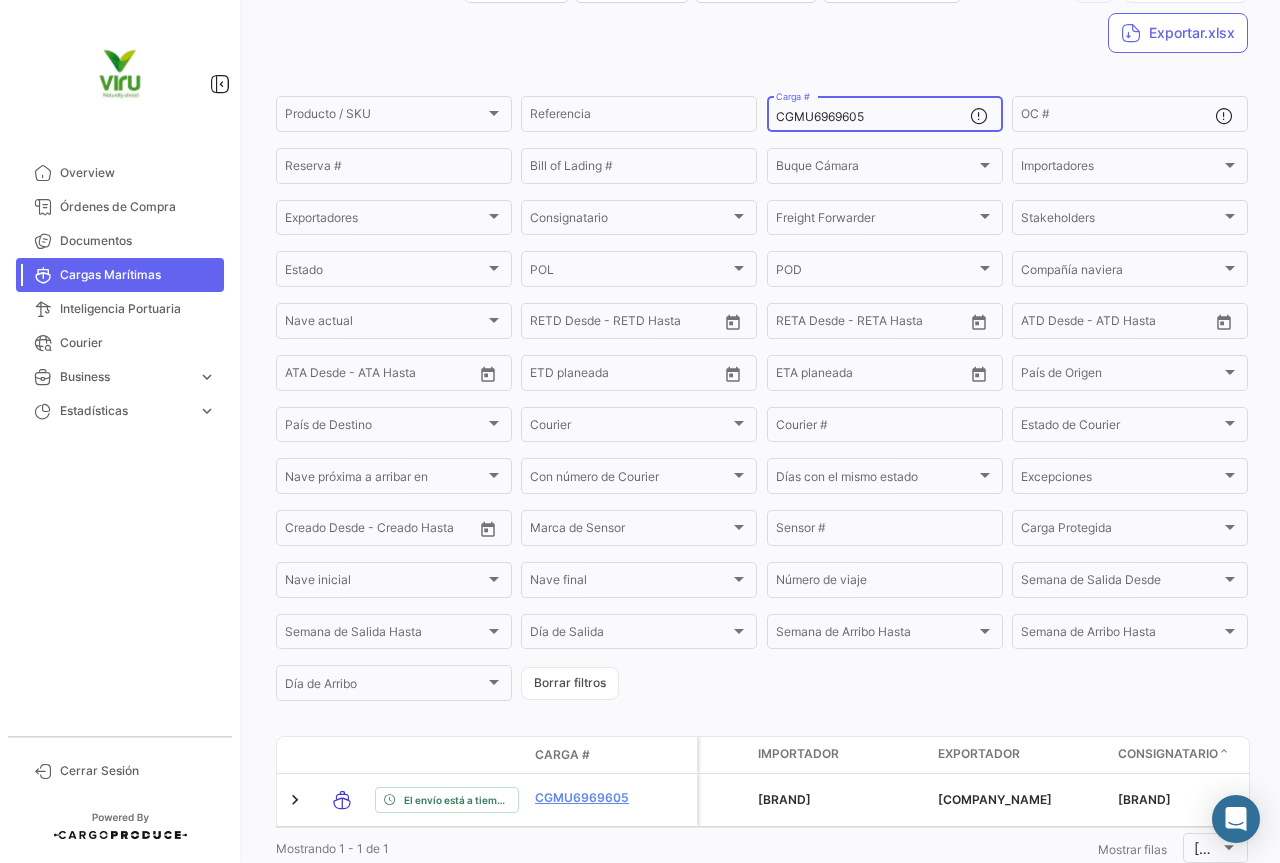 scroll, scrollTop: 200, scrollLeft: 0, axis: vertical 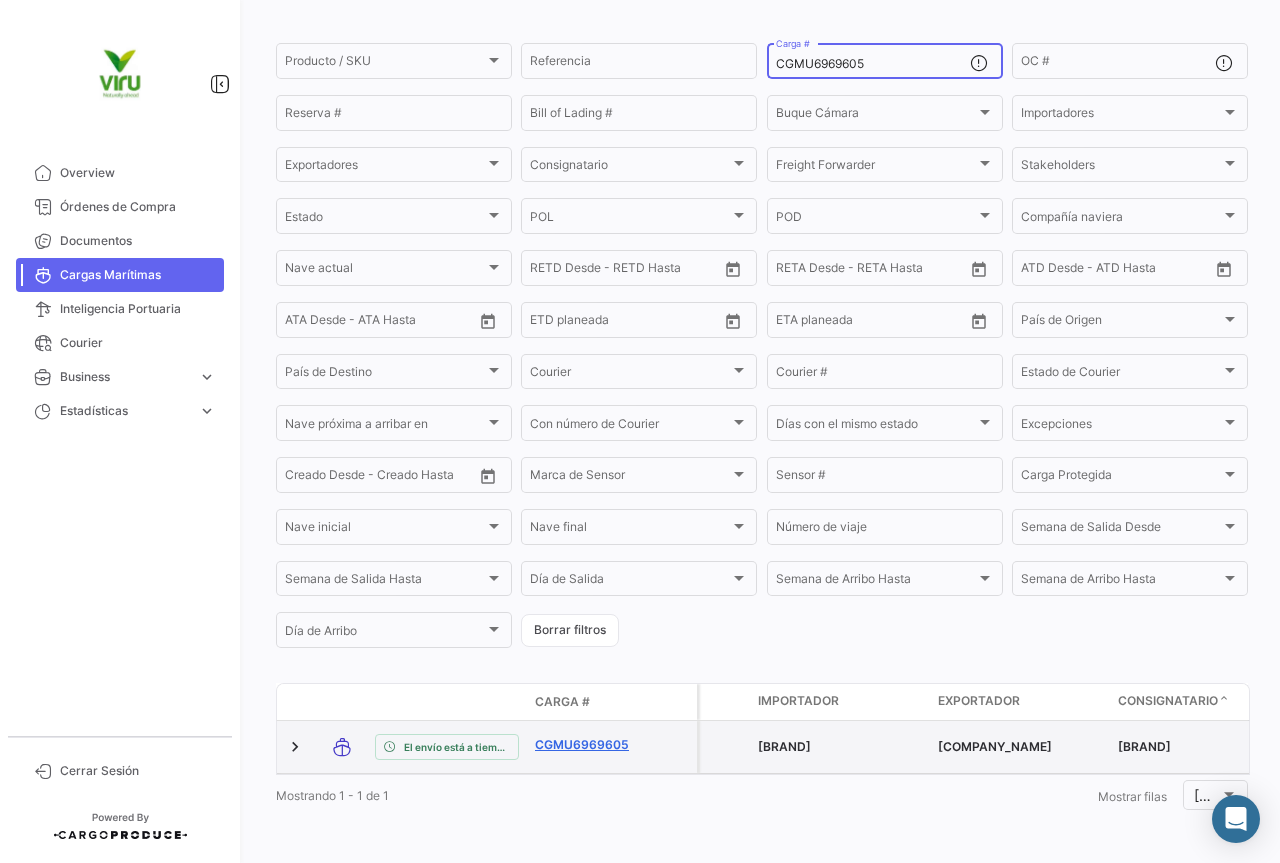 type on "CGMU6969605" 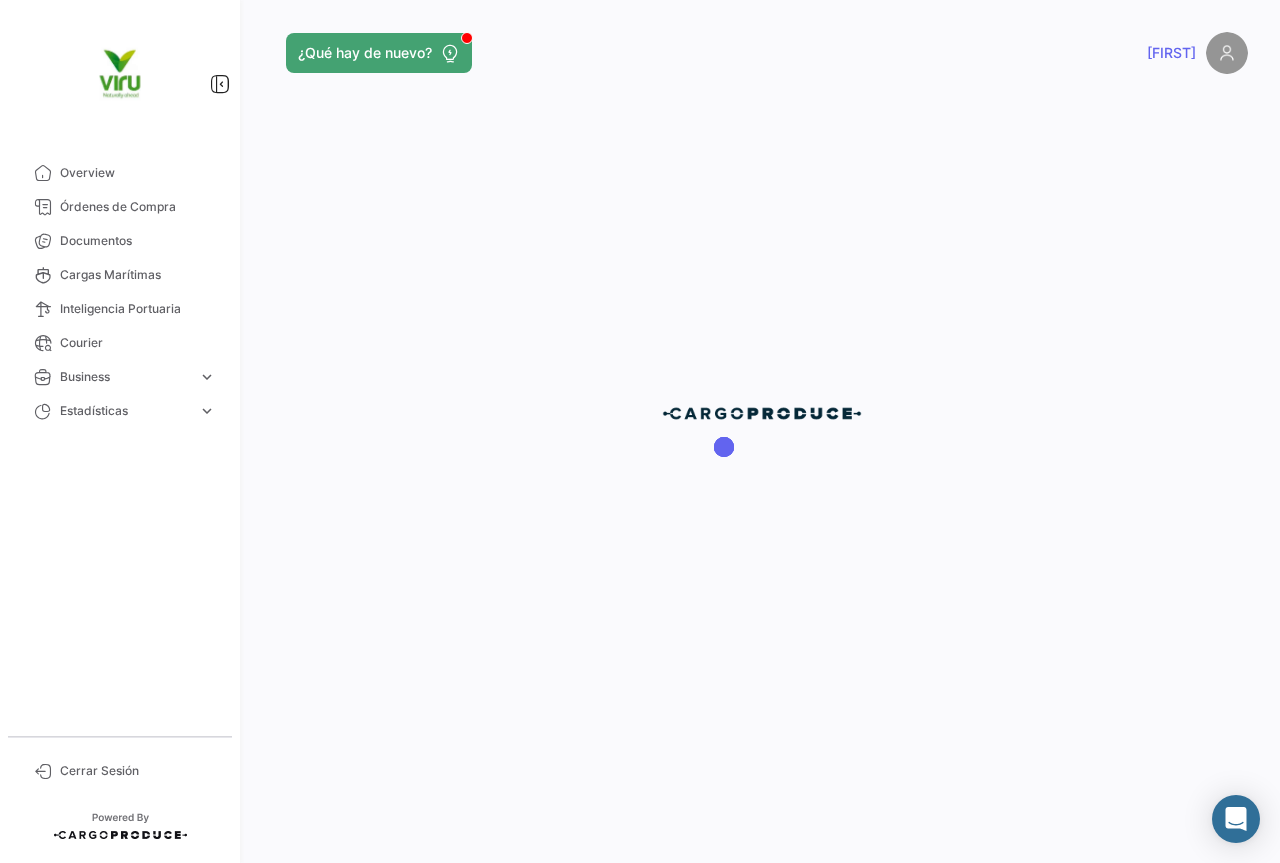 scroll, scrollTop: 0, scrollLeft: 0, axis: both 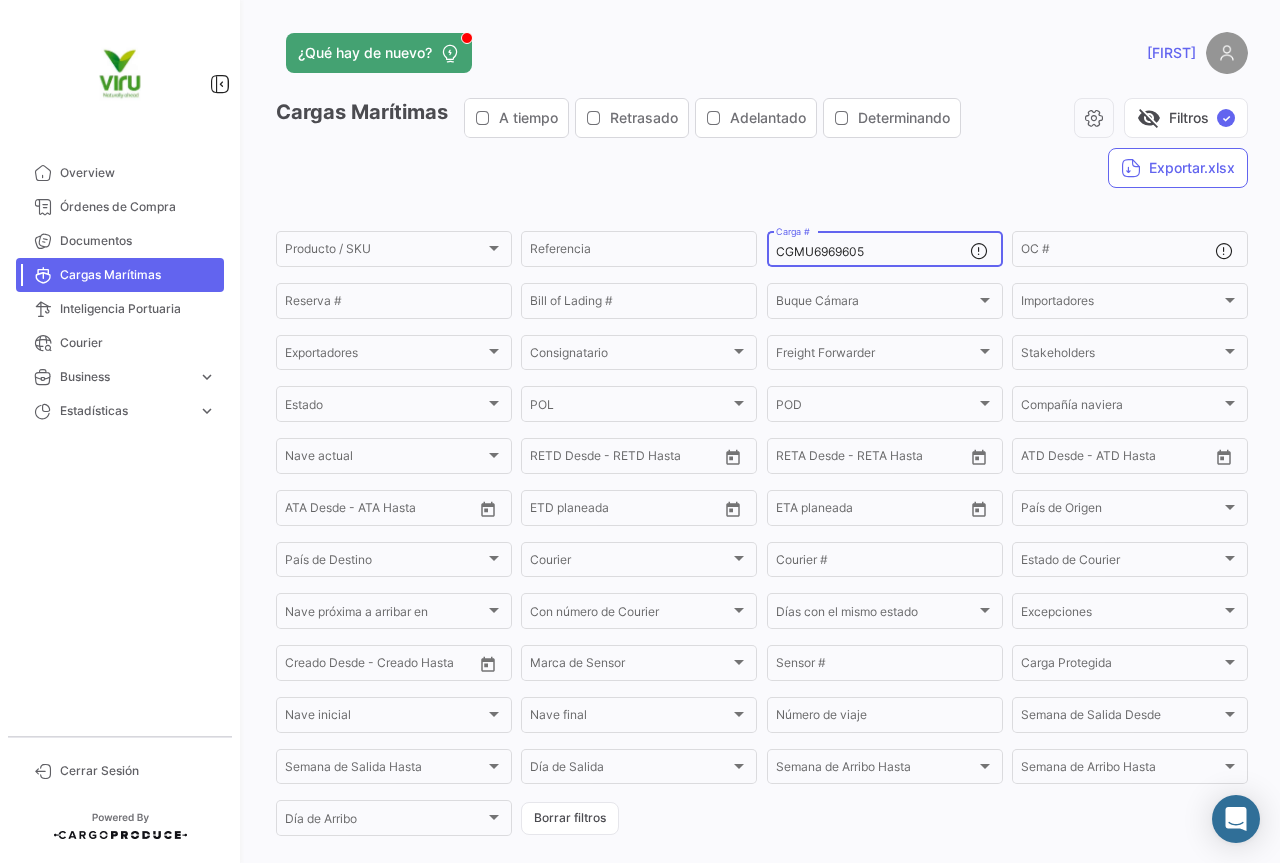 drag, startPoint x: 892, startPoint y: 251, endPoint x: 761, endPoint y: 241, distance: 131.38112 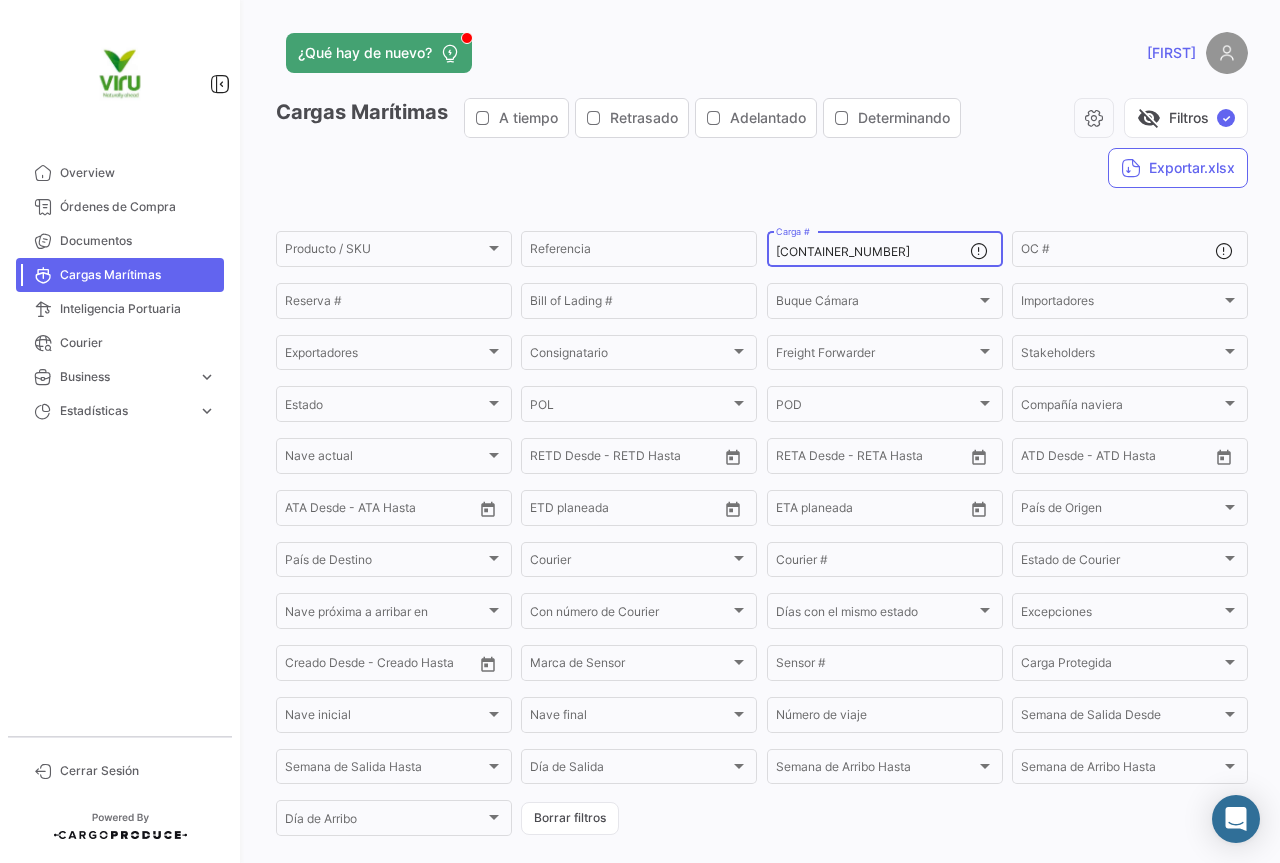 type on "[CONTAINER_NUMBER]" 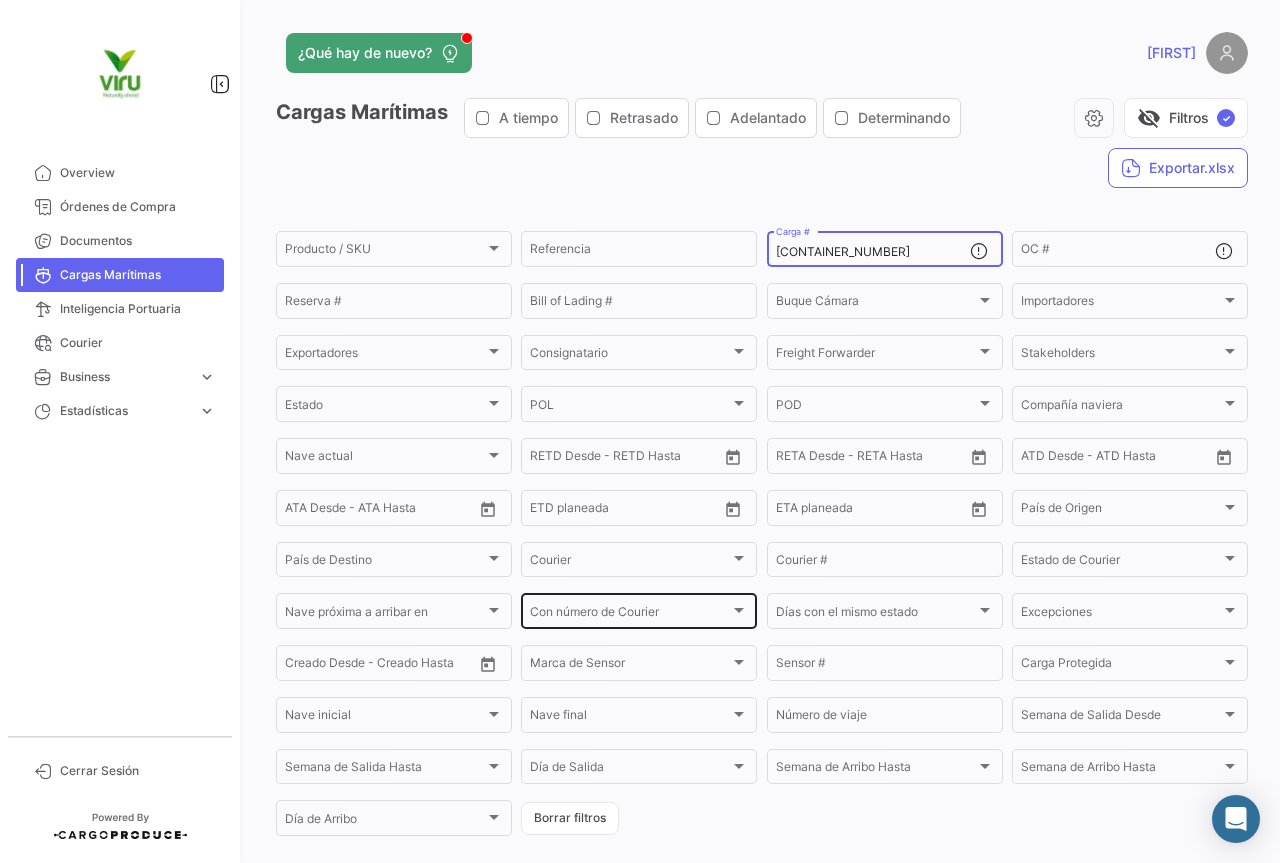scroll, scrollTop: 200, scrollLeft: 0, axis: vertical 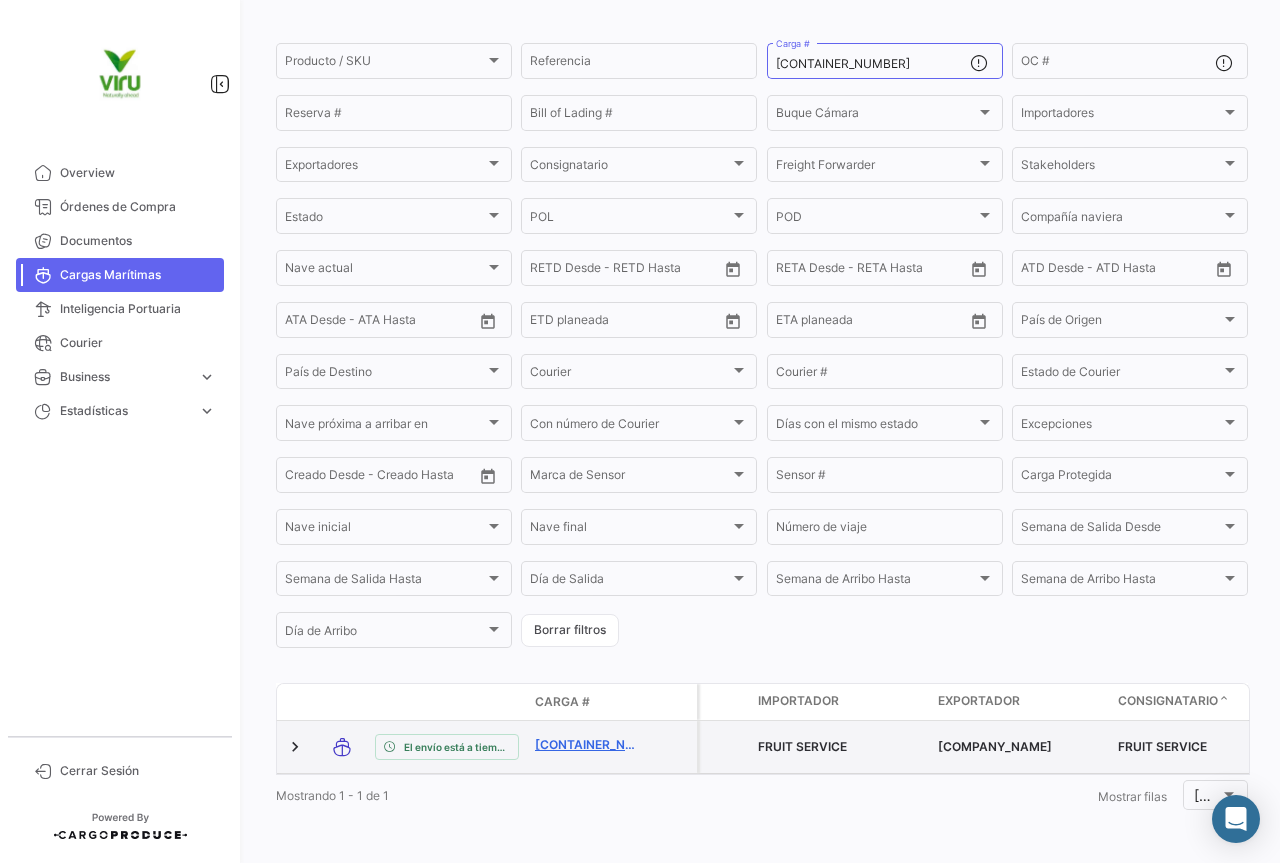 click on "[CONTAINER_NUMBER]" 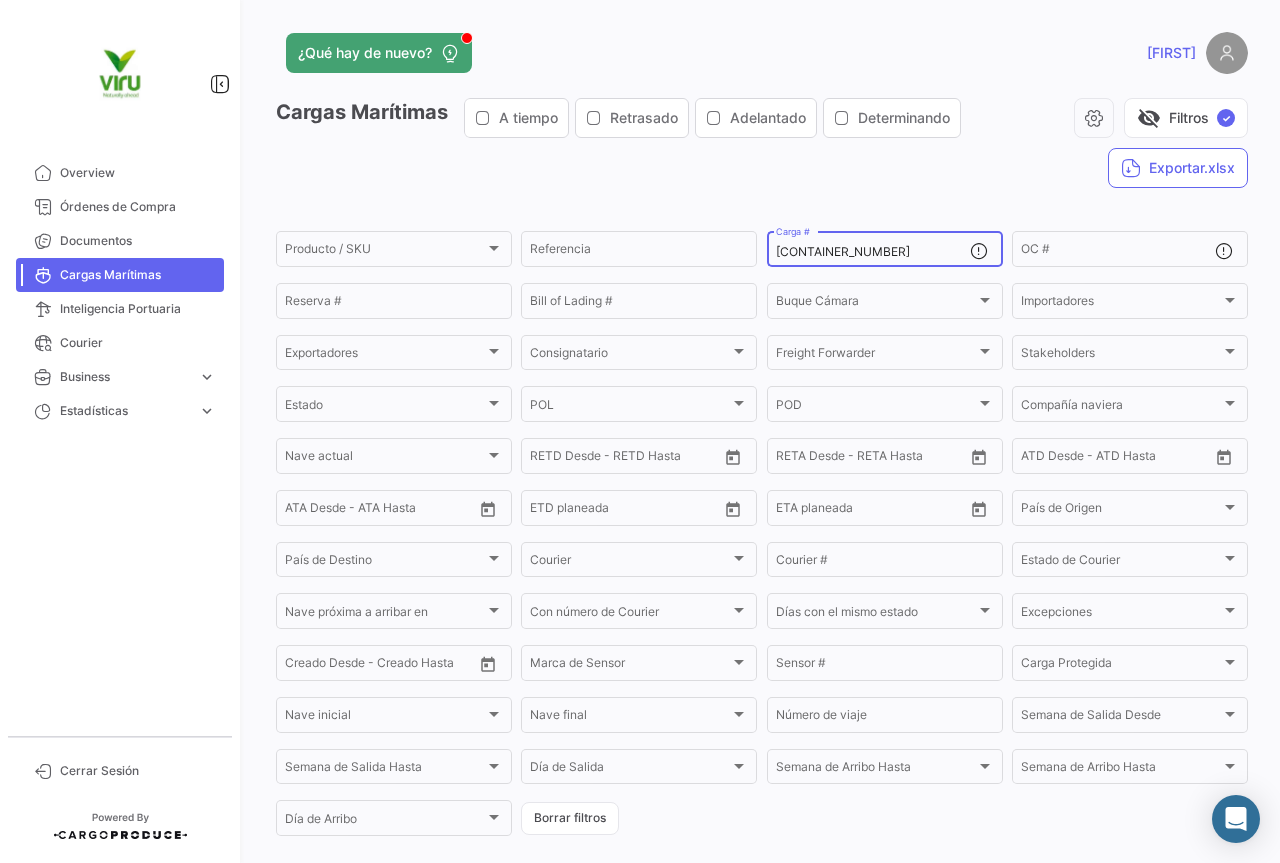 drag, startPoint x: 894, startPoint y: 252, endPoint x: 768, endPoint y: 246, distance: 126.14278 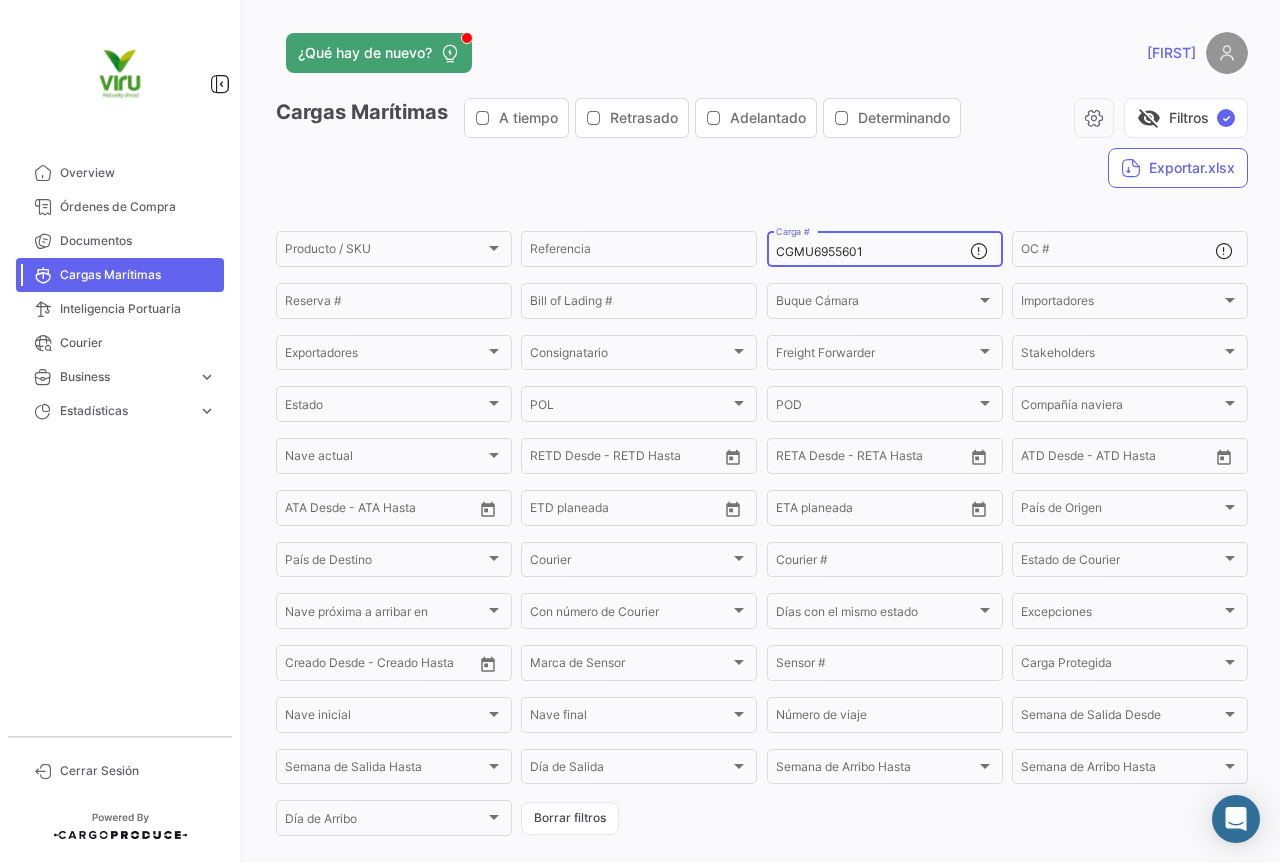 type on "CGMU6955601" 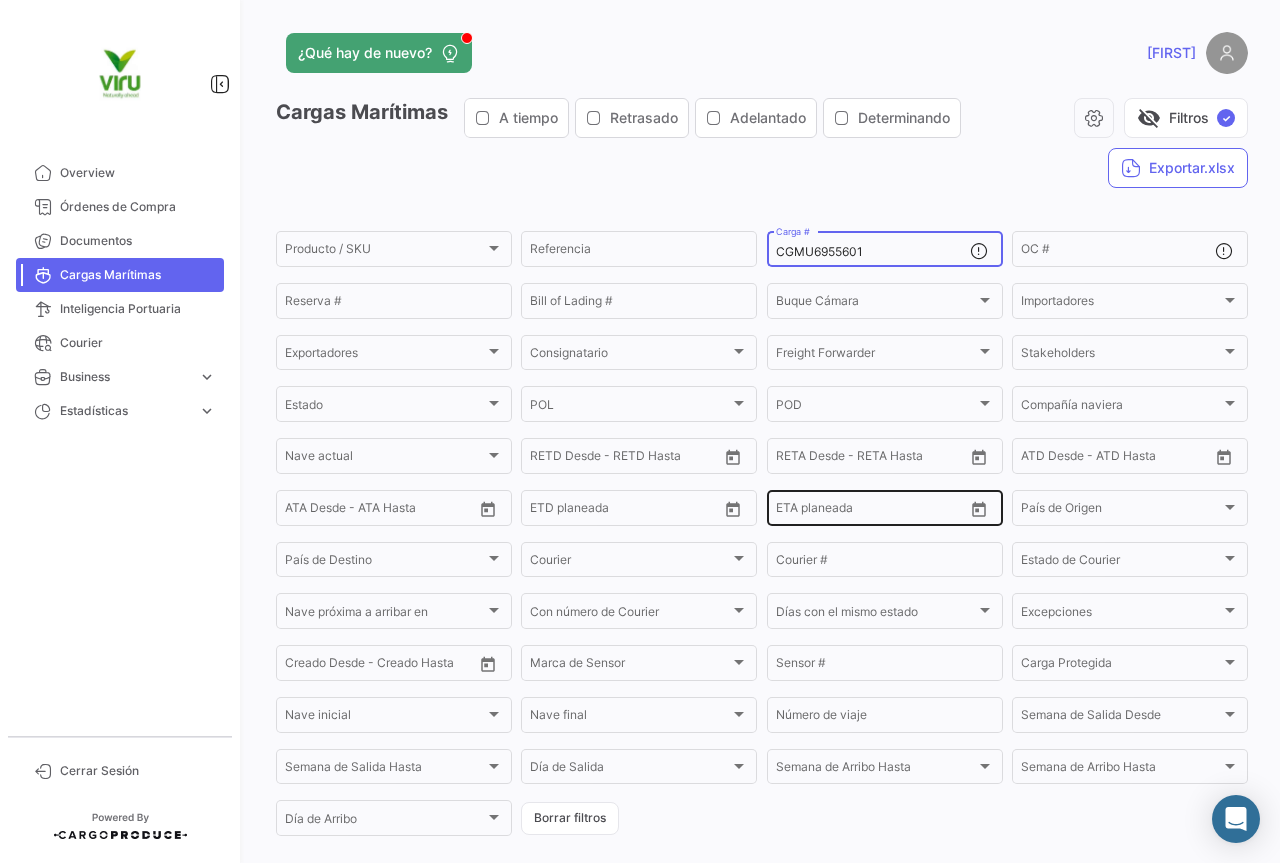 scroll, scrollTop: 203, scrollLeft: 0, axis: vertical 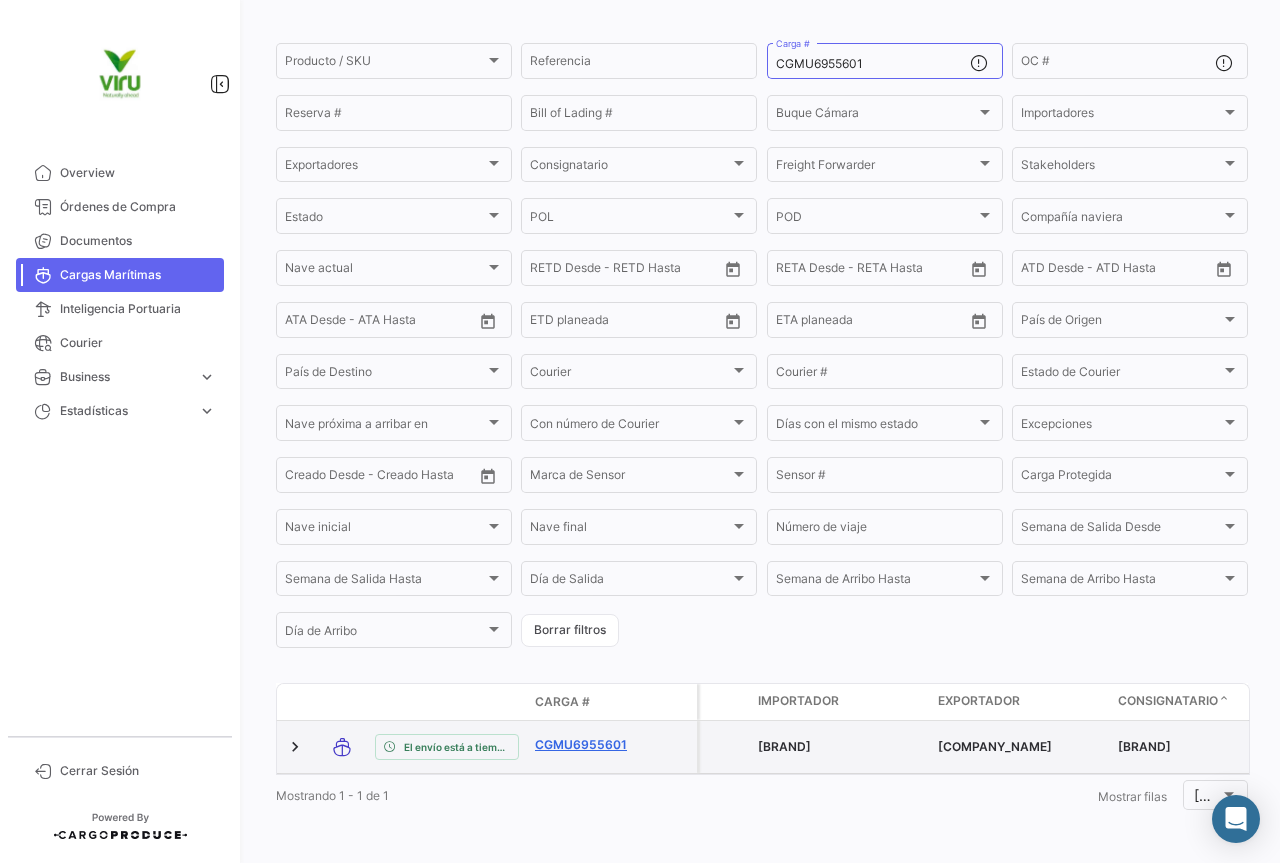 click on "CGMU6955601" 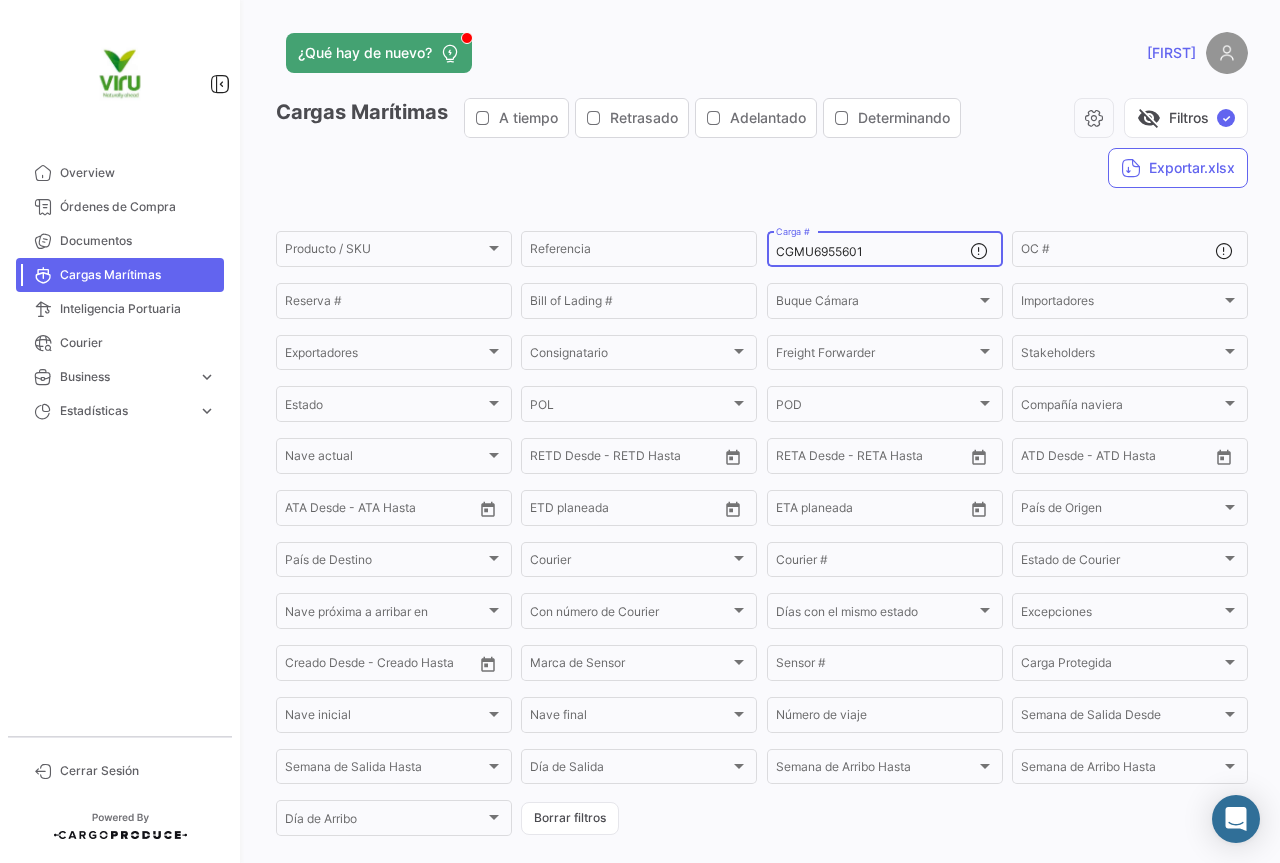 drag, startPoint x: 900, startPoint y: 252, endPoint x: 772, endPoint y: 242, distance: 128.39003 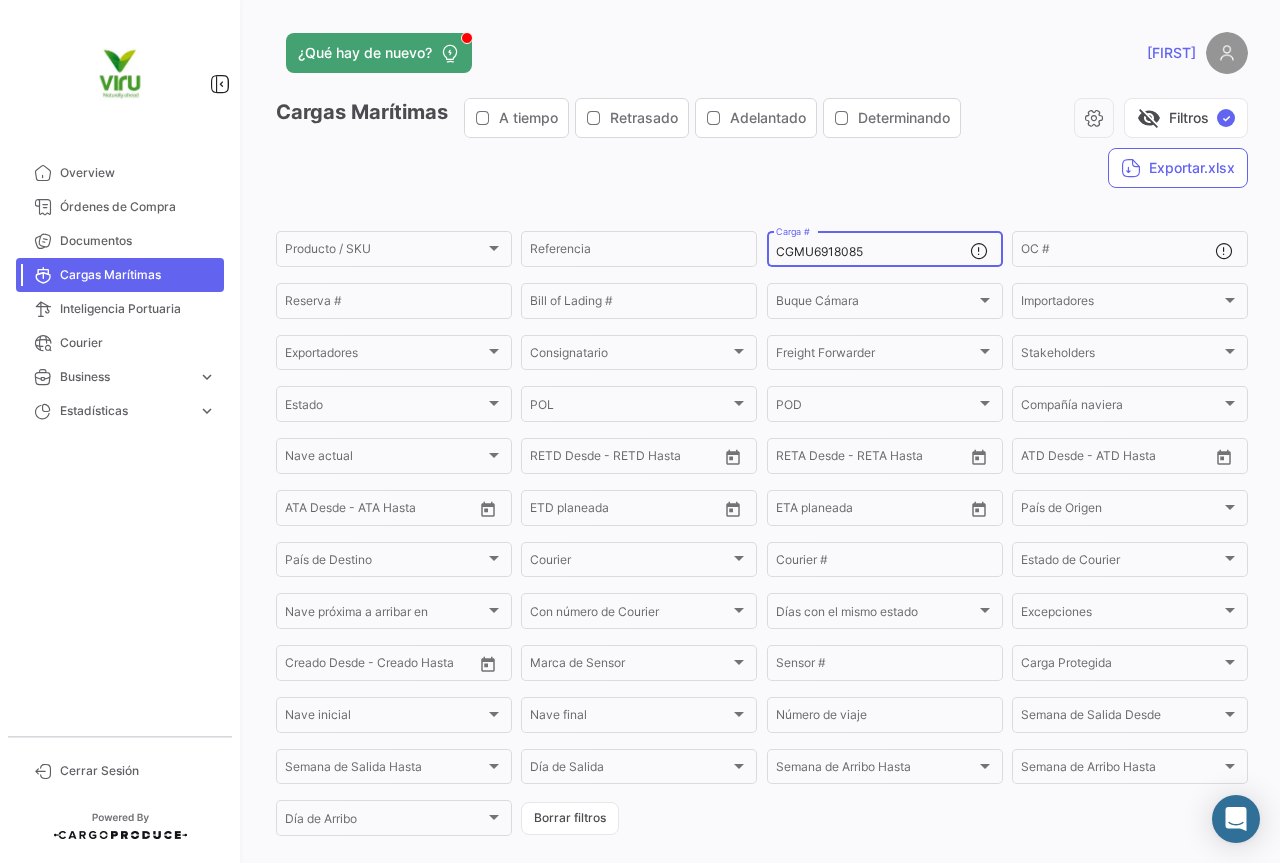 type on "CGMU6918085" 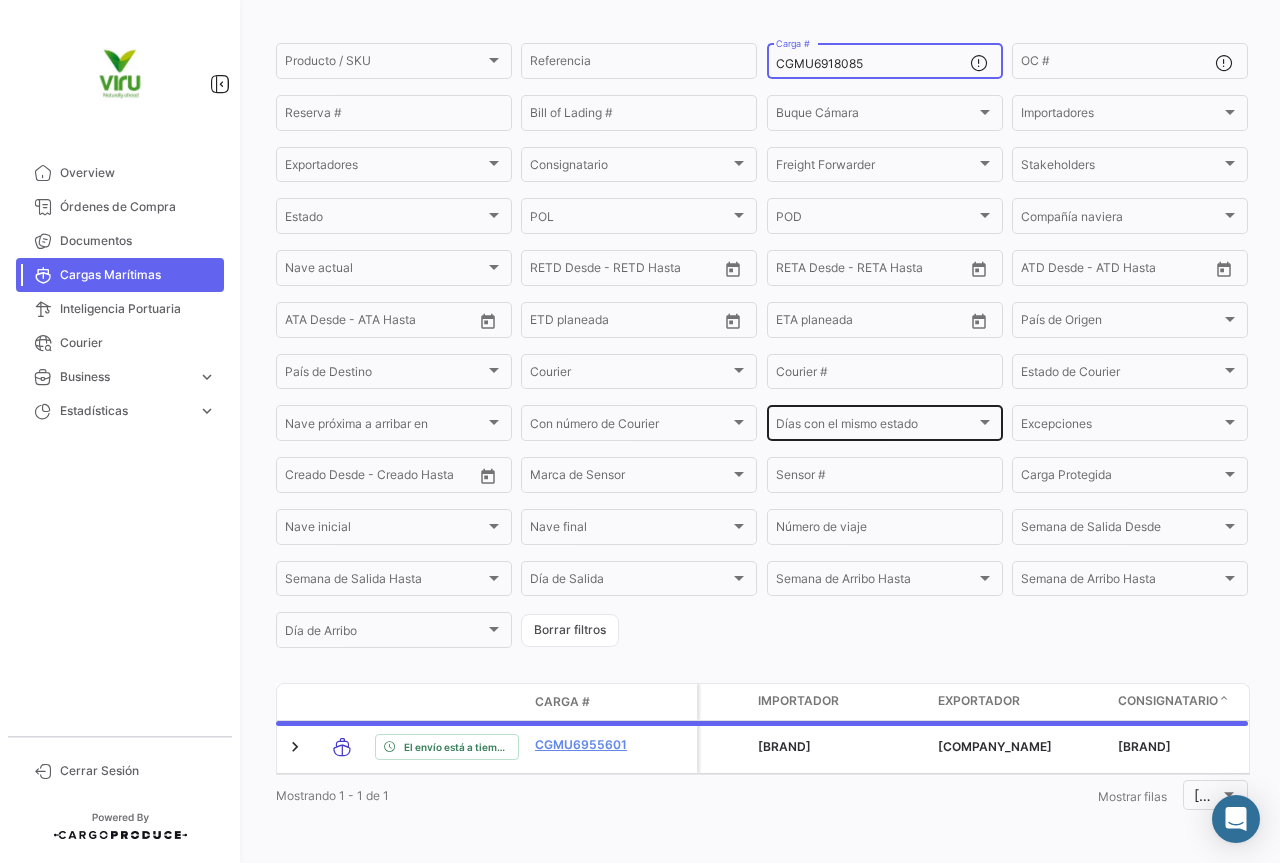 scroll, scrollTop: 203, scrollLeft: 0, axis: vertical 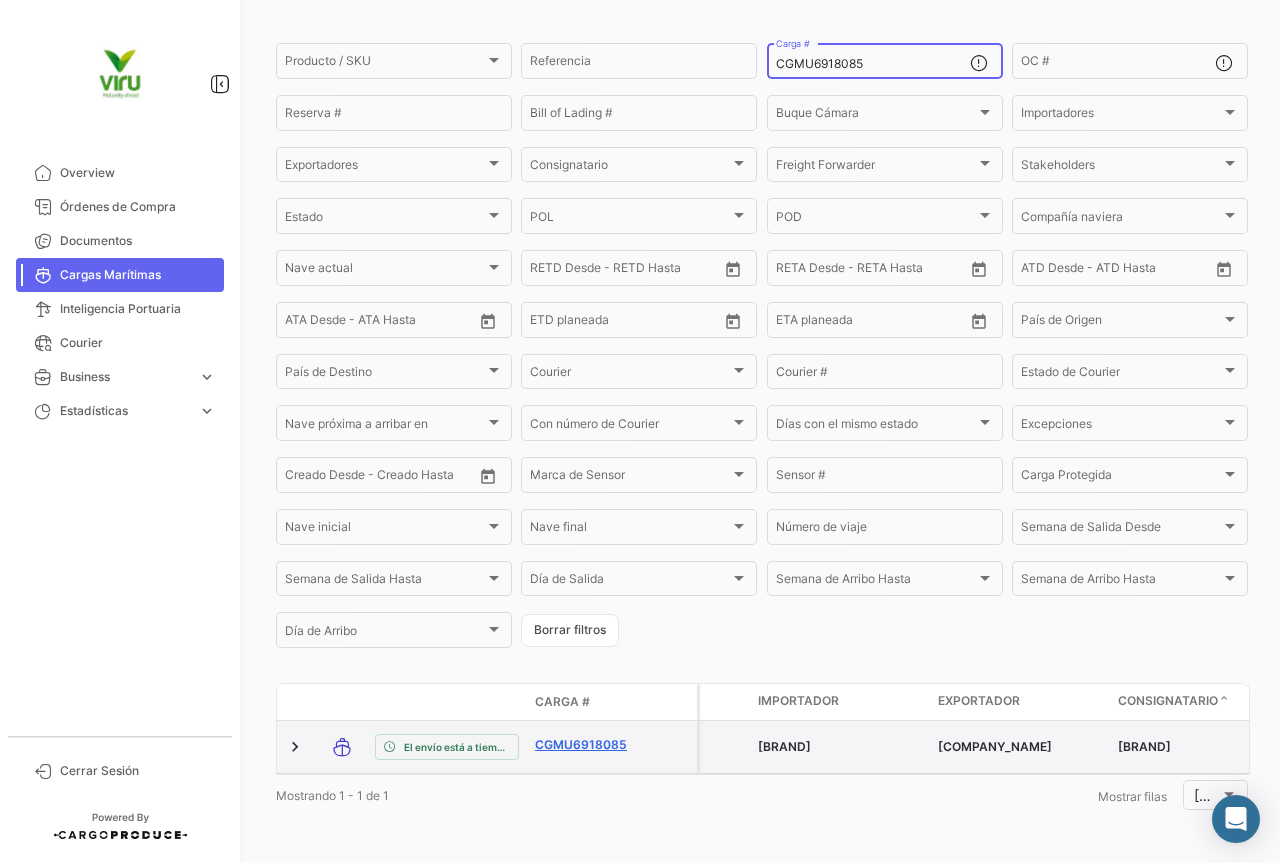 click on "CGMU6918085" 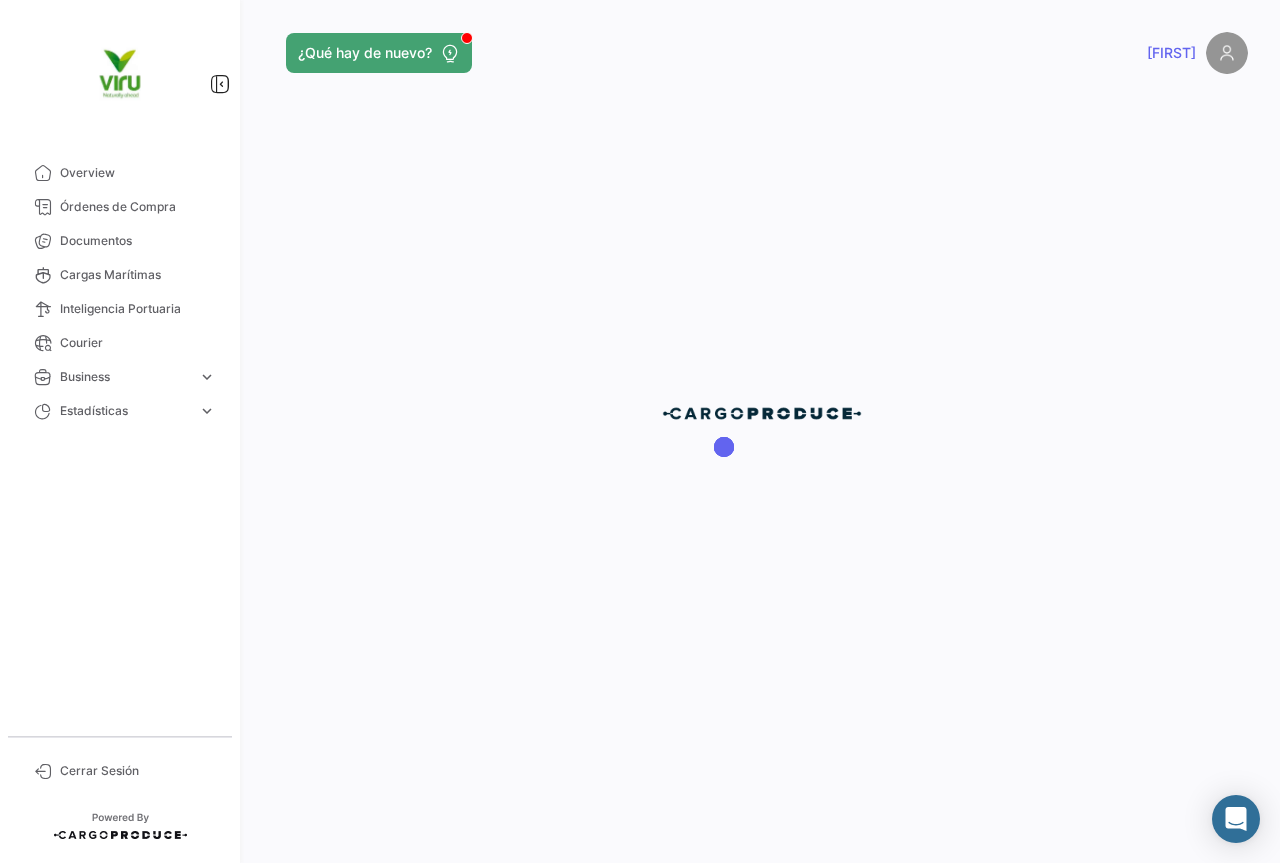 scroll, scrollTop: 0, scrollLeft: 0, axis: both 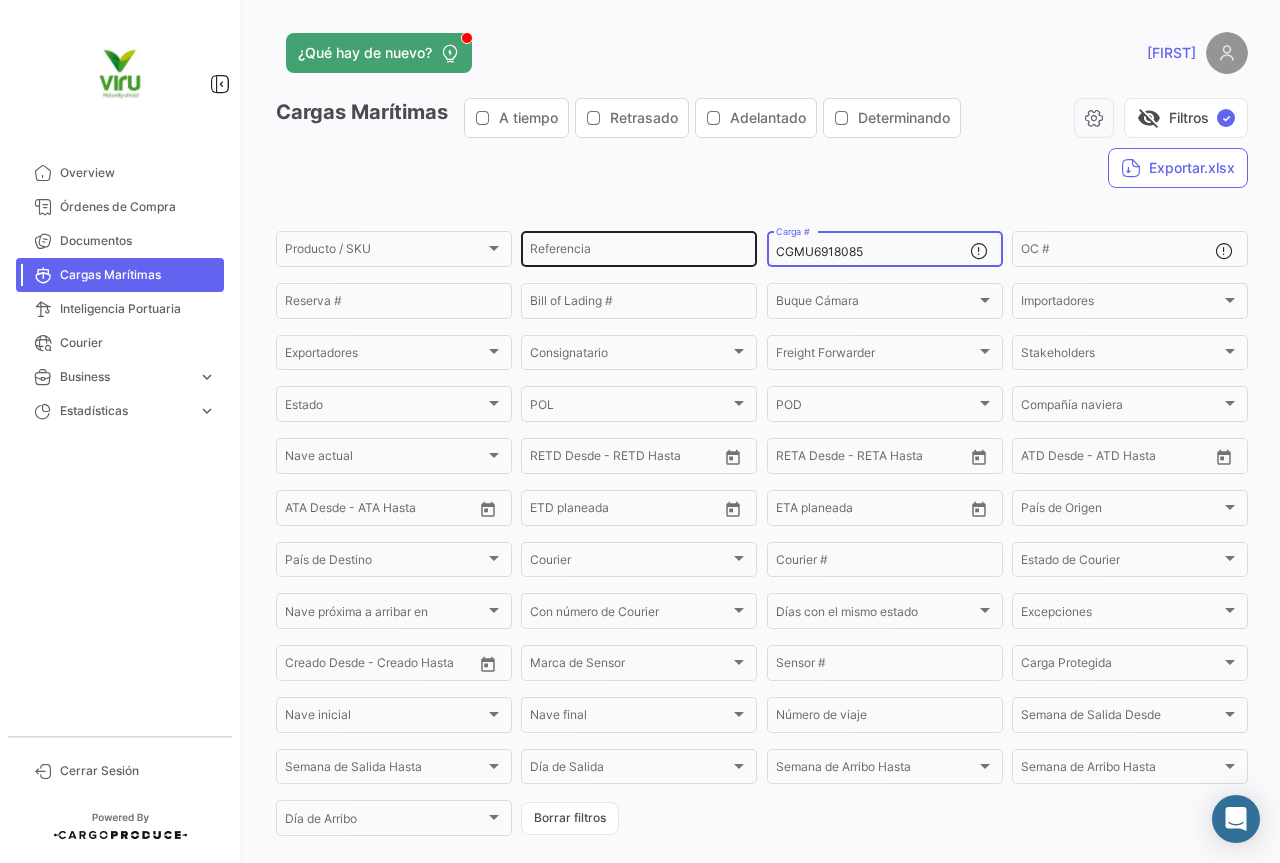 drag, startPoint x: 881, startPoint y: 258, endPoint x: 746, endPoint y: 252, distance: 135.13327 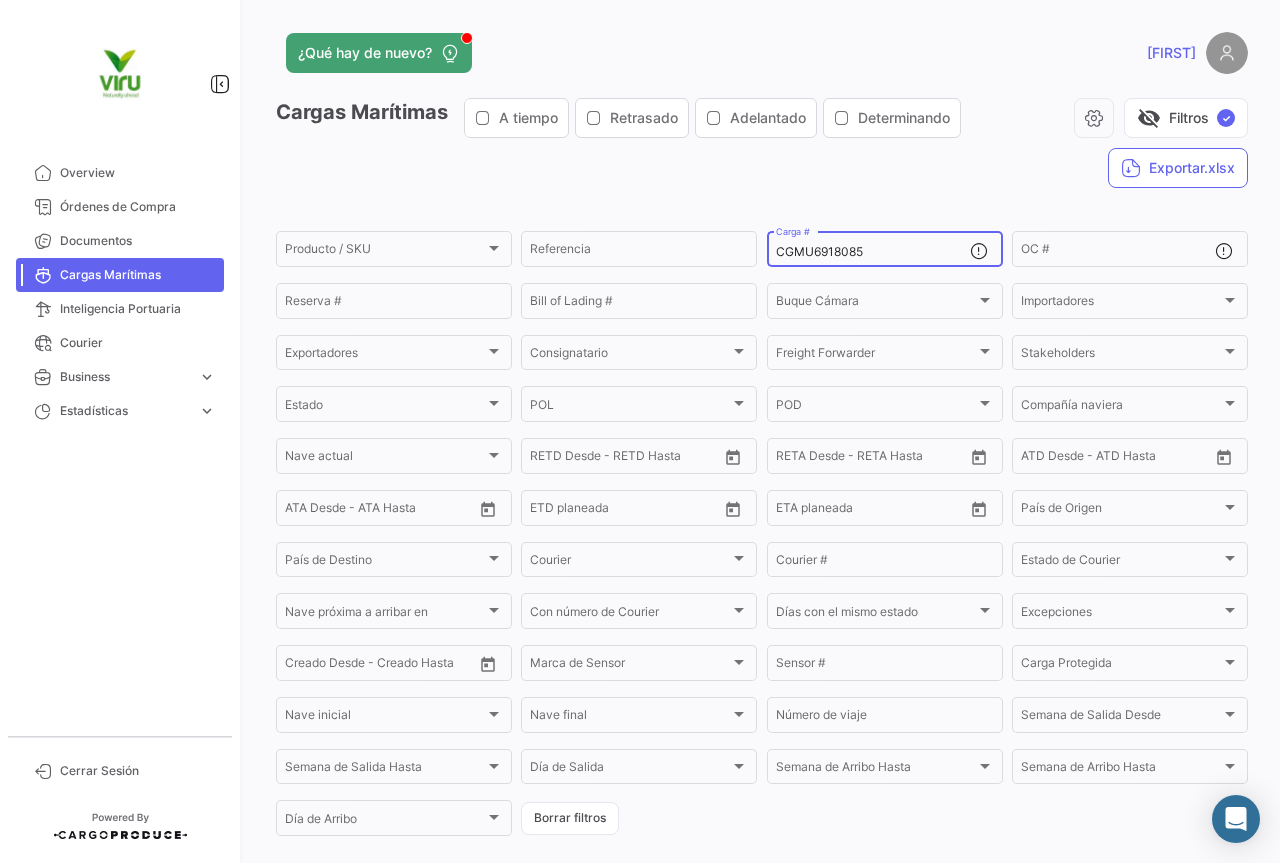 paste on "[NUMBER]" 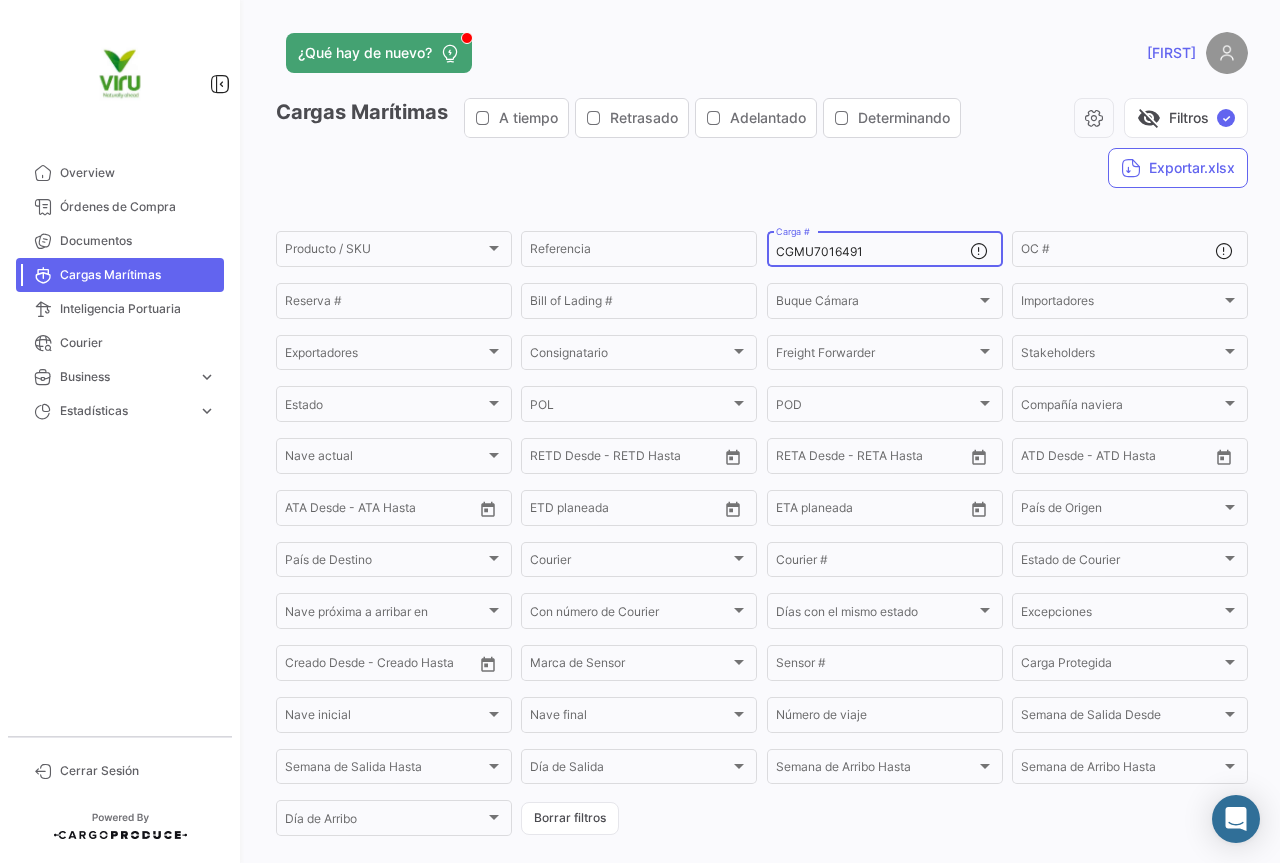 type on "CGMU7016491" 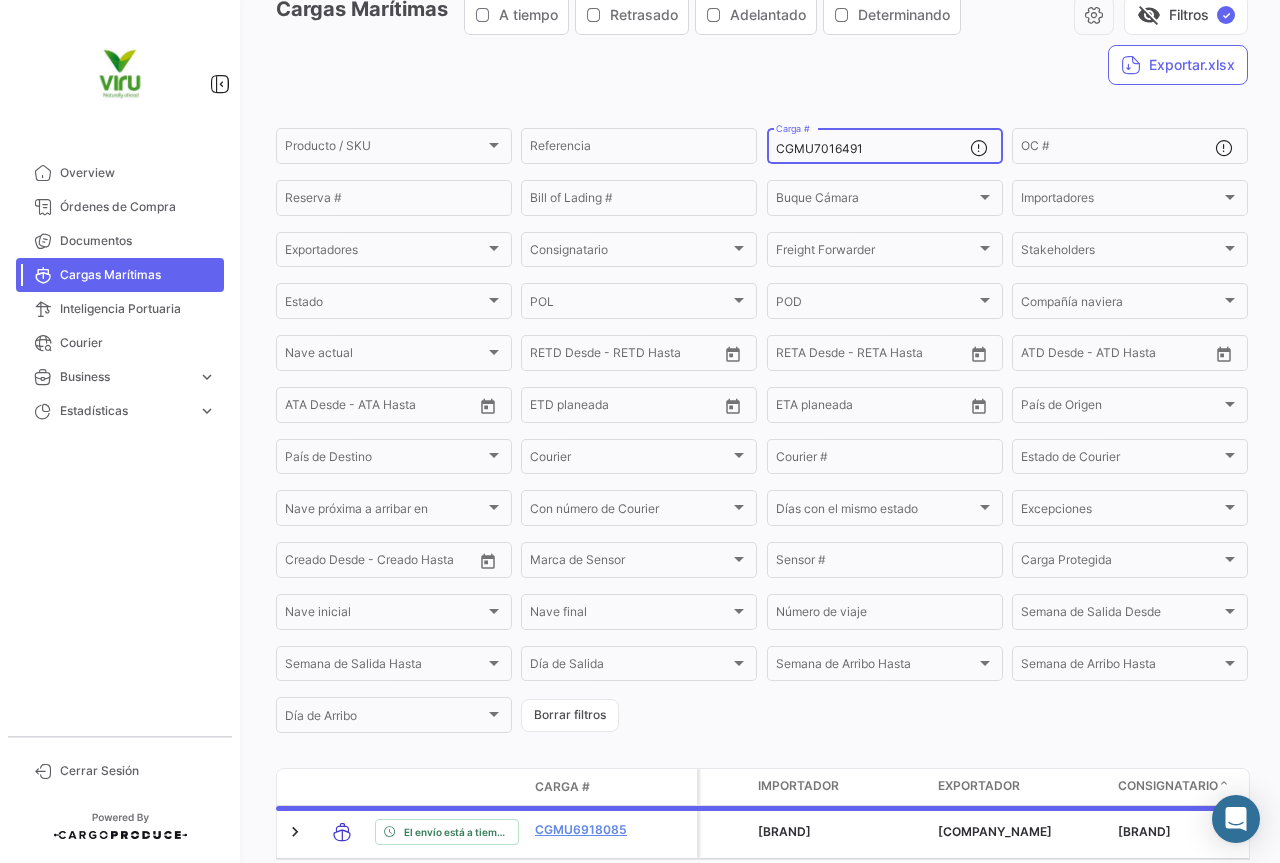 scroll, scrollTop: 203, scrollLeft: 0, axis: vertical 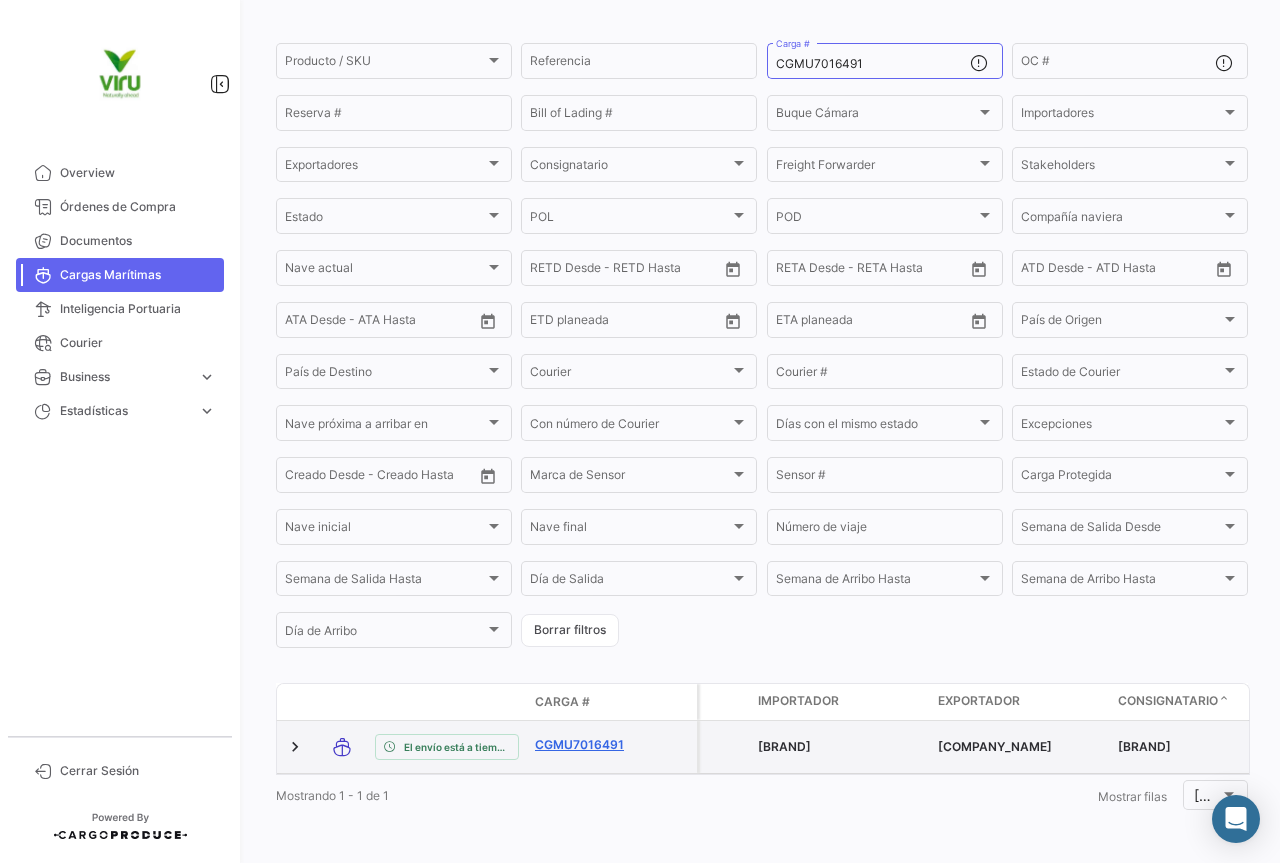 click on "CGMU7016491" 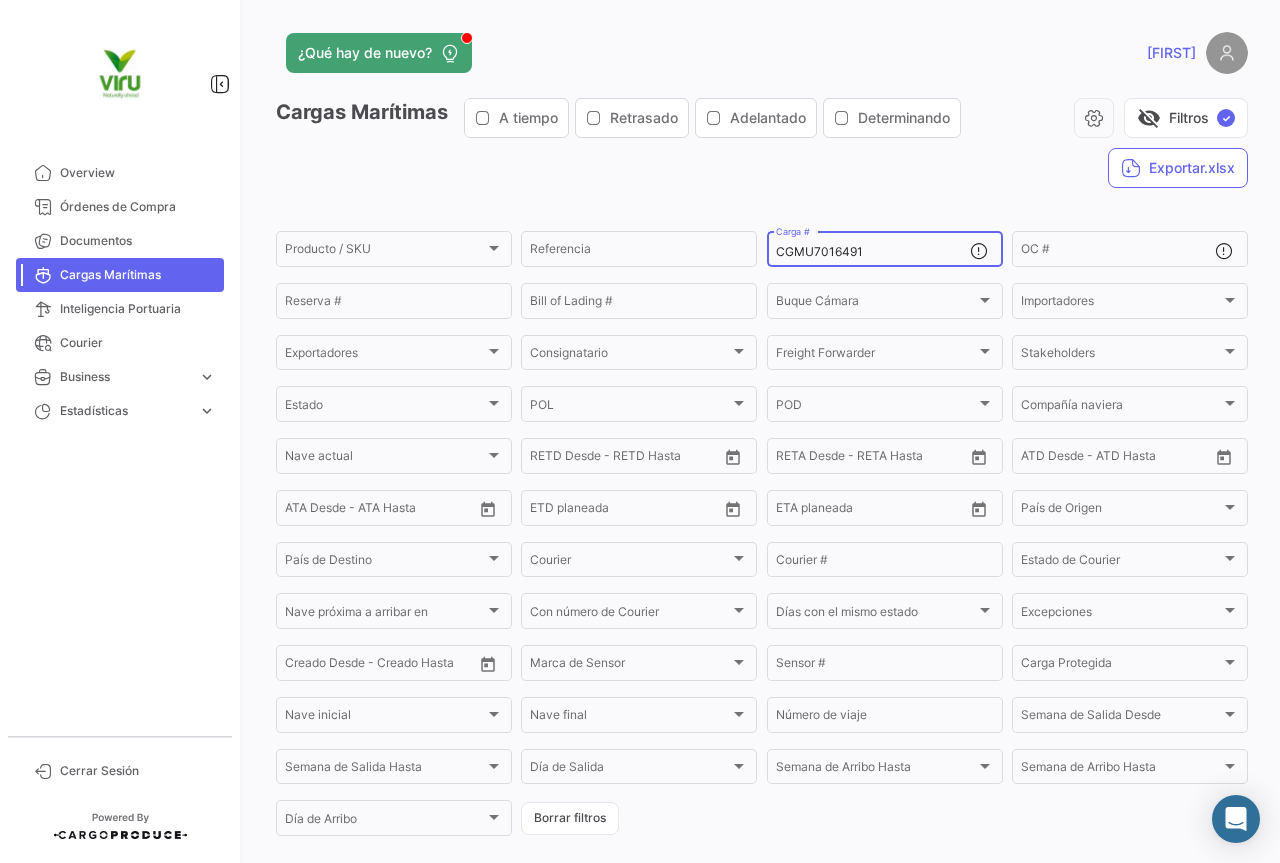drag, startPoint x: 885, startPoint y: 250, endPoint x: 769, endPoint y: 254, distance: 116.06895 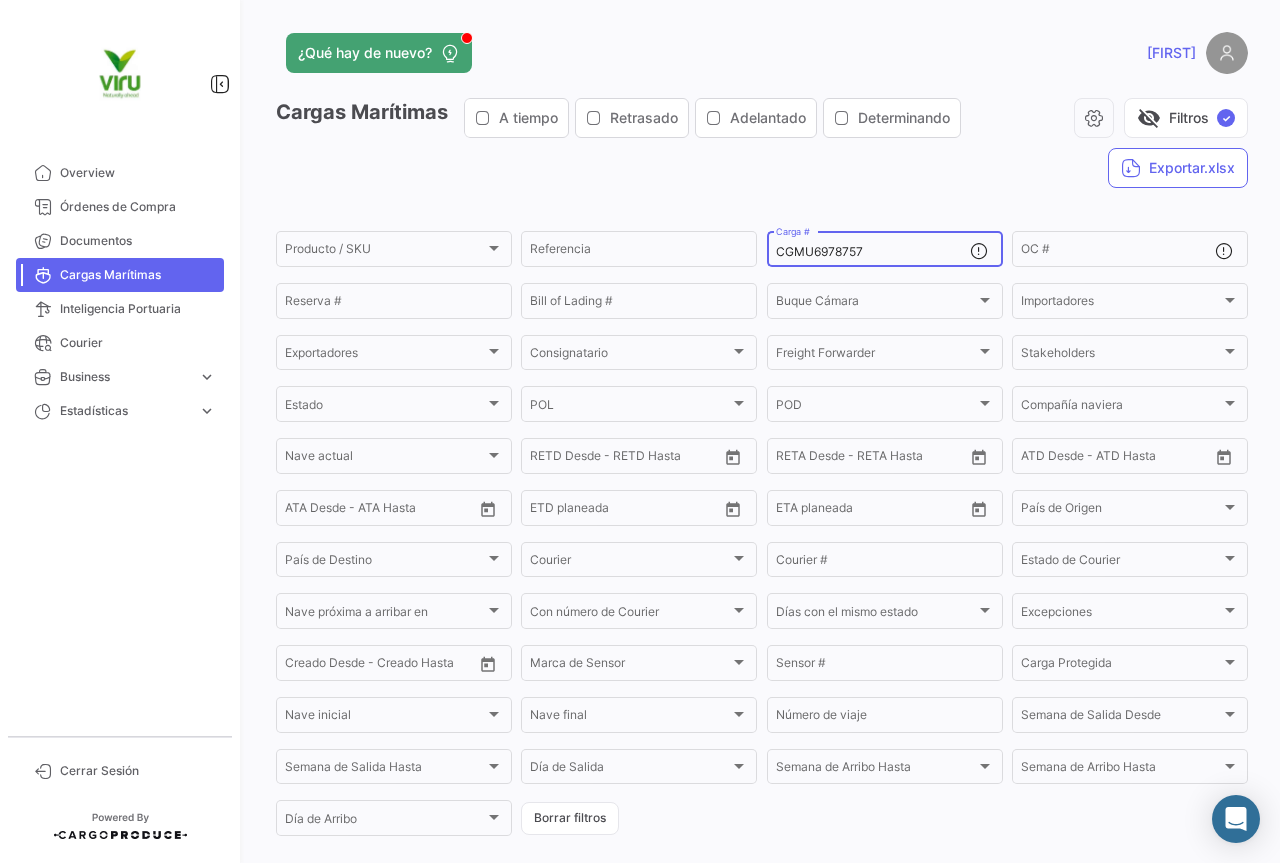 scroll, scrollTop: 185, scrollLeft: 0, axis: vertical 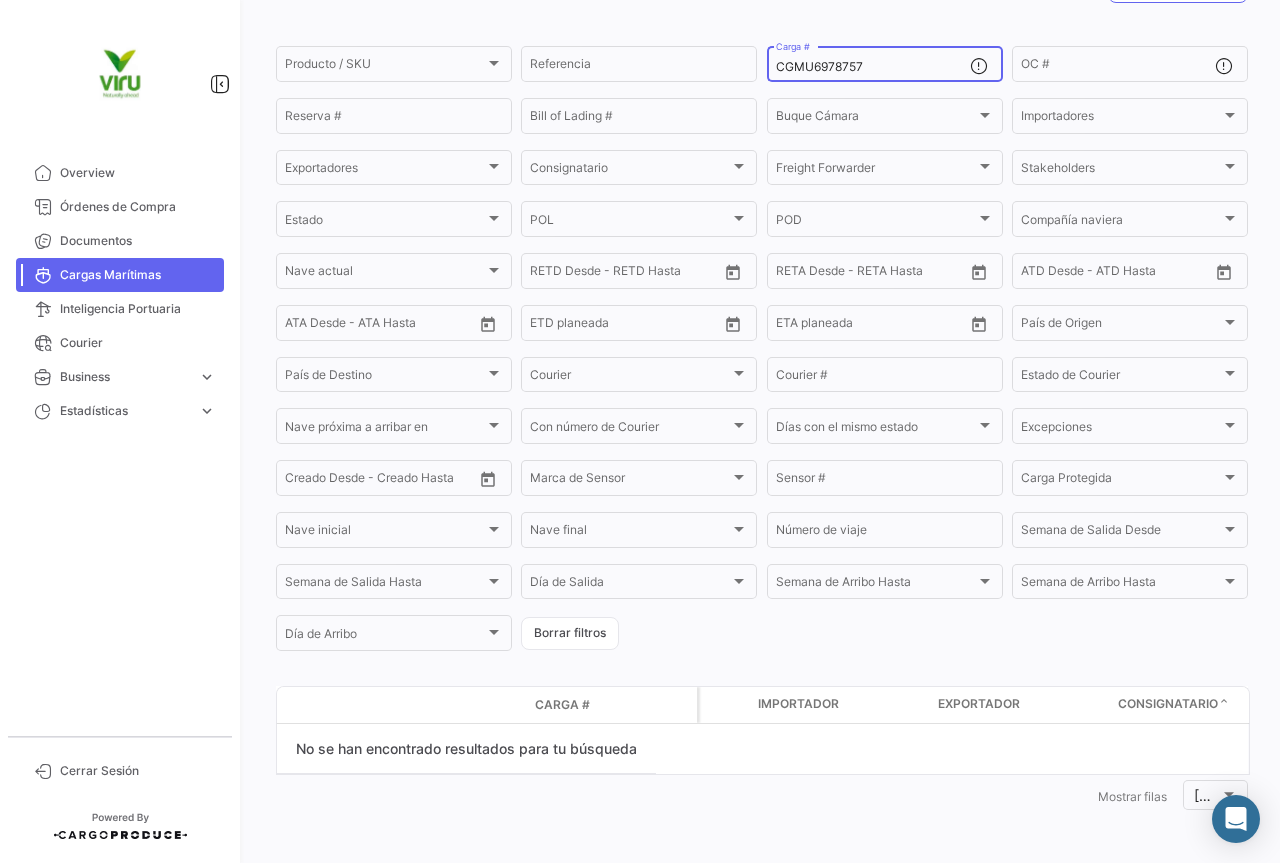 drag, startPoint x: 892, startPoint y: 67, endPoint x: 771, endPoint y: 58, distance: 121.33425 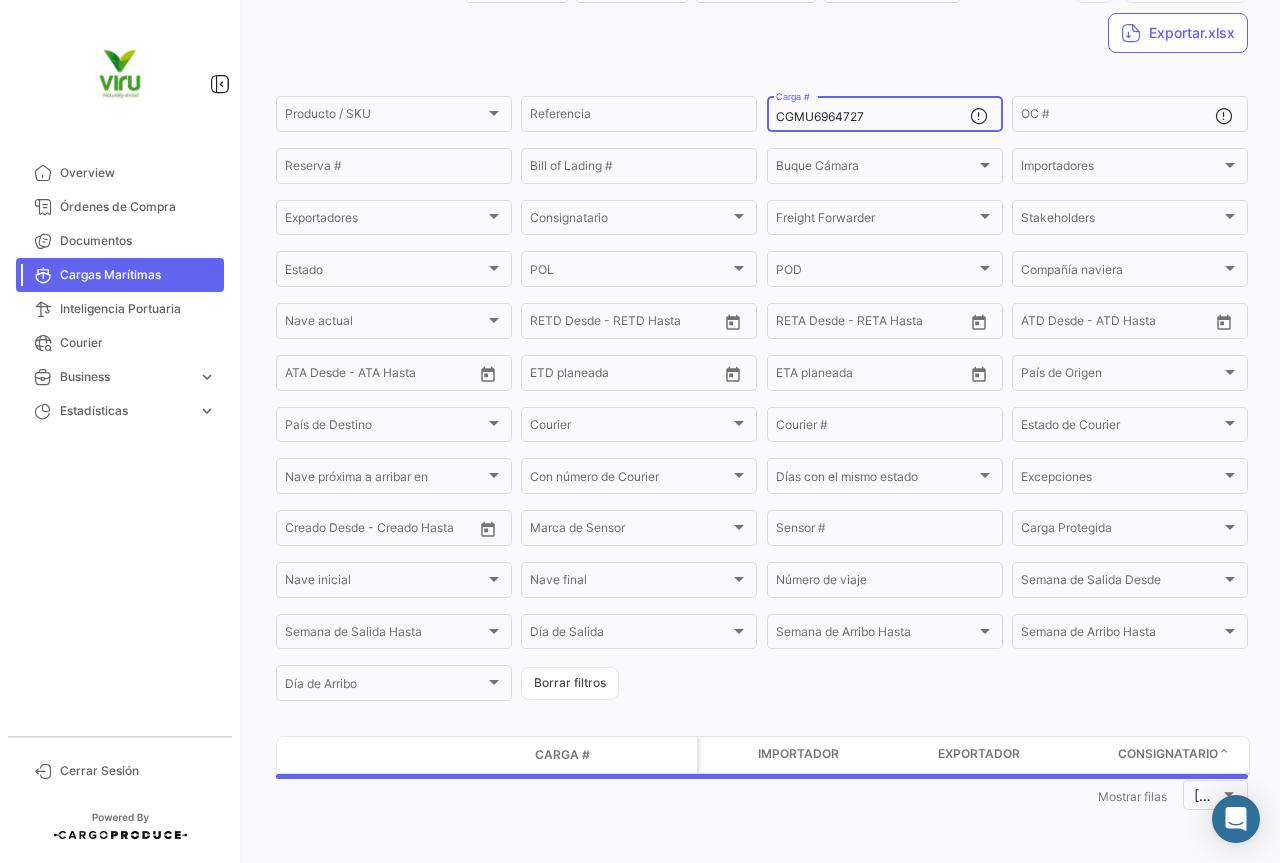 scroll, scrollTop: 185, scrollLeft: 0, axis: vertical 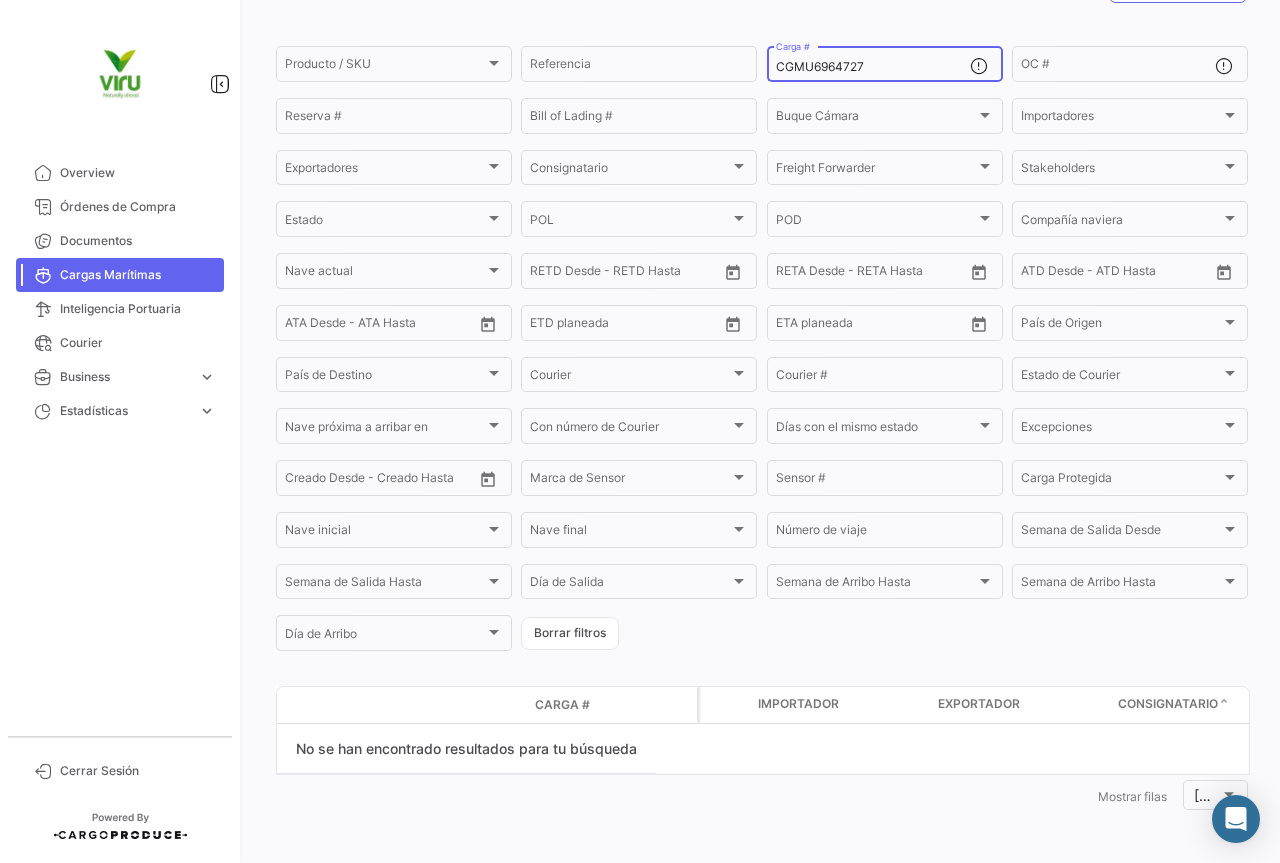 drag, startPoint x: 877, startPoint y: 66, endPoint x: 771, endPoint y: 65, distance: 106.004715 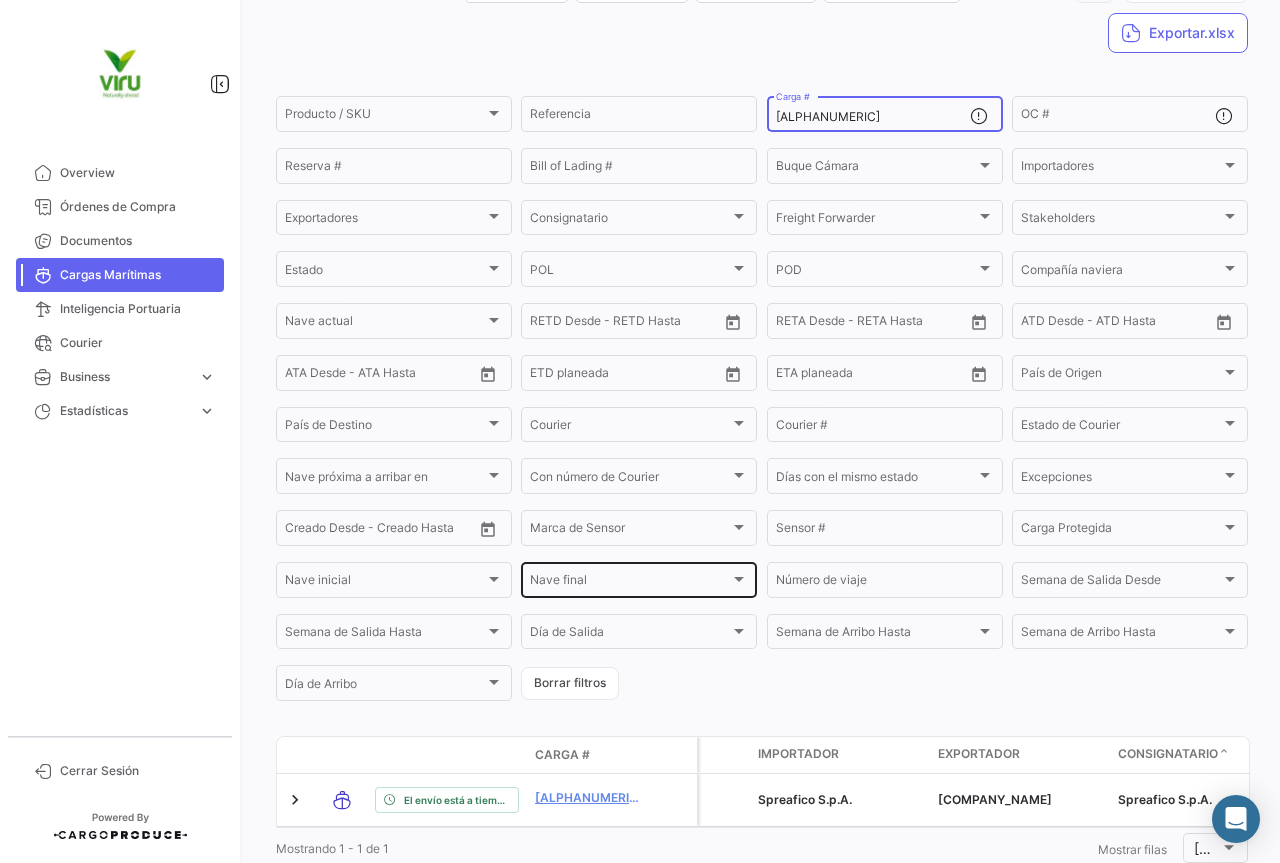 scroll, scrollTop: 185, scrollLeft: 0, axis: vertical 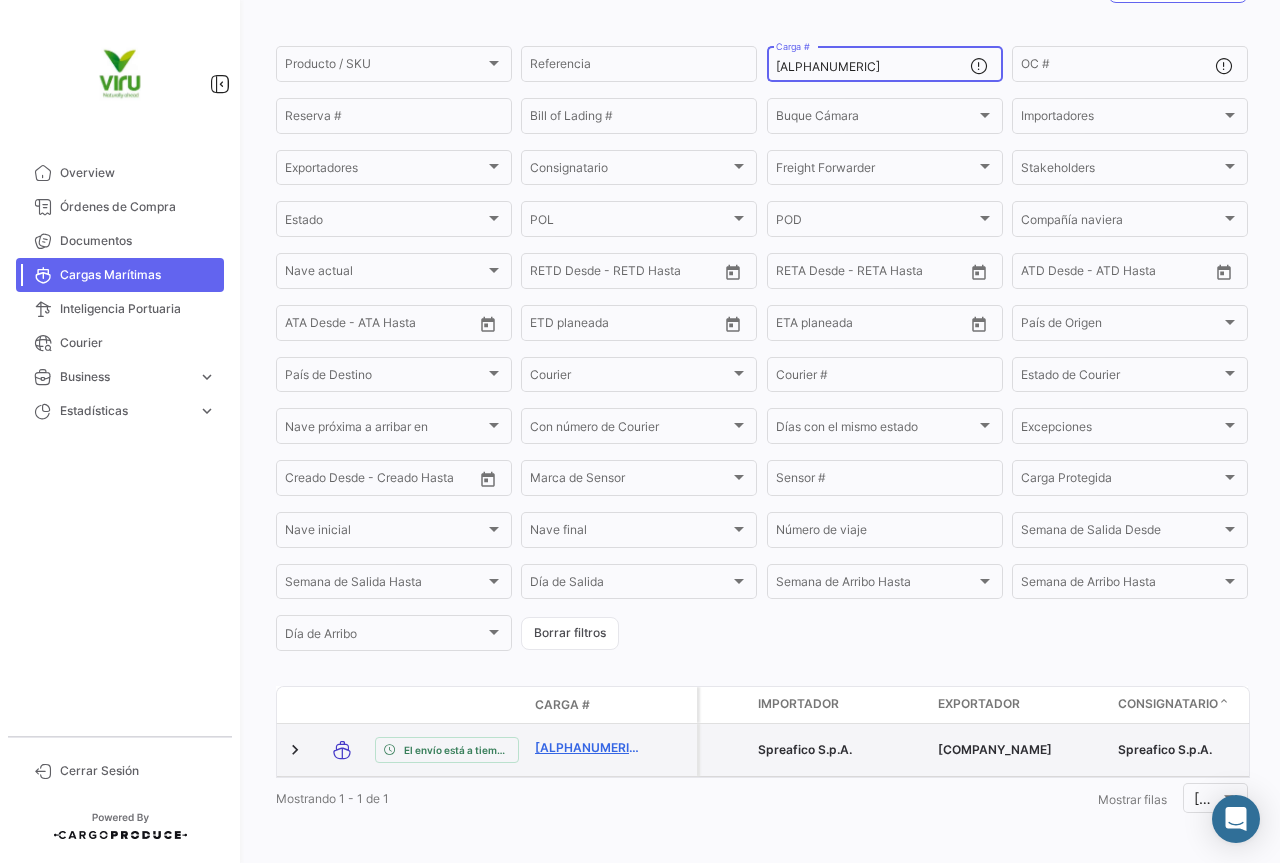 type on "[ALPHANUMERIC]" 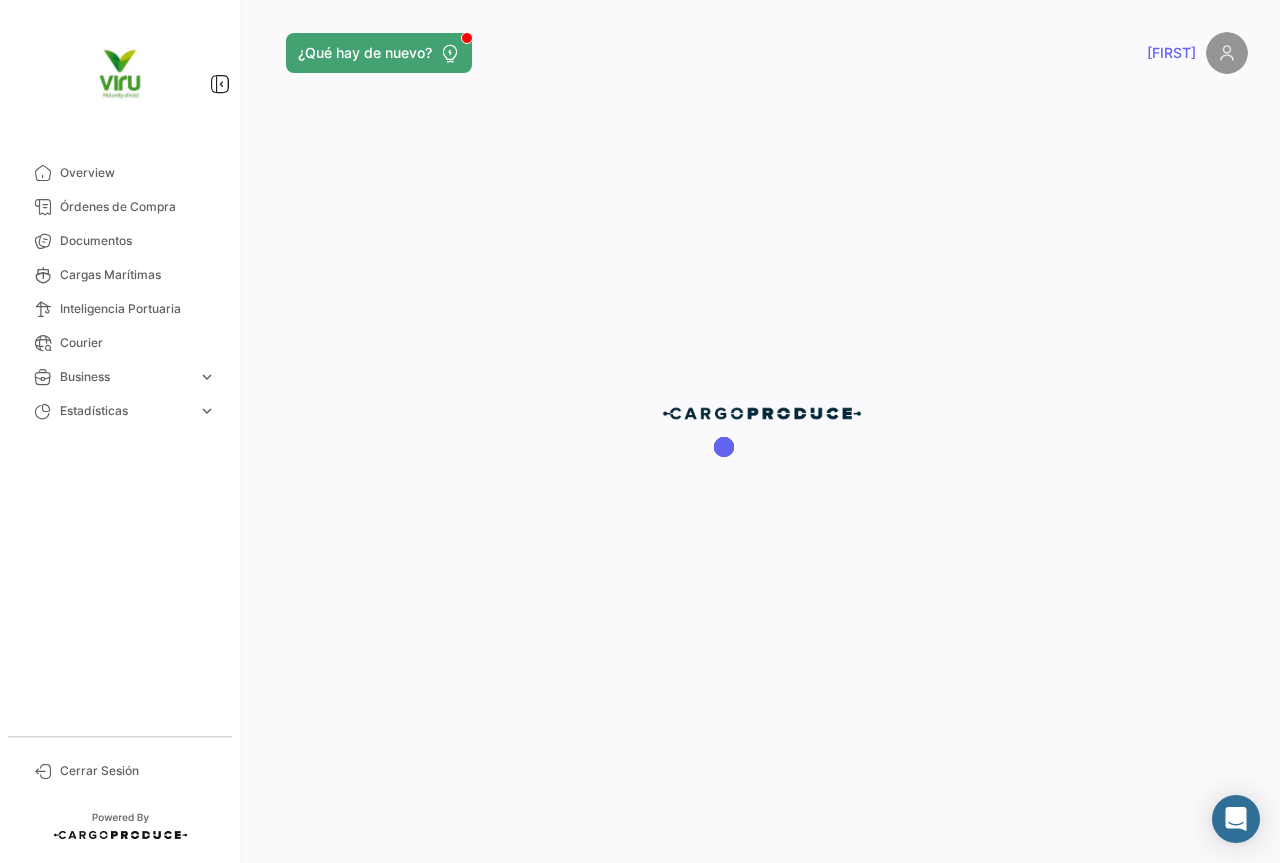 scroll, scrollTop: 0, scrollLeft: 0, axis: both 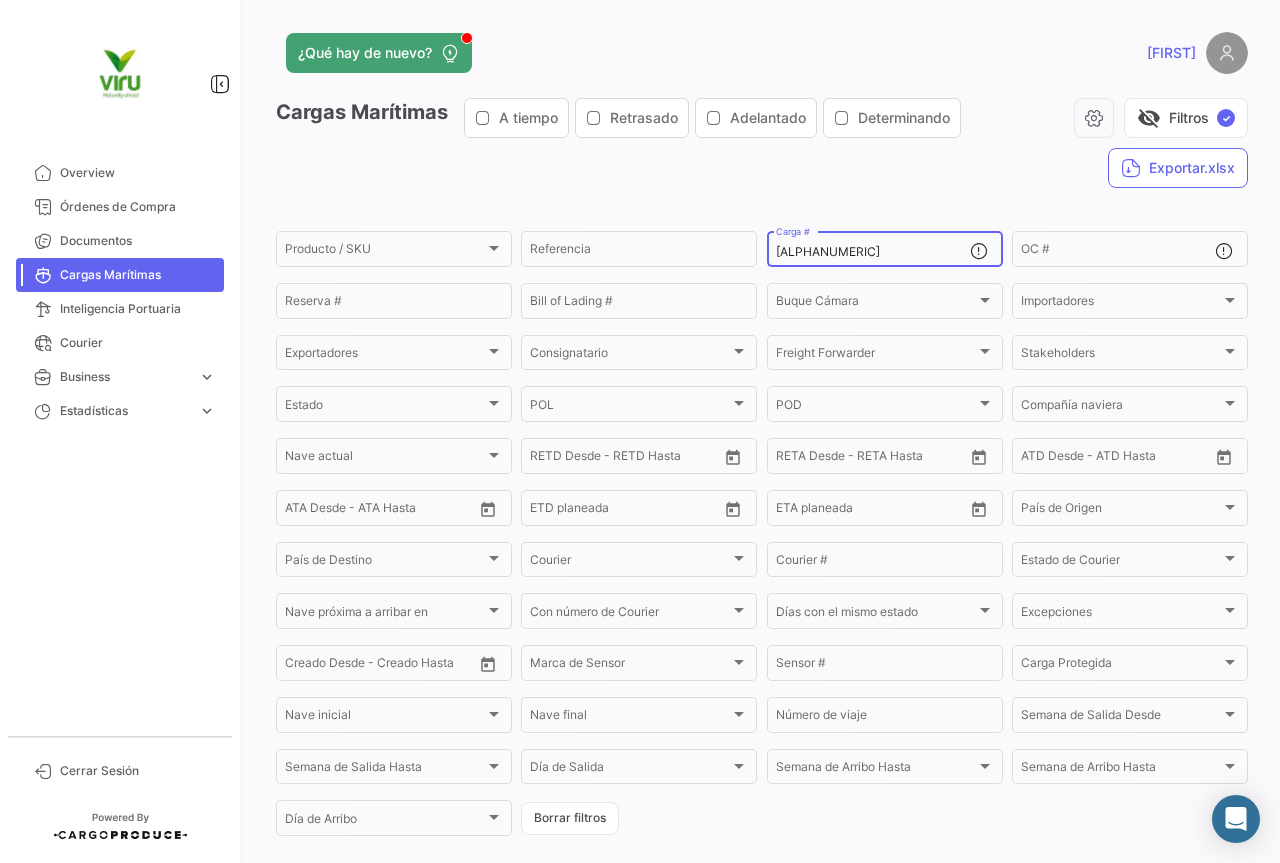 drag, startPoint x: 885, startPoint y: 248, endPoint x: 764, endPoint y: 249, distance: 121.004135 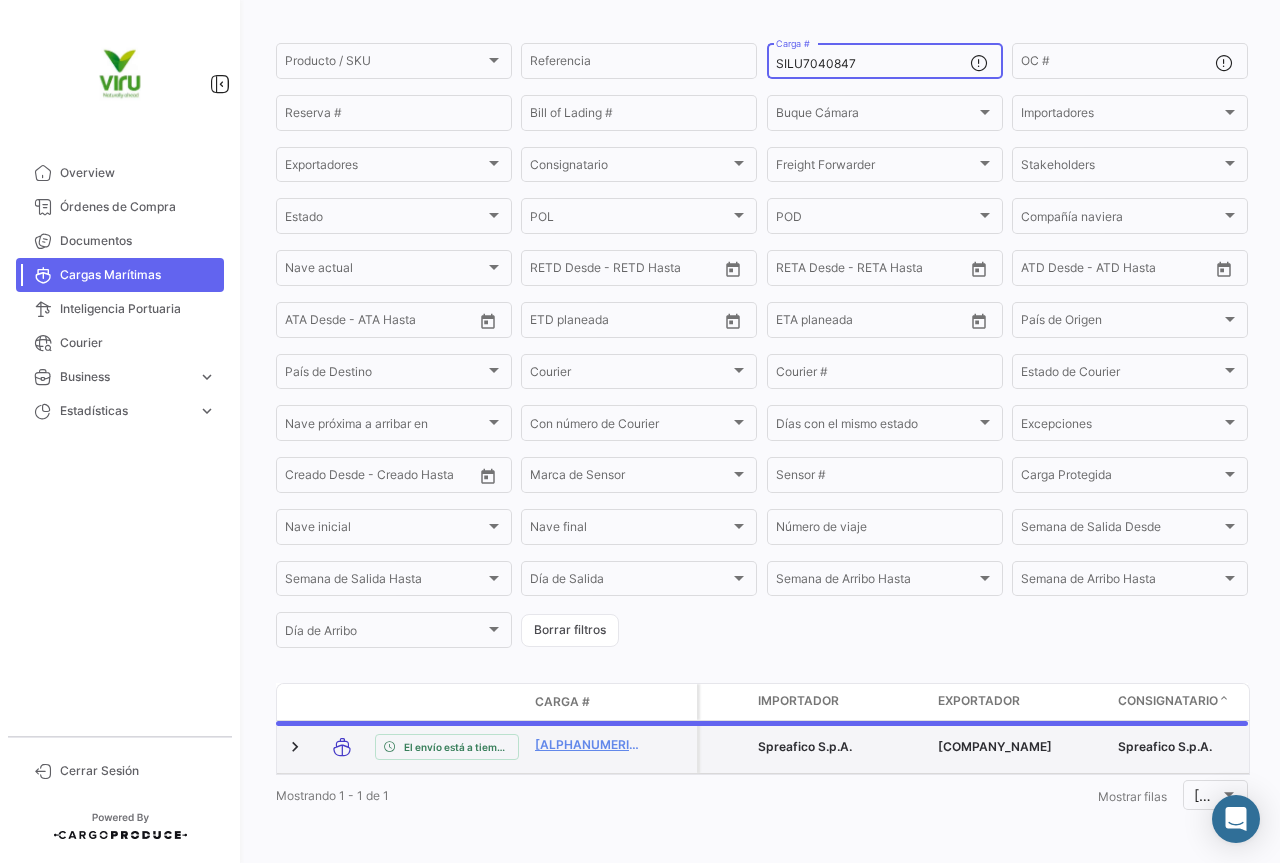 scroll, scrollTop: 185, scrollLeft: 0, axis: vertical 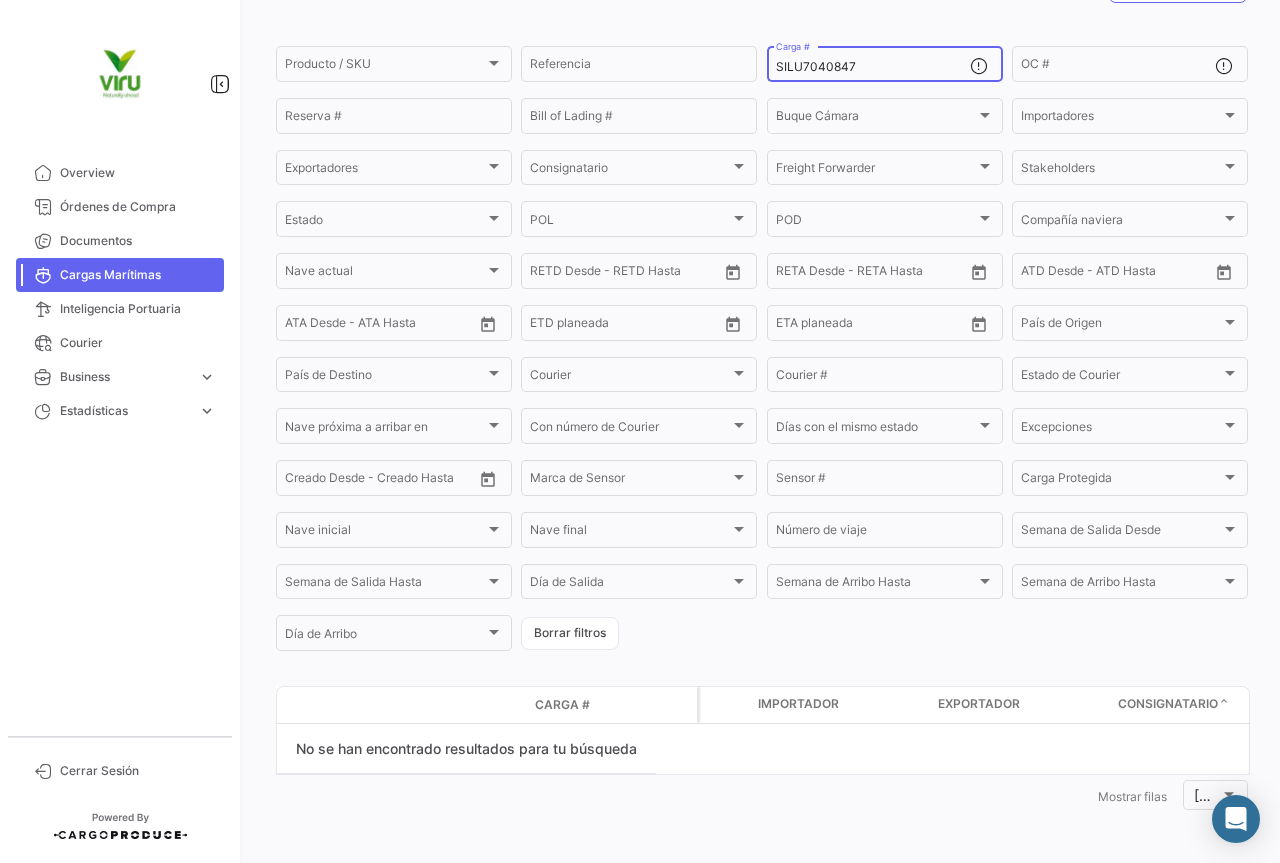 drag, startPoint x: 875, startPoint y: 72, endPoint x: 771, endPoint y: 72, distance: 104 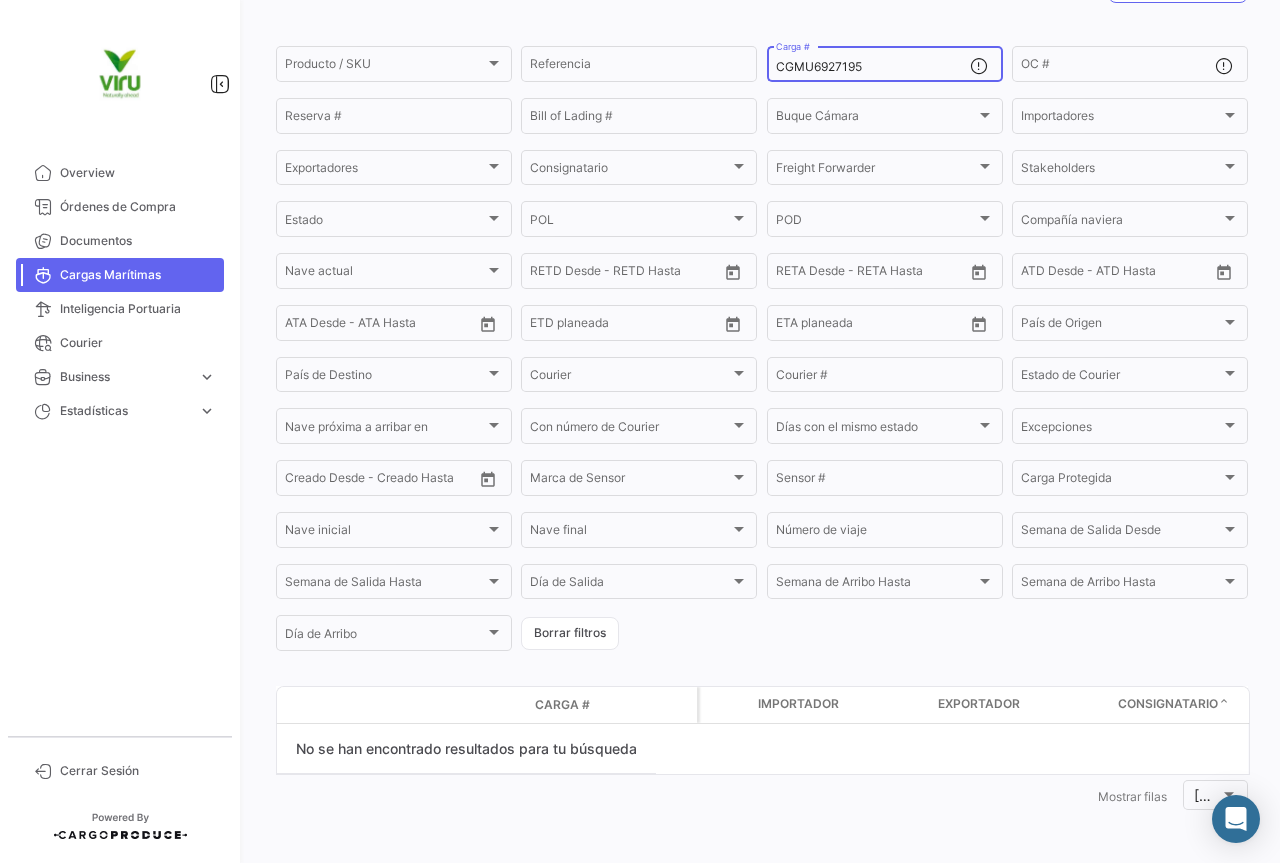 type on "CGMU6927195" 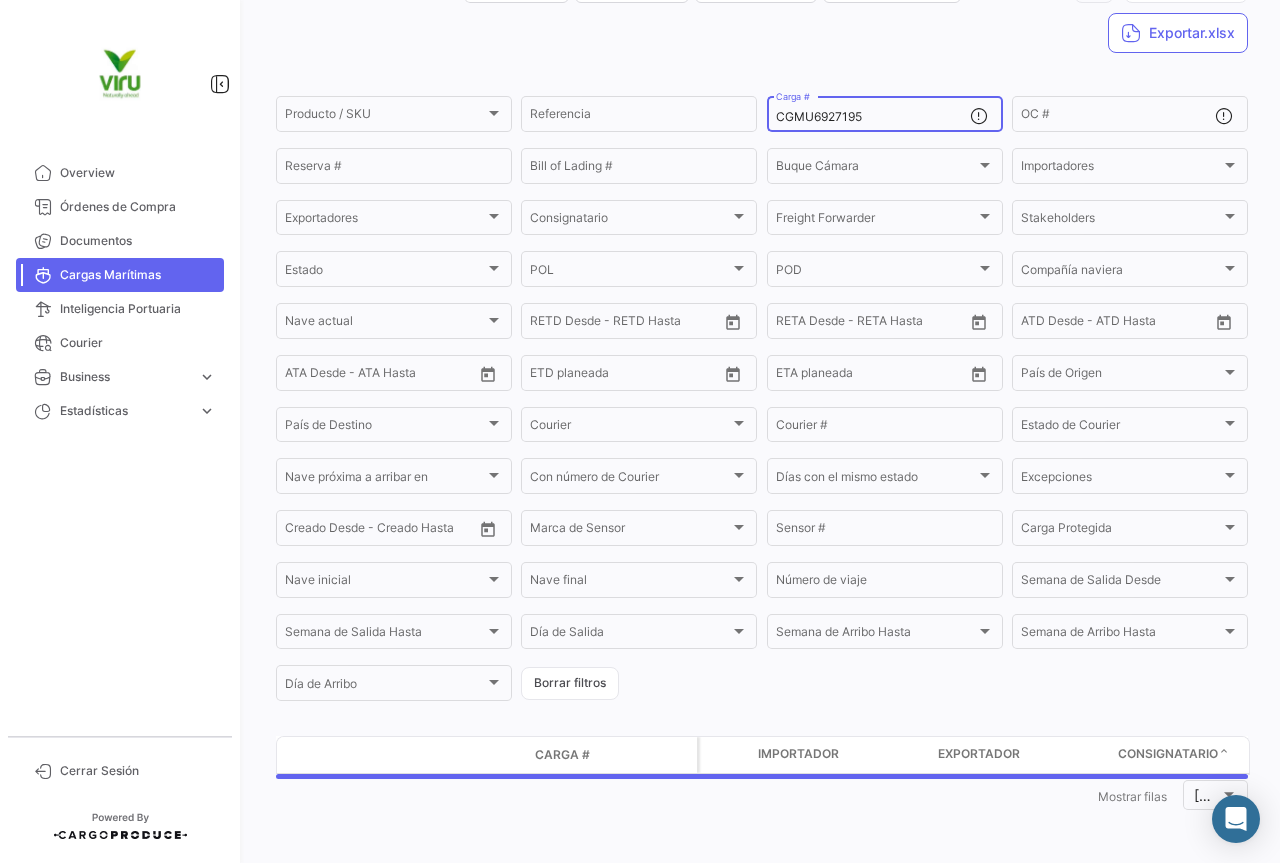 scroll, scrollTop: 200, scrollLeft: 0, axis: vertical 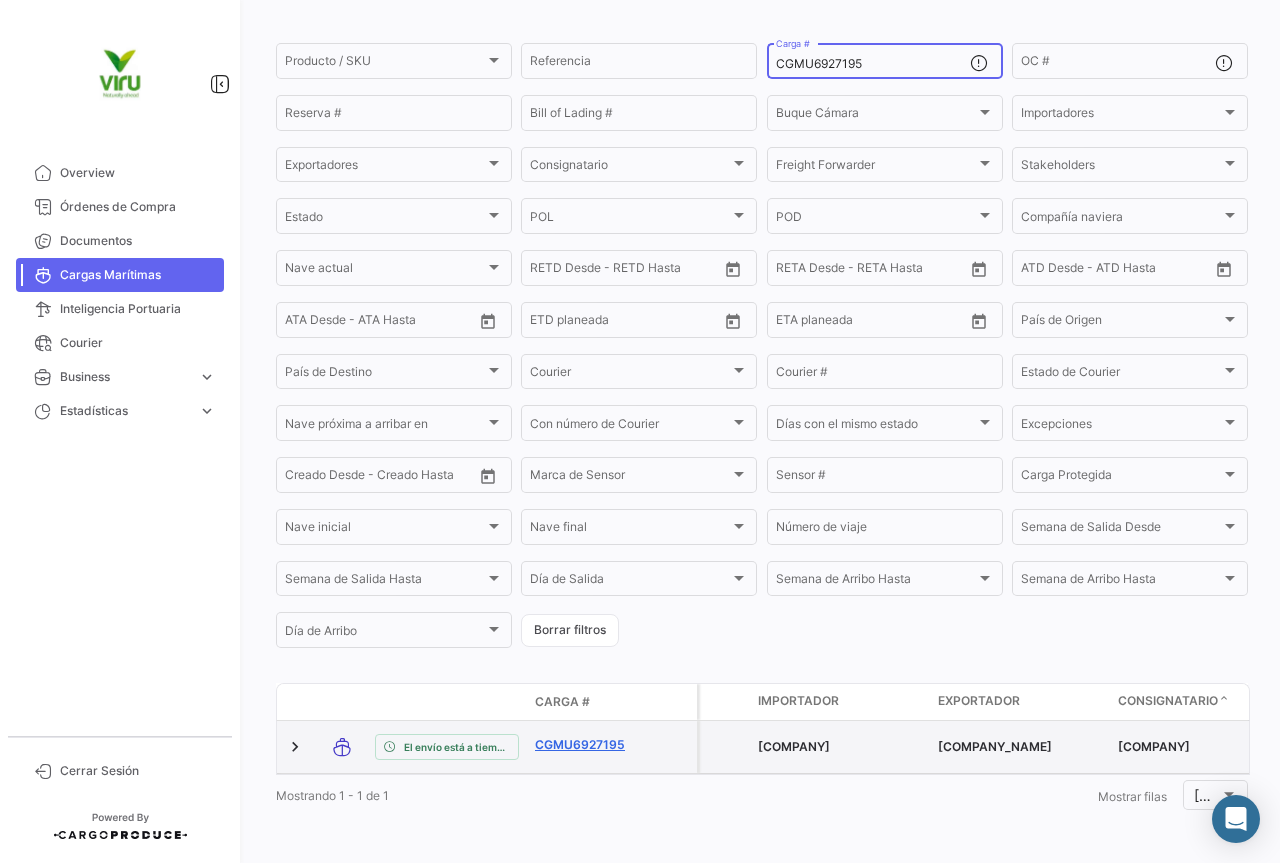 click on "CGMU6927195" 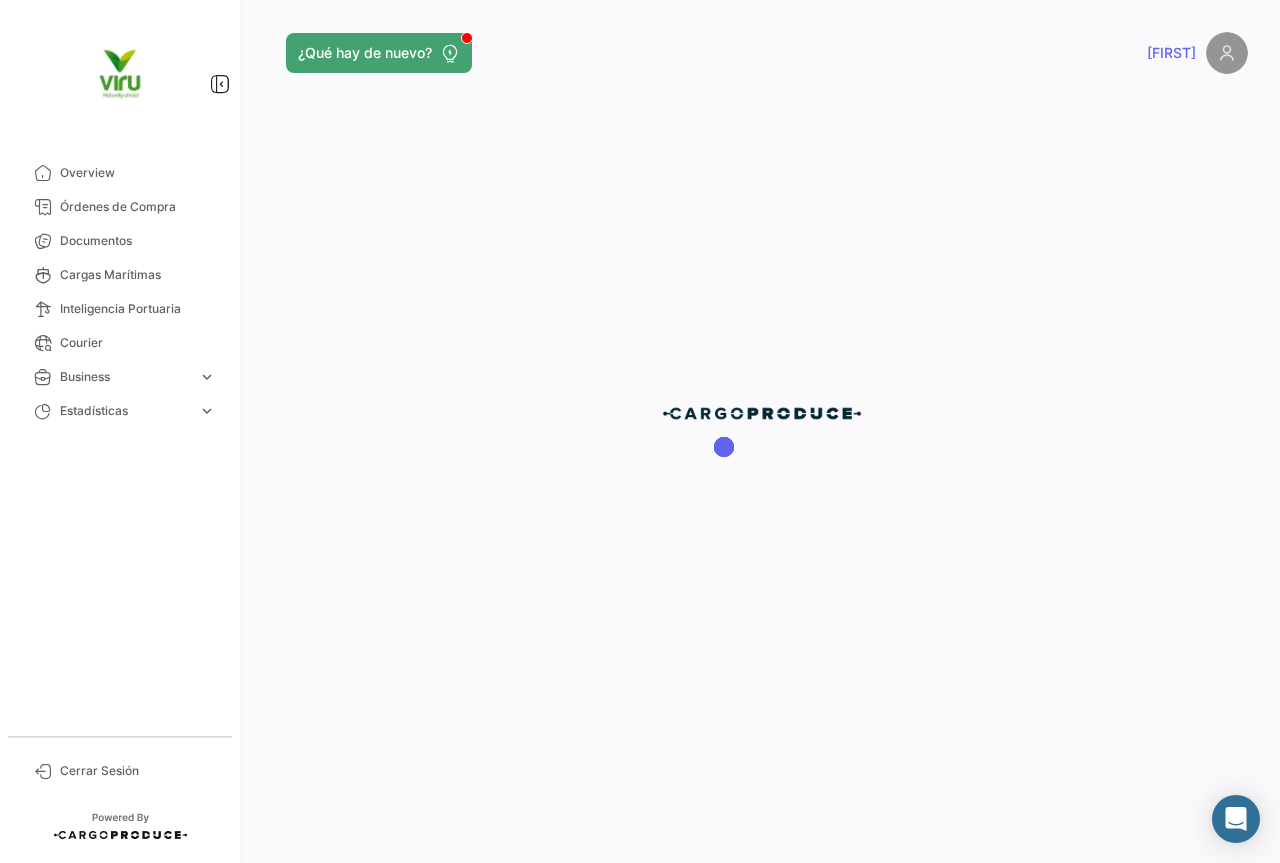 scroll, scrollTop: 0, scrollLeft: 0, axis: both 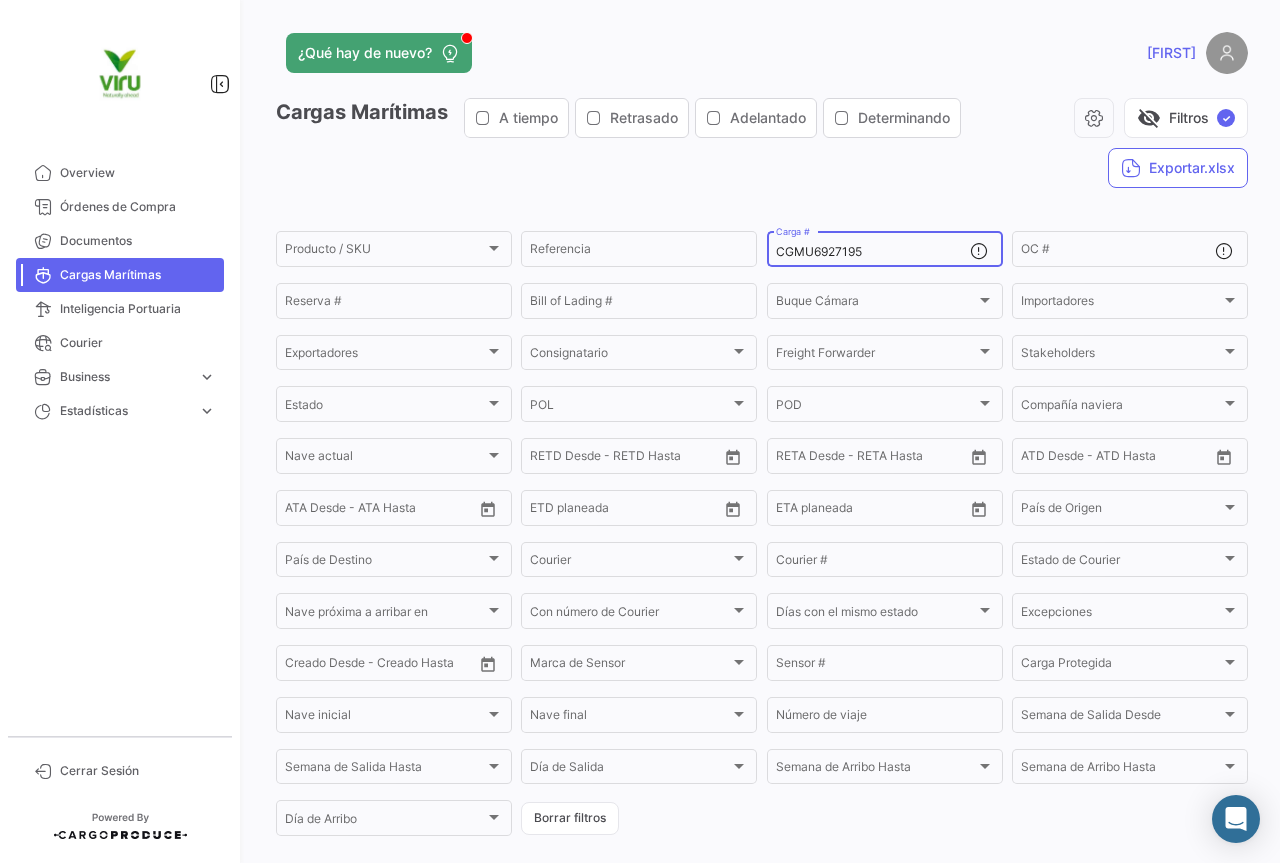 drag, startPoint x: 923, startPoint y: 246, endPoint x: 699, endPoint y: 227, distance: 224.80435 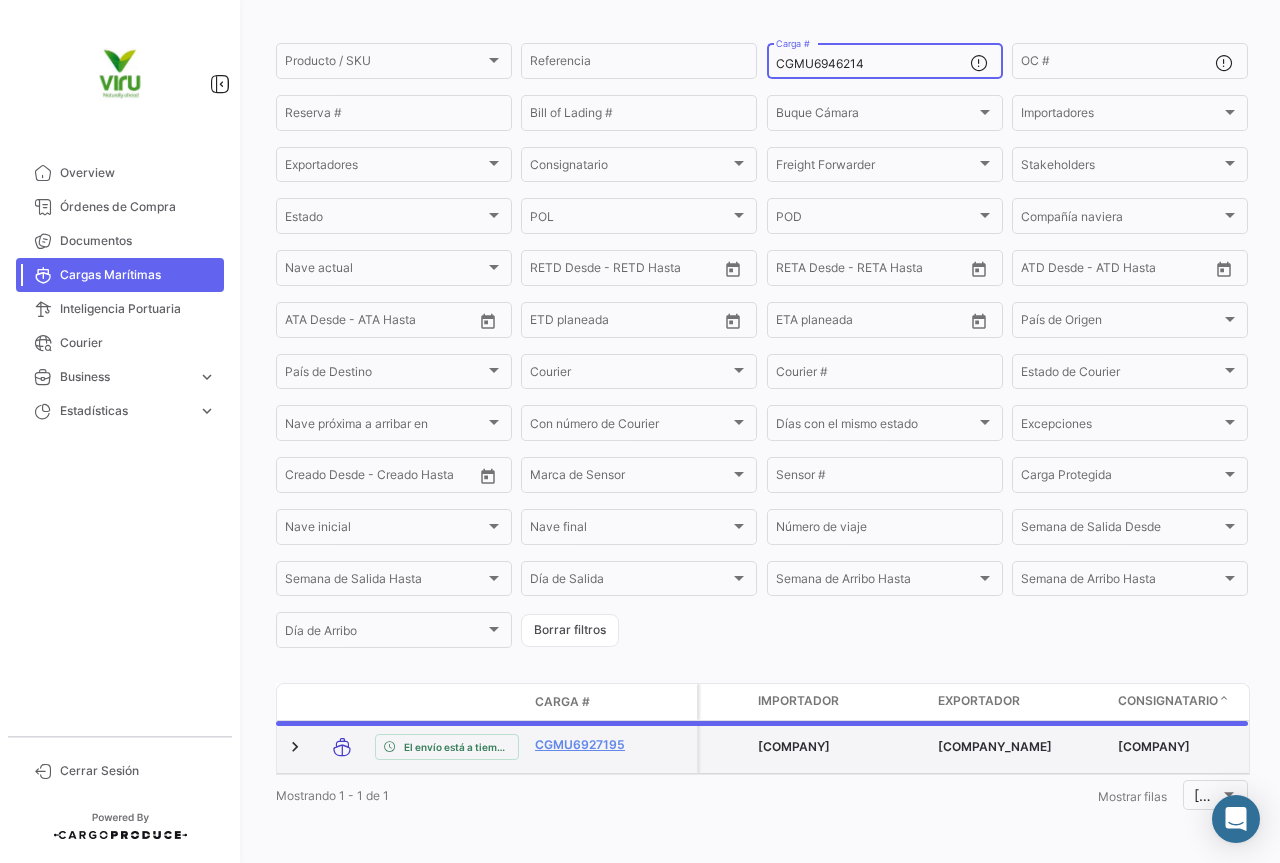scroll, scrollTop: 185, scrollLeft: 0, axis: vertical 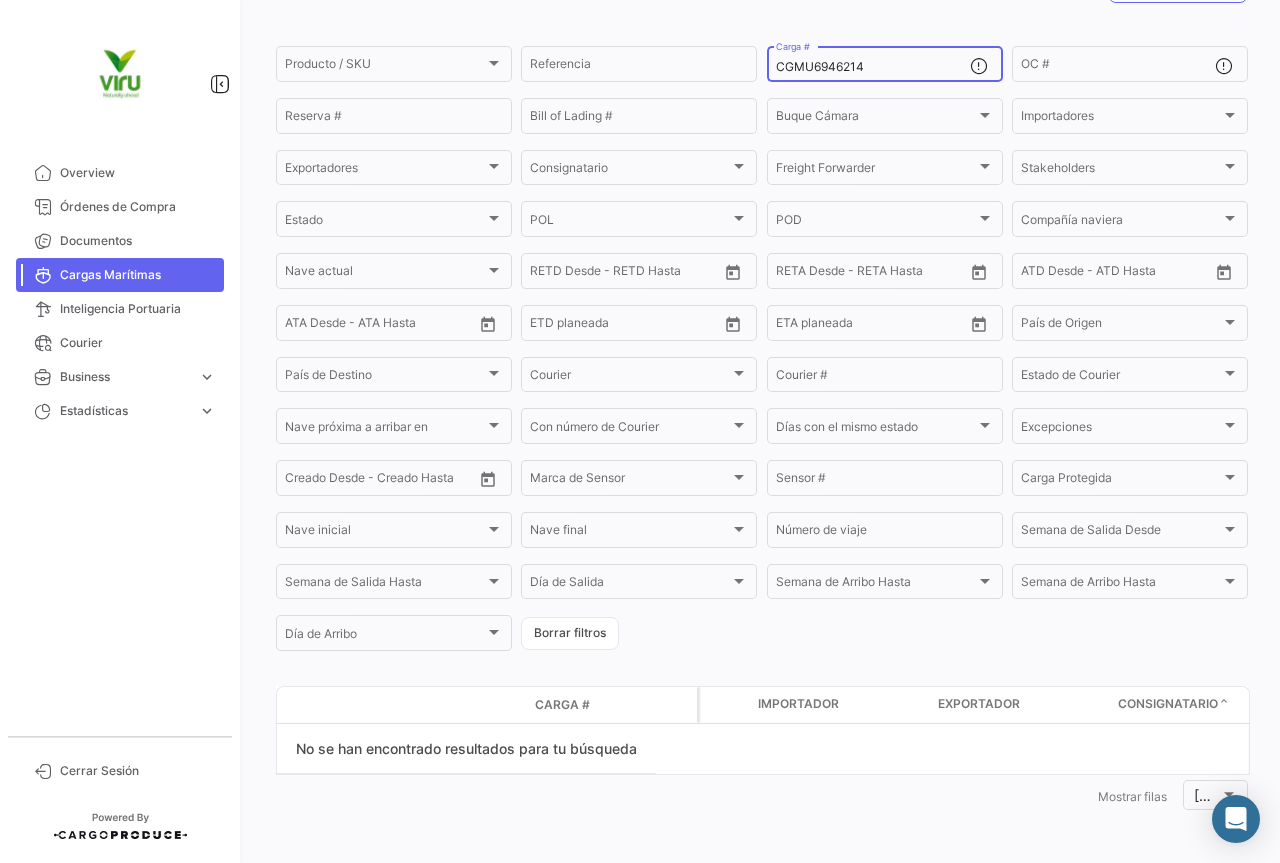 drag, startPoint x: 887, startPoint y: 73, endPoint x: 770, endPoint y: 66, distance: 117.20921 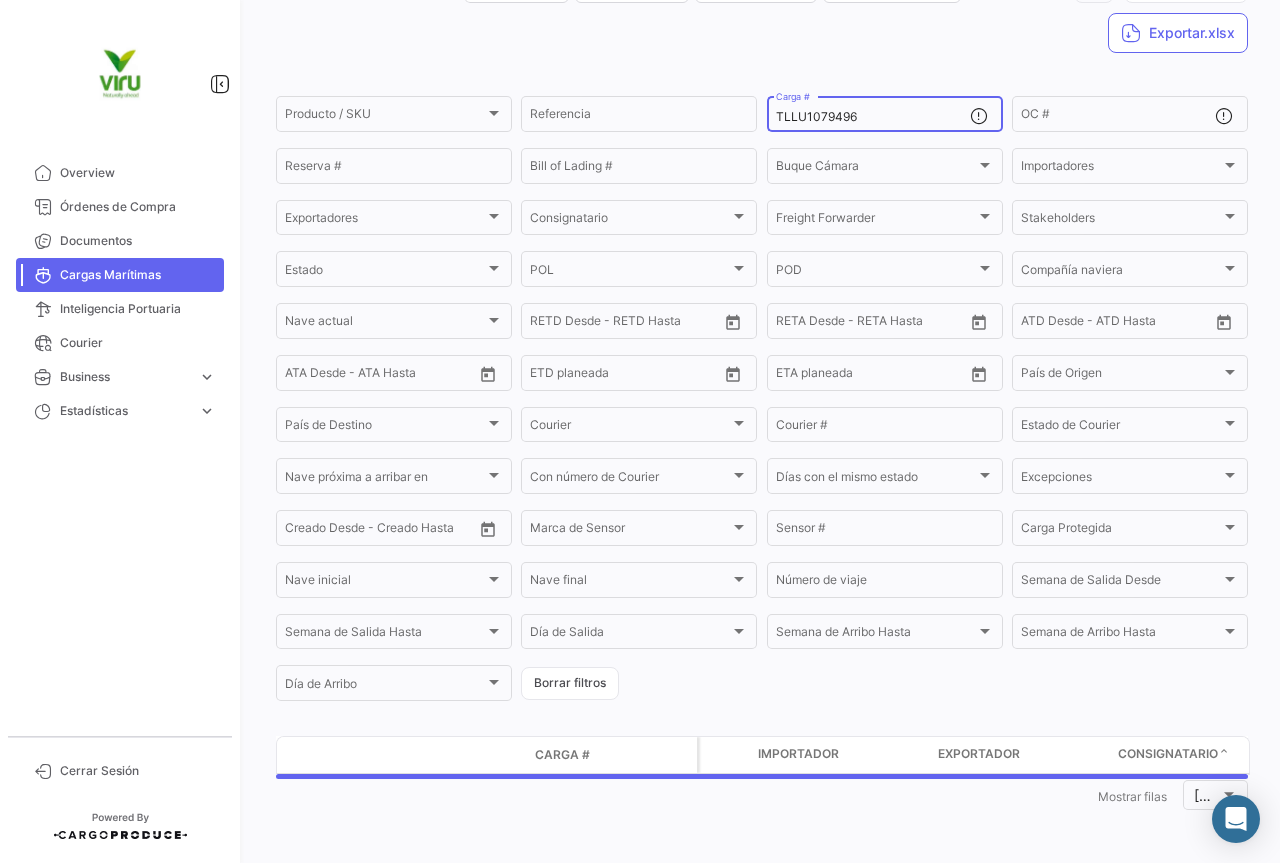 scroll, scrollTop: 185, scrollLeft: 0, axis: vertical 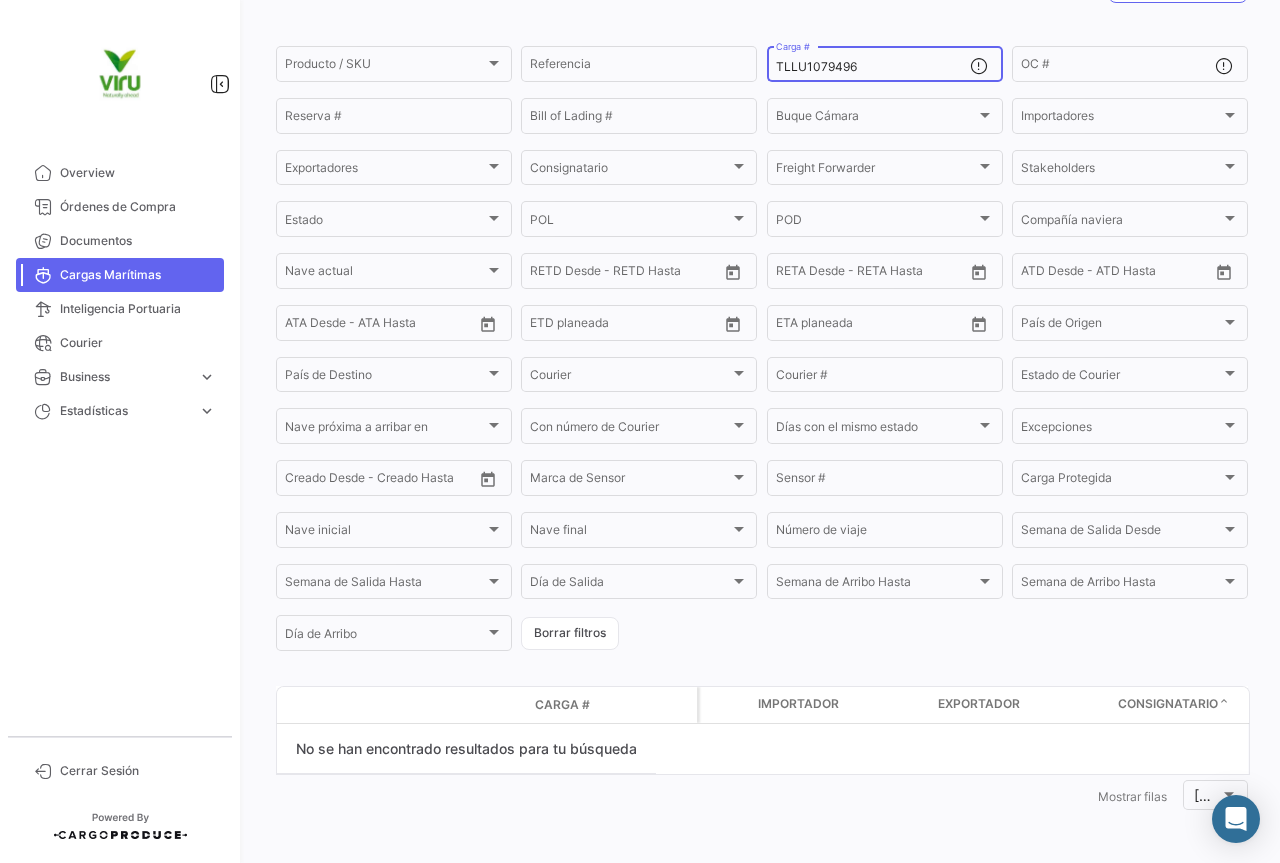 drag, startPoint x: 878, startPoint y: 66, endPoint x: 768, endPoint y: 59, distance: 110.2225 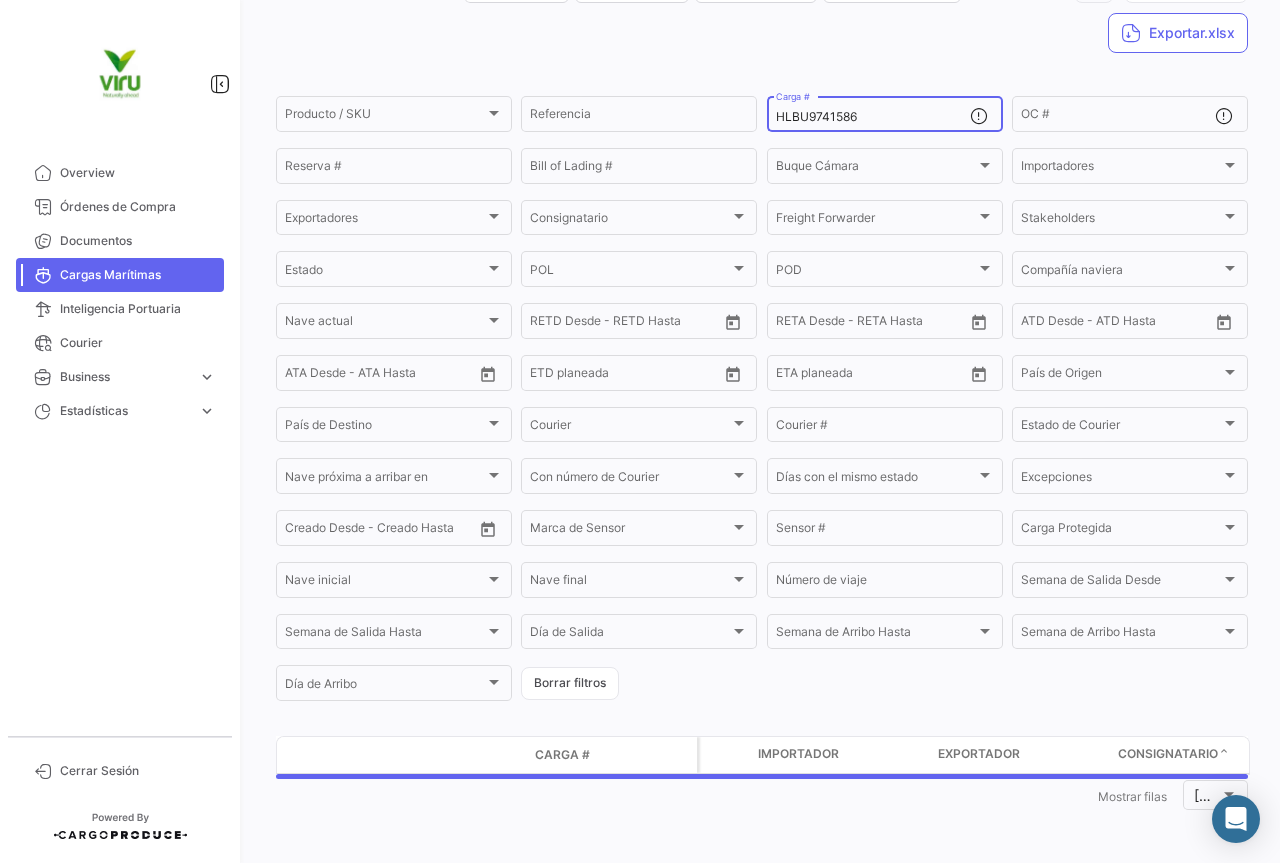 scroll, scrollTop: 185, scrollLeft: 0, axis: vertical 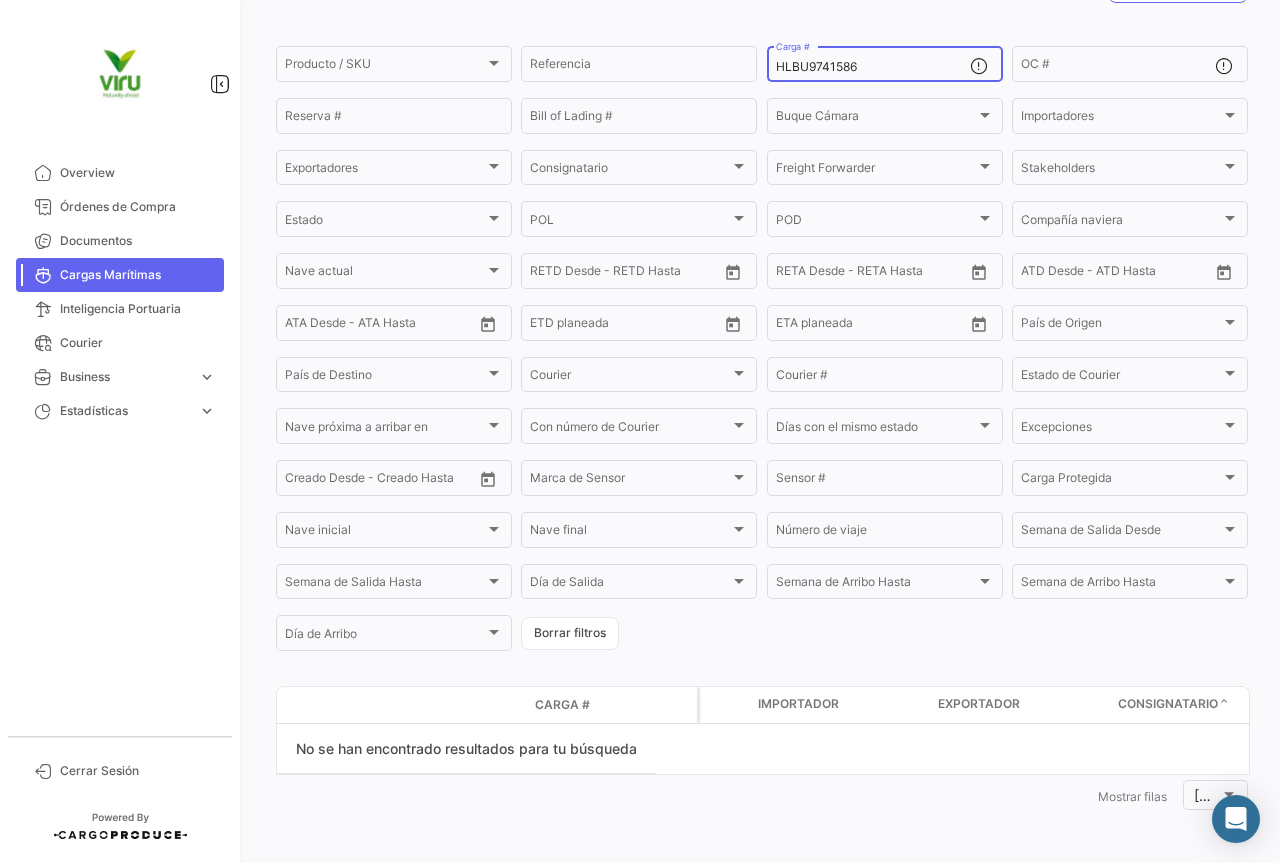 drag, startPoint x: 872, startPoint y: 66, endPoint x: 772, endPoint y: 54, distance: 100.71743 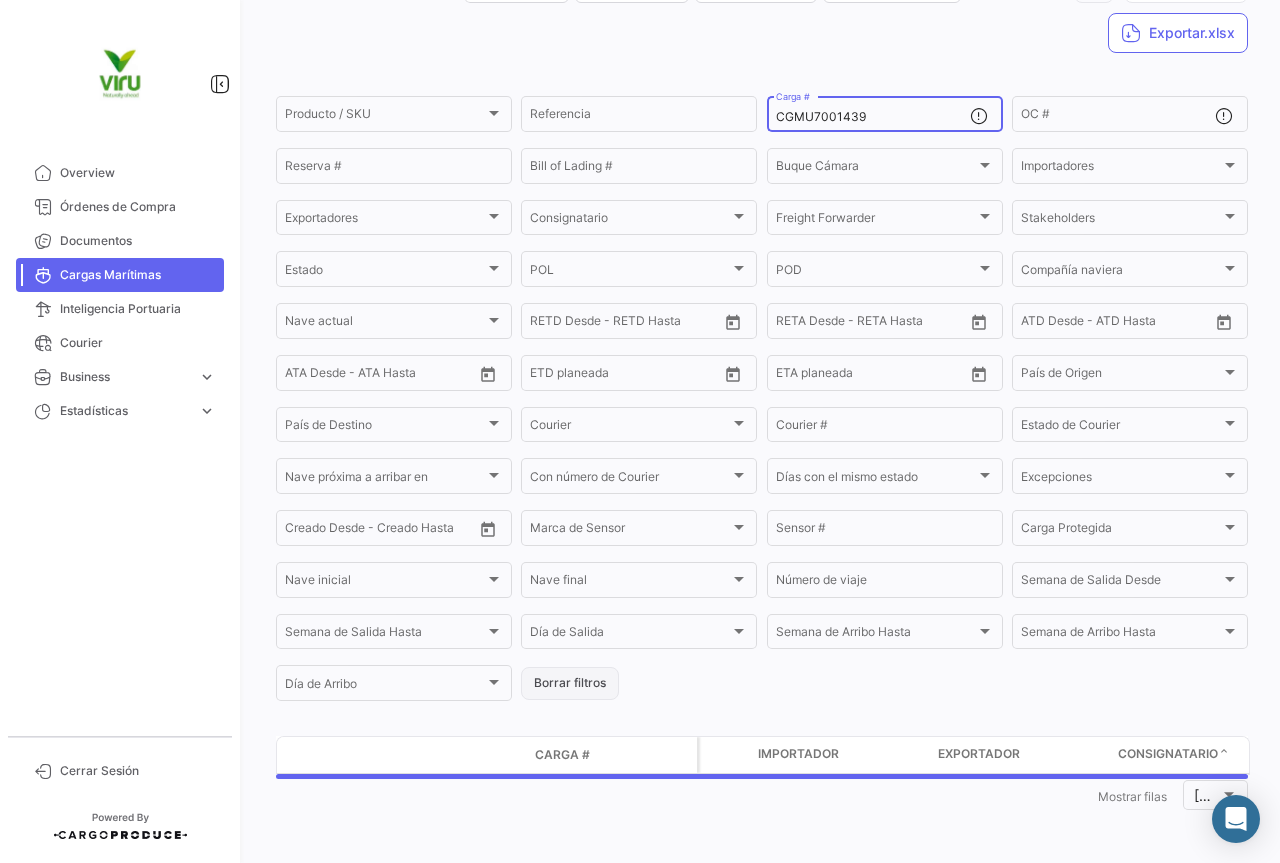 scroll, scrollTop: 185, scrollLeft: 0, axis: vertical 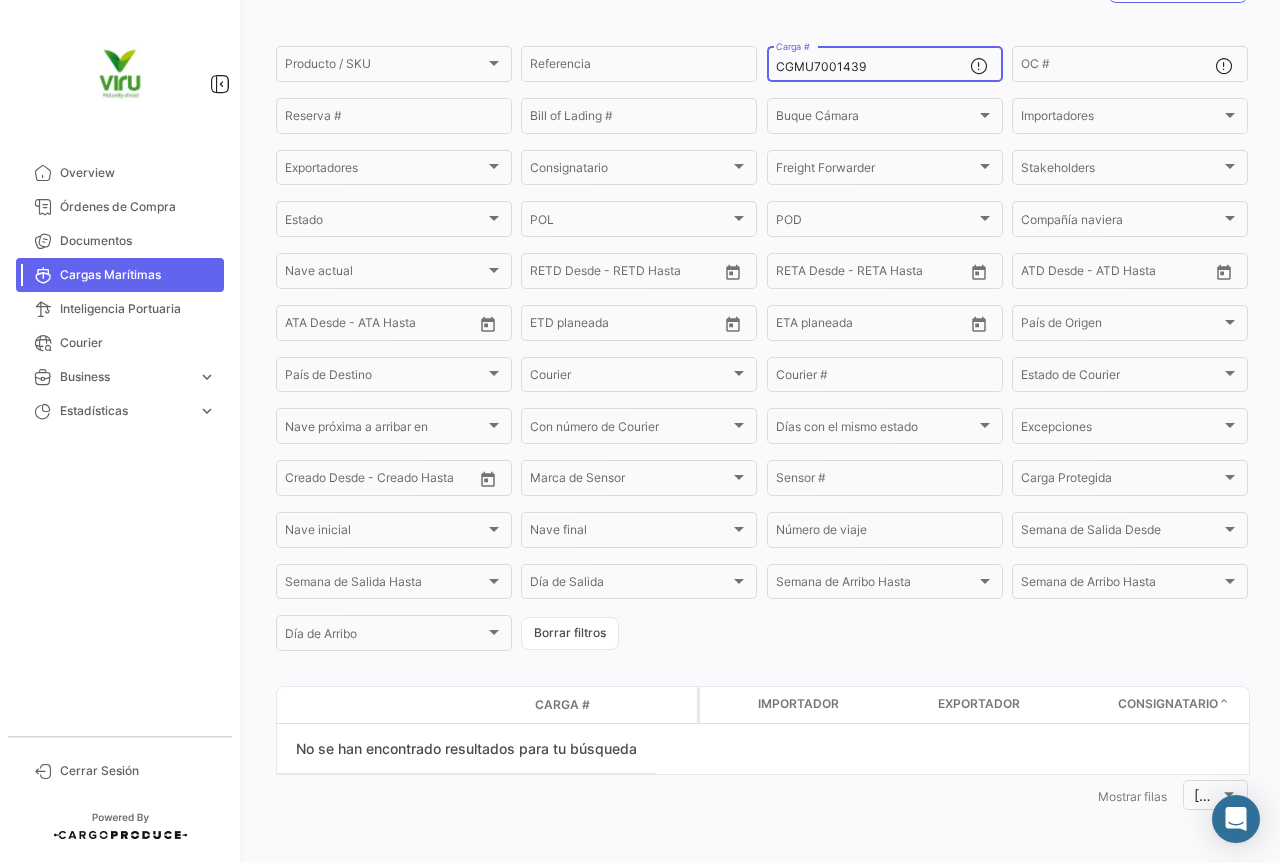 click on "CGMU7001439  Carga #" 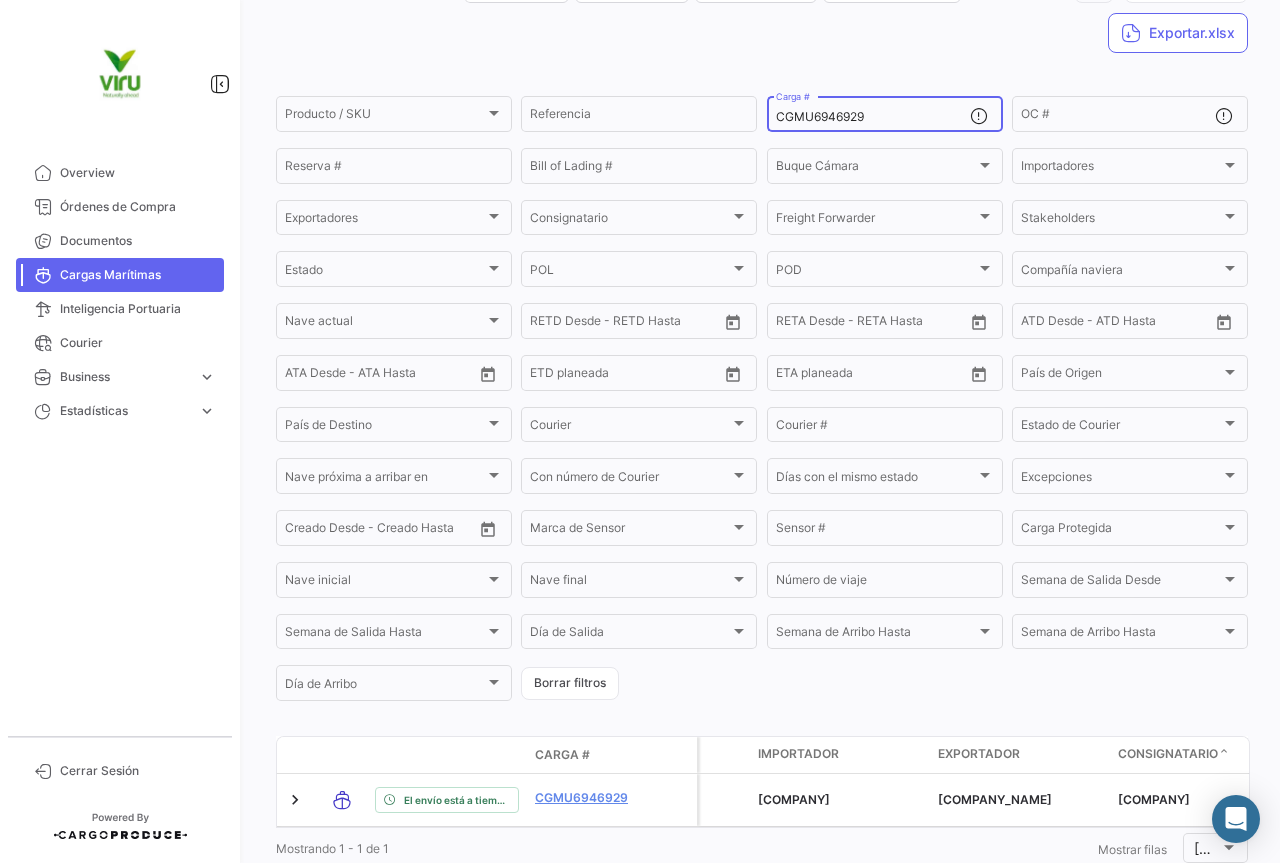 scroll, scrollTop: 185, scrollLeft: 0, axis: vertical 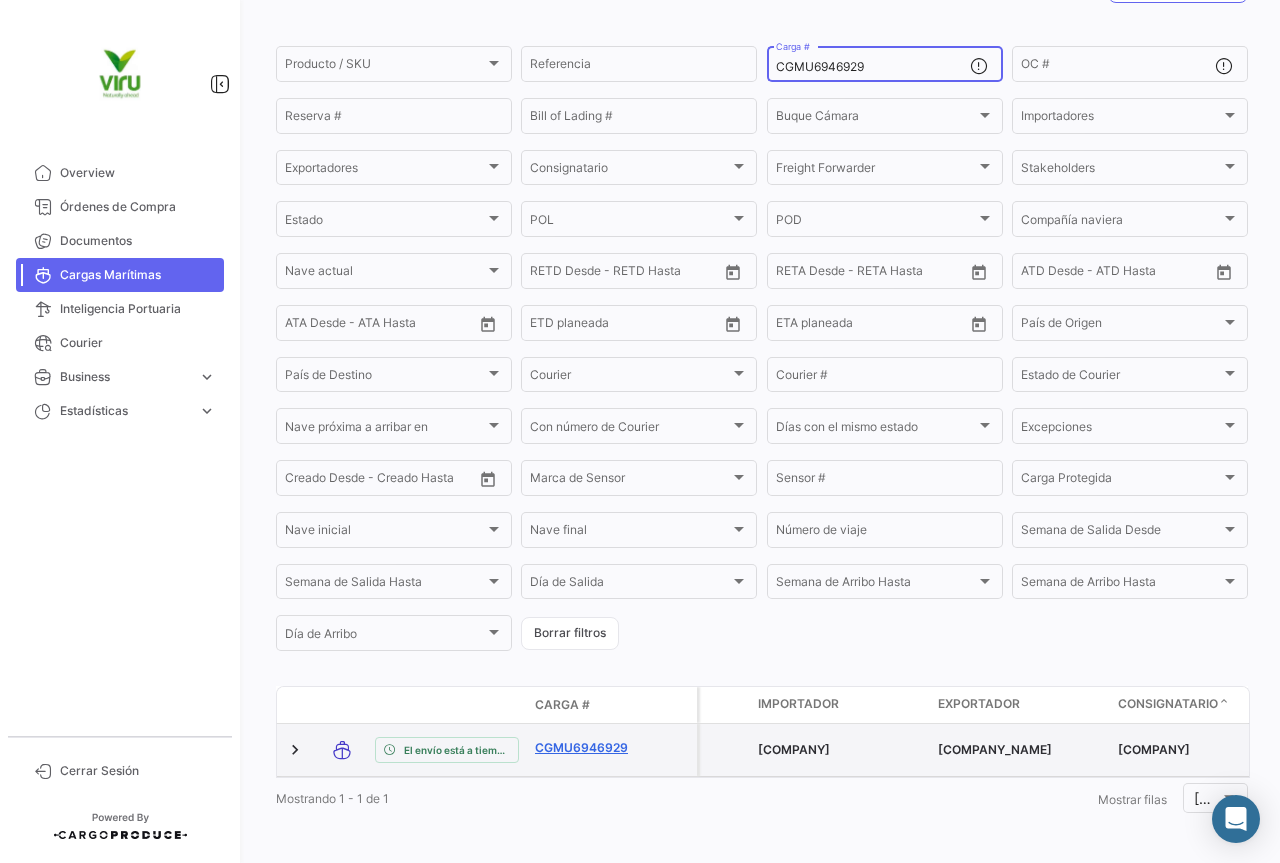 type on "CGMU6946929" 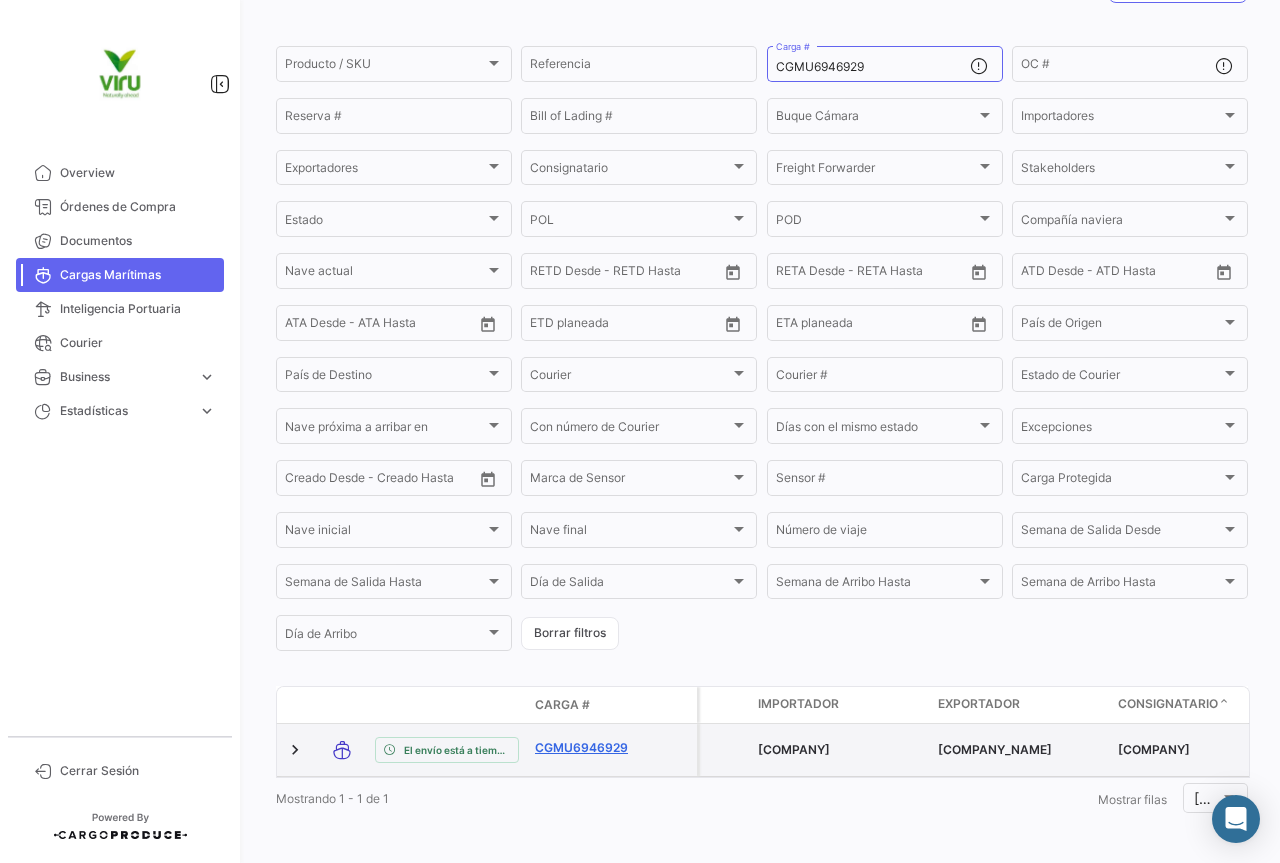 click on "CGMU6946929" 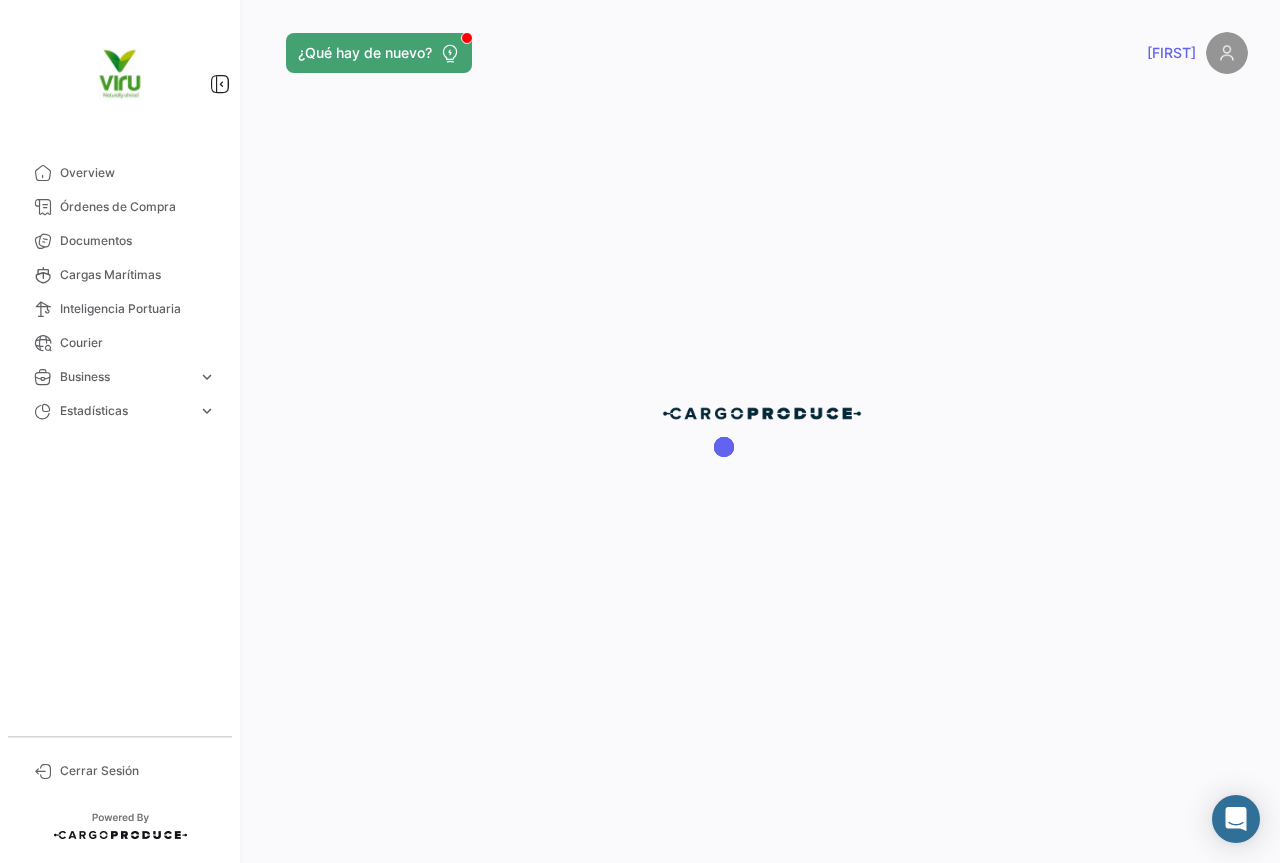 scroll, scrollTop: 0, scrollLeft: 0, axis: both 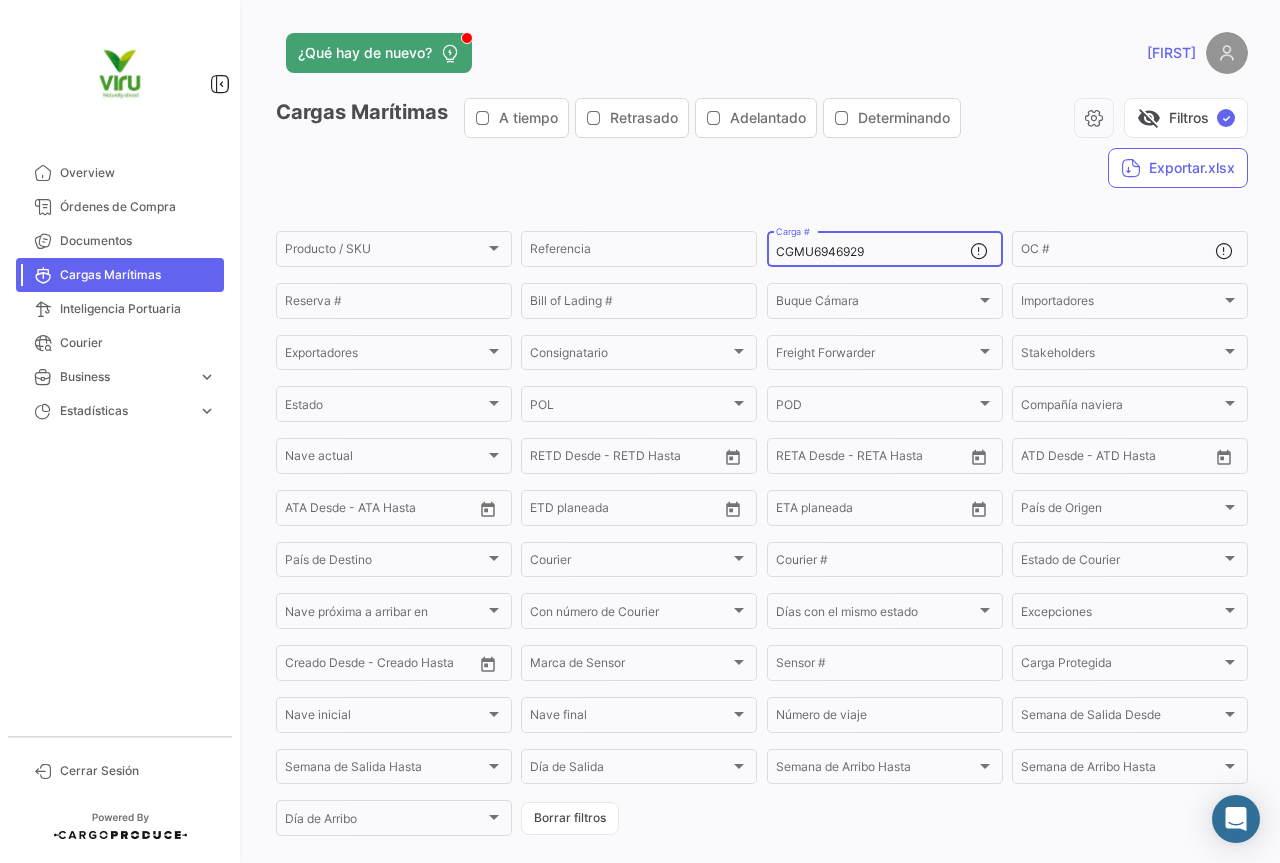 drag, startPoint x: 872, startPoint y: 252, endPoint x: 756, endPoint y: 252, distance: 116 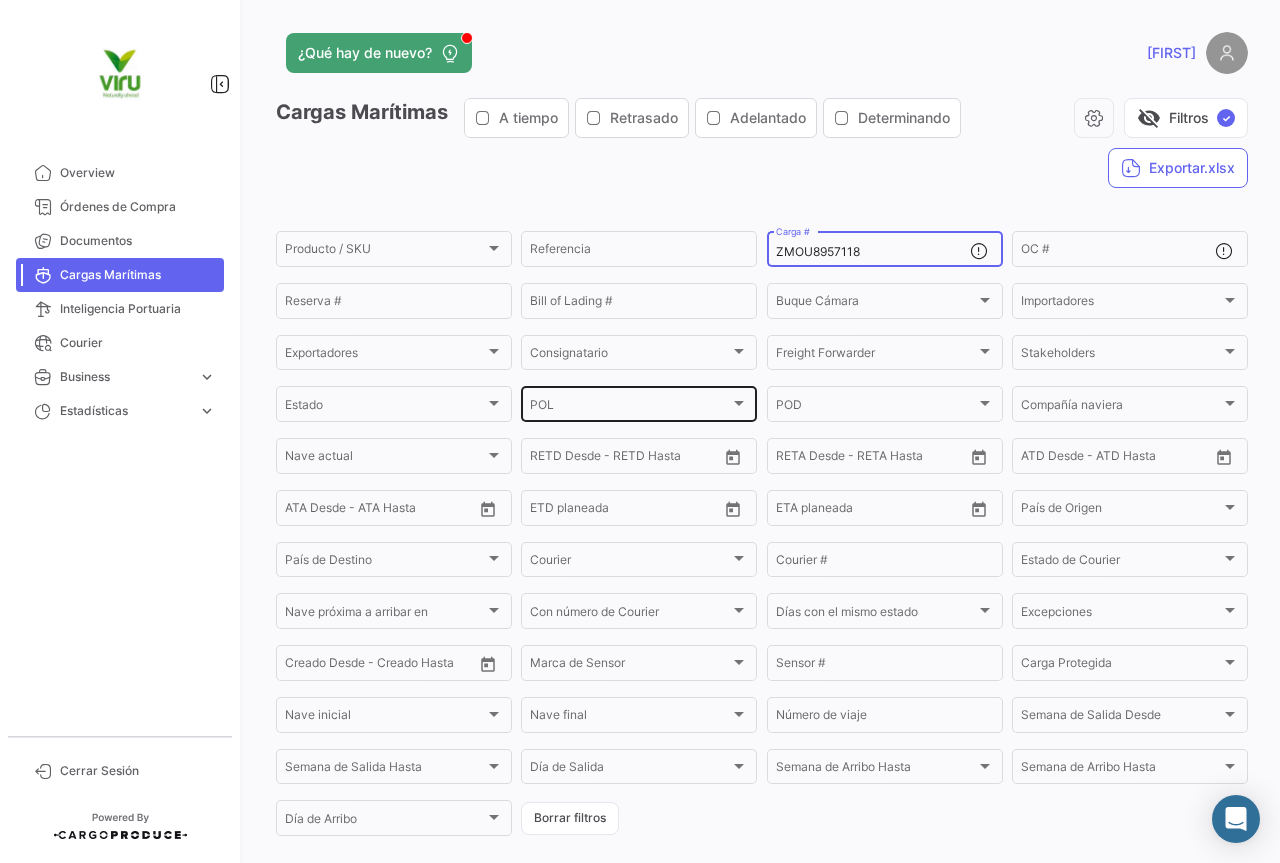 scroll, scrollTop: 185, scrollLeft: 0, axis: vertical 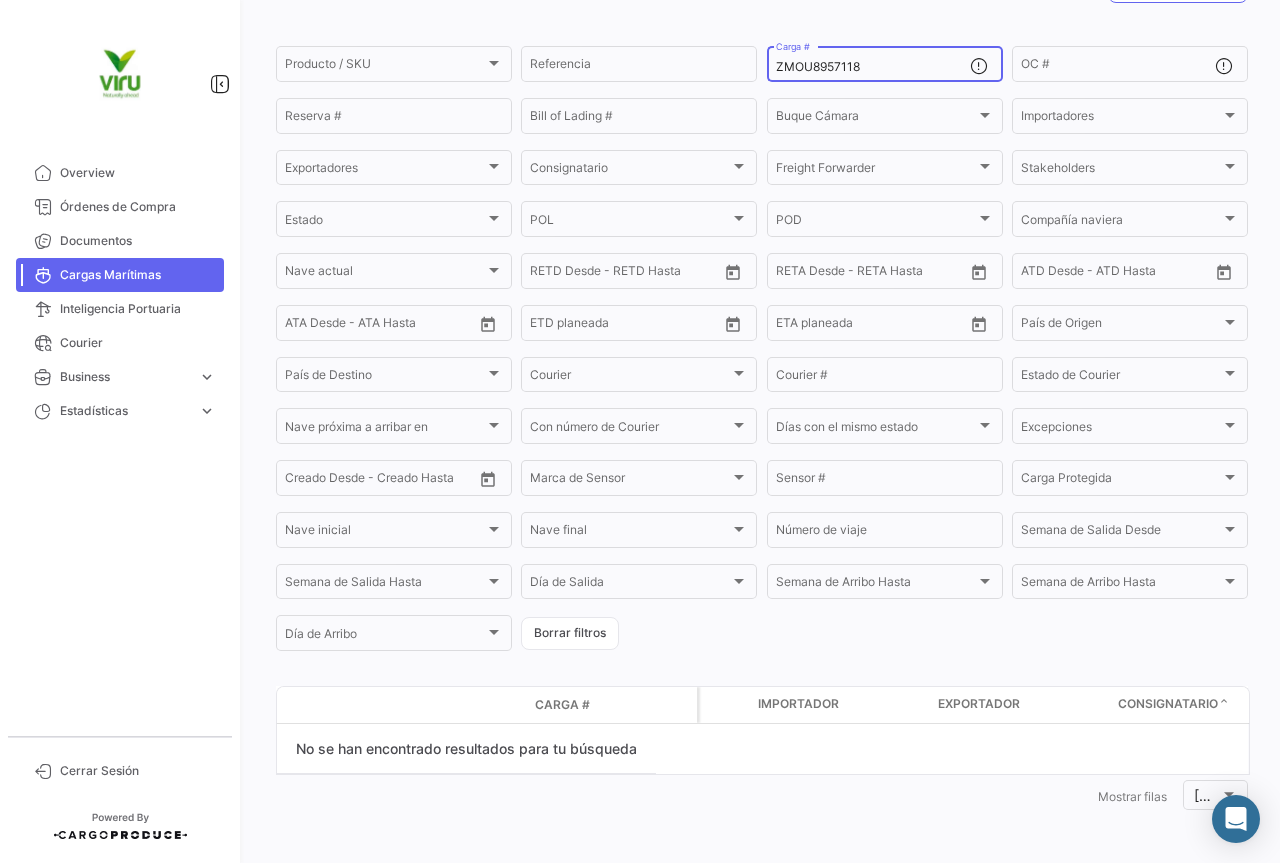 drag, startPoint x: 869, startPoint y: 70, endPoint x: 766, endPoint y: 65, distance: 103.121284 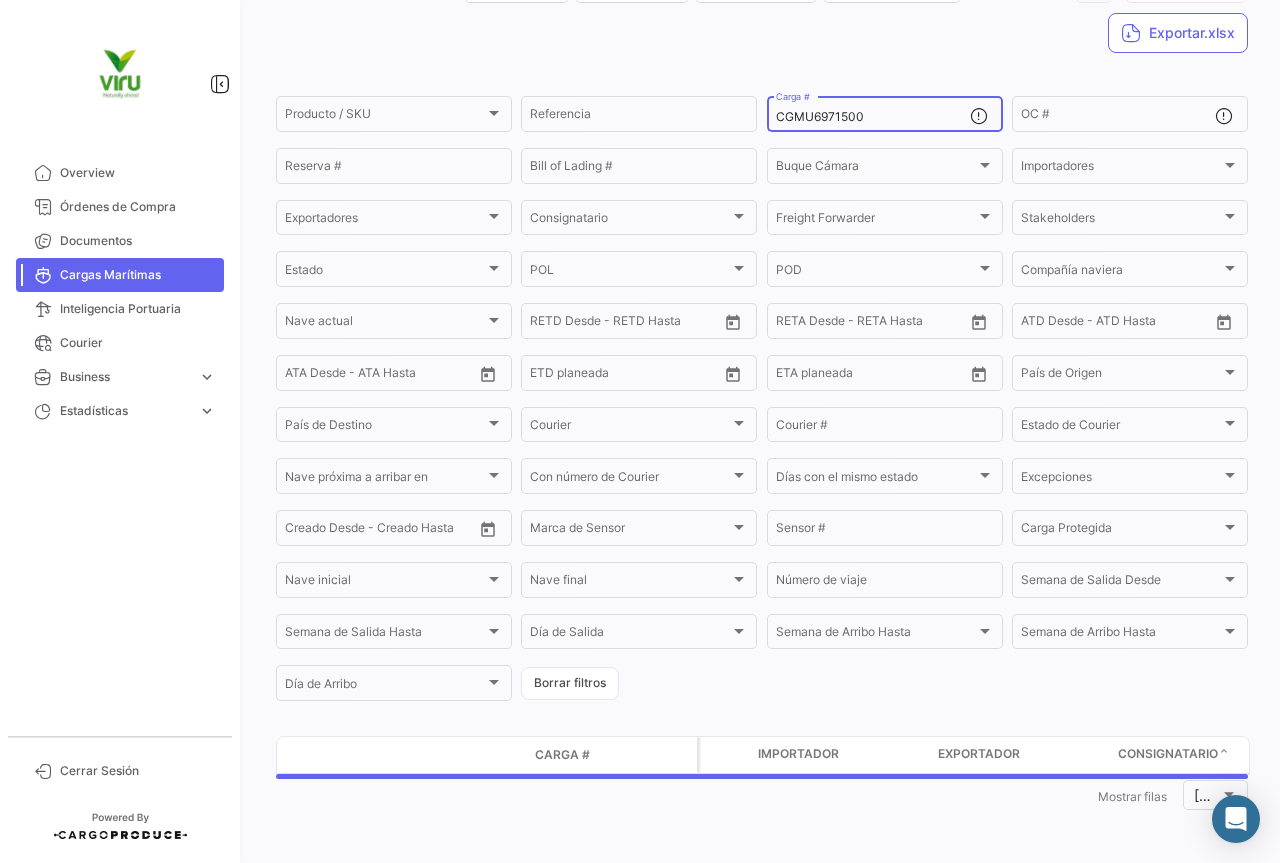scroll, scrollTop: 185, scrollLeft: 0, axis: vertical 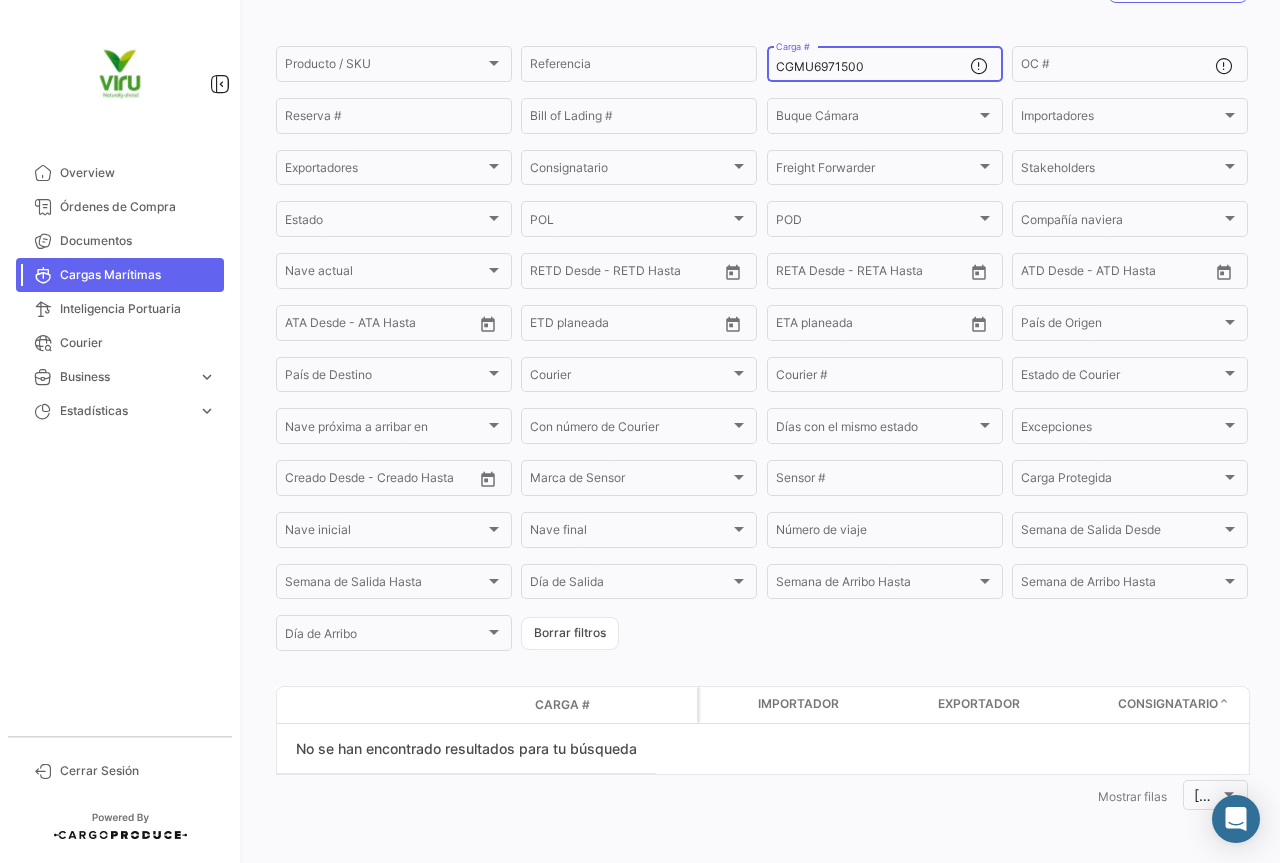 drag, startPoint x: 873, startPoint y: 65, endPoint x: 766, endPoint y: 65, distance: 107 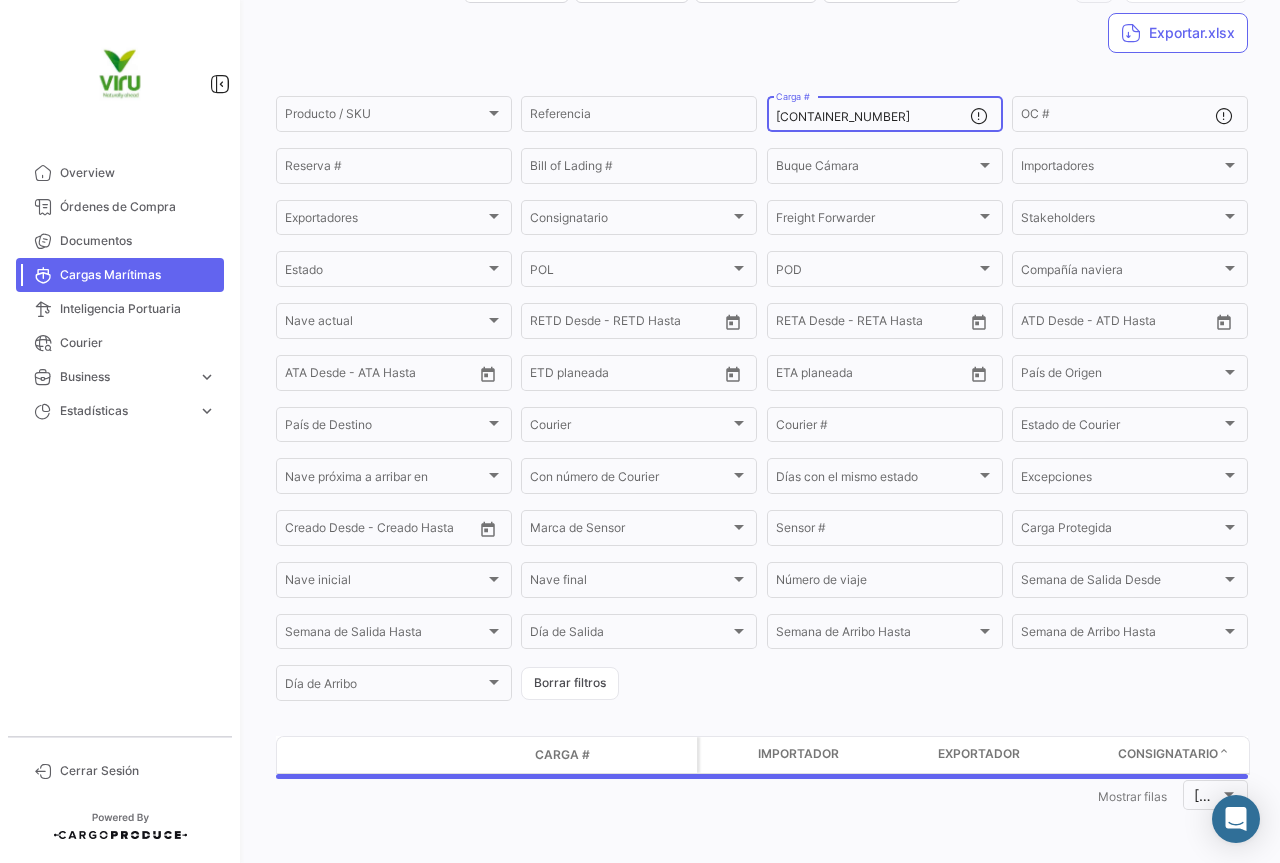scroll, scrollTop: 185, scrollLeft: 0, axis: vertical 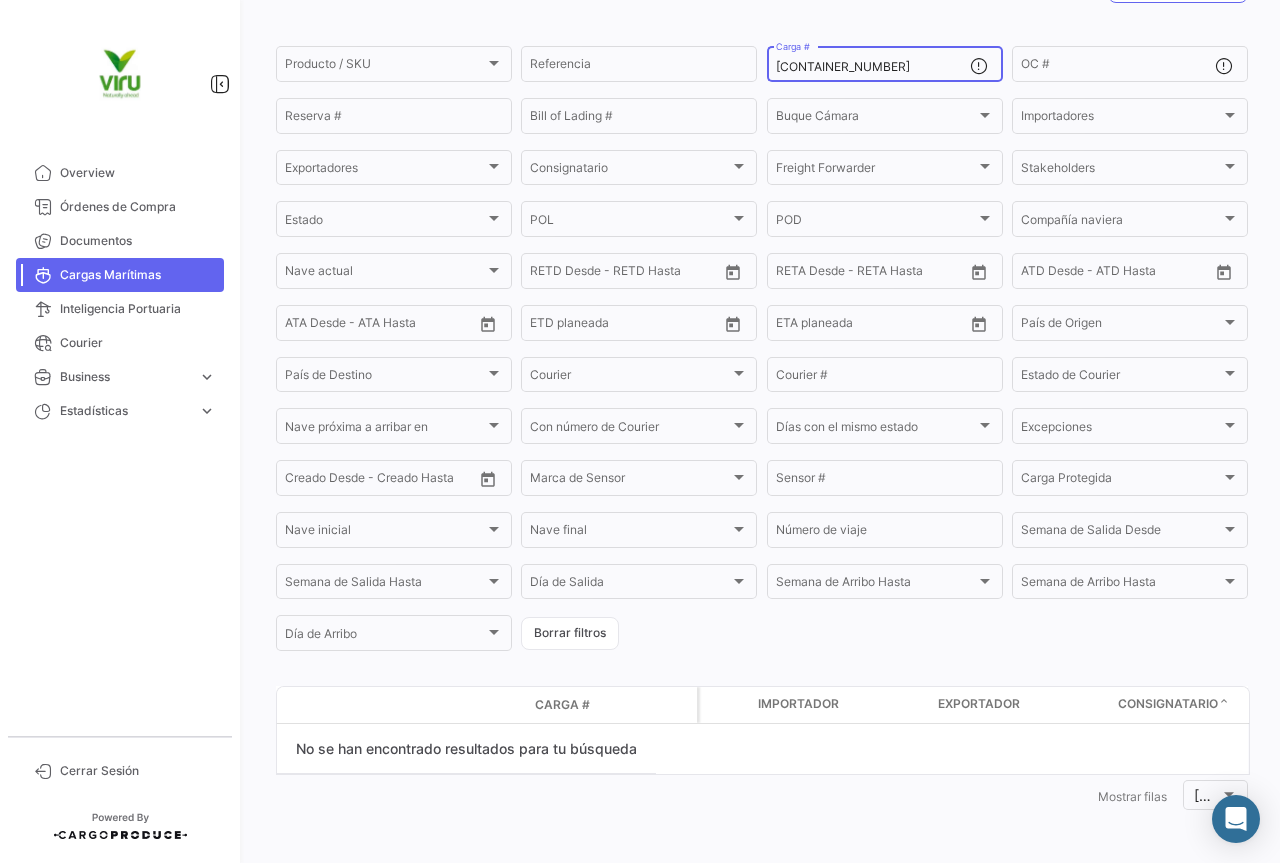 click on "CGMU6923820  Carga #" 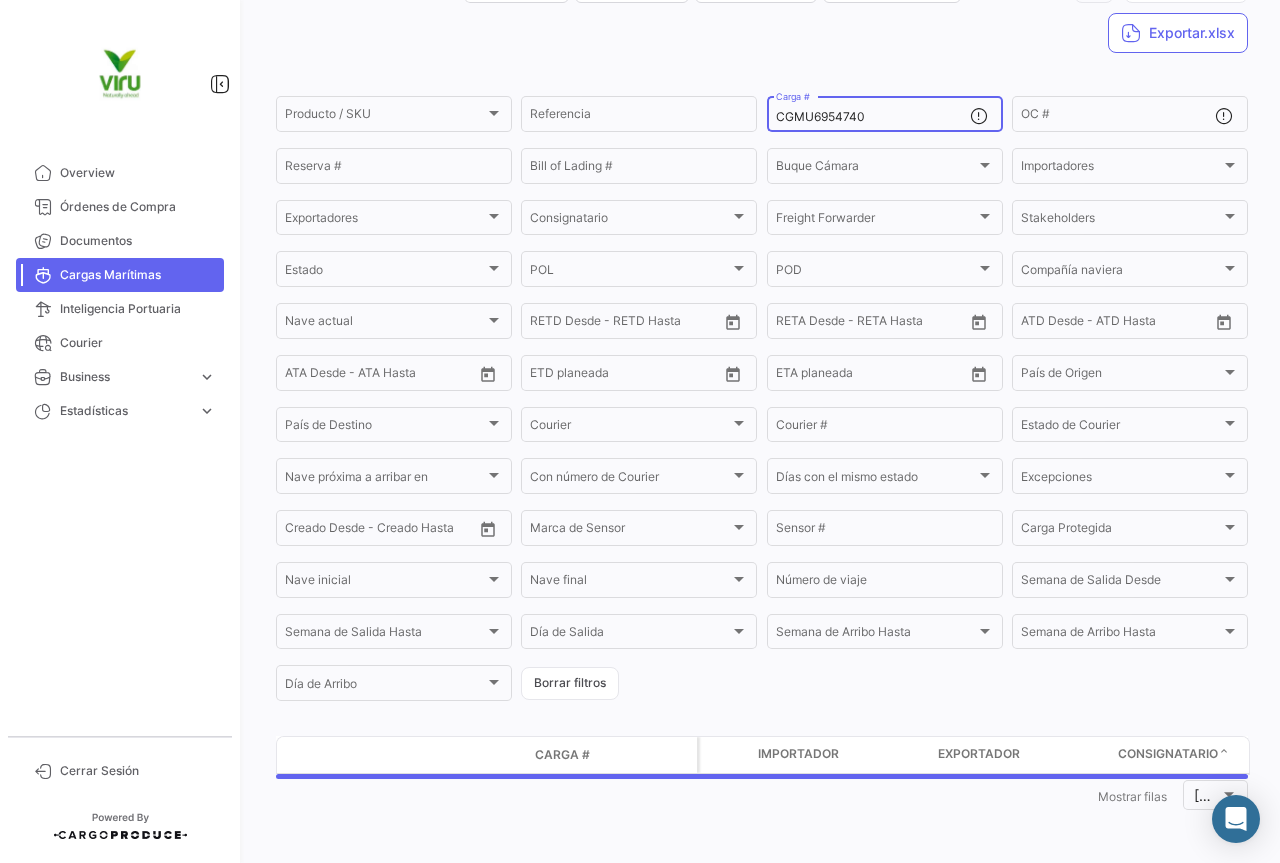 scroll, scrollTop: 185, scrollLeft: 0, axis: vertical 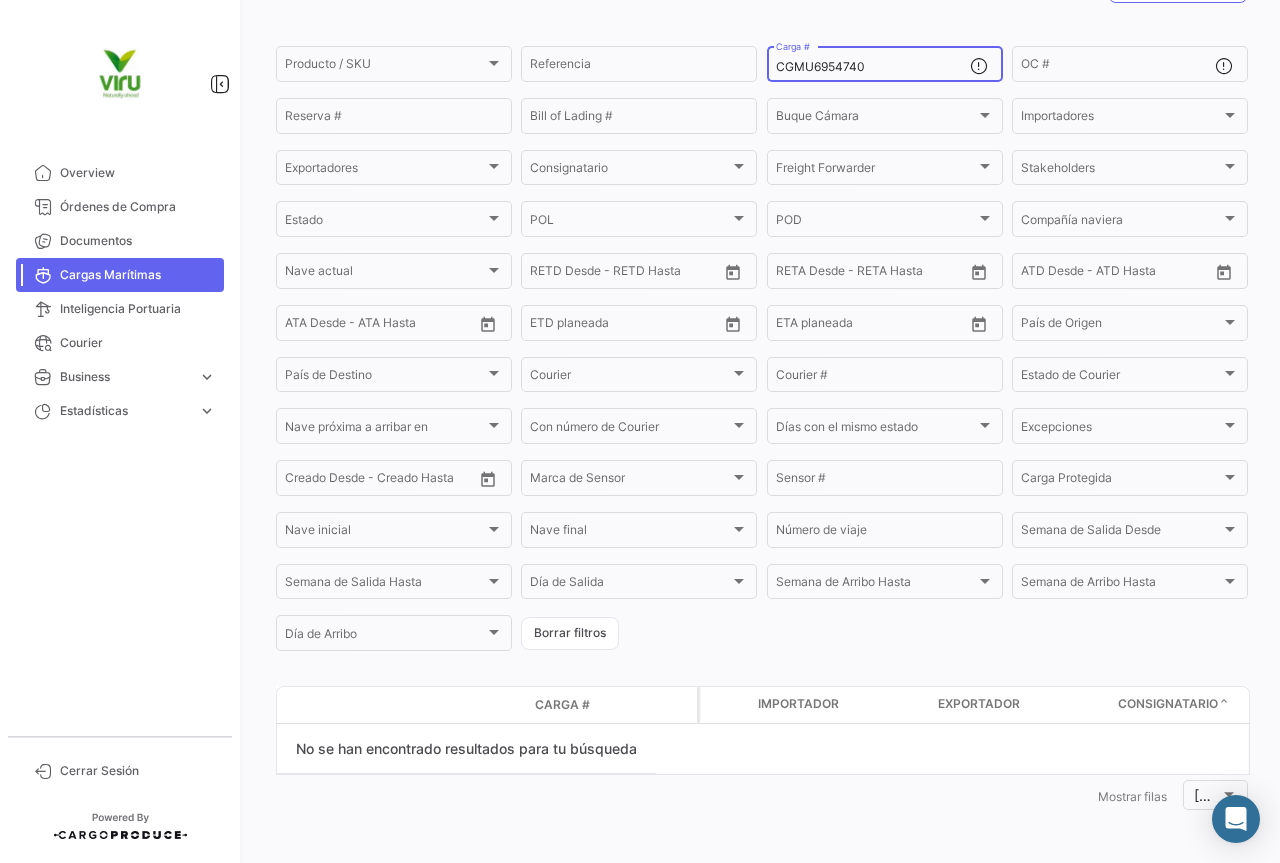 drag, startPoint x: 881, startPoint y: 71, endPoint x: 764, endPoint y: 67, distance: 117.06836 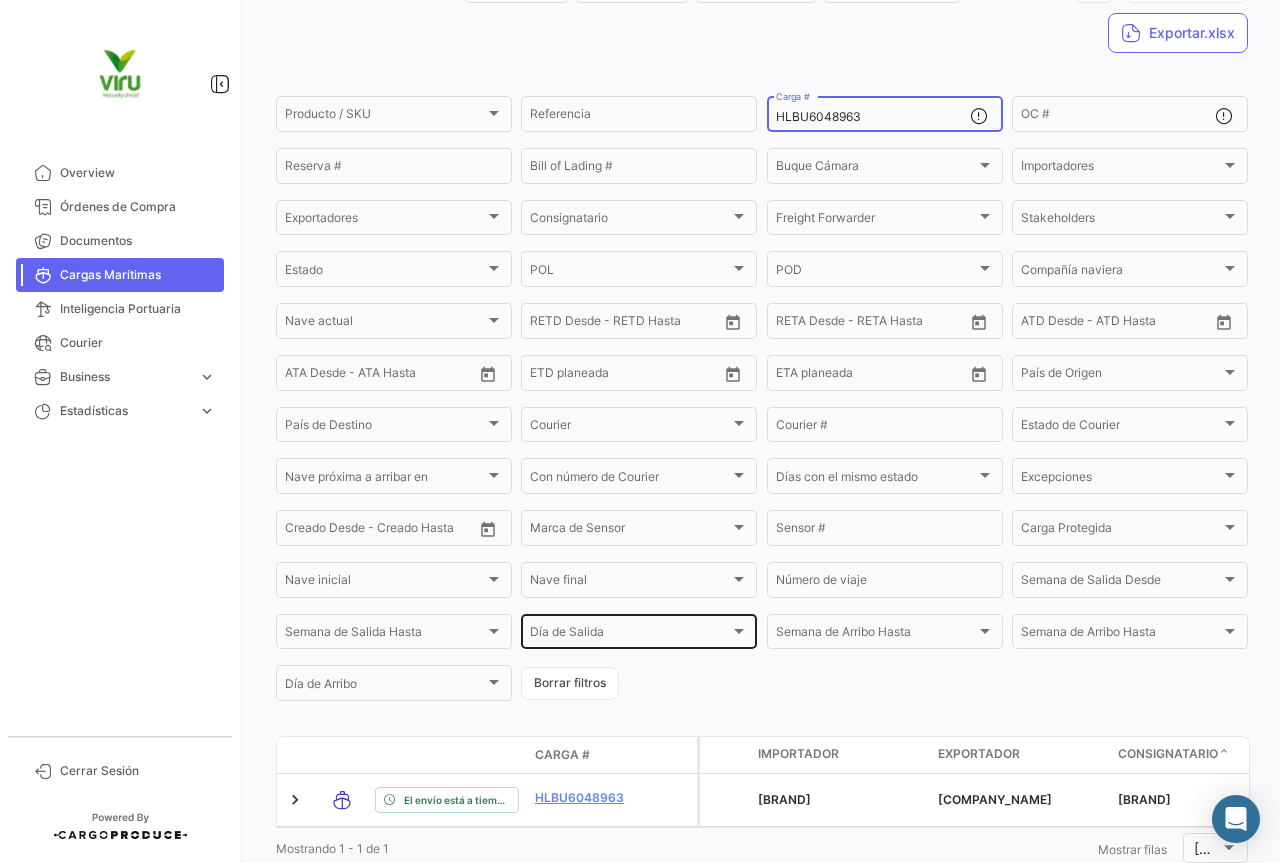 scroll, scrollTop: 185, scrollLeft: 0, axis: vertical 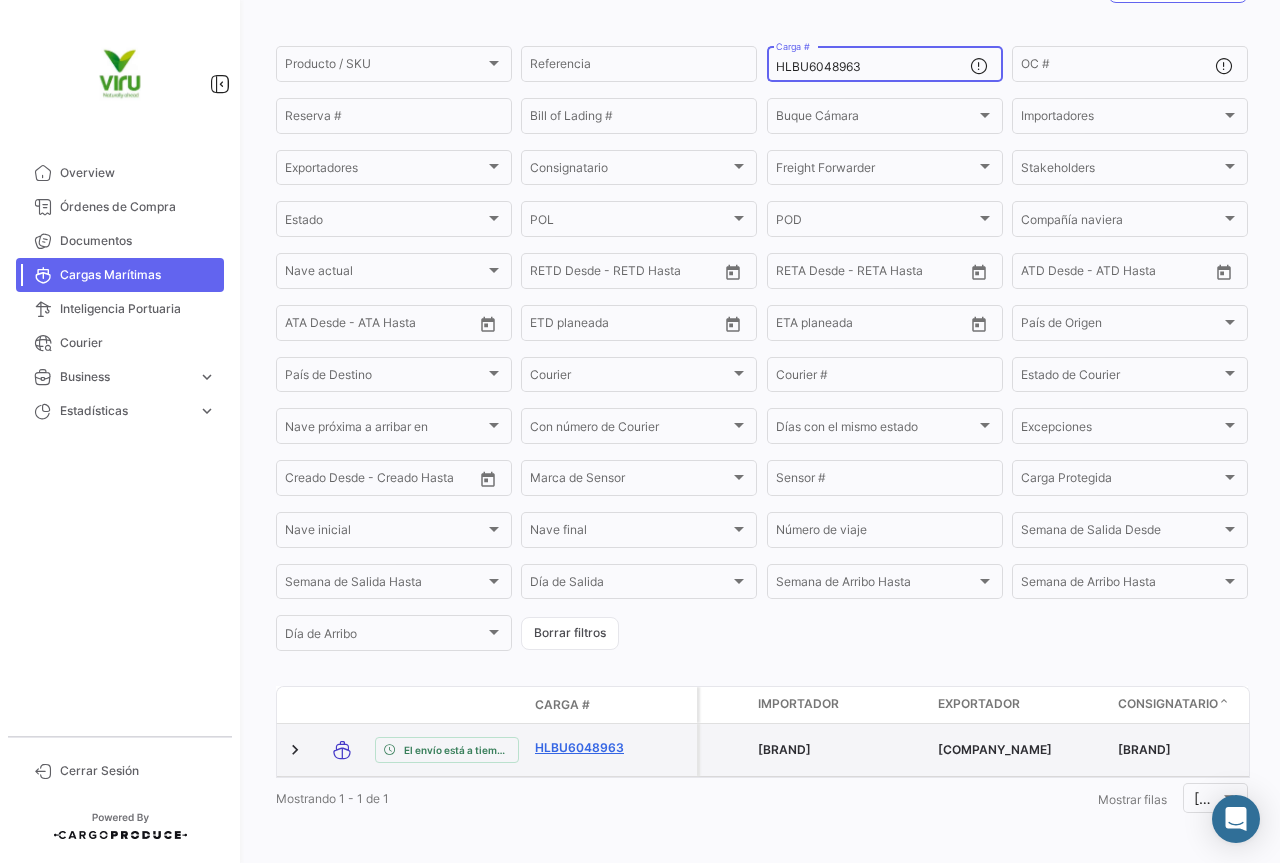 type on "HLBU6048963" 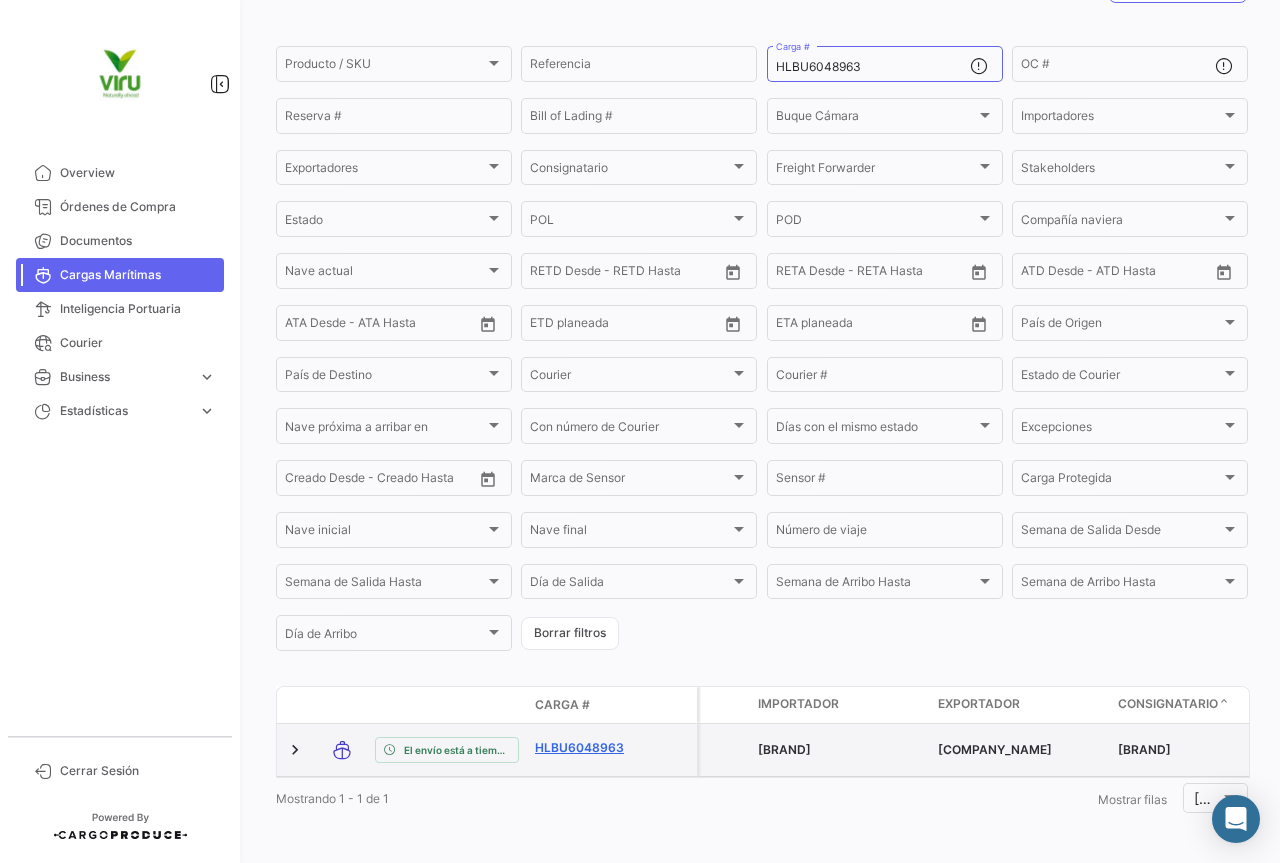 click on "HLBU6048963" 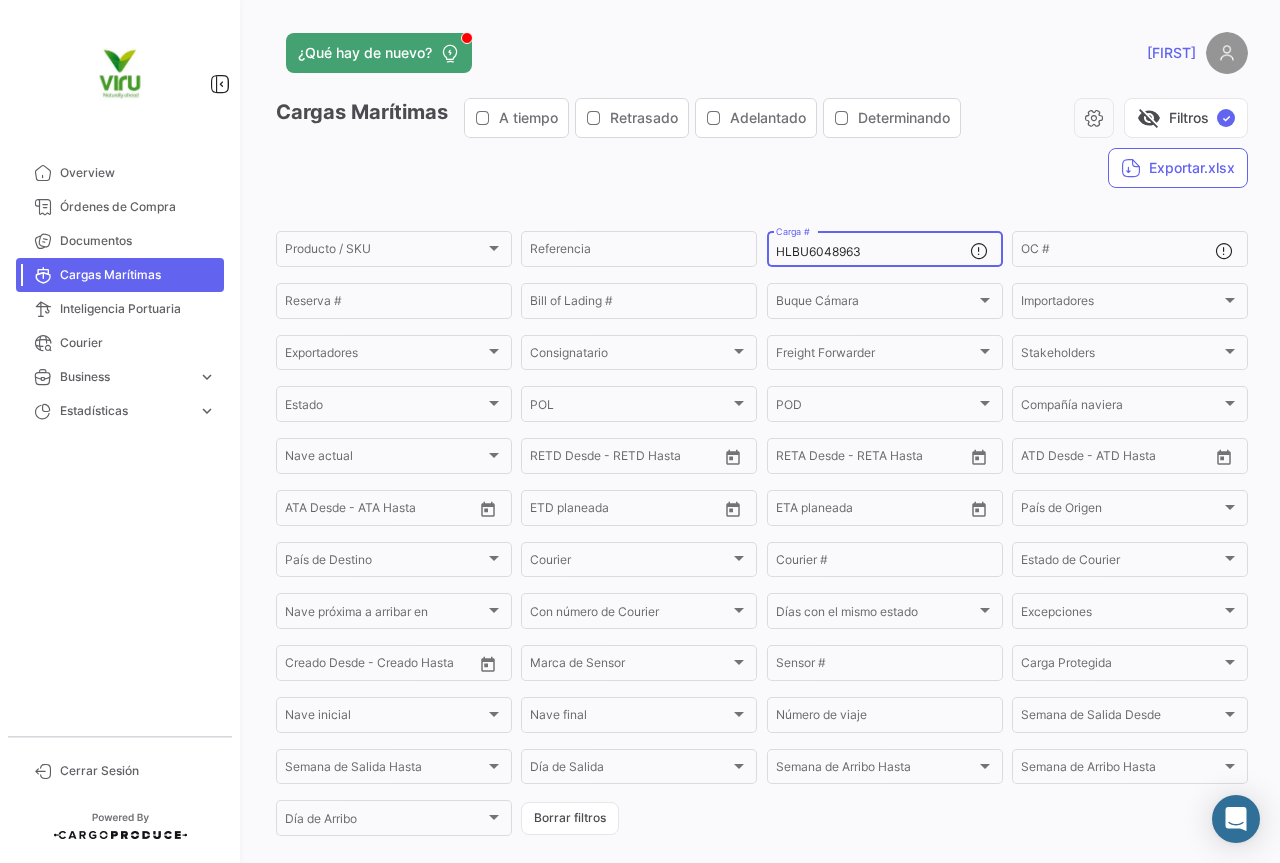 drag, startPoint x: 880, startPoint y: 248, endPoint x: 770, endPoint y: 248, distance: 110 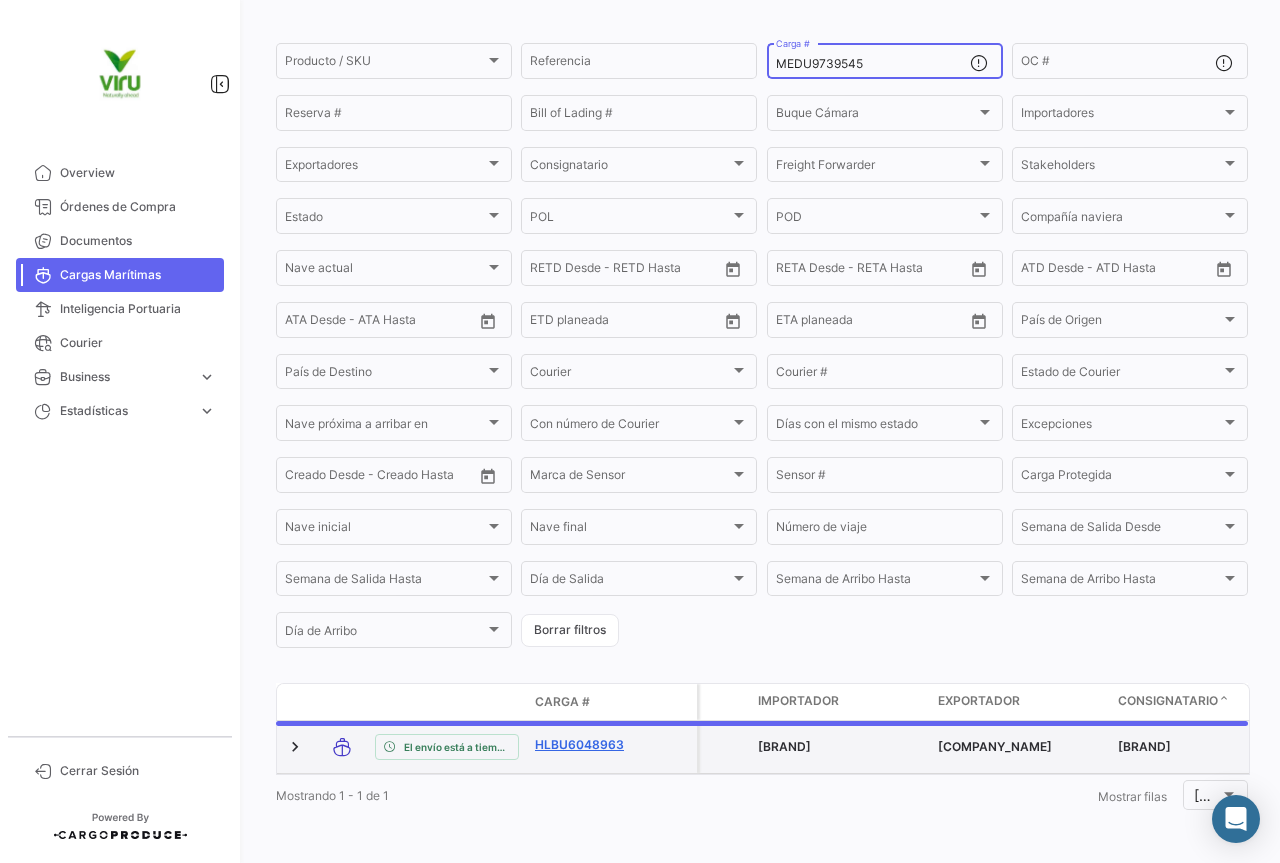 scroll, scrollTop: 185, scrollLeft: 0, axis: vertical 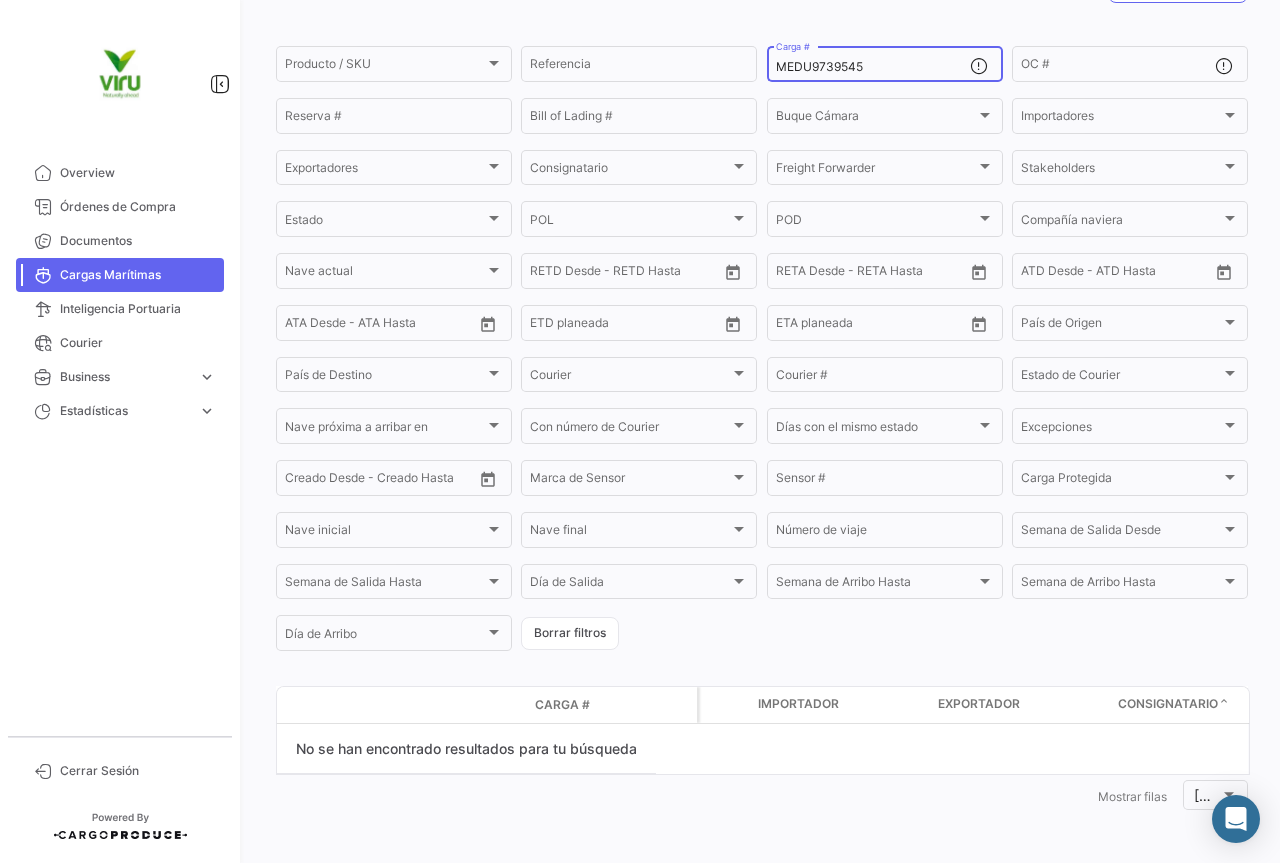 drag, startPoint x: 889, startPoint y: 70, endPoint x: 760, endPoint y: 68, distance: 129.0155 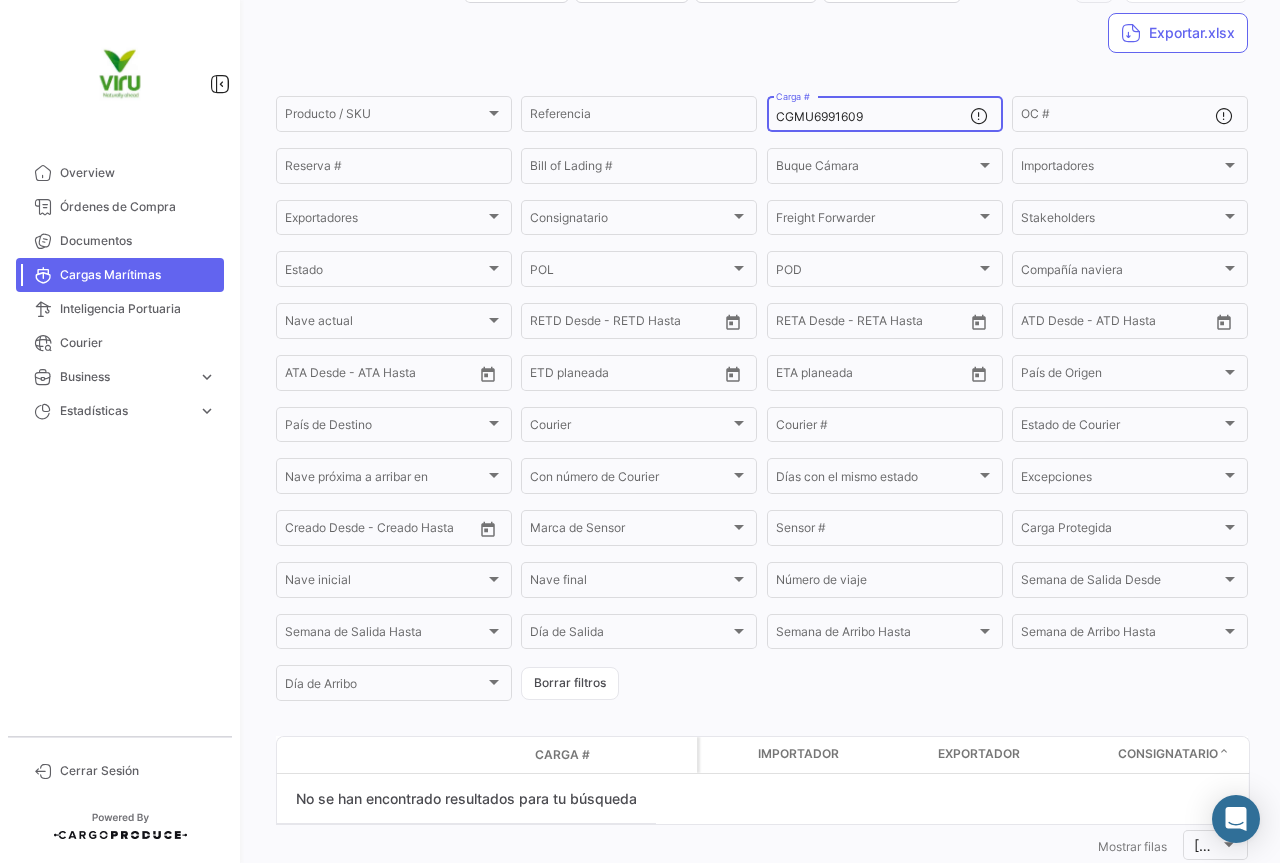 scroll, scrollTop: 185, scrollLeft: 0, axis: vertical 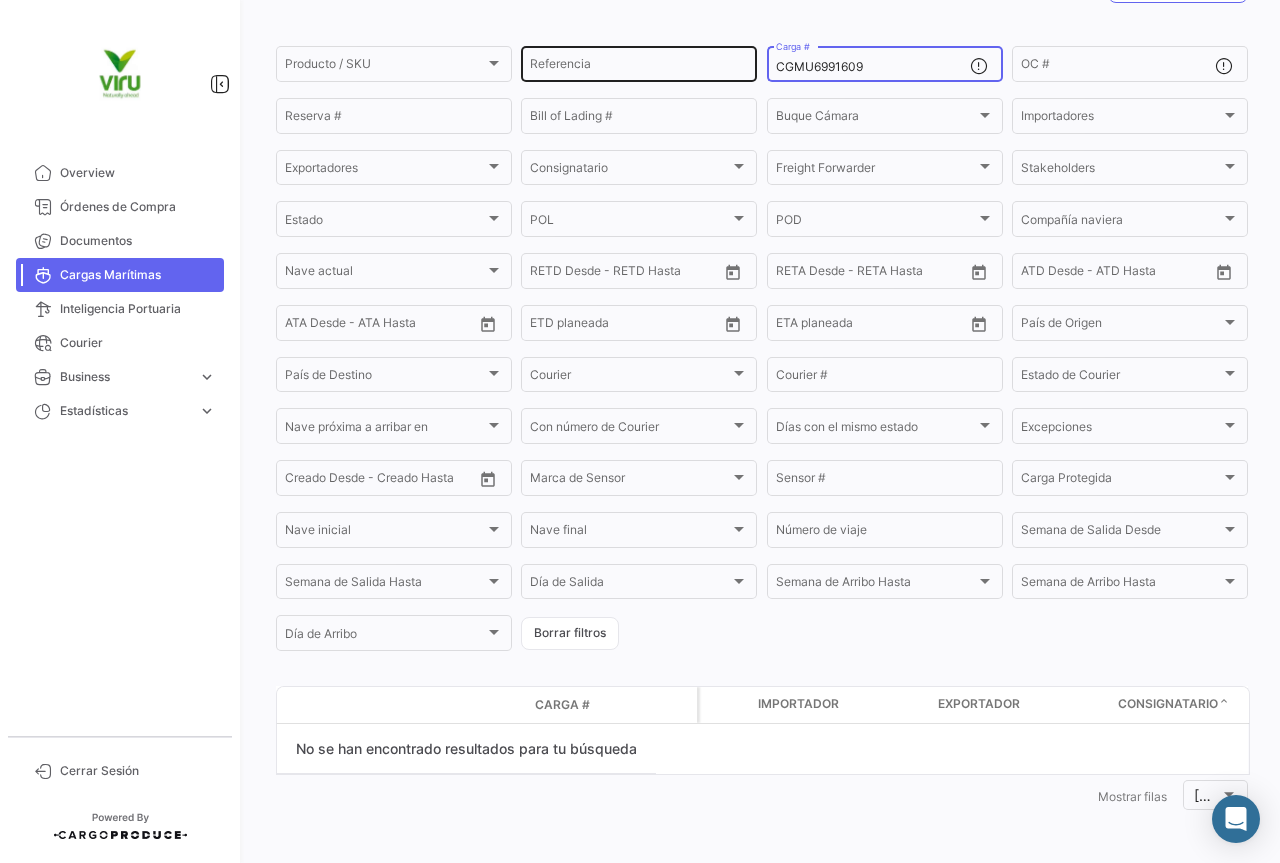 drag, startPoint x: 872, startPoint y: 66, endPoint x: 745, endPoint y: 66, distance: 127 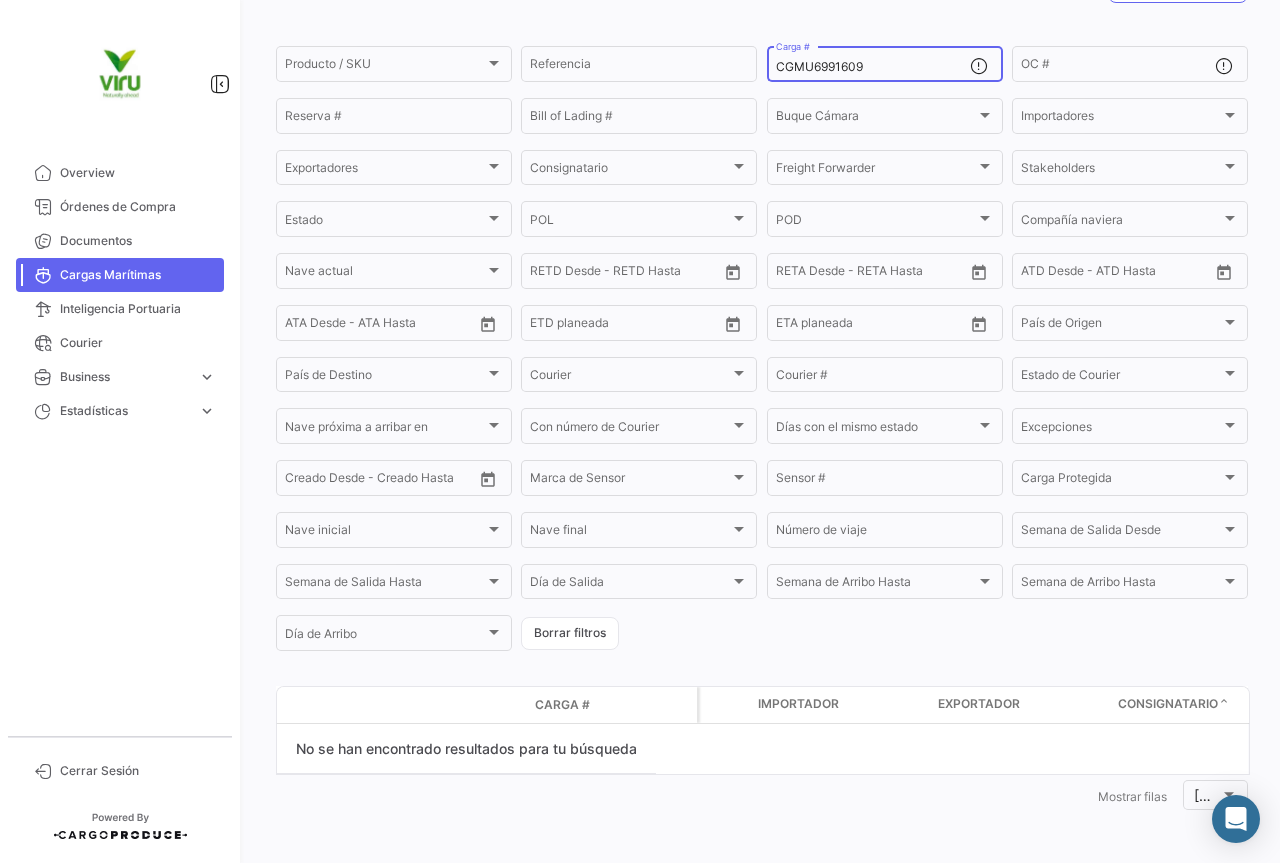 paste on "33691" 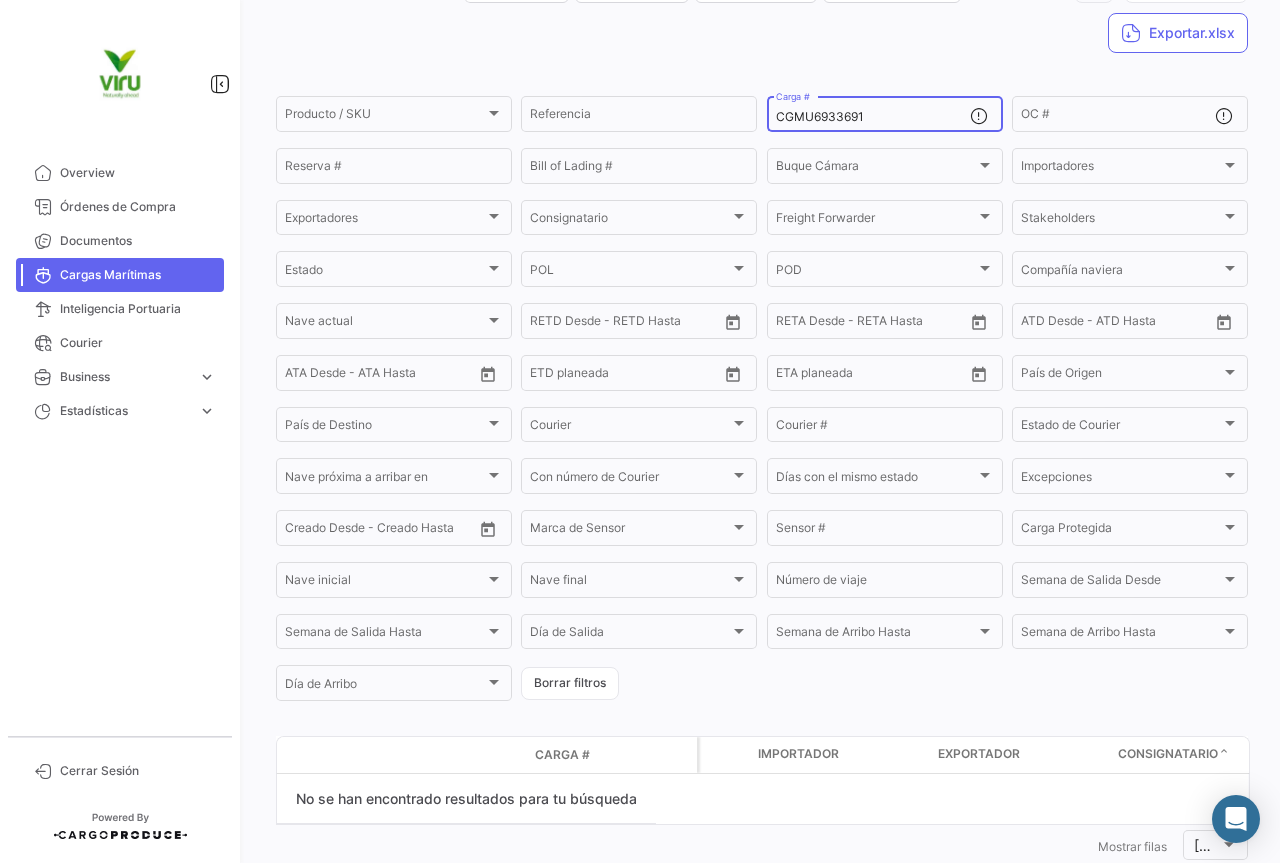 scroll, scrollTop: 185, scrollLeft: 0, axis: vertical 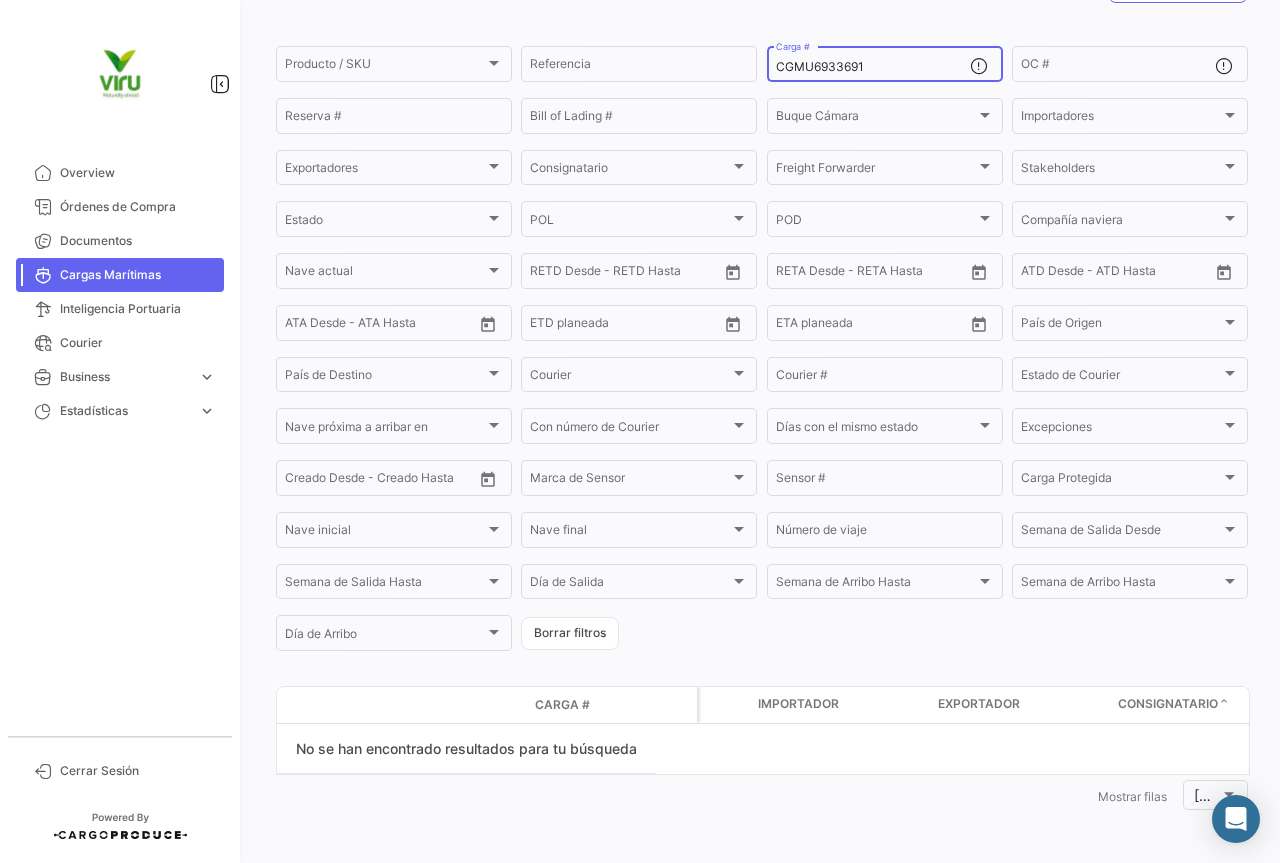 drag, startPoint x: 879, startPoint y: 66, endPoint x: 774, endPoint y: 65, distance: 105.00476 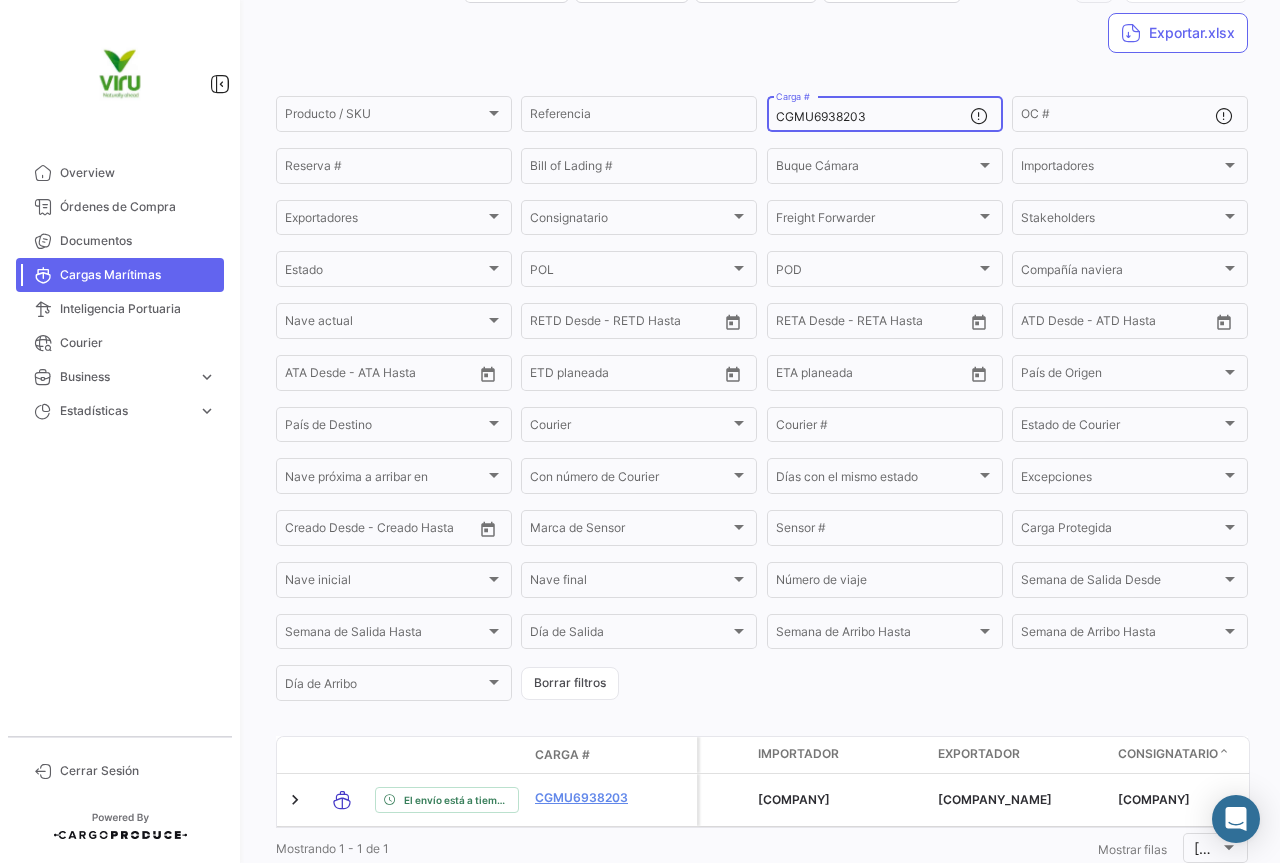 scroll, scrollTop: 203, scrollLeft: 0, axis: vertical 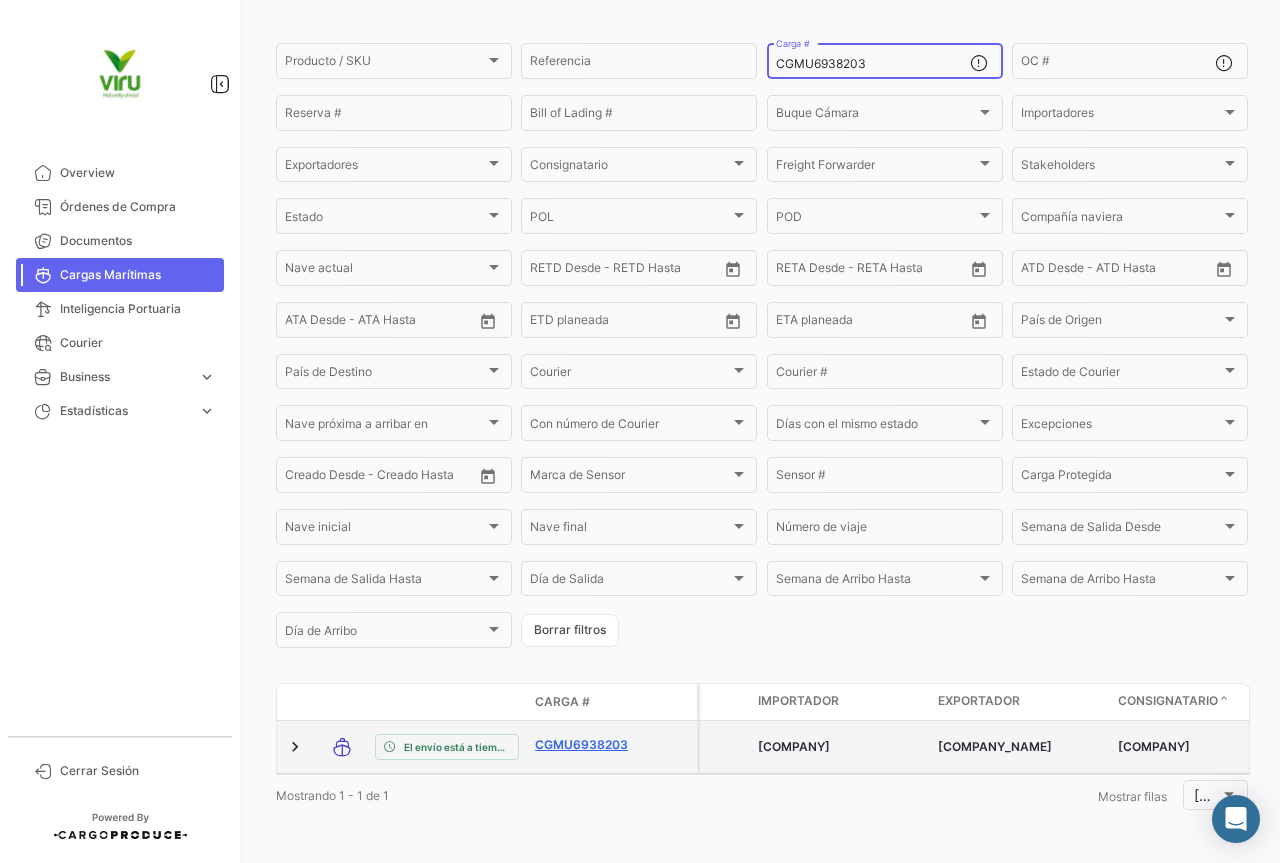 type on "CGMU6938203" 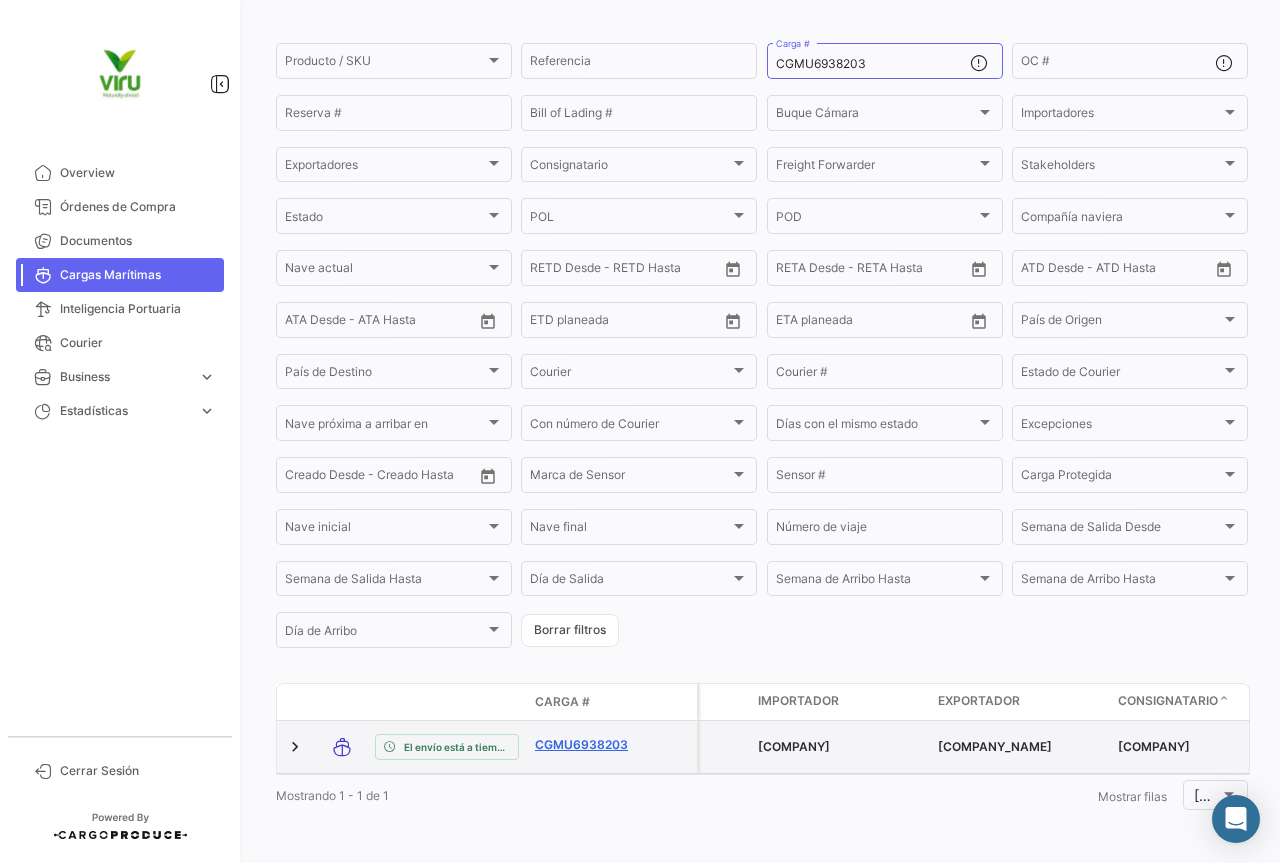 click on "CGMU6938203" 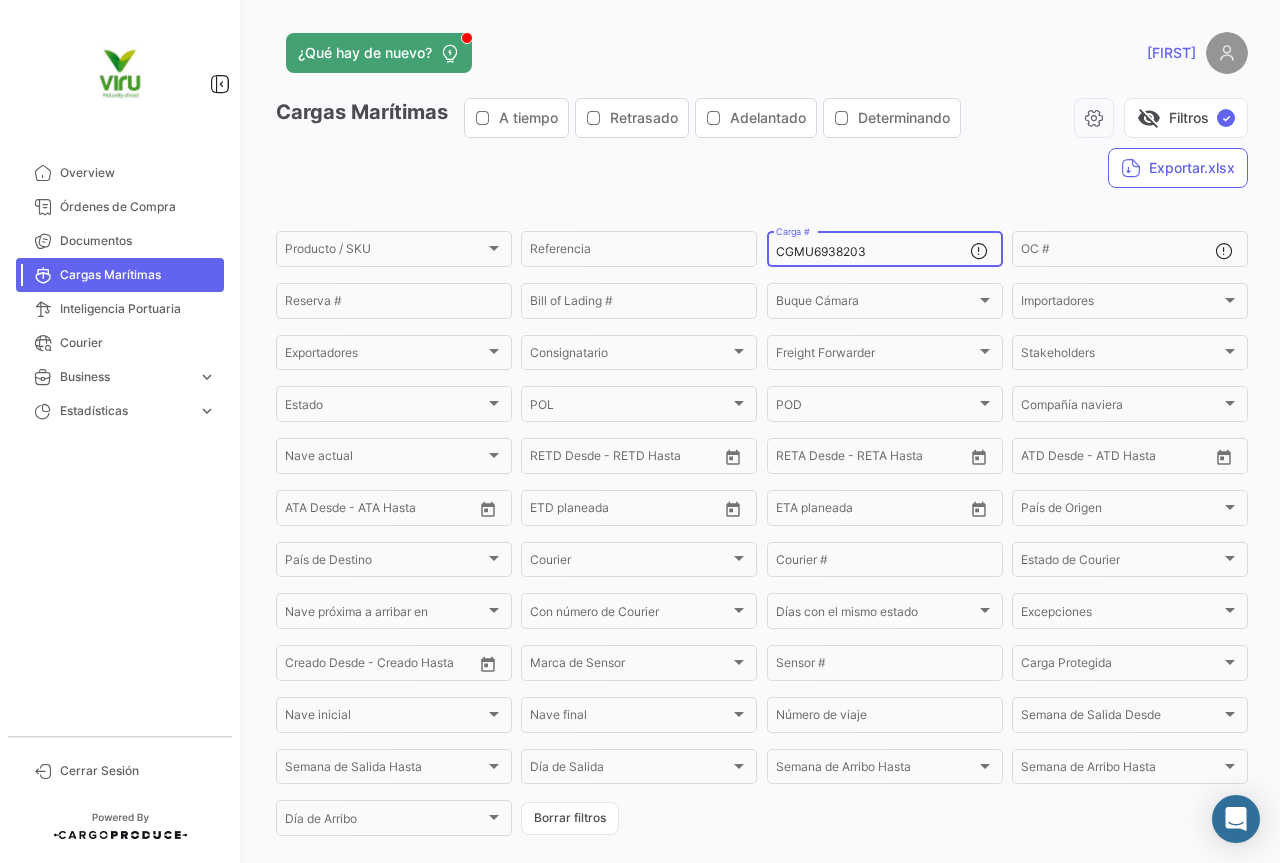 drag, startPoint x: 884, startPoint y: 247, endPoint x: 773, endPoint y: 253, distance: 111.16204 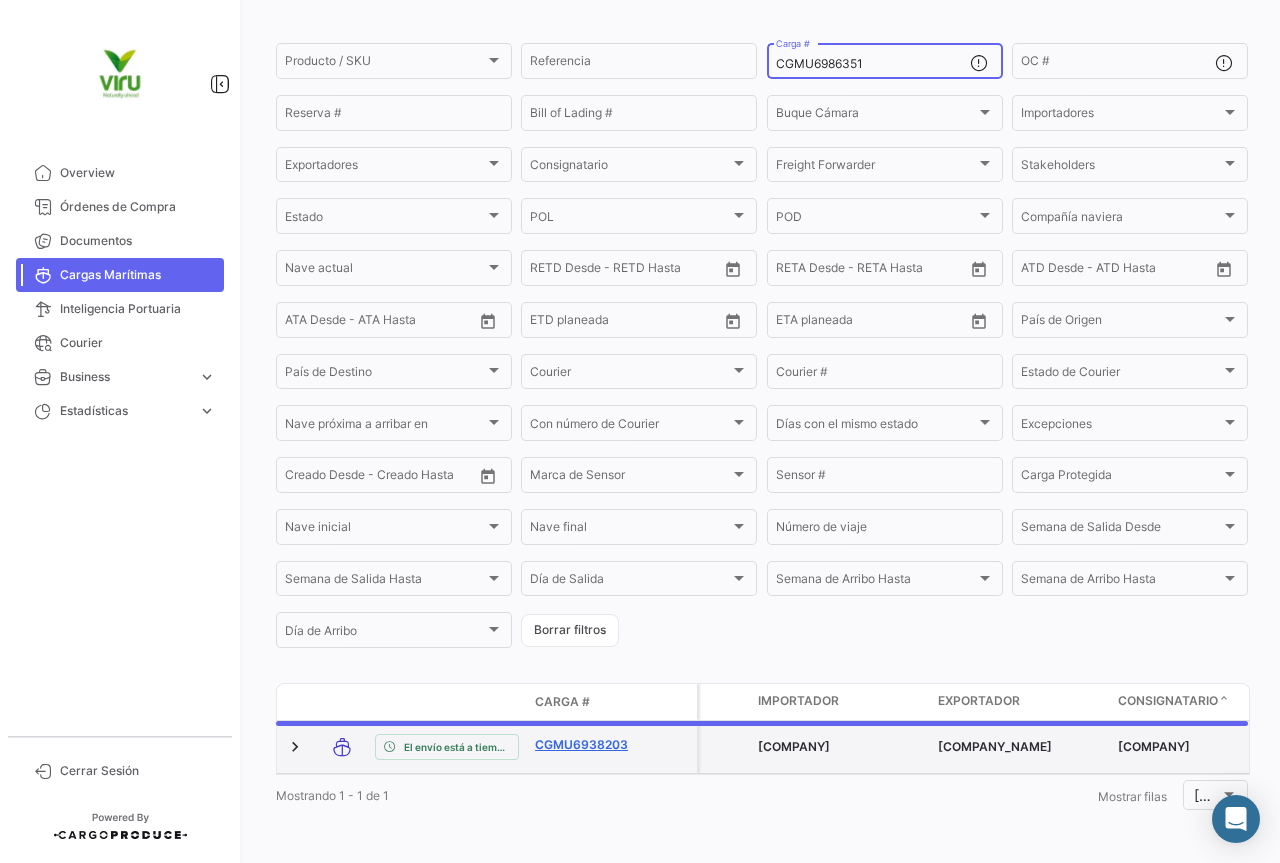 scroll, scrollTop: 185, scrollLeft: 0, axis: vertical 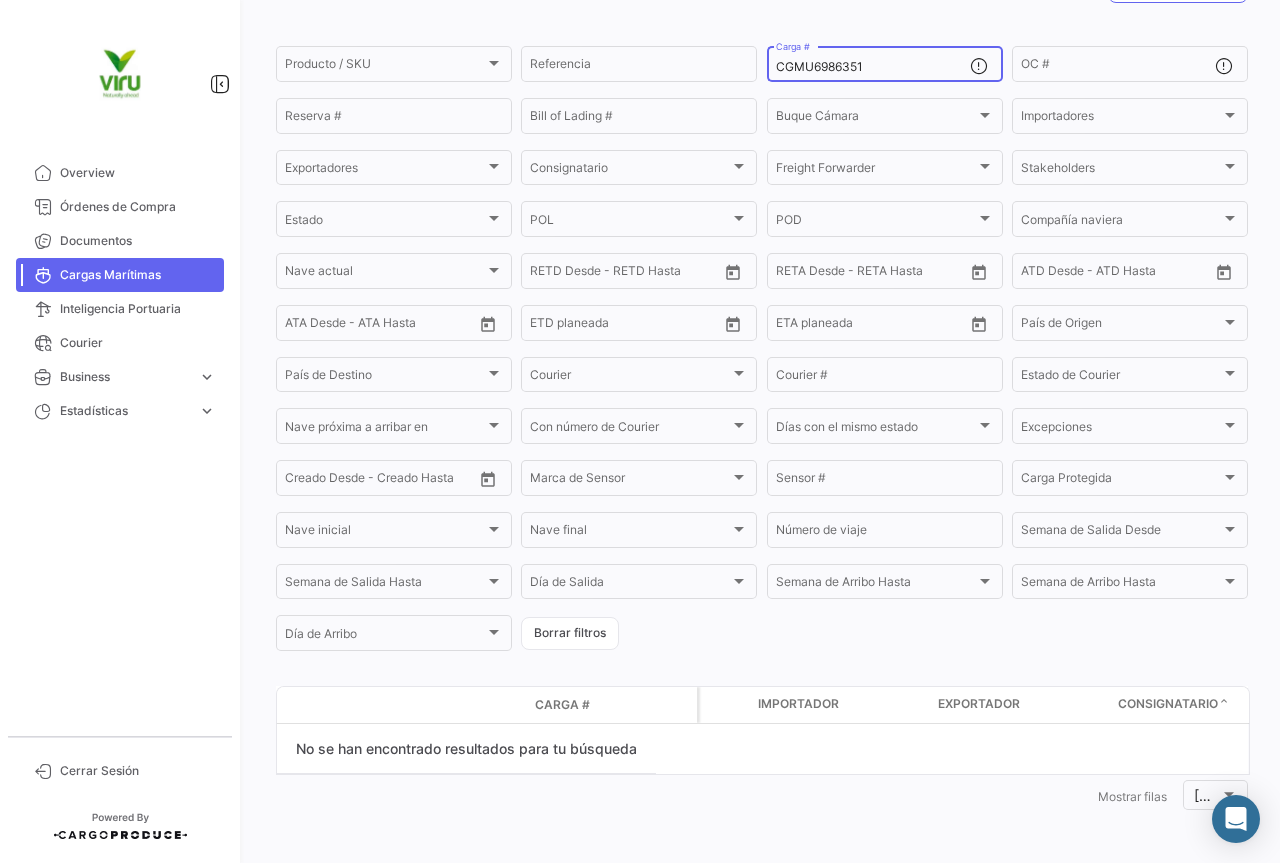 drag, startPoint x: 891, startPoint y: 69, endPoint x: 758, endPoint y: 66, distance: 133.03383 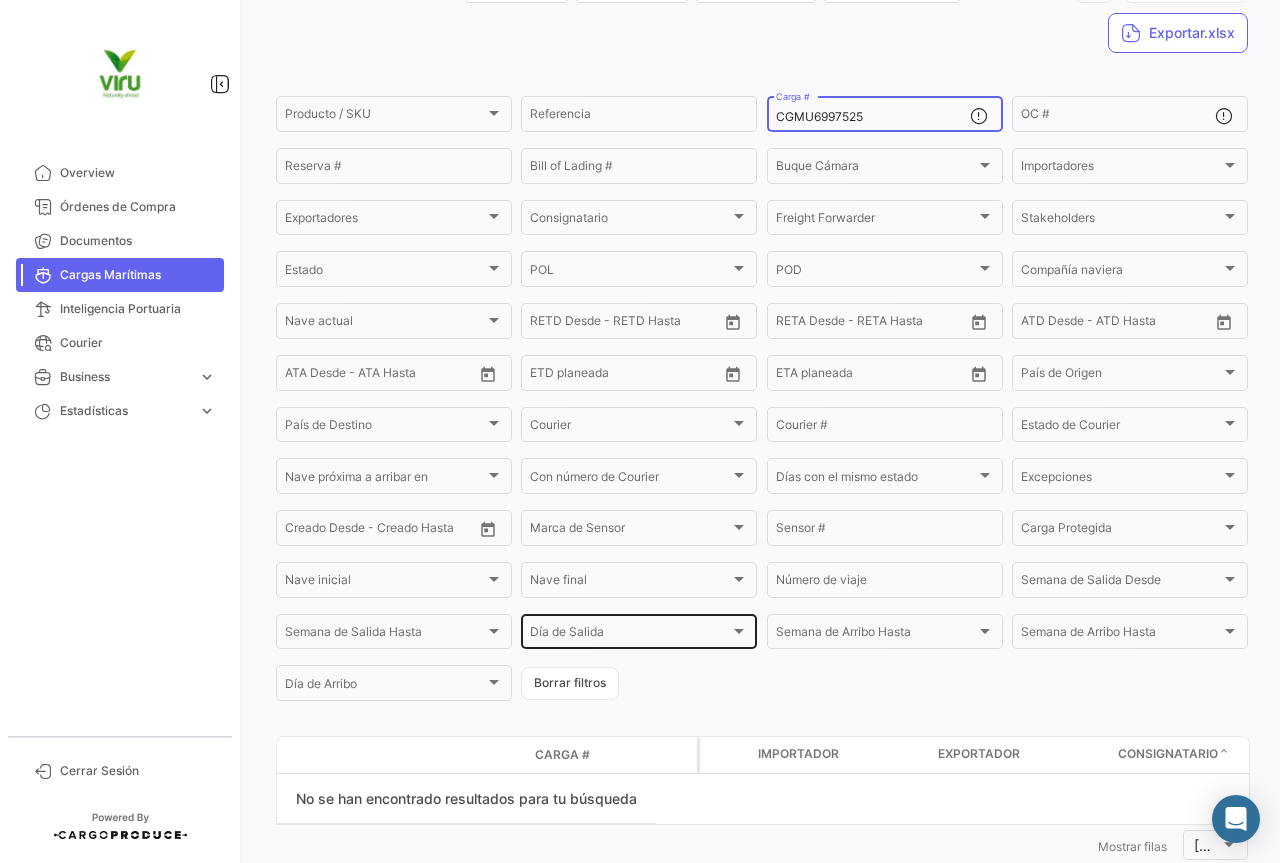scroll, scrollTop: 185, scrollLeft: 0, axis: vertical 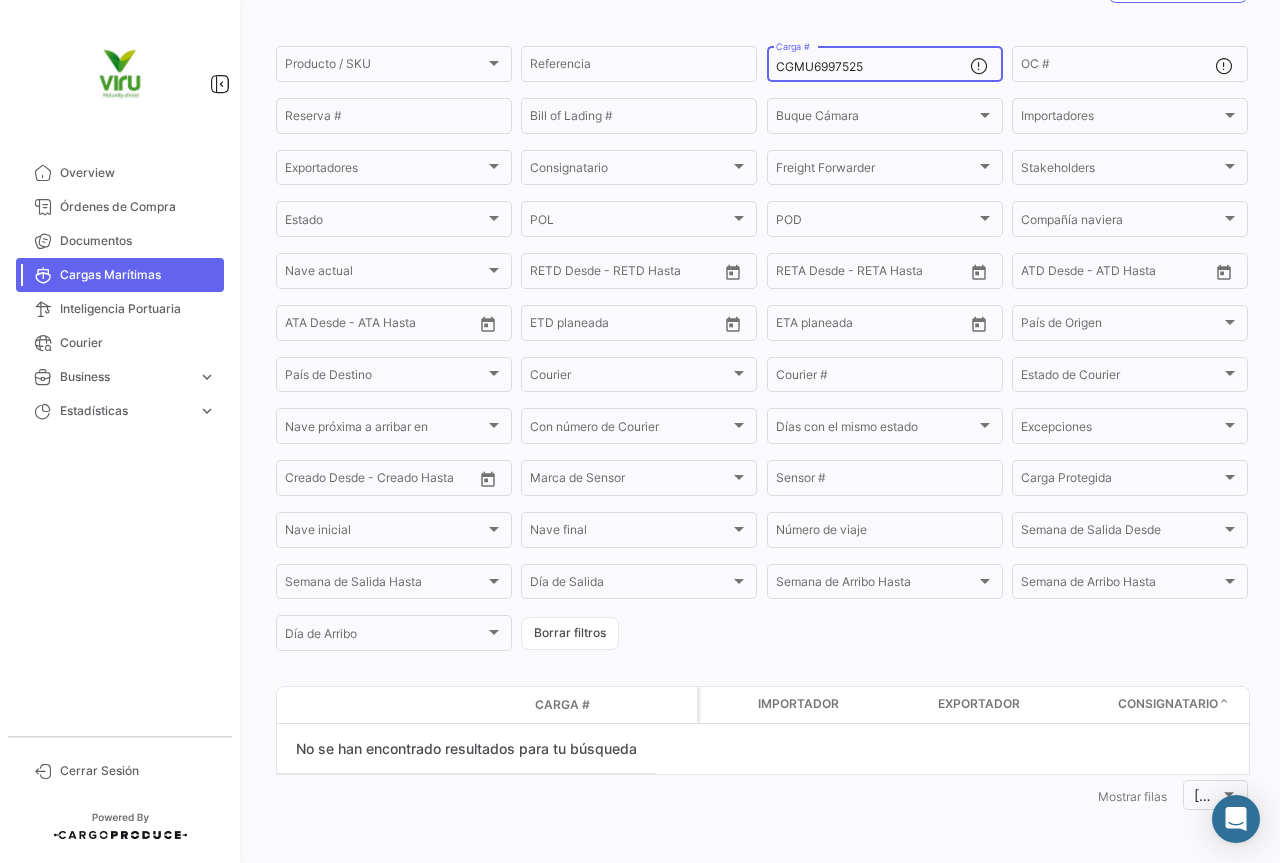 drag, startPoint x: 891, startPoint y: 66, endPoint x: 763, endPoint y: 66, distance: 128 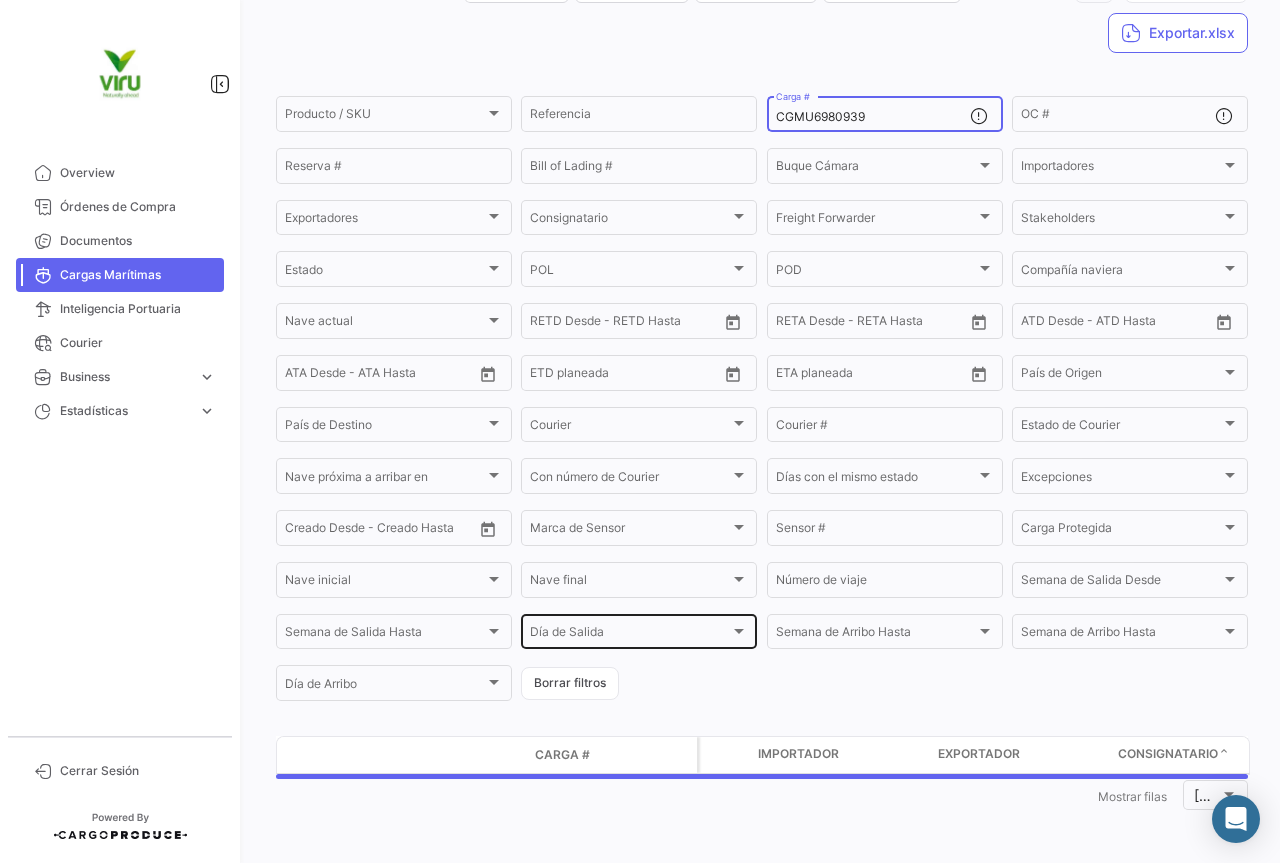 scroll, scrollTop: 185, scrollLeft: 0, axis: vertical 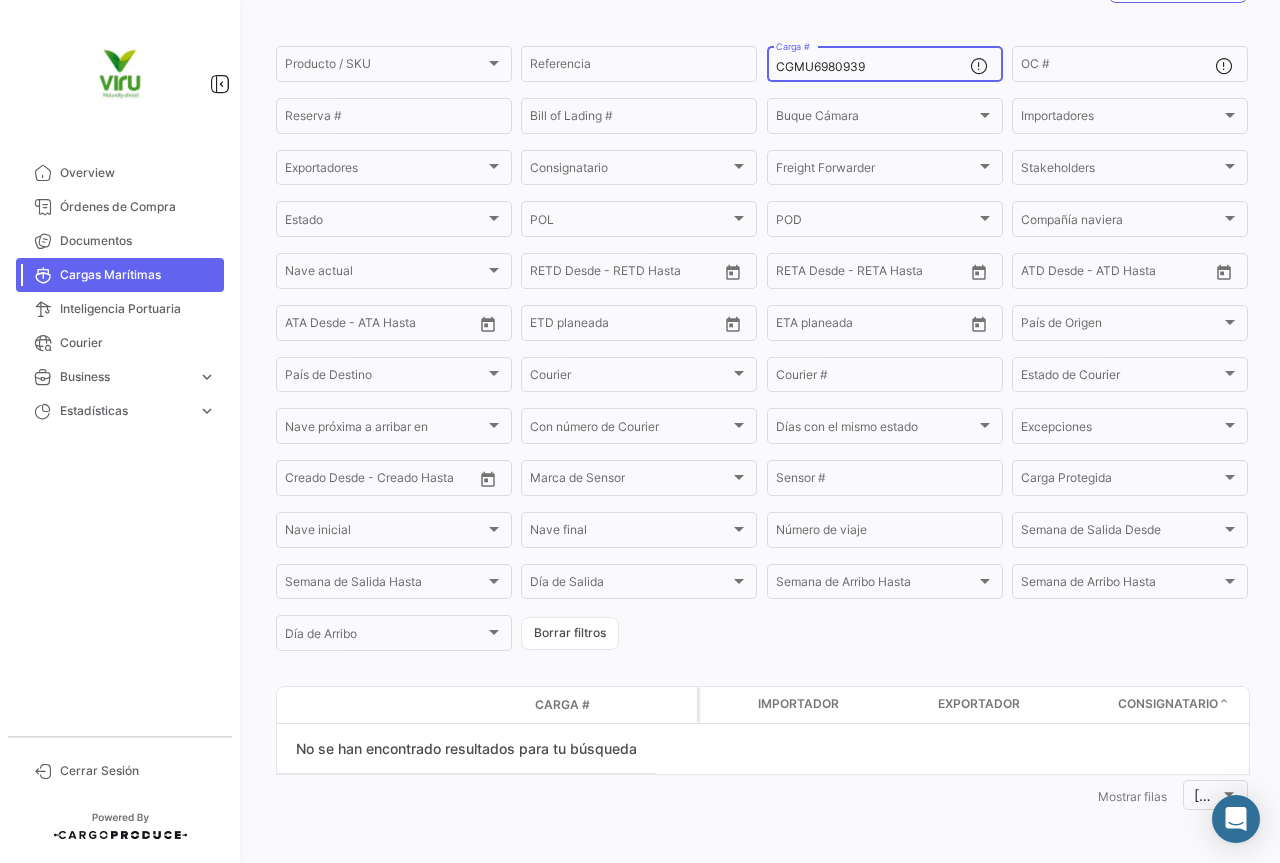 drag, startPoint x: 890, startPoint y: 61, endPoint x: 766, endPoint y: 60, distance: 124.004036 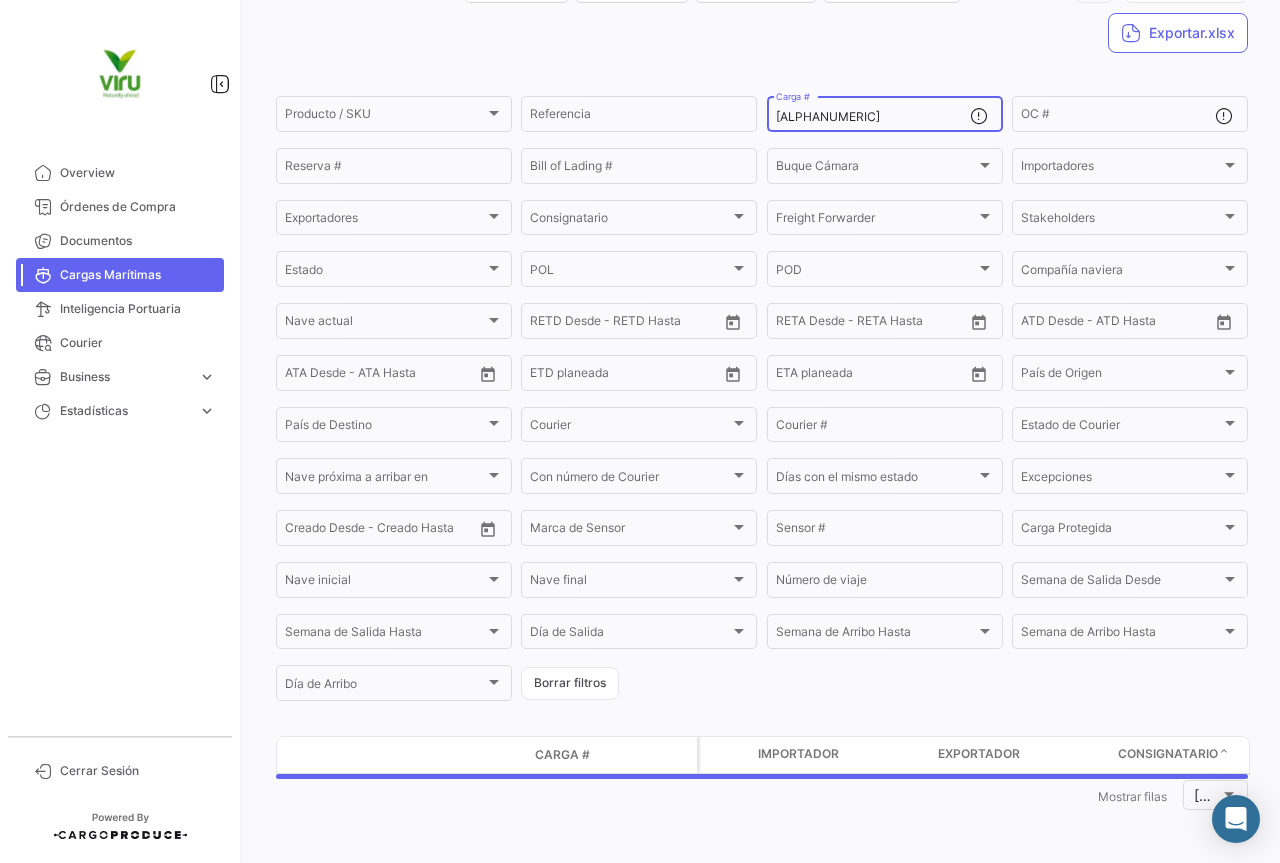 scroll, scrollTop: 185, scrollLeft: 0, axis: vertical 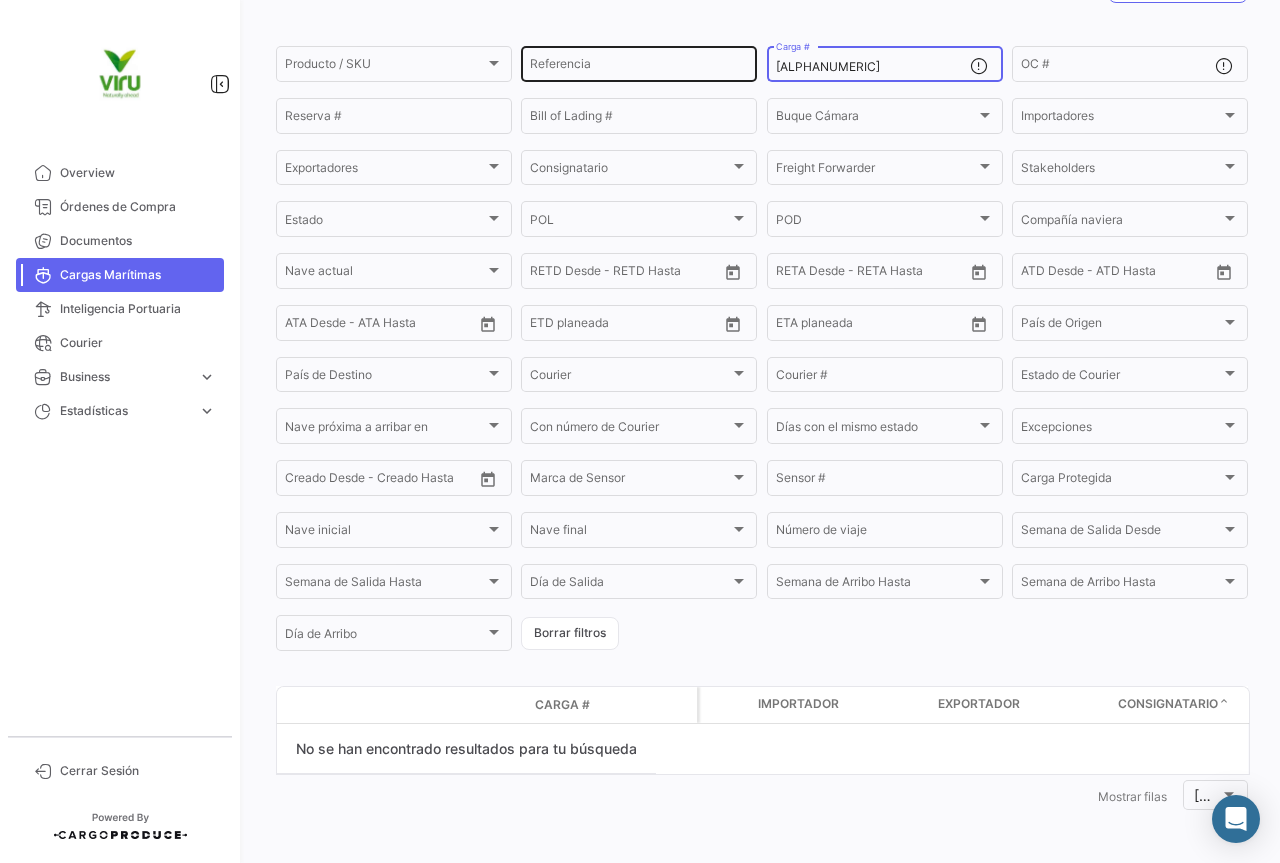 drag, startPoint x: 892, startPoint y: 71, endPoint x: 746, endPoint y: 67, distance: 146.05478 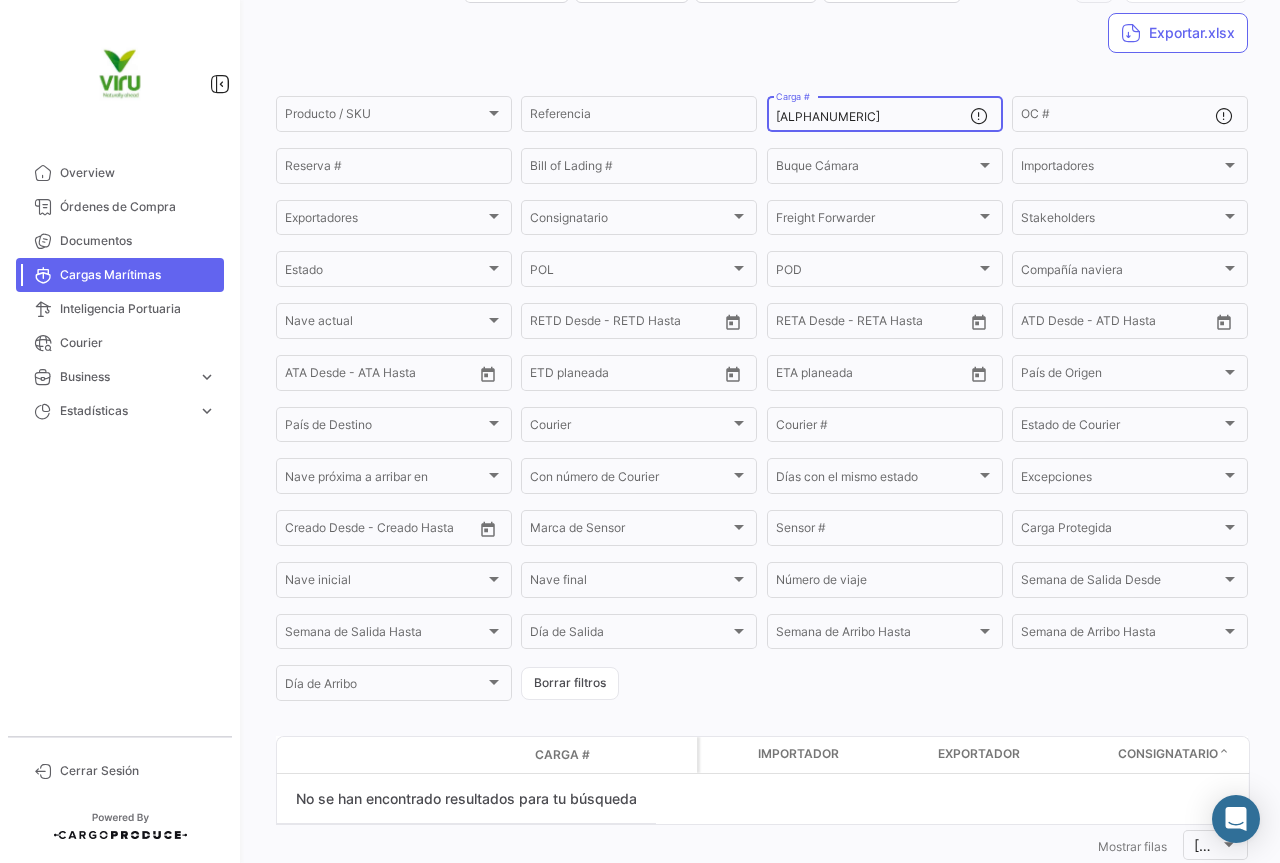 scroll, scrollTop: 185, scrollLeft: 0, axis: vertical 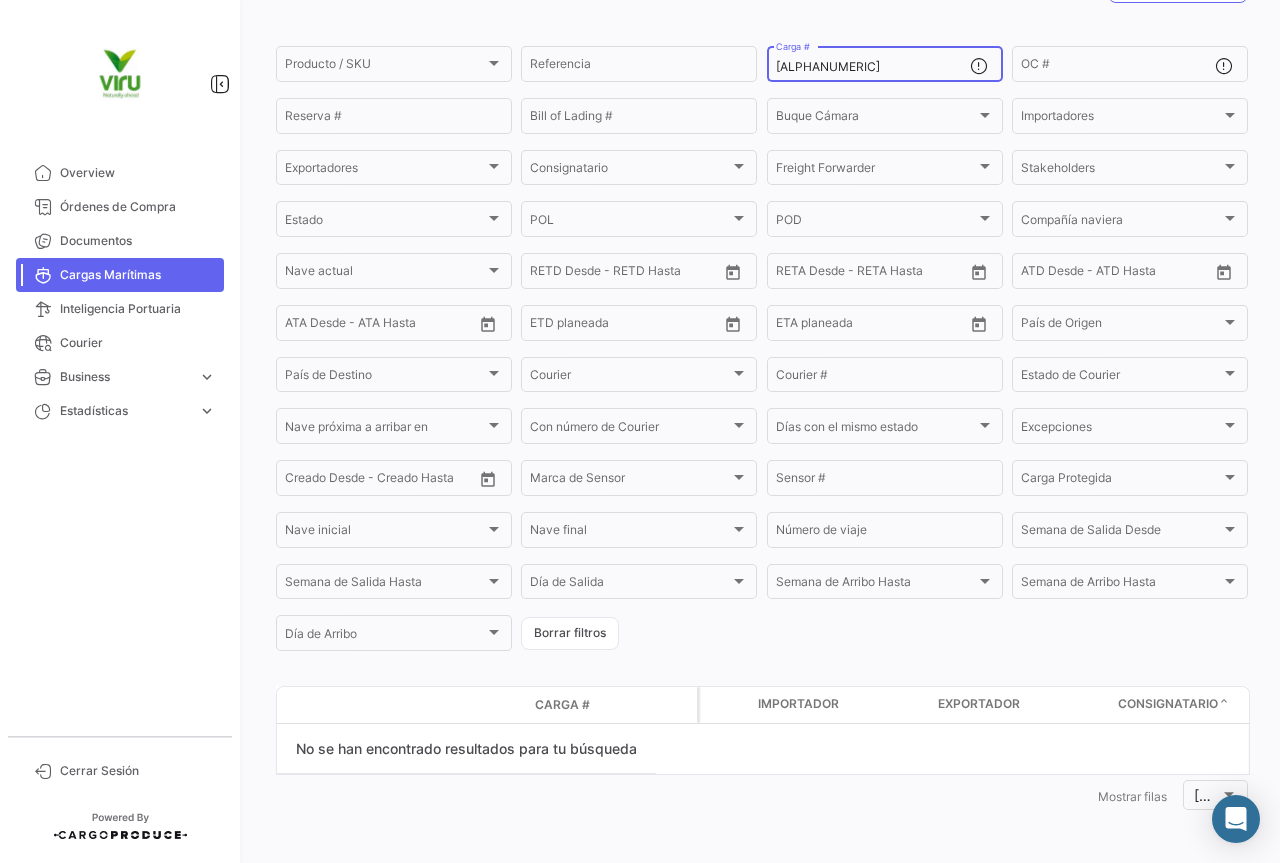 drag, startPoint x: 897, startPoint y: 67, endPoint x: 754, endPoint y: 65, distance: 143.01399 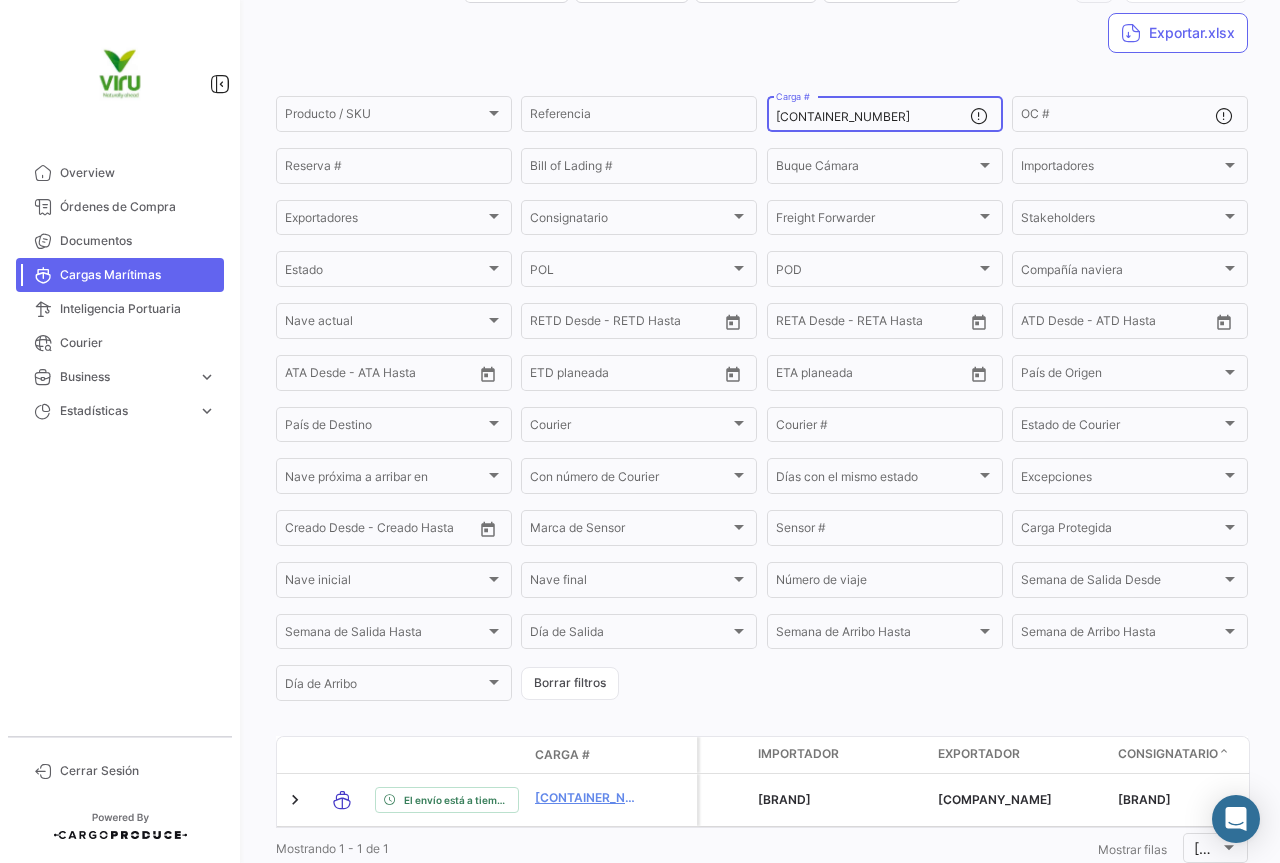 scroll, scrollTop: 203, scrollLeft: 0, axis: vertical 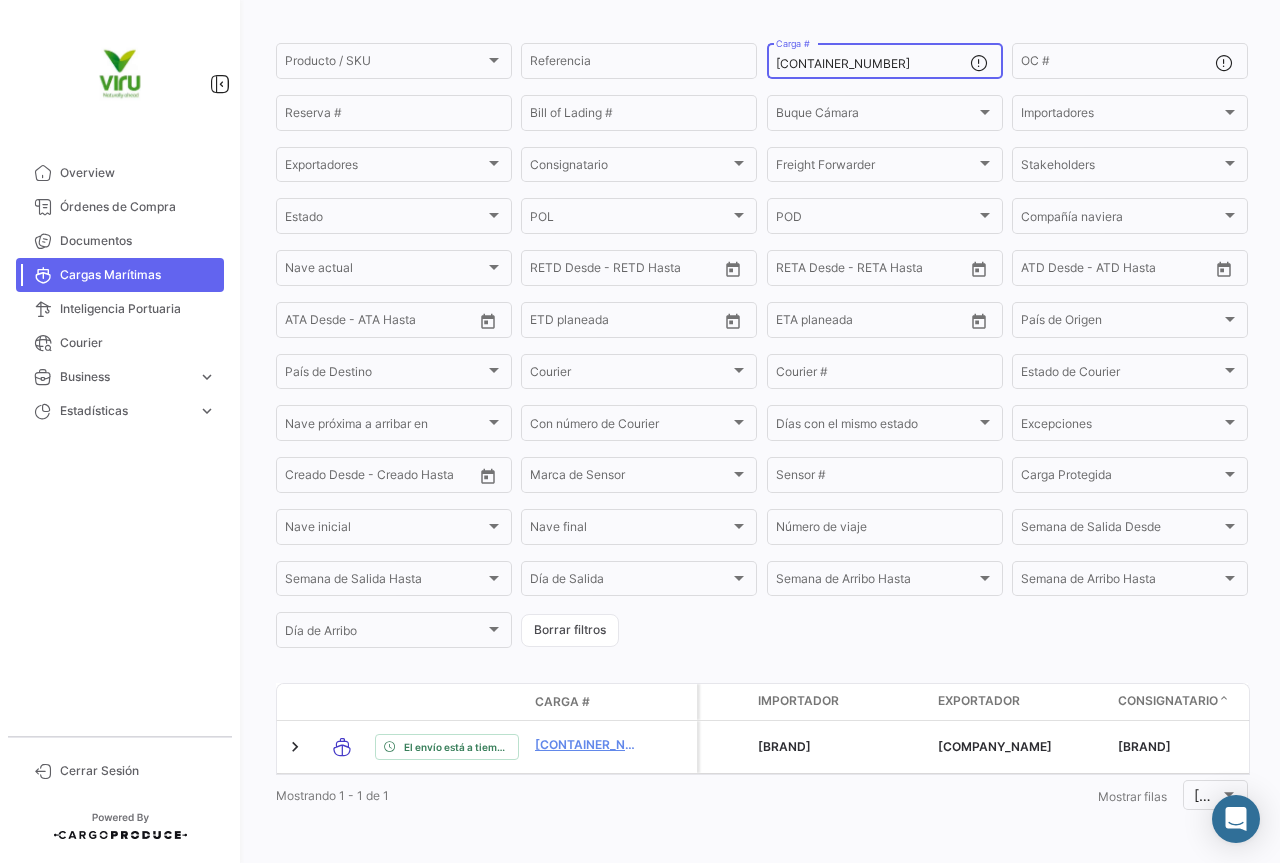 type on "[CONTAINER_NUMBER]" 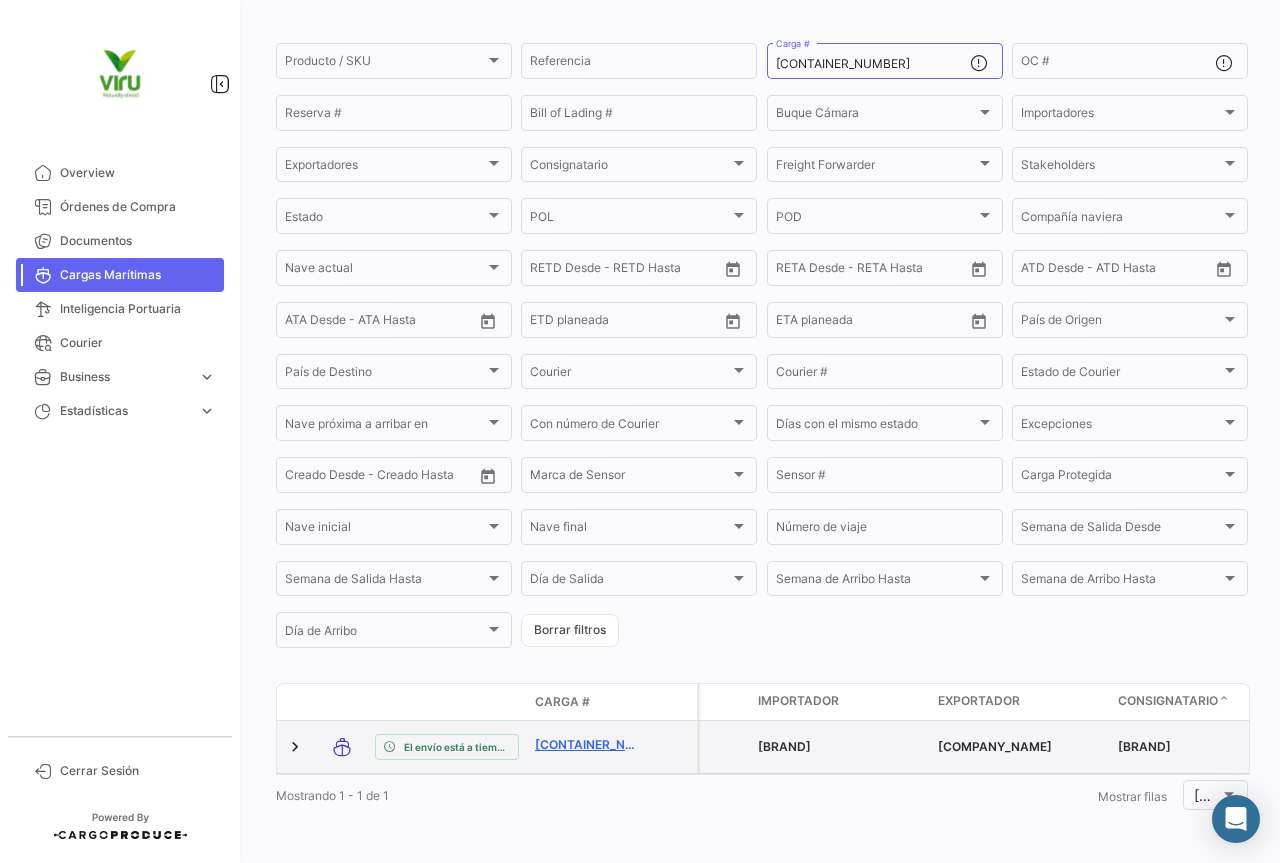 click on "[CONTAINER_NUMBER]" 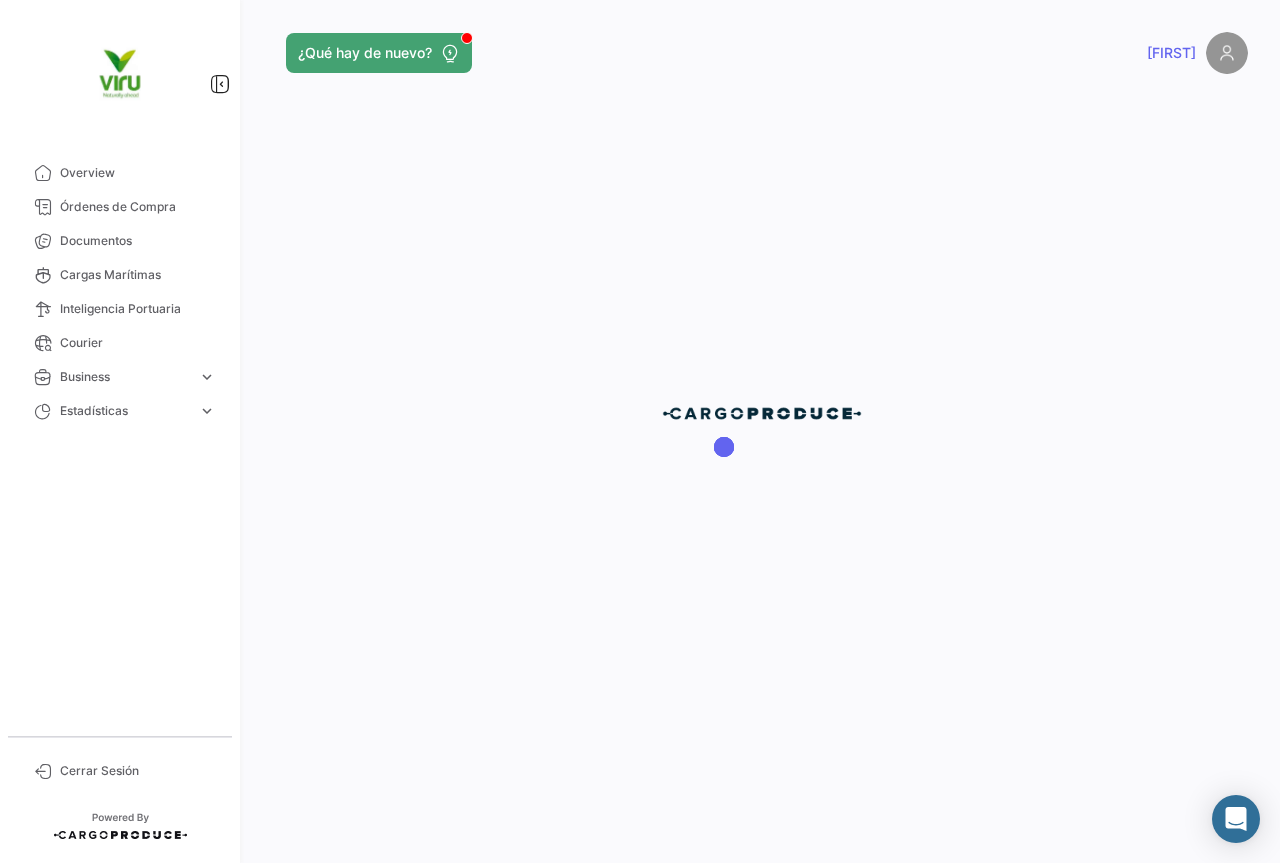scroll, scrollTop: 0, scrollLeft: 0, axis: both 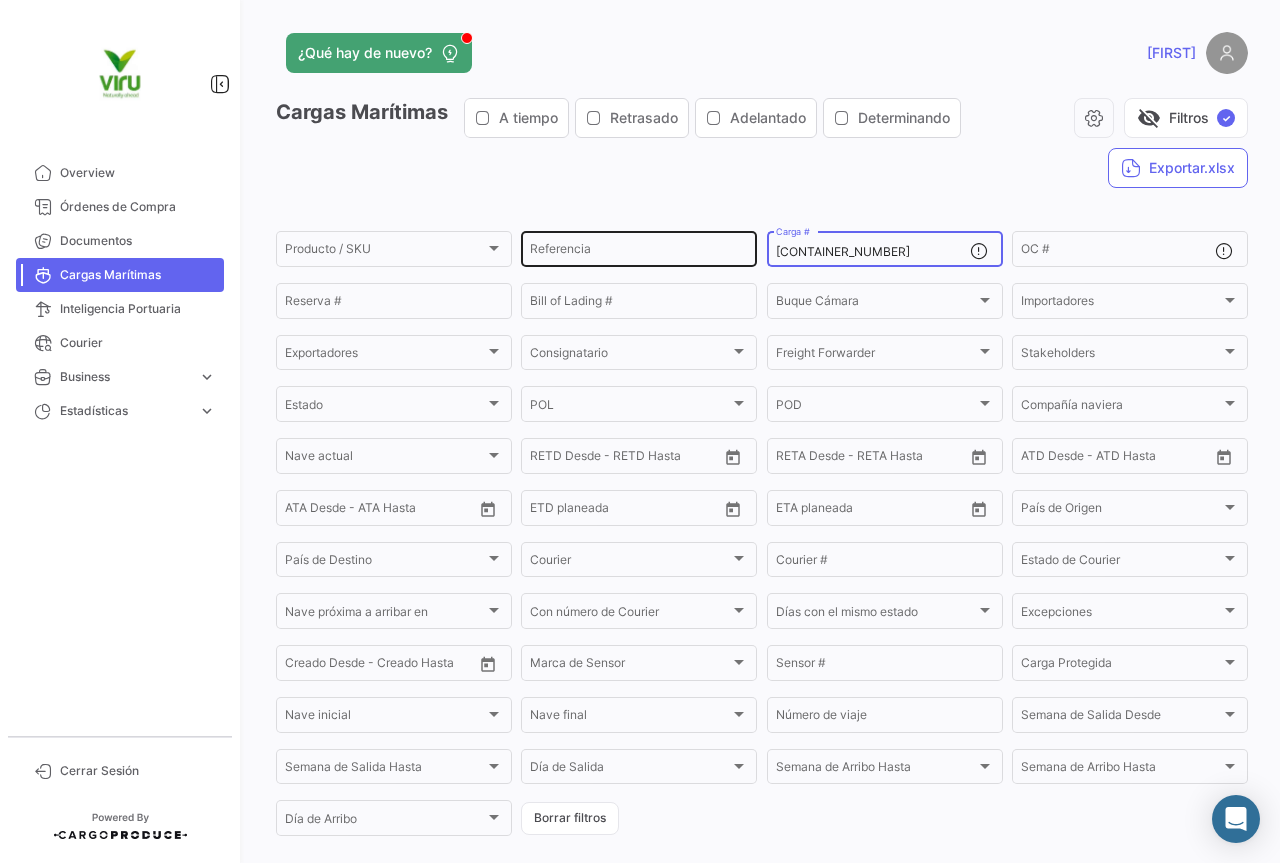 drag, startPoint x: 900, startPoint y: 248, endPoint x: 743, endPoint y: 248, distance: 157 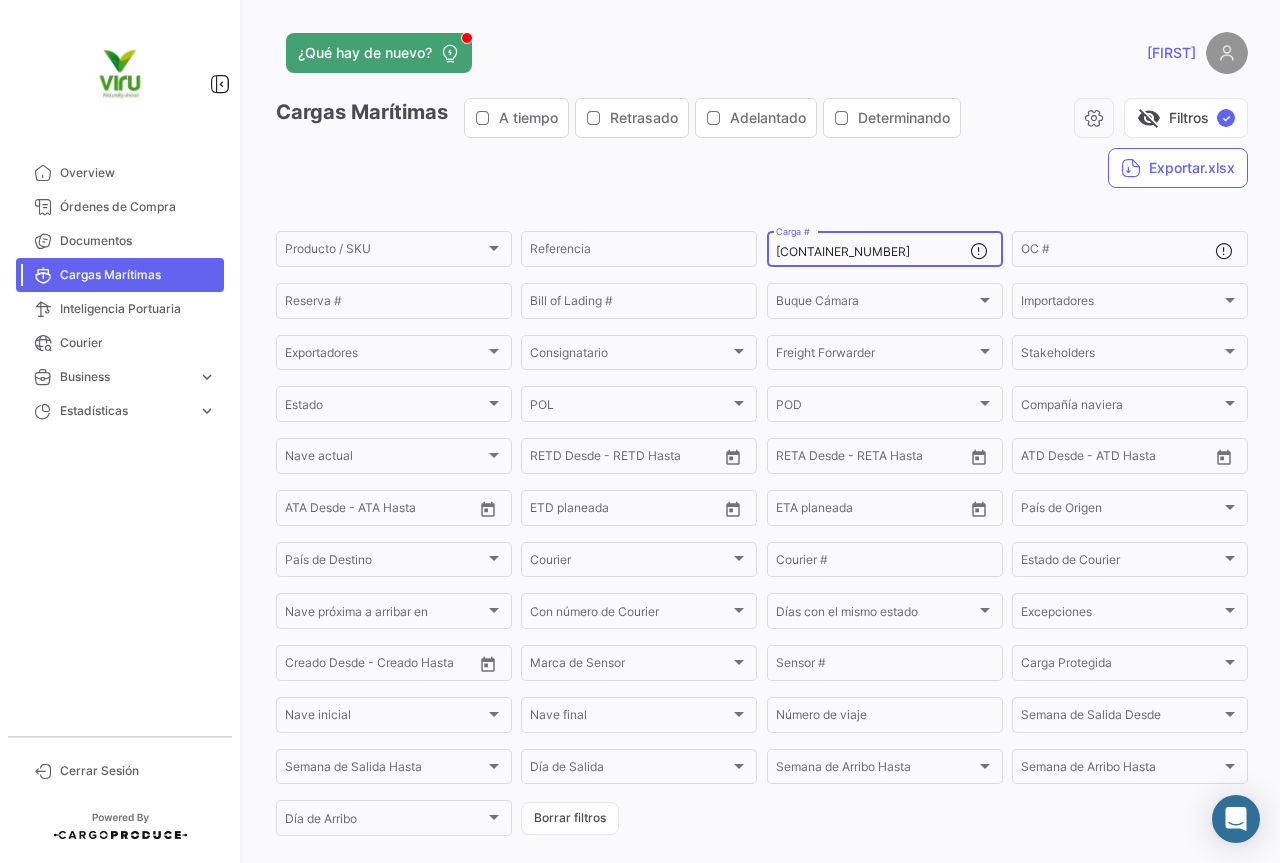 paste on "TLLU1079876" 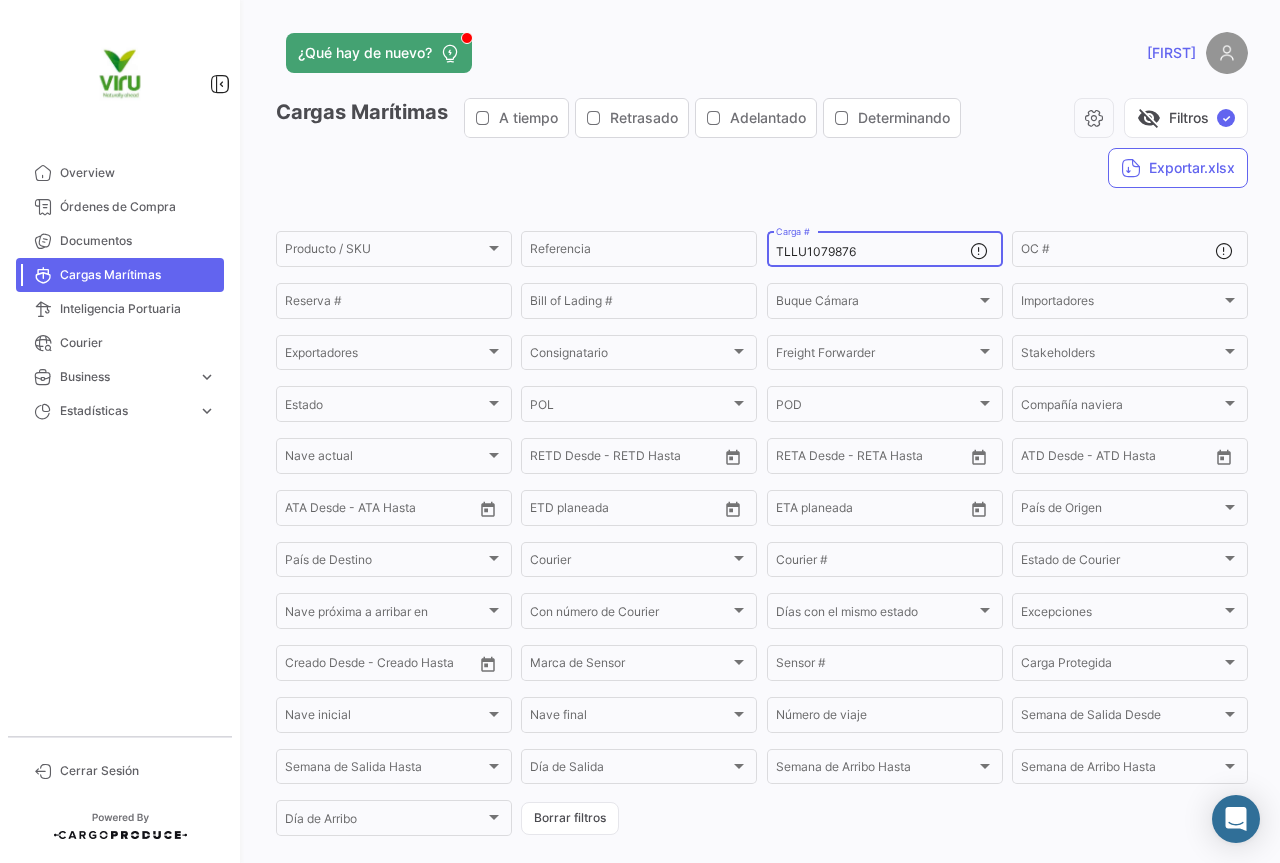 type on "TLLU1079876" 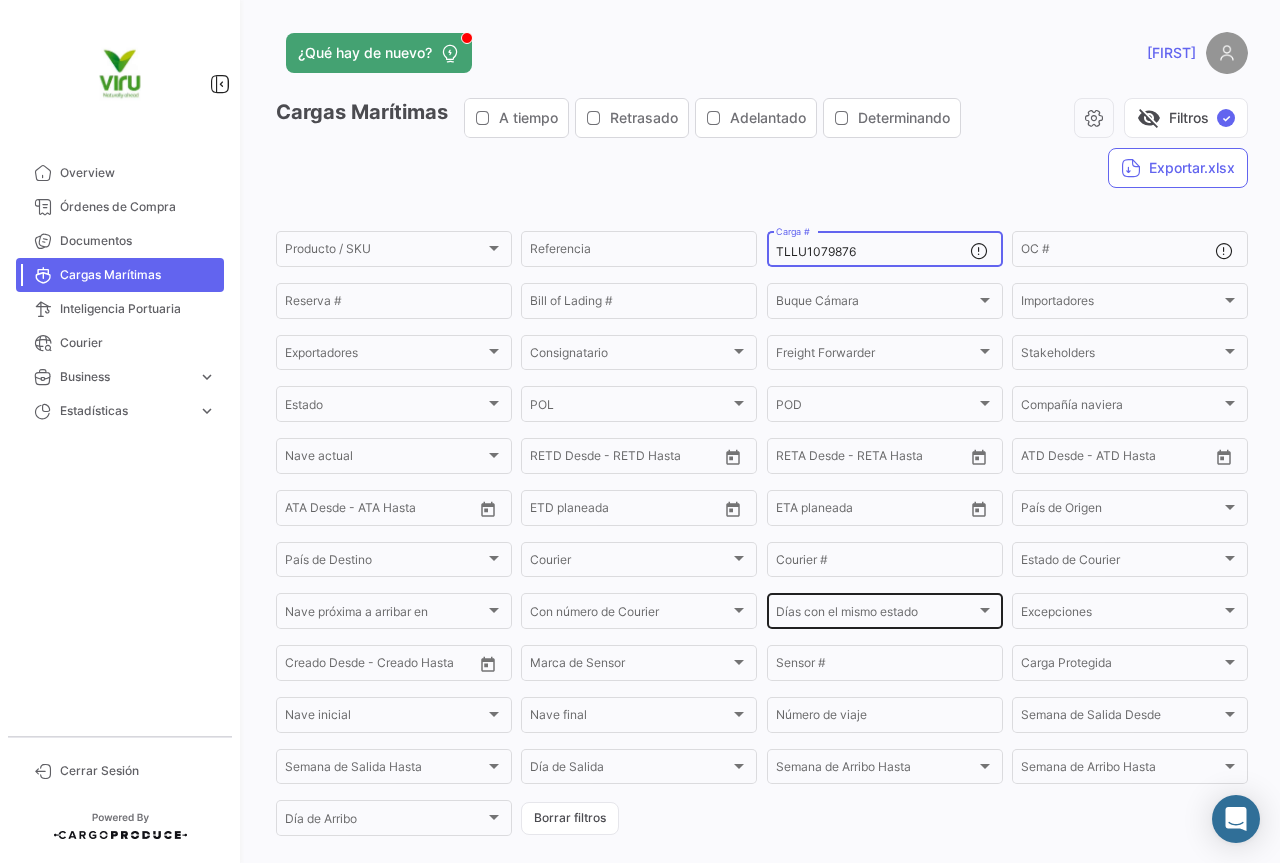 scroll, scrollTop: 200, scrollLeft: 0, axis: vertical 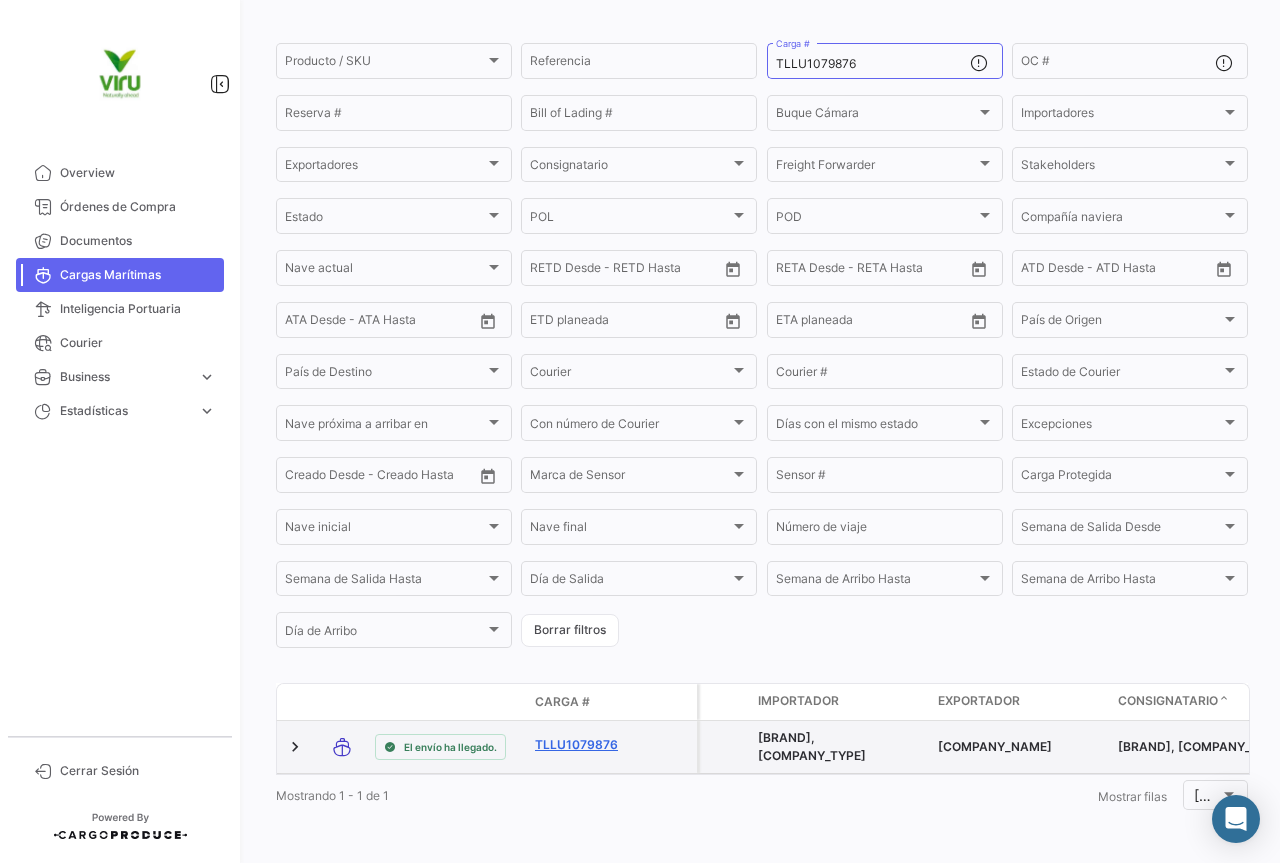 click on "TLLU1079876" 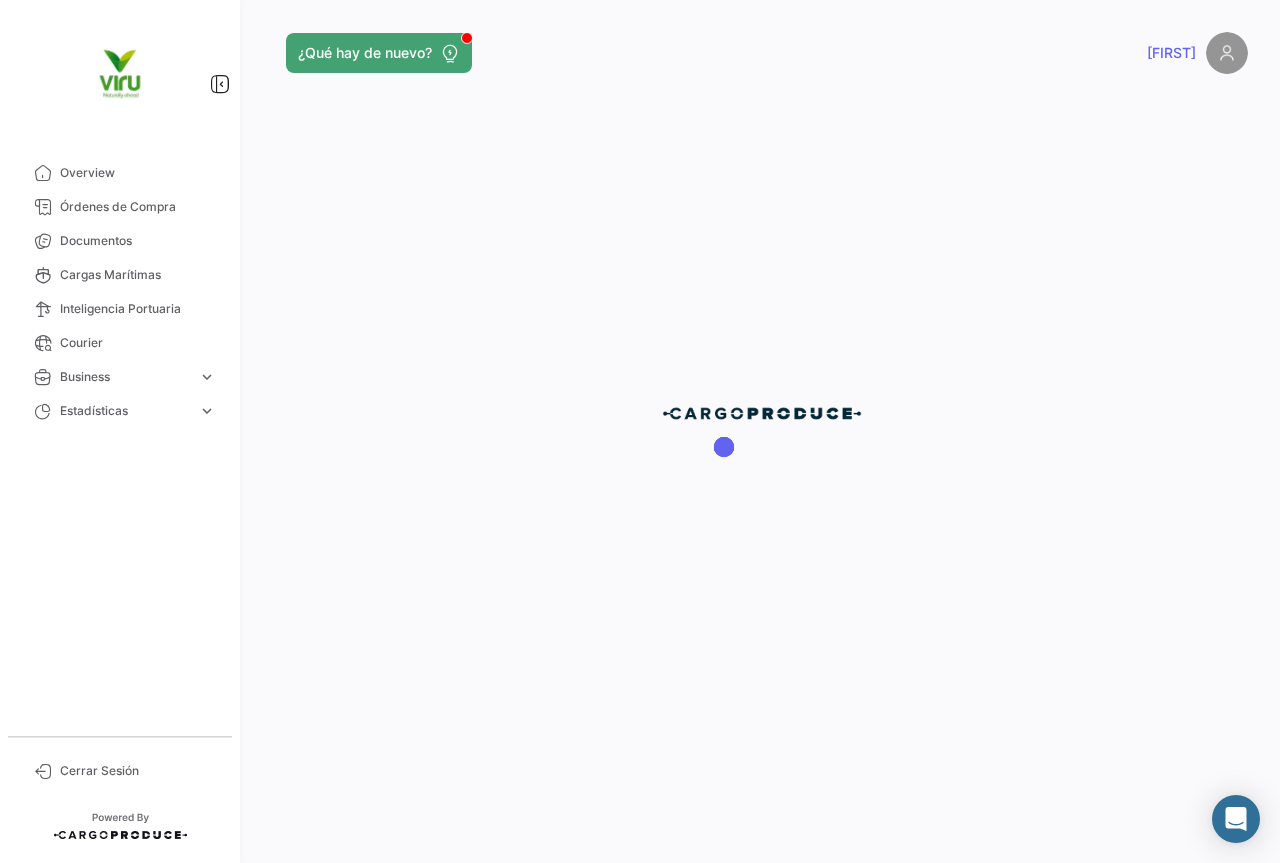 scroll, scrollTop: 0, scrollLeft: 0, axis: both 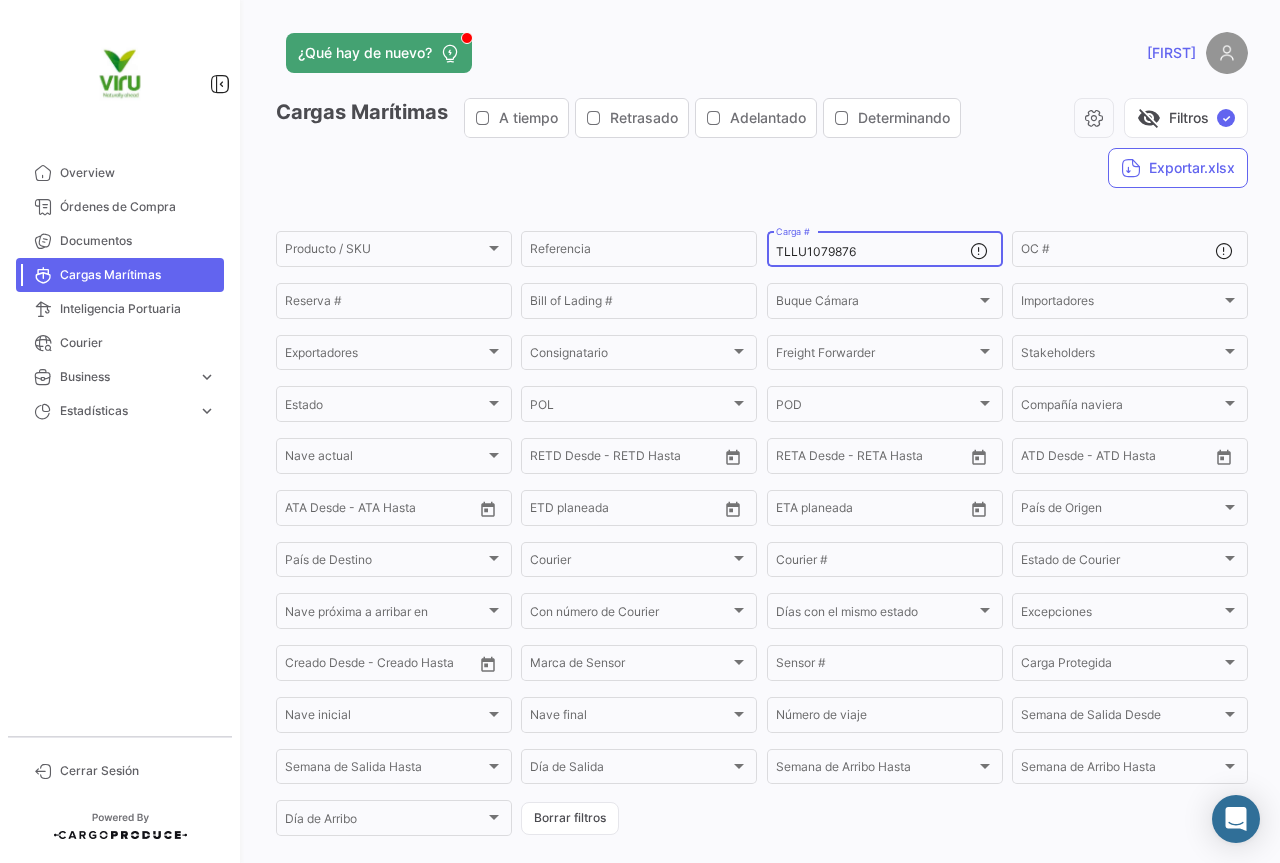 drag, startPoint x: 877, startPoint y: 253, endPoint x: 761, endPoint y: 253, distance: 116 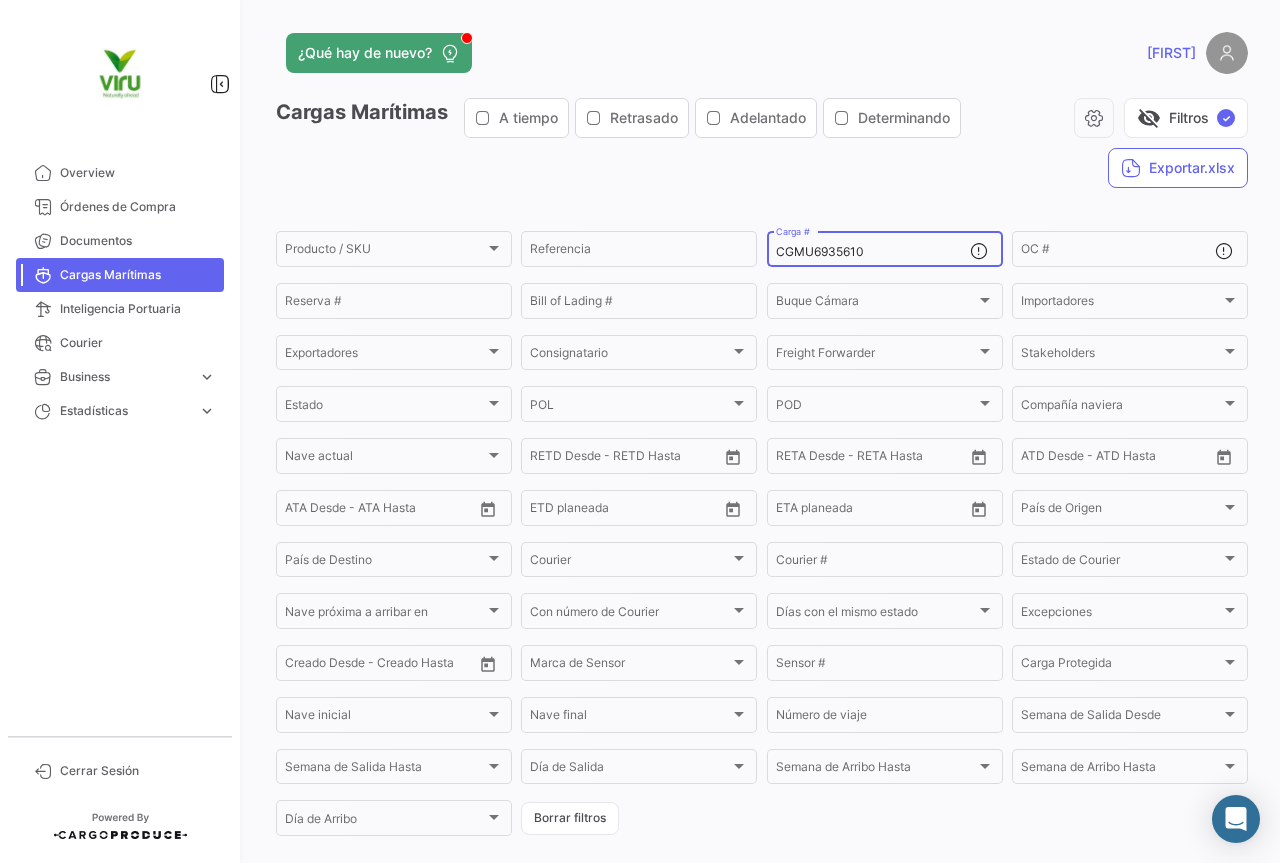 type on "CGMU6935610" 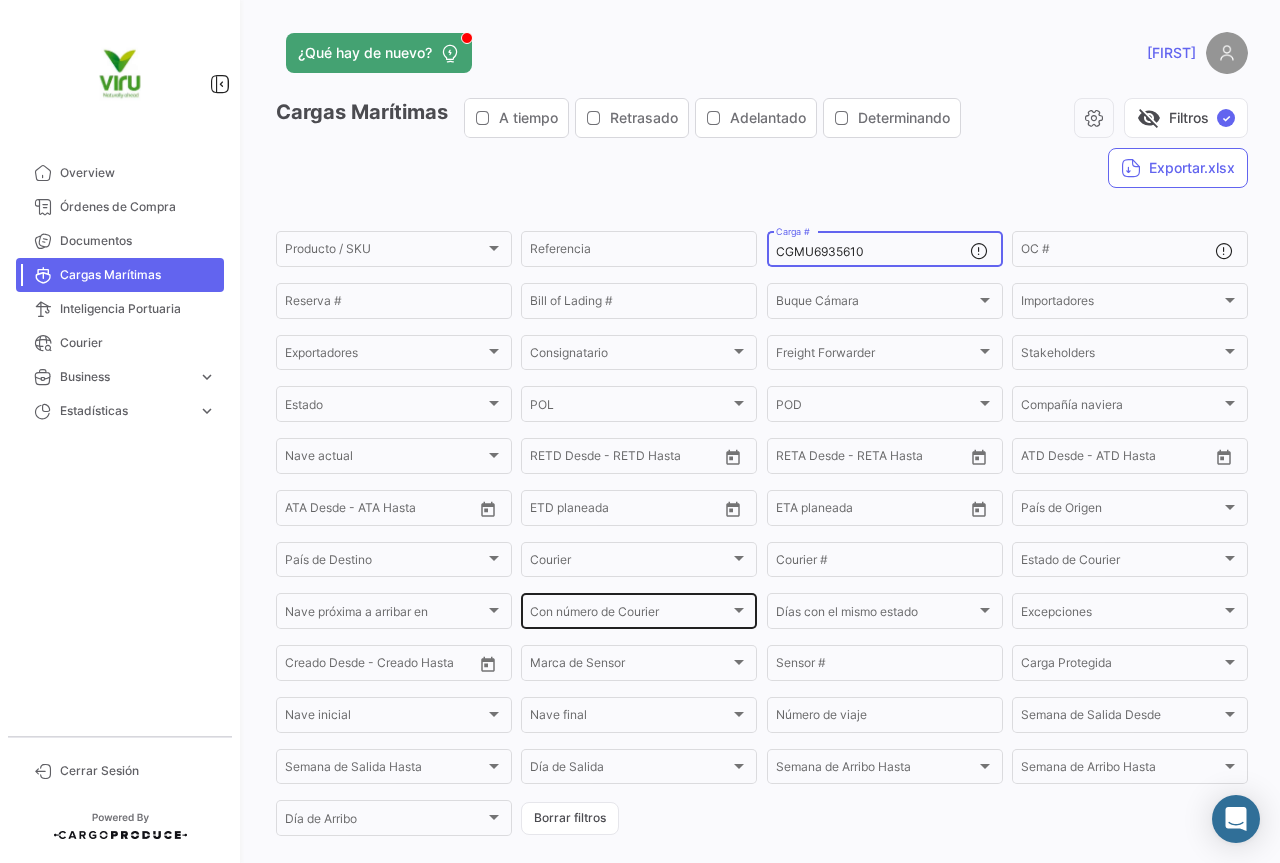 scroll, scrollTop: 200, scrollLeft: 0, axis: vertical 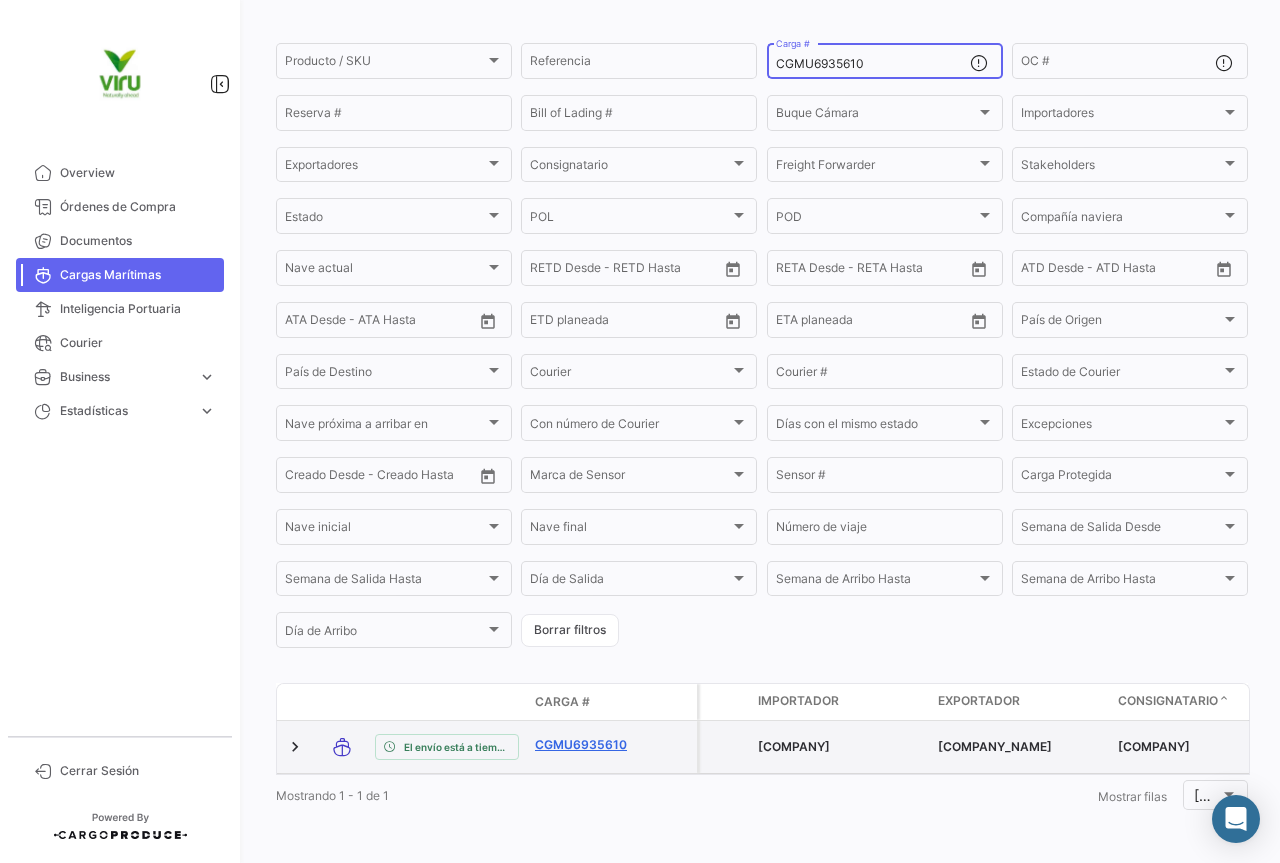 click on "CGMU6935610" 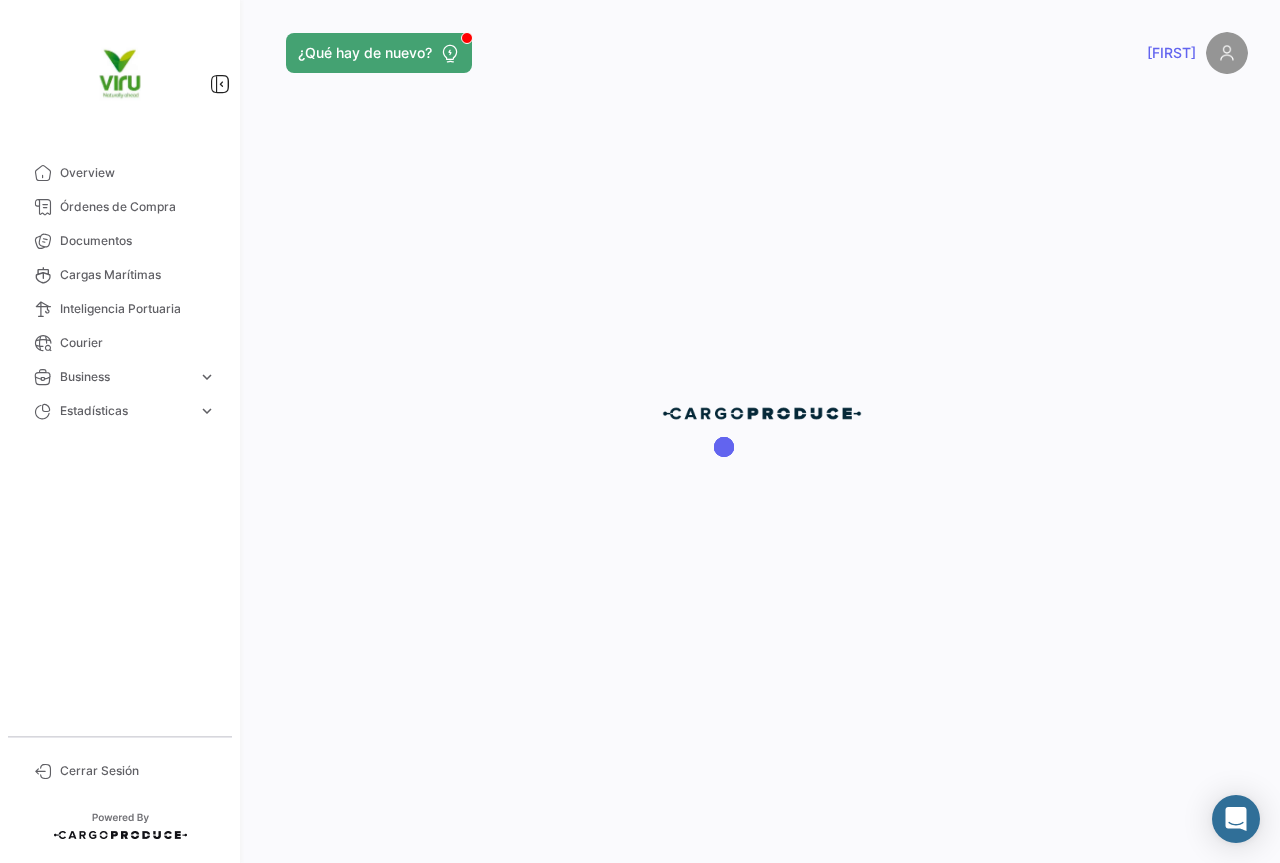 scroll, scrollTop: 0, scrollLeft: 0, axis: both 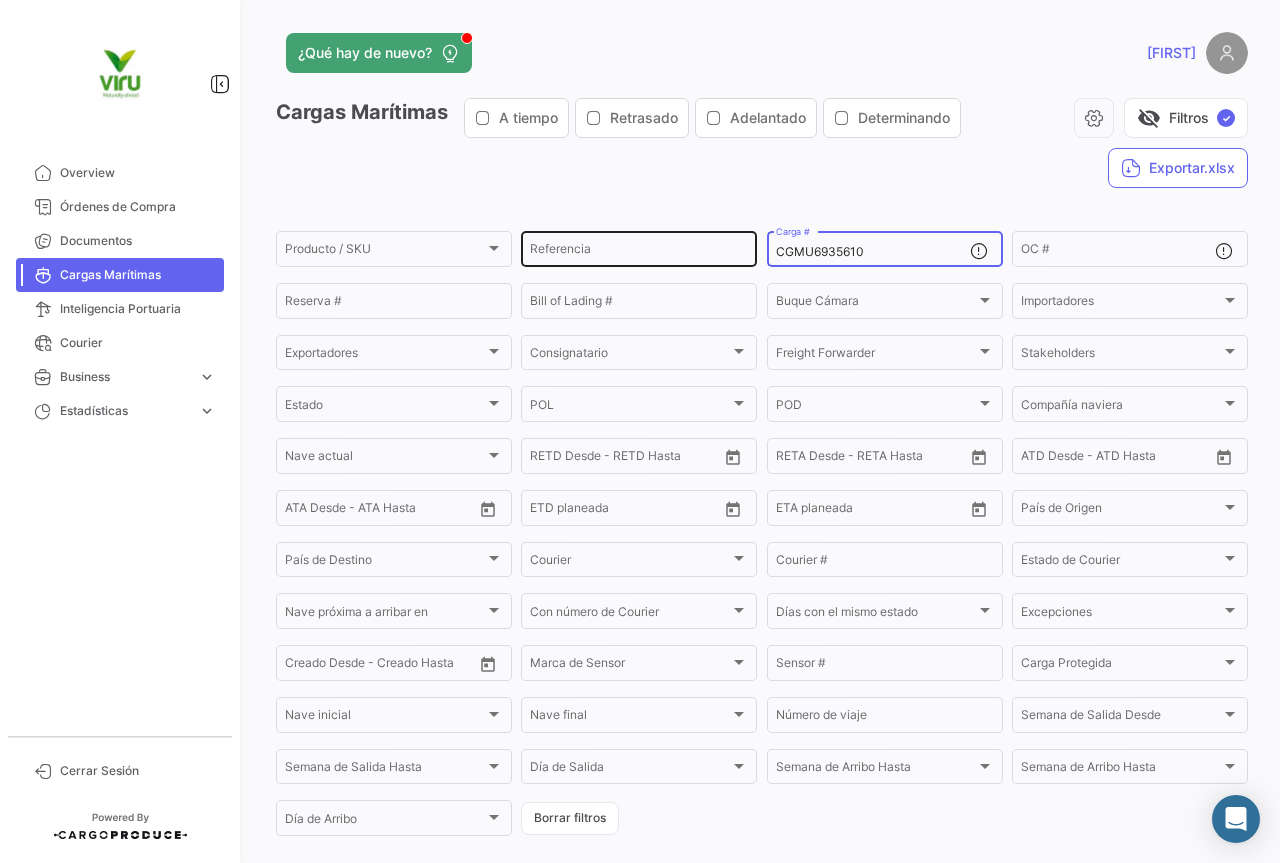 drag, startPoint x: 913, startPoint y: 256, endPoint x: 751, endPoint y: 256, distance: 162 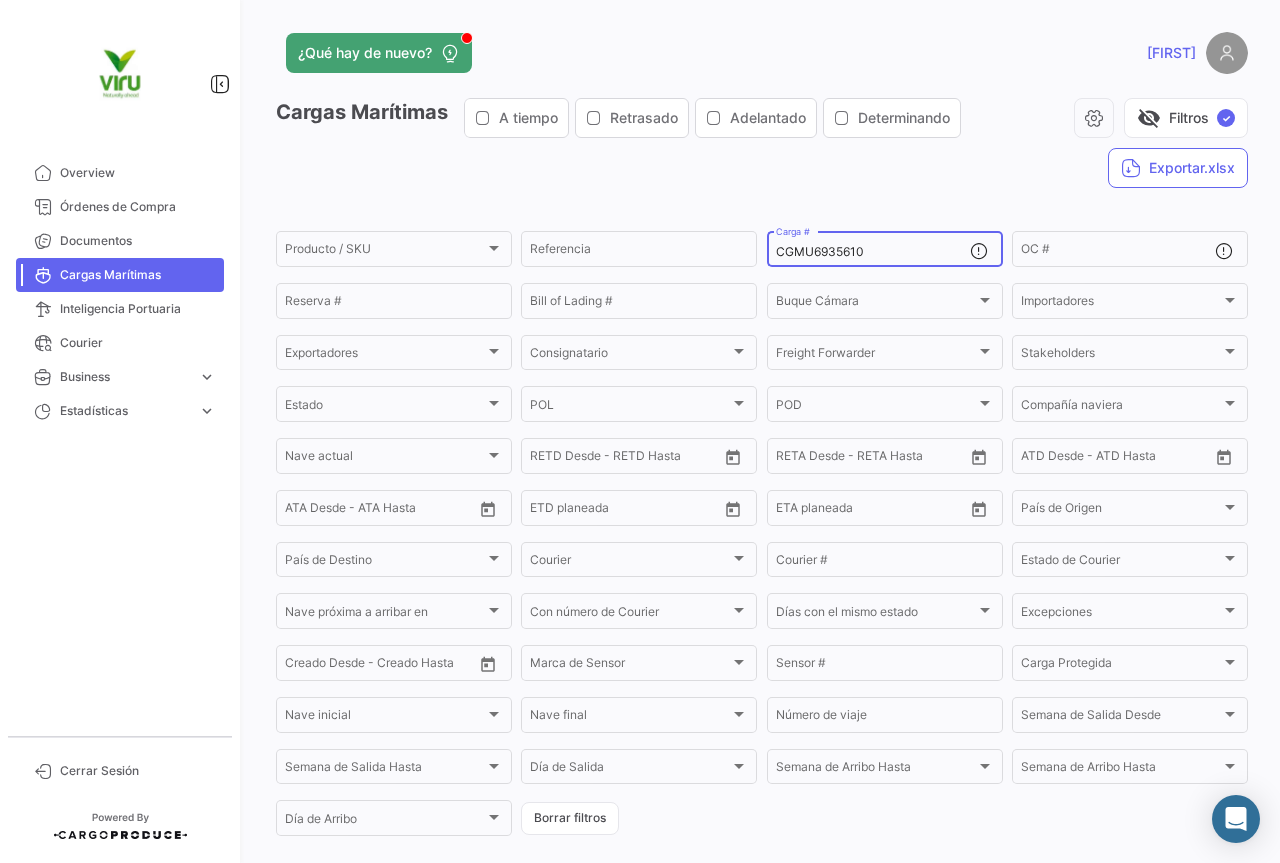paste on "[NUMBER]" 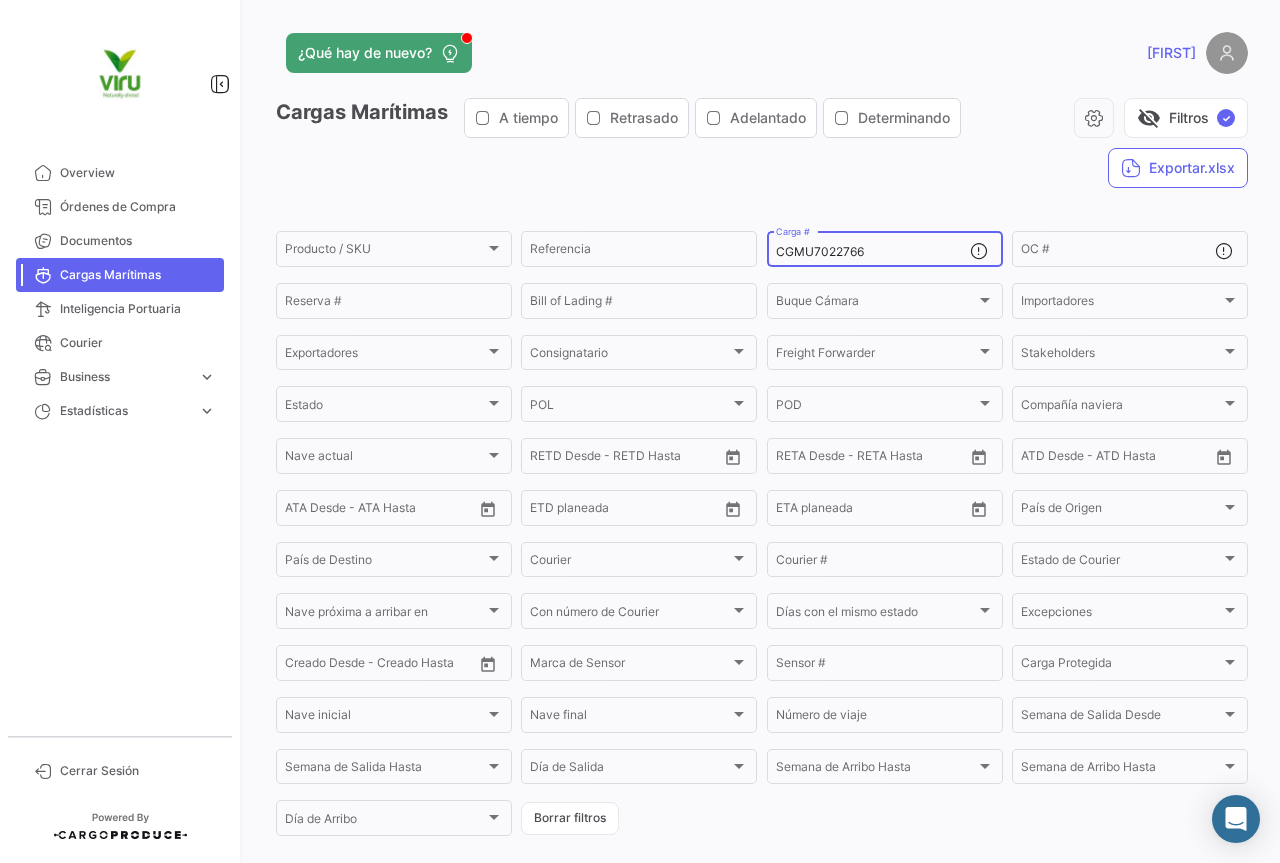 scroll, scrollTop: 185, scrollLeft: 0, axis: vertical 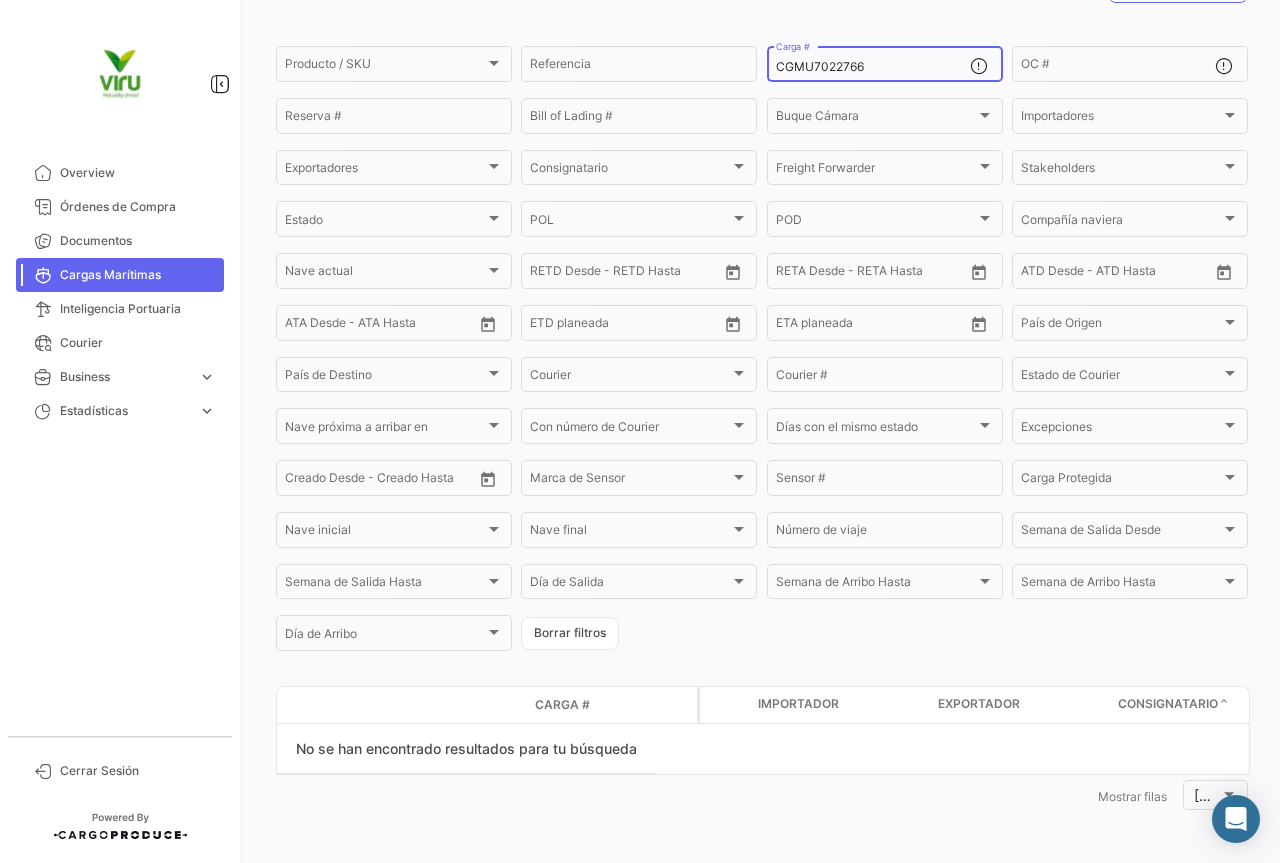 drag, startPoint x: 878, startPoint y: 68, endPoint x: 770, endPoint y: 68, distance: 108 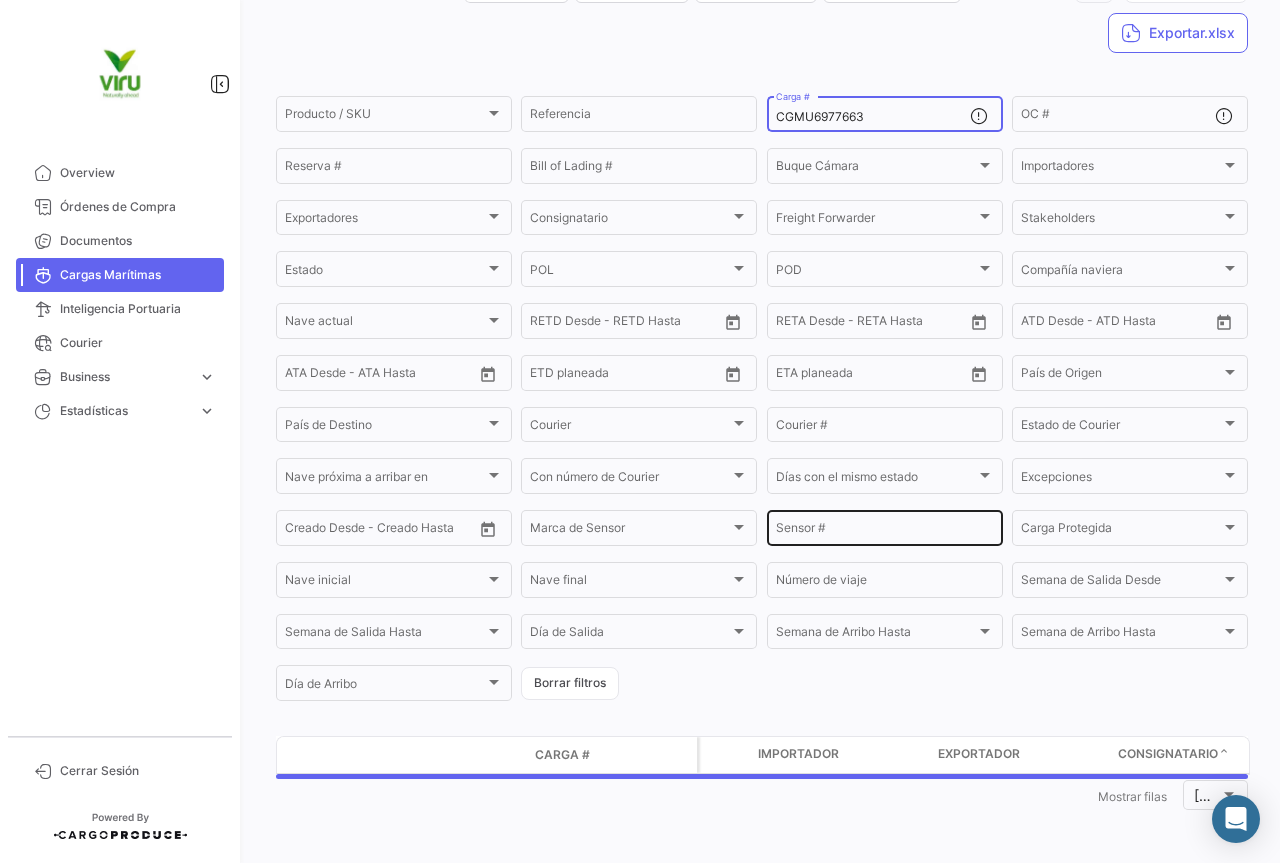 scroll, scrollTop: 185, scrollLeft: 0, axis: vertical 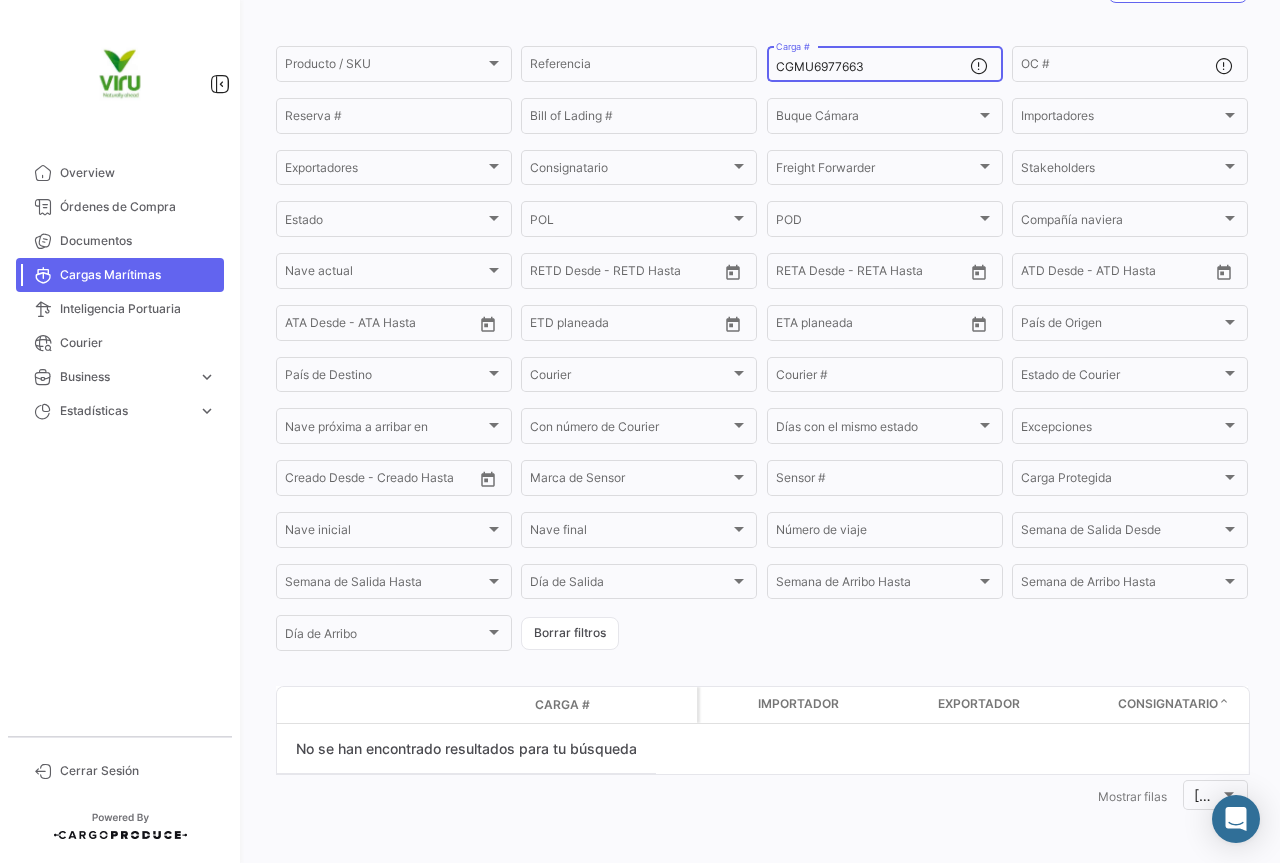 drag, startPoint x: 882, startPoint y: 66, endPoint x: 769, endPoint y: 66, distance: 113 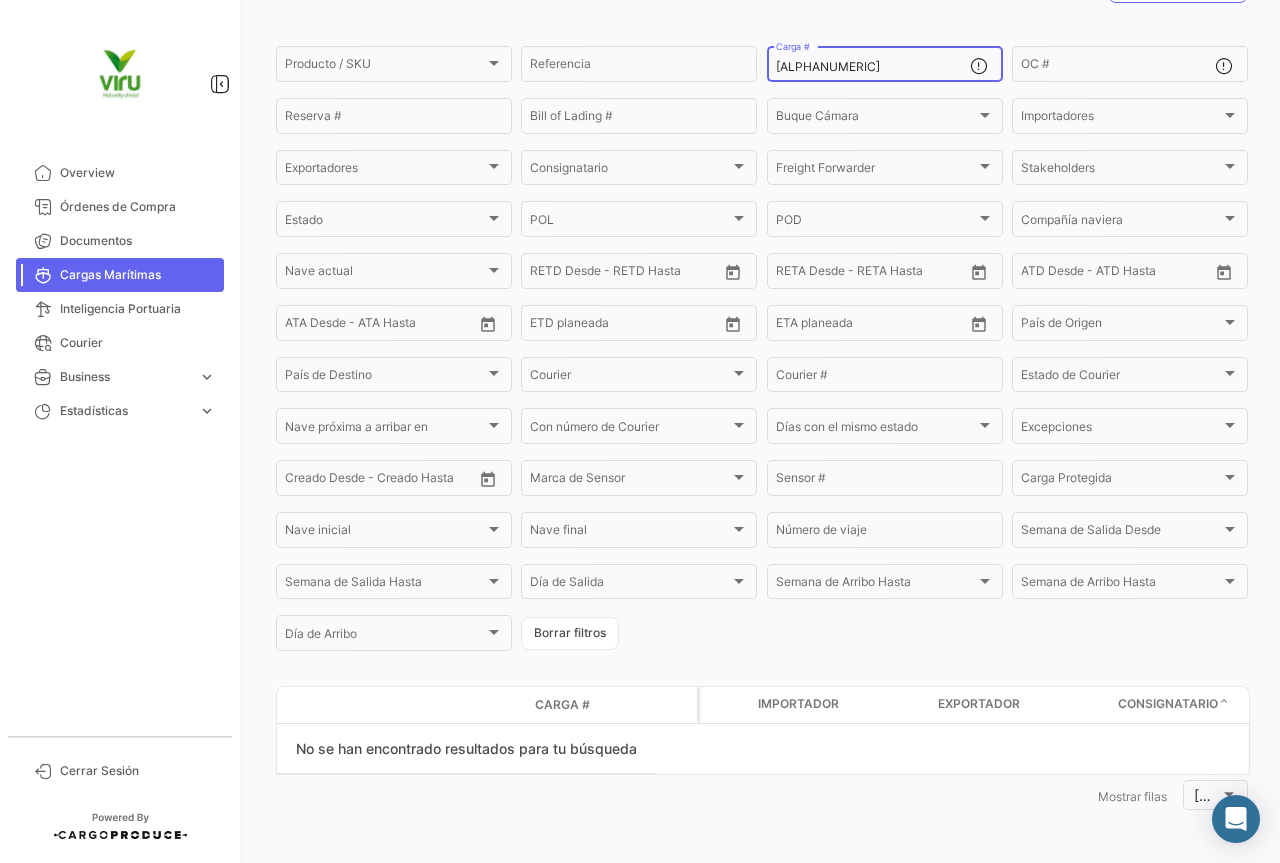 type on "[ALPHANUMERIC]" 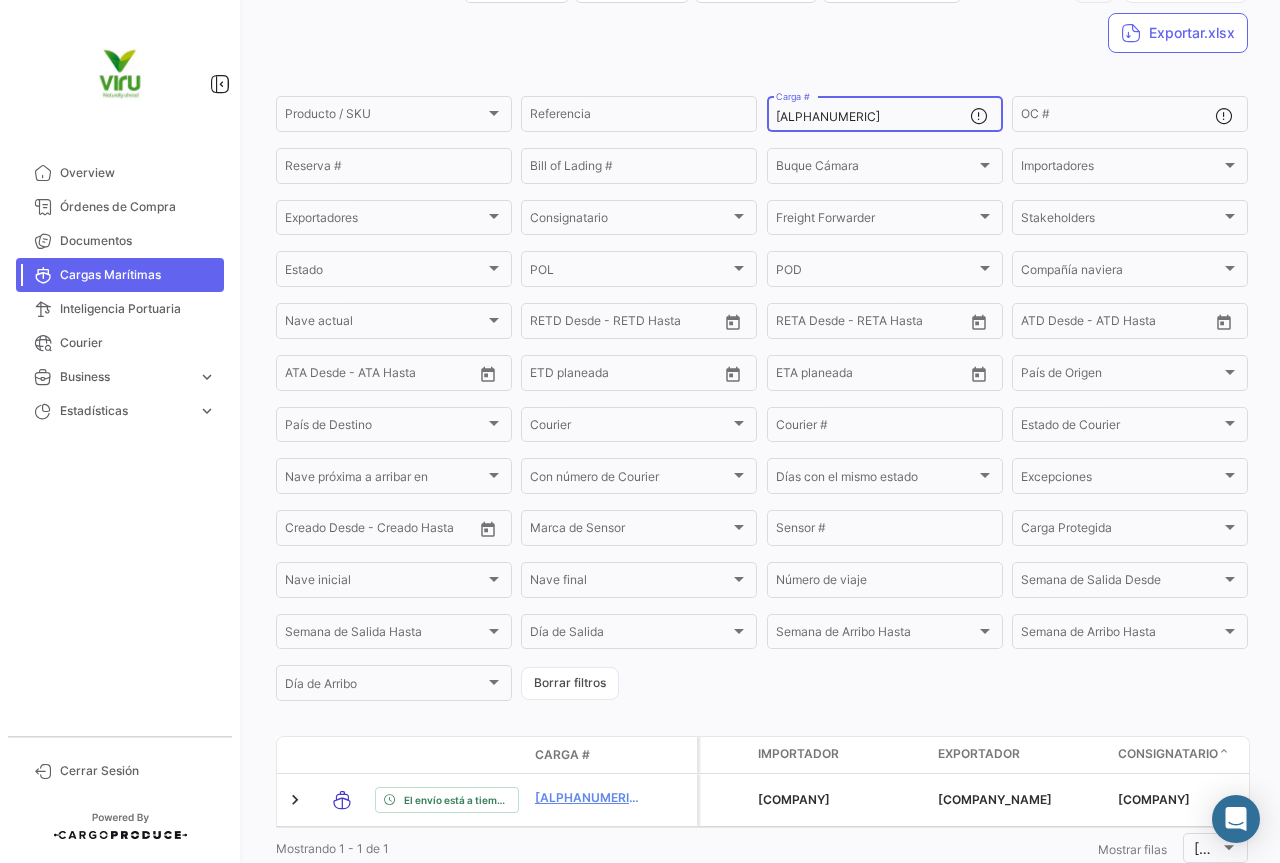 scroll, scrollTop: 185, scrollLeft: 0, axis: vertical 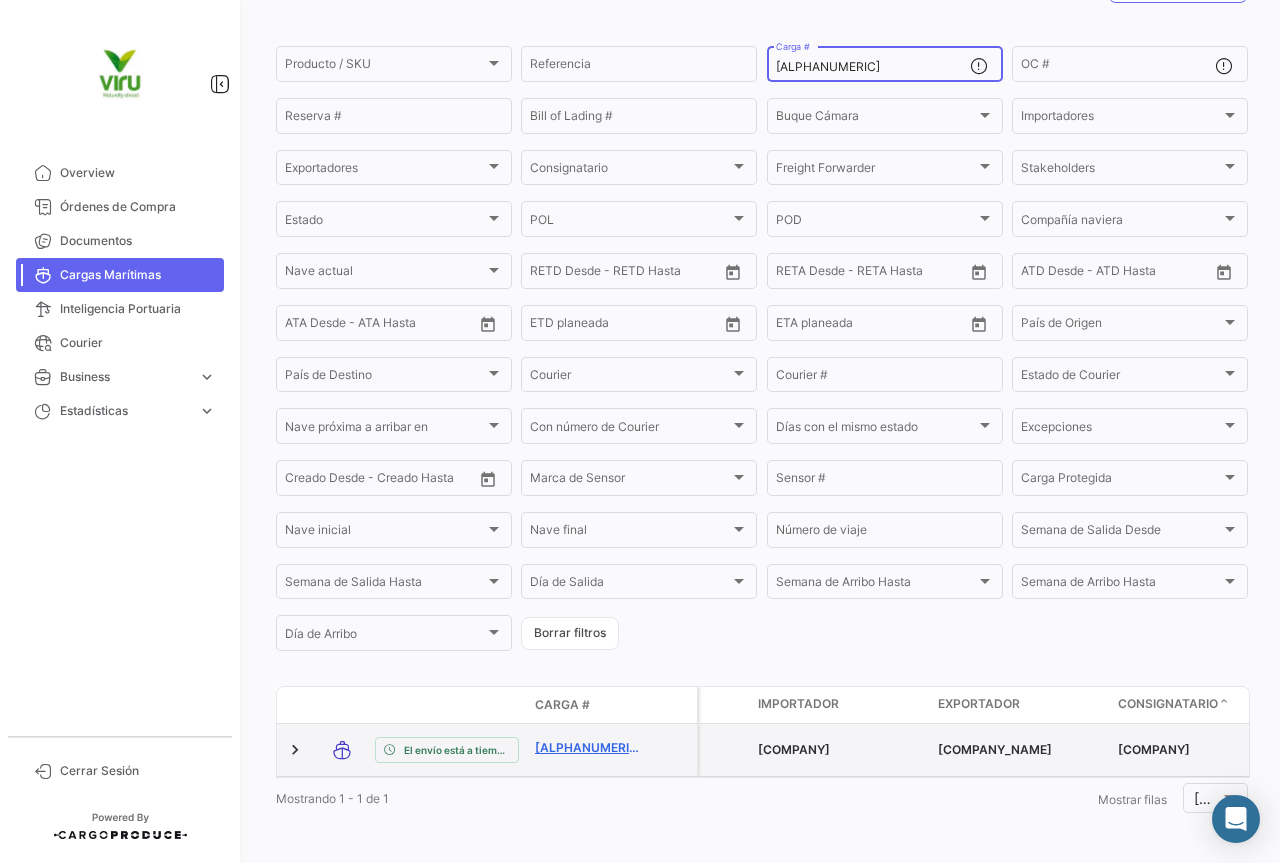 click on "[ALPHANUMERIC]" 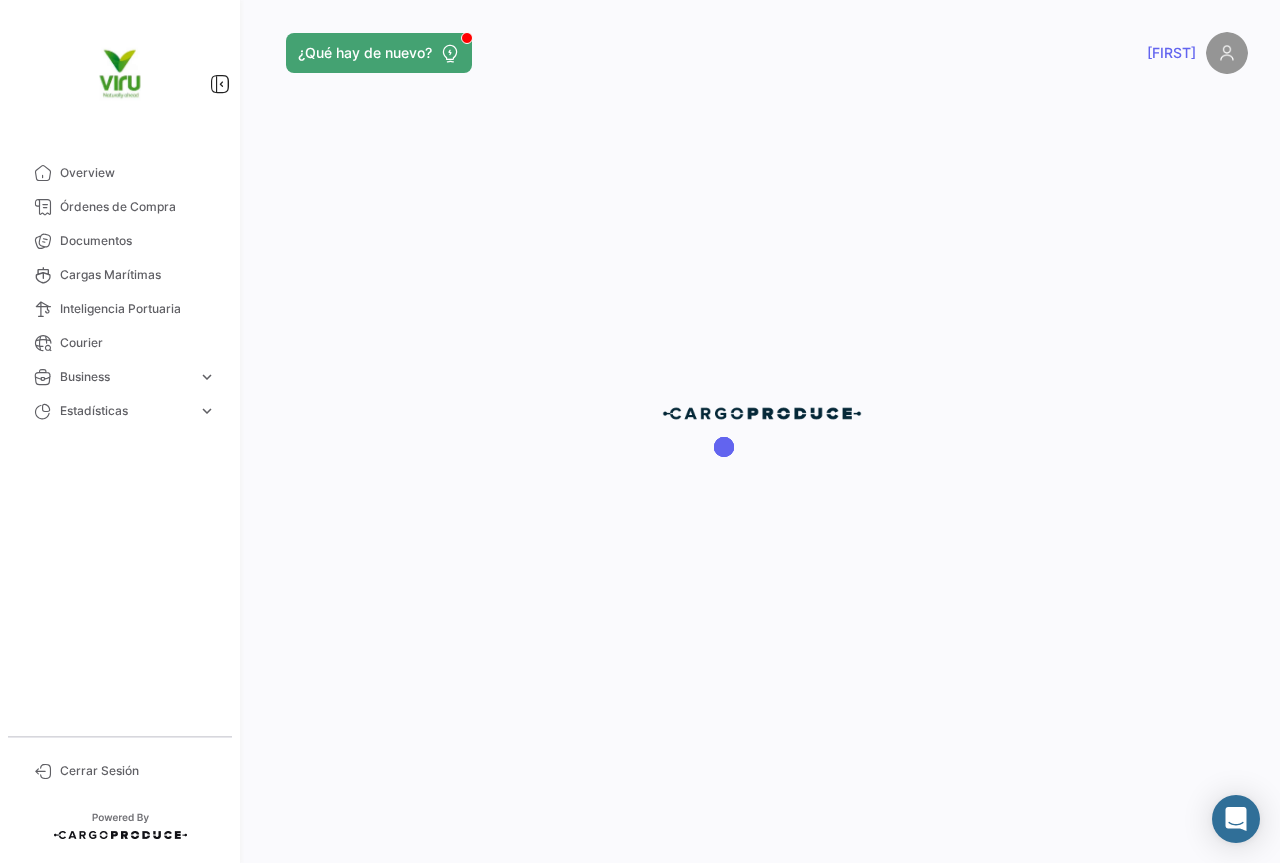 scroll, scrollTop: 0, scrollLeft: 0, axis: both 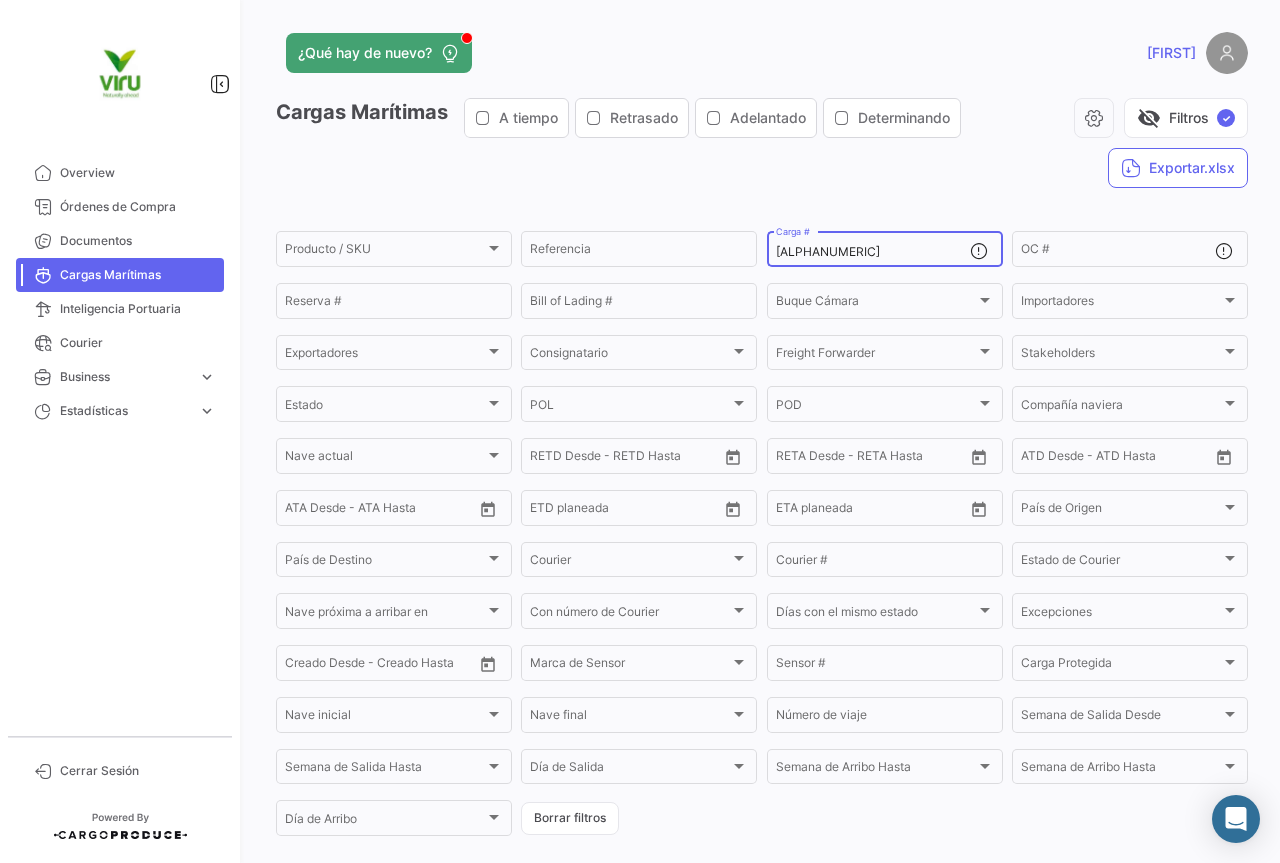drag, startPoint x: 871, startPoint y: 246, endPoint x: 773, endPoint y: 251, distance: 98.12747 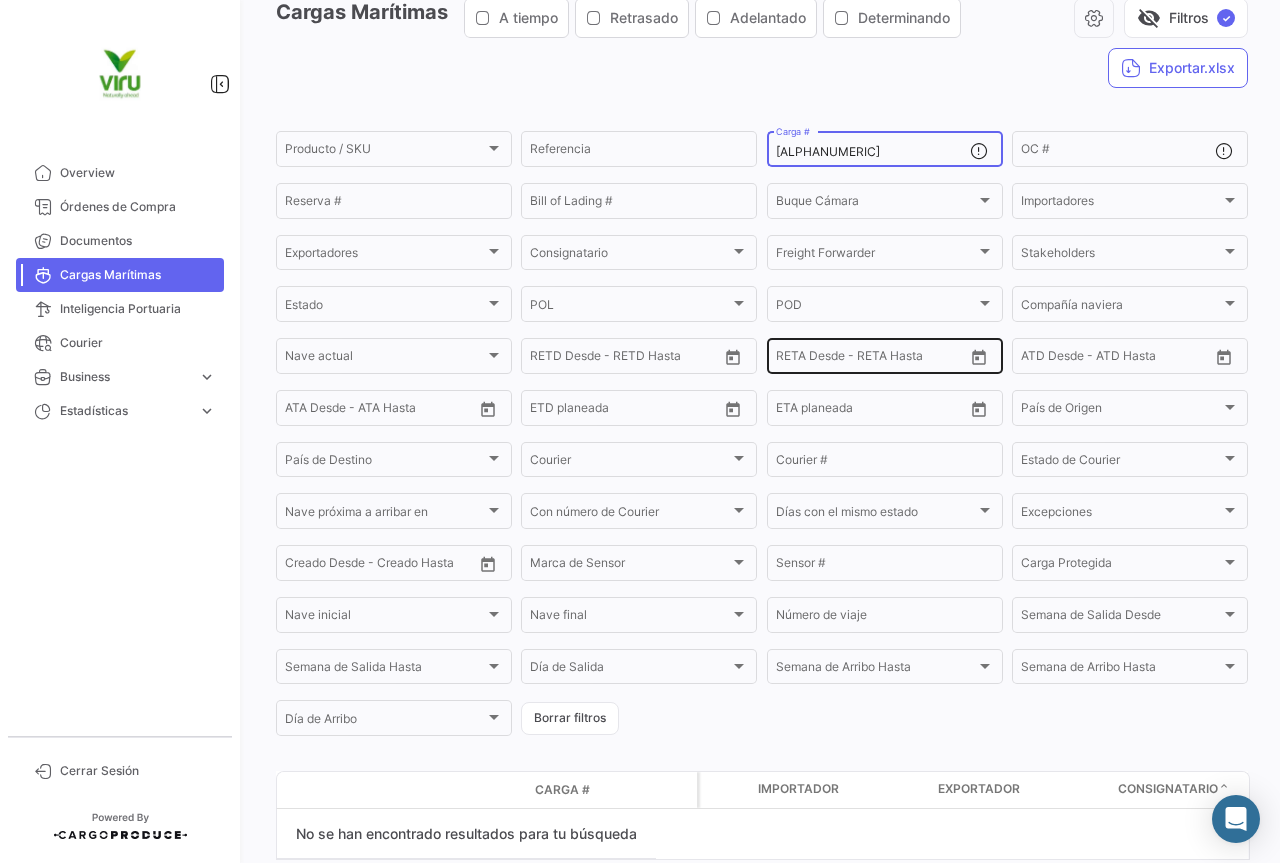 scroll, scrollTop: 185, scrollLeft: 0, axis: vertical 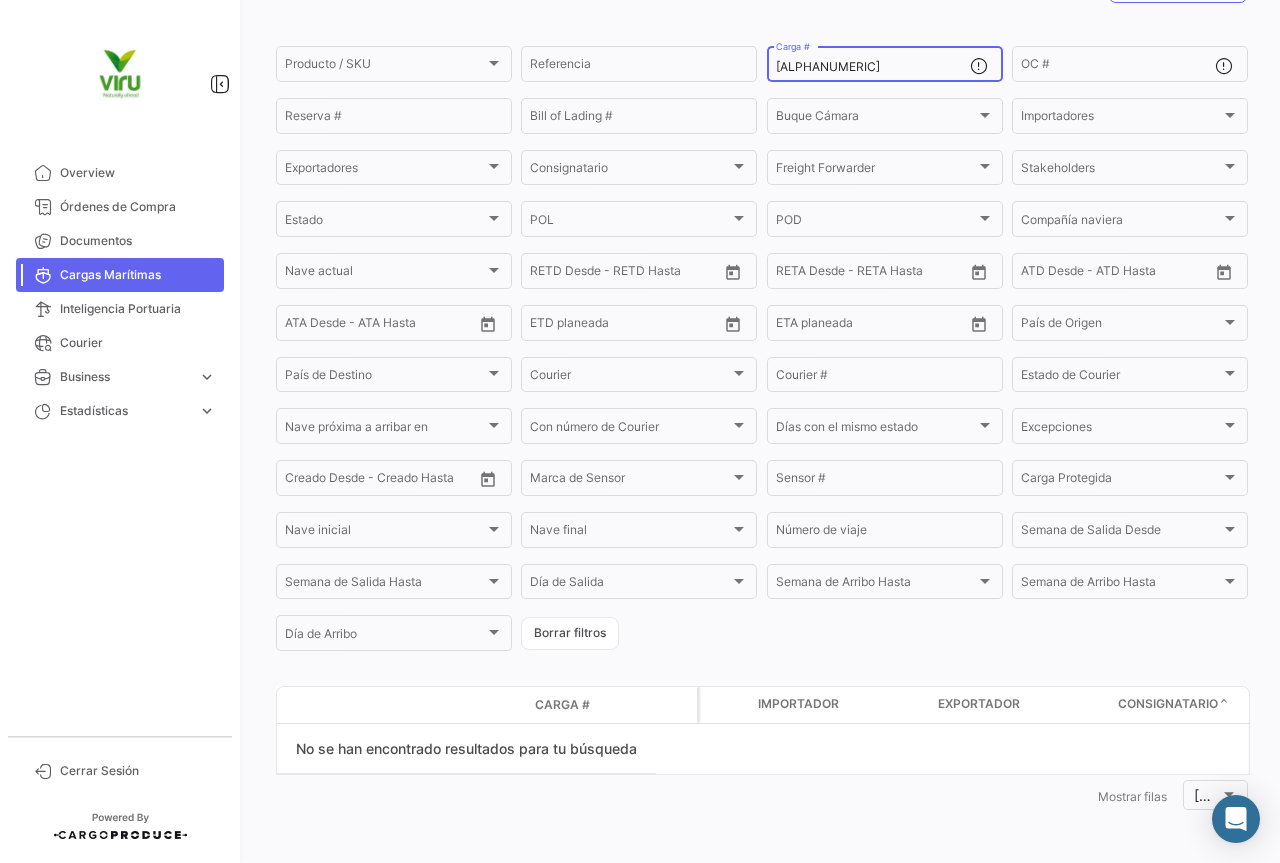drag, startPoint x: 873, startPoint y: 61, endPoint x: 762, endPoint y: 72, distance: 111.54372 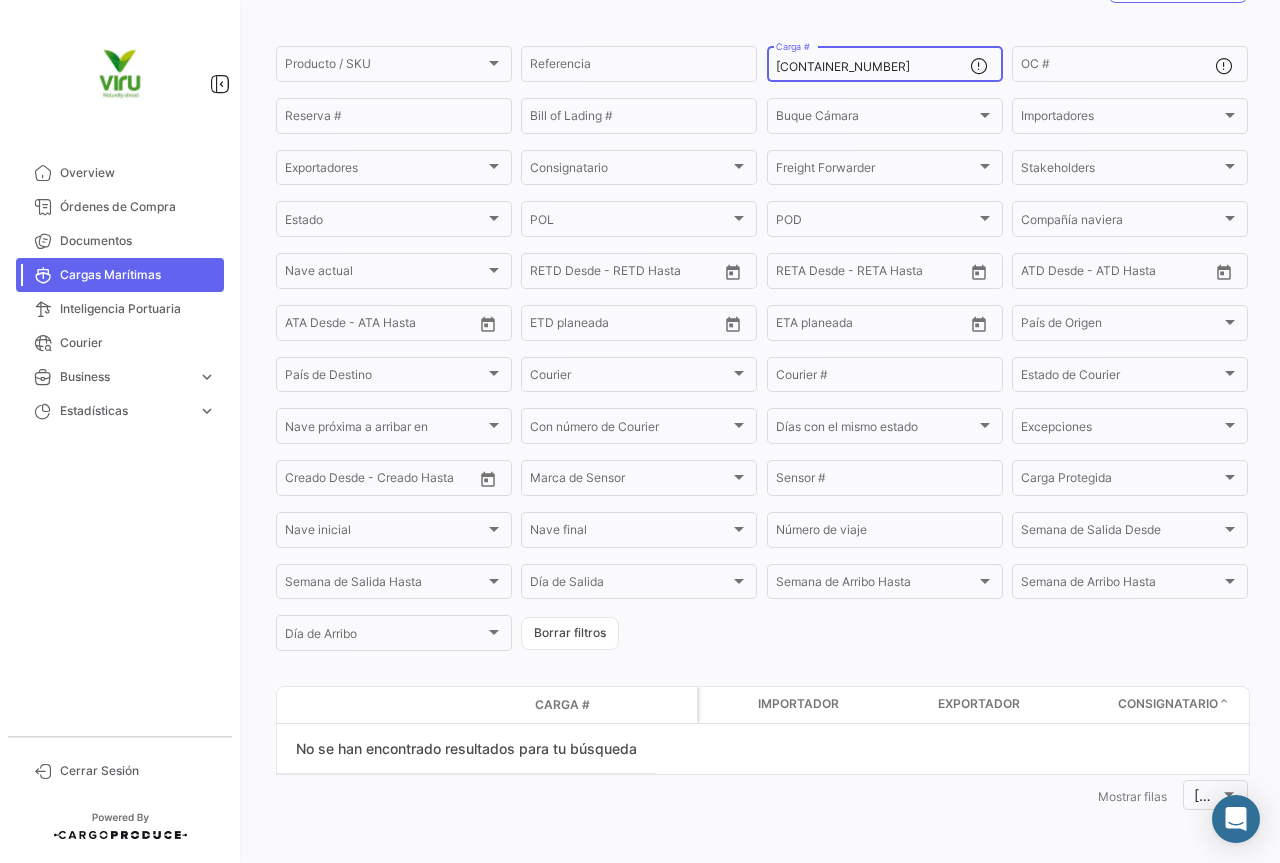 type on "[CONTAINER_NUMBER]" 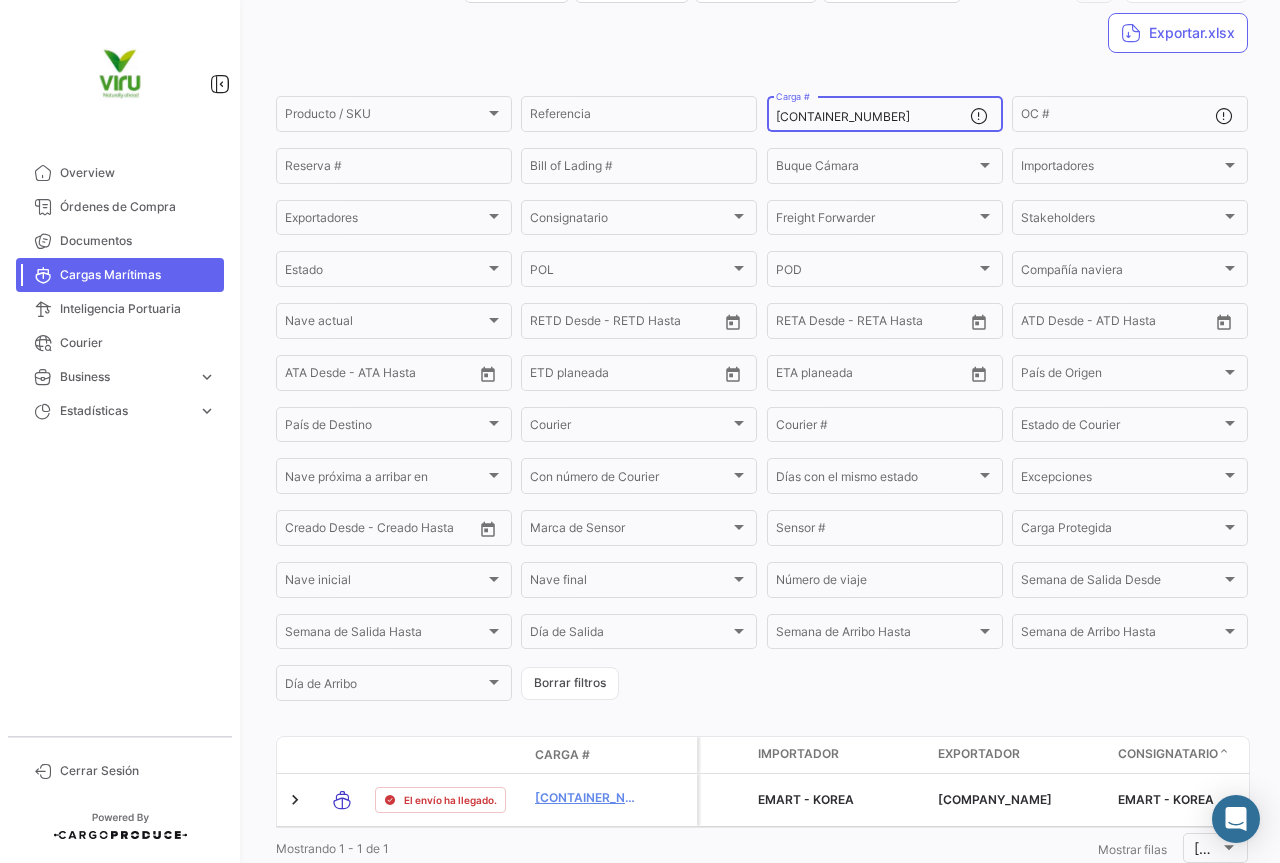 scroll, scrollTop: 185, scrollLeft: 0, axis: vertical 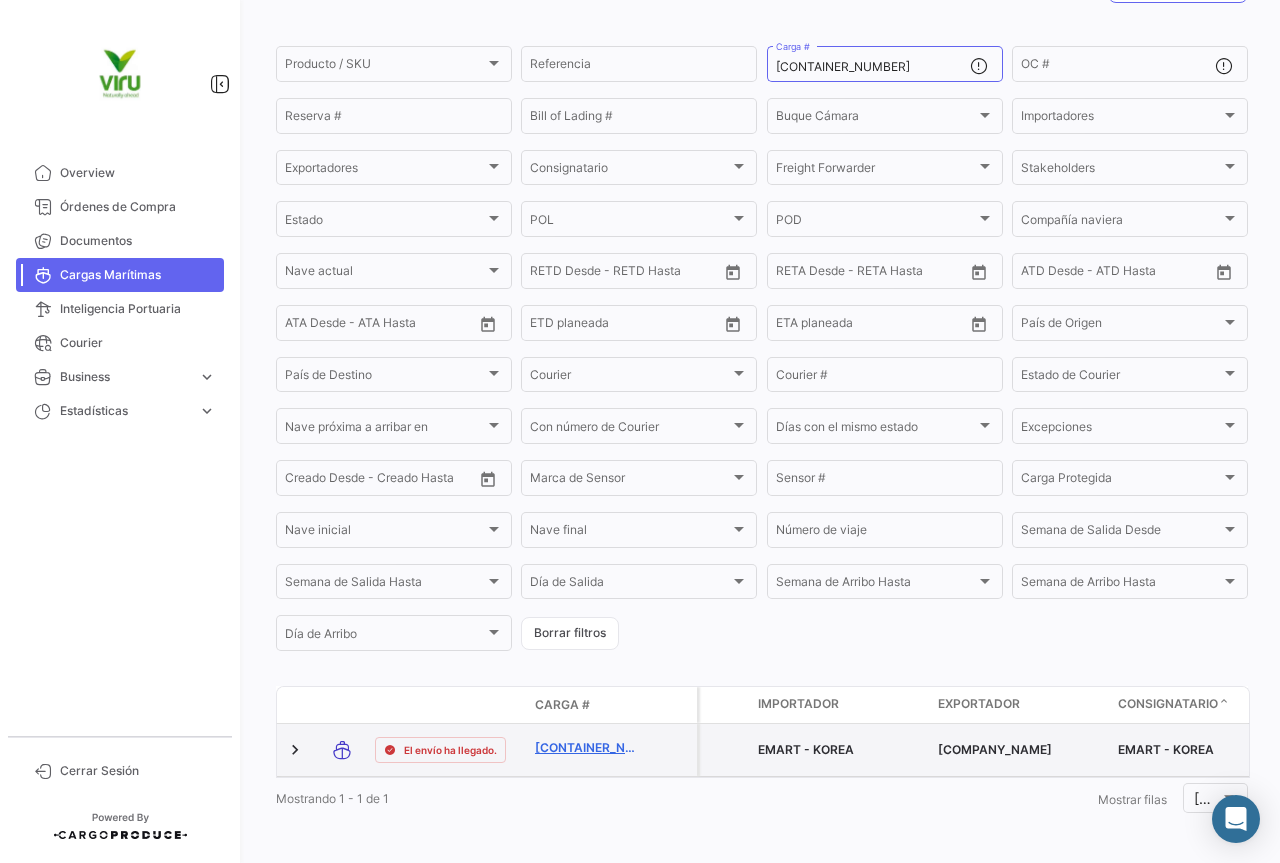 click on "[CONTAINER_NUMBER]" 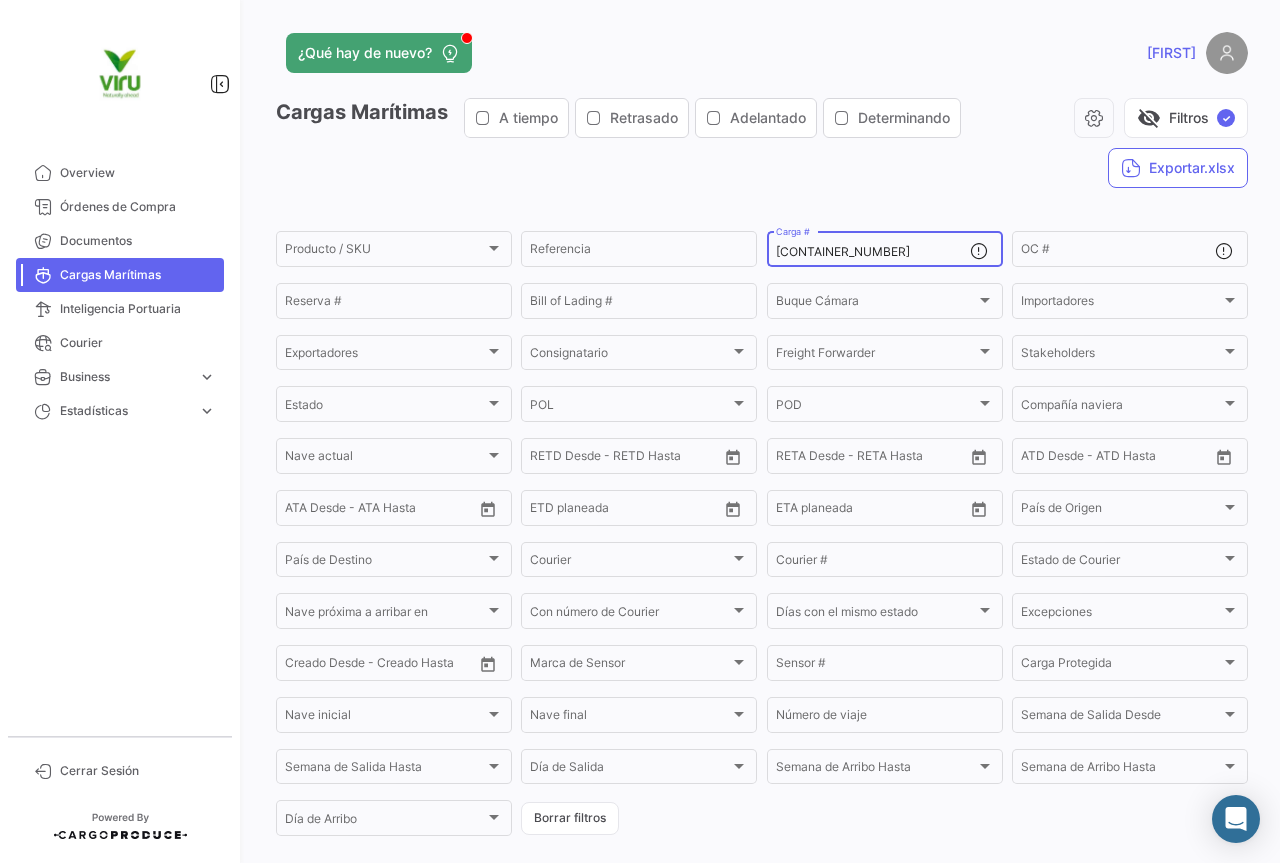 drag, startPoint x: 877, startPoint y: 257, endPoint x: 772, endPoint y: 252, distance: 105.11898 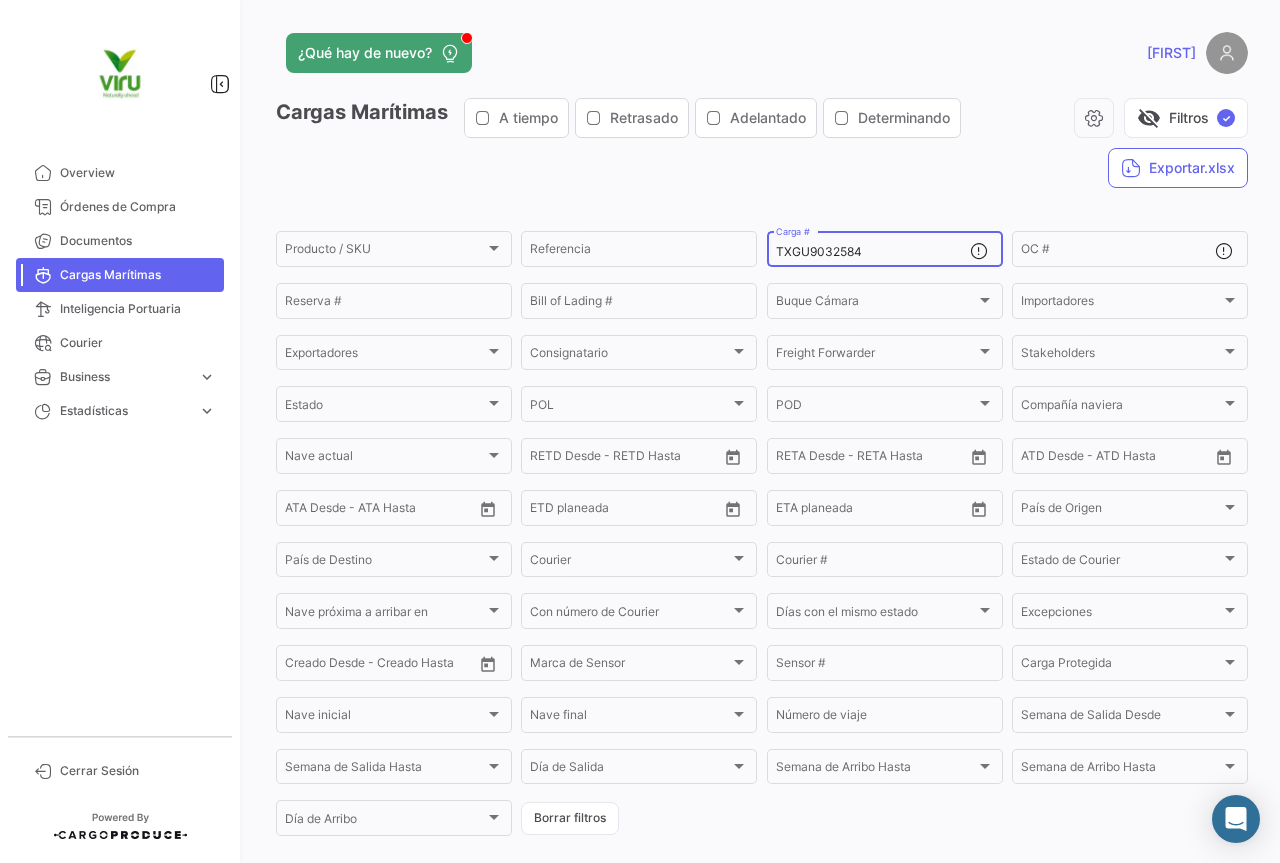 type on "TXGU9032584" 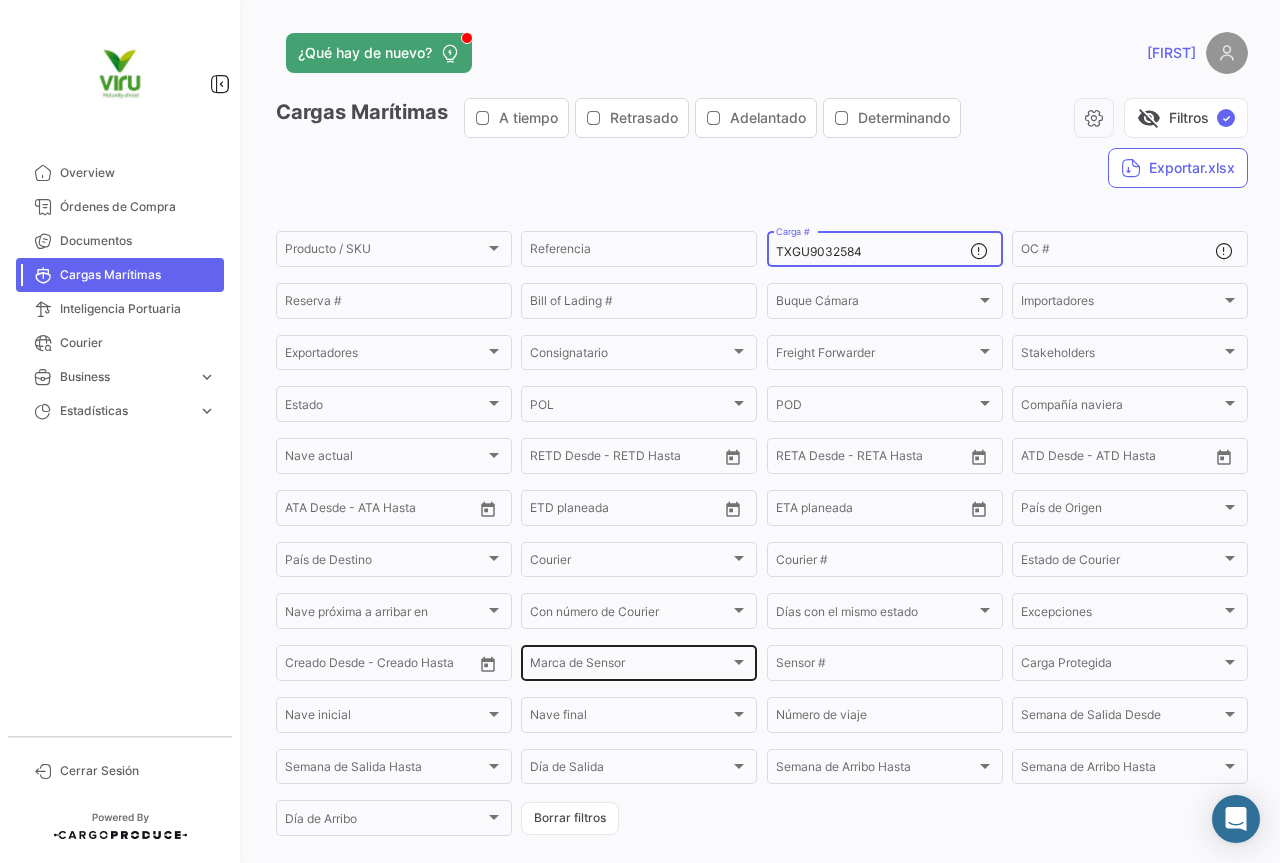 scroll, scrollTop: 195, scrollLeft: 0, axis: vertical 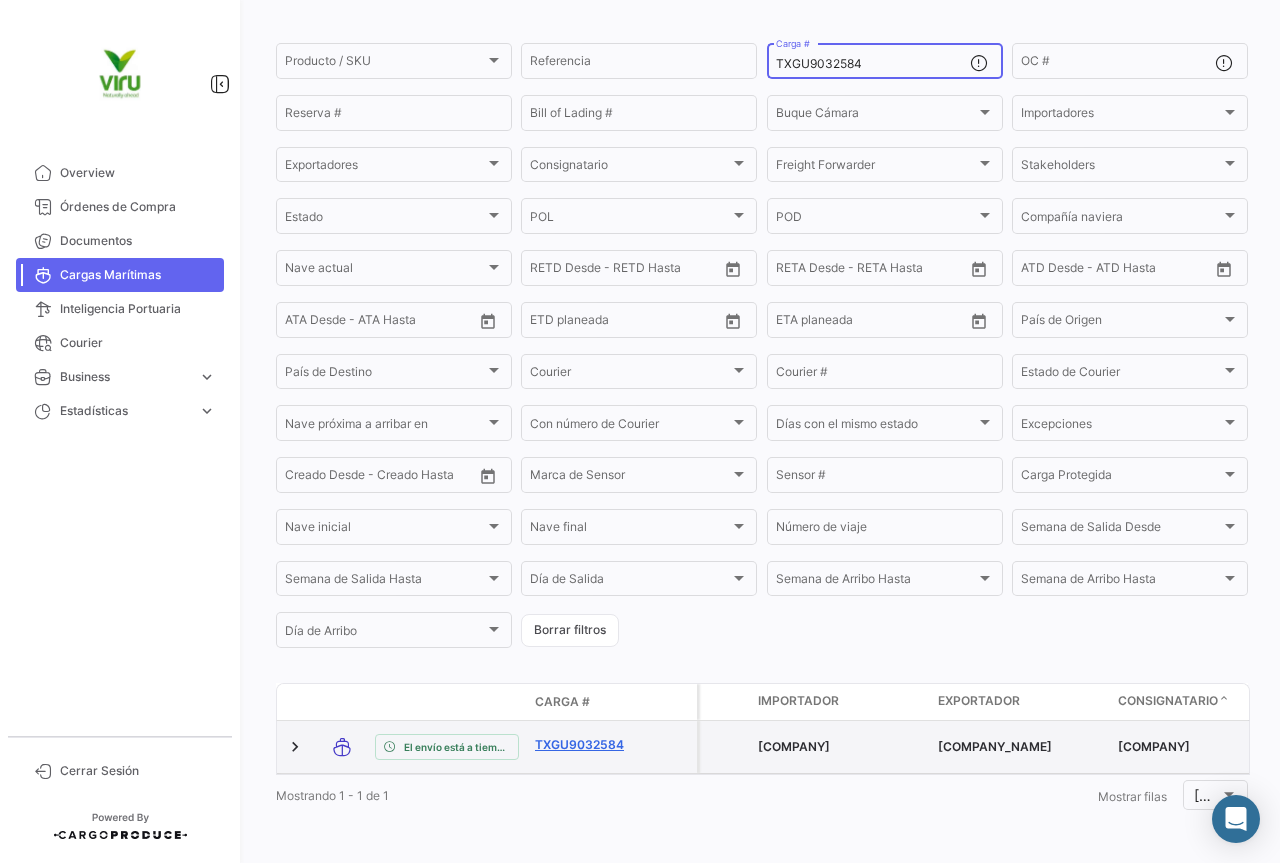 click on "TXGU9032584" 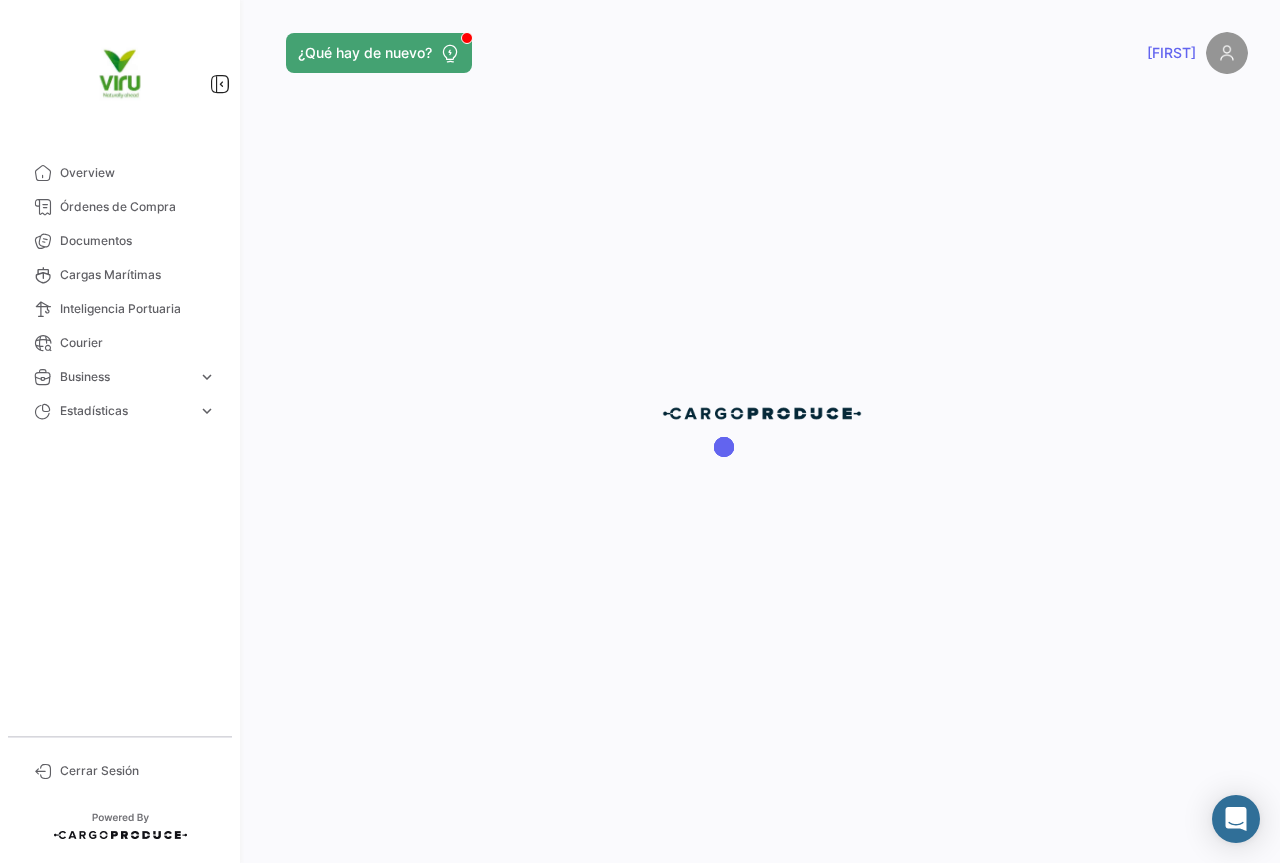 scroll, scrollTop: 0, scrollLeft: 0, axis: both 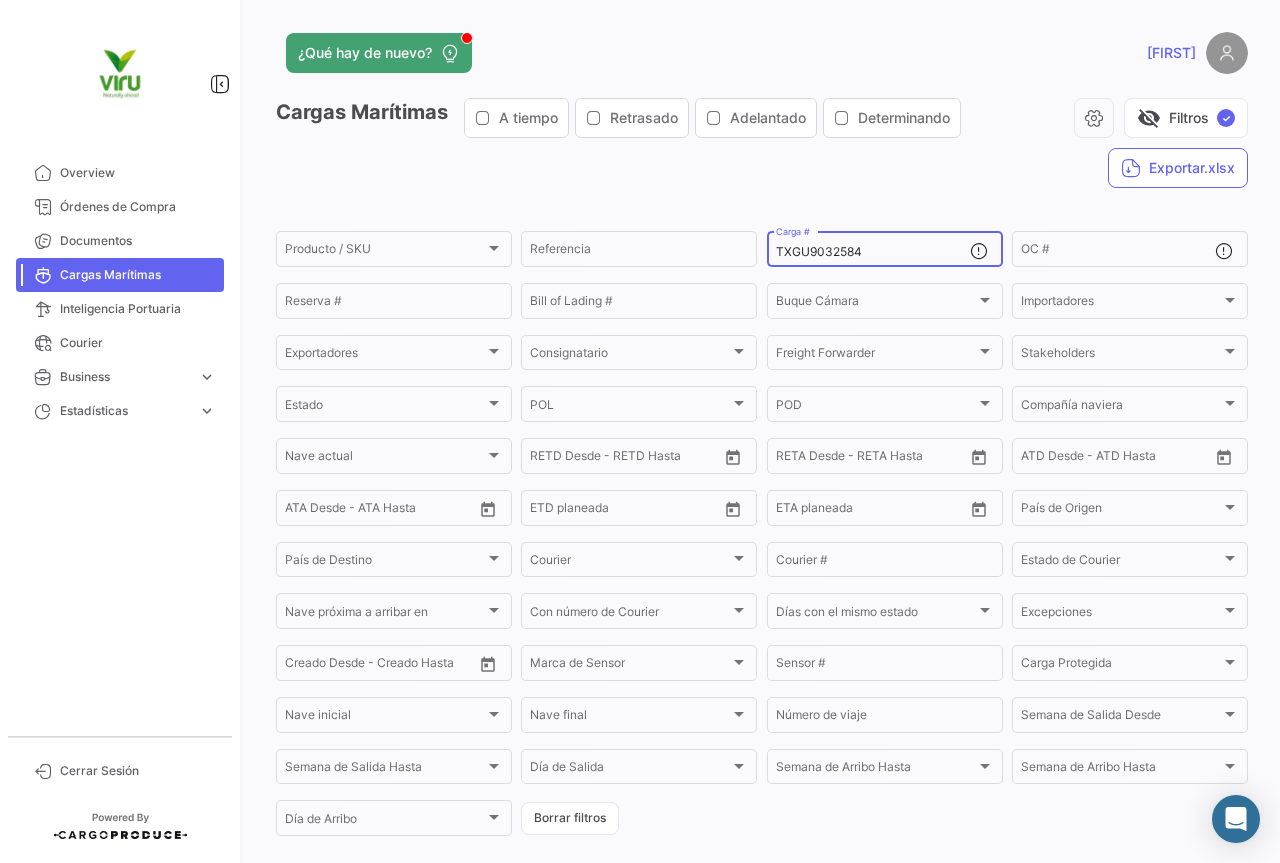drag, startPoint x: 899, startPoint y: 259, endPoint x: 768, endPoint y: 245, distance: 131.74597 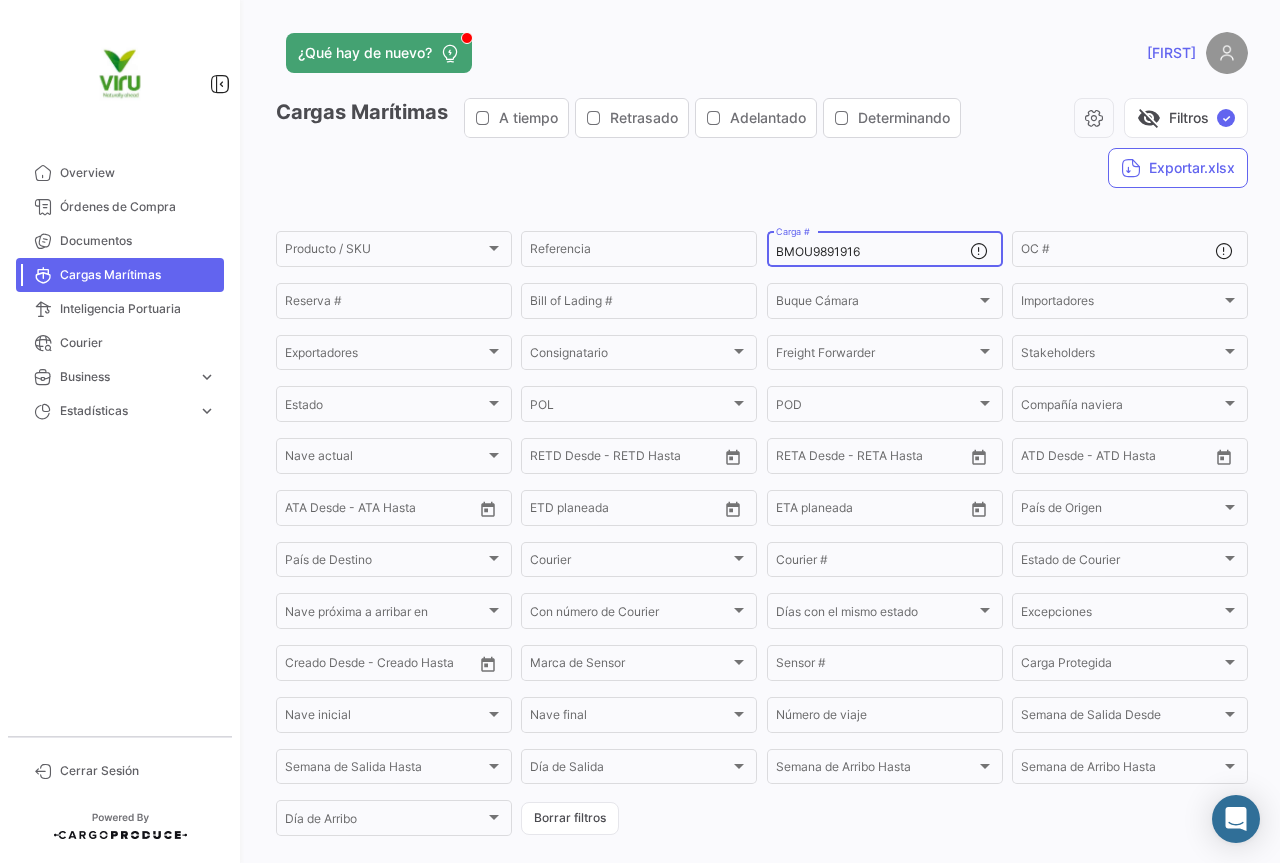 type on "BMOU9891916" 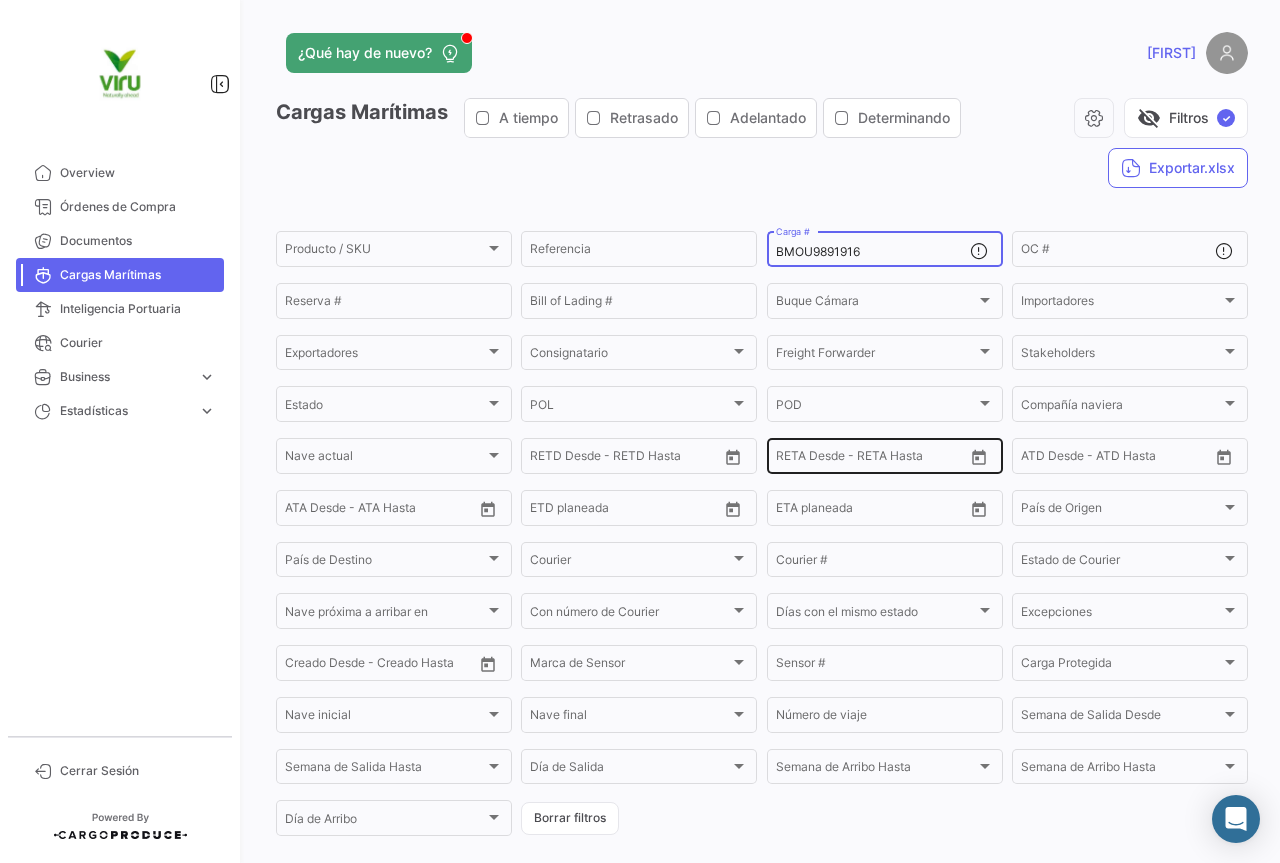 scroll, scrollTop: 195, scrollLeft: 0, axis: vertical 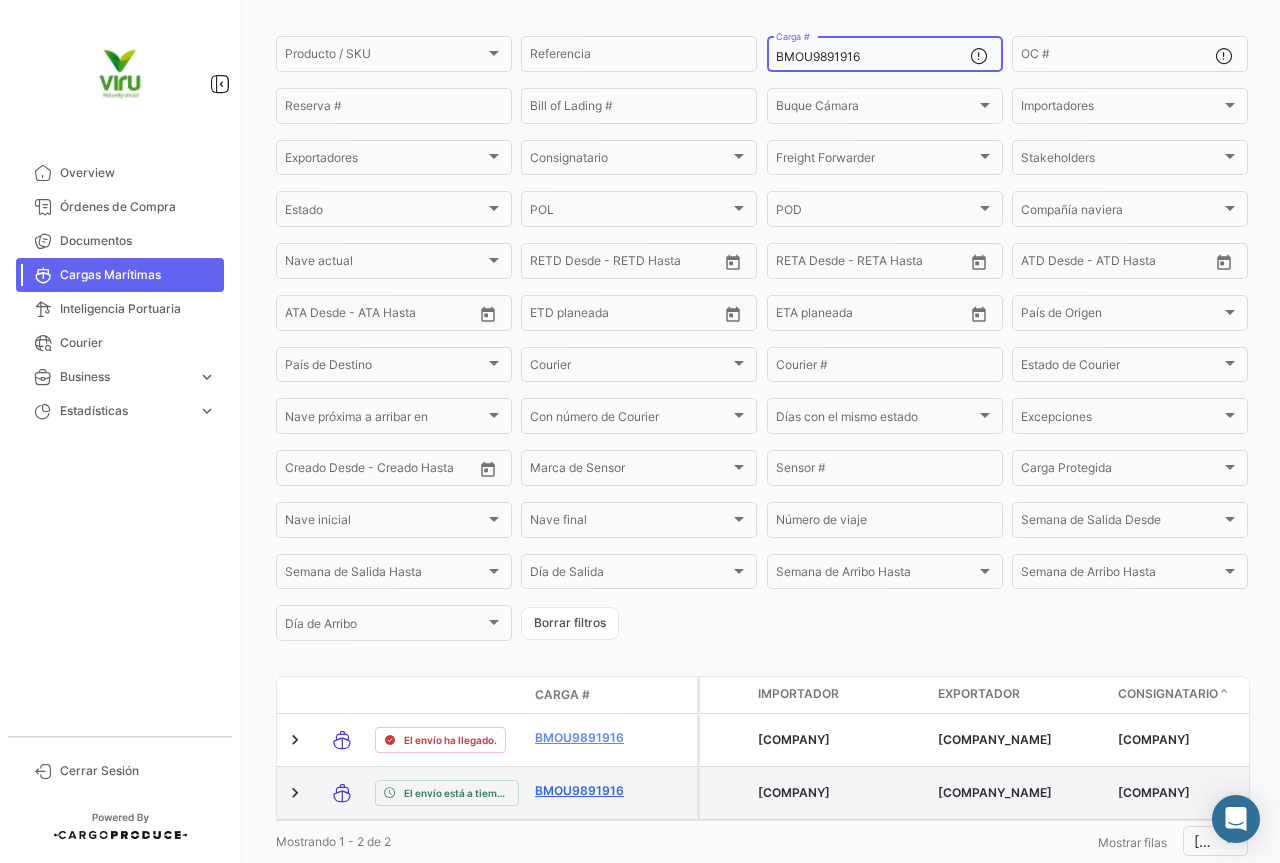 click on "BMOU9891916" 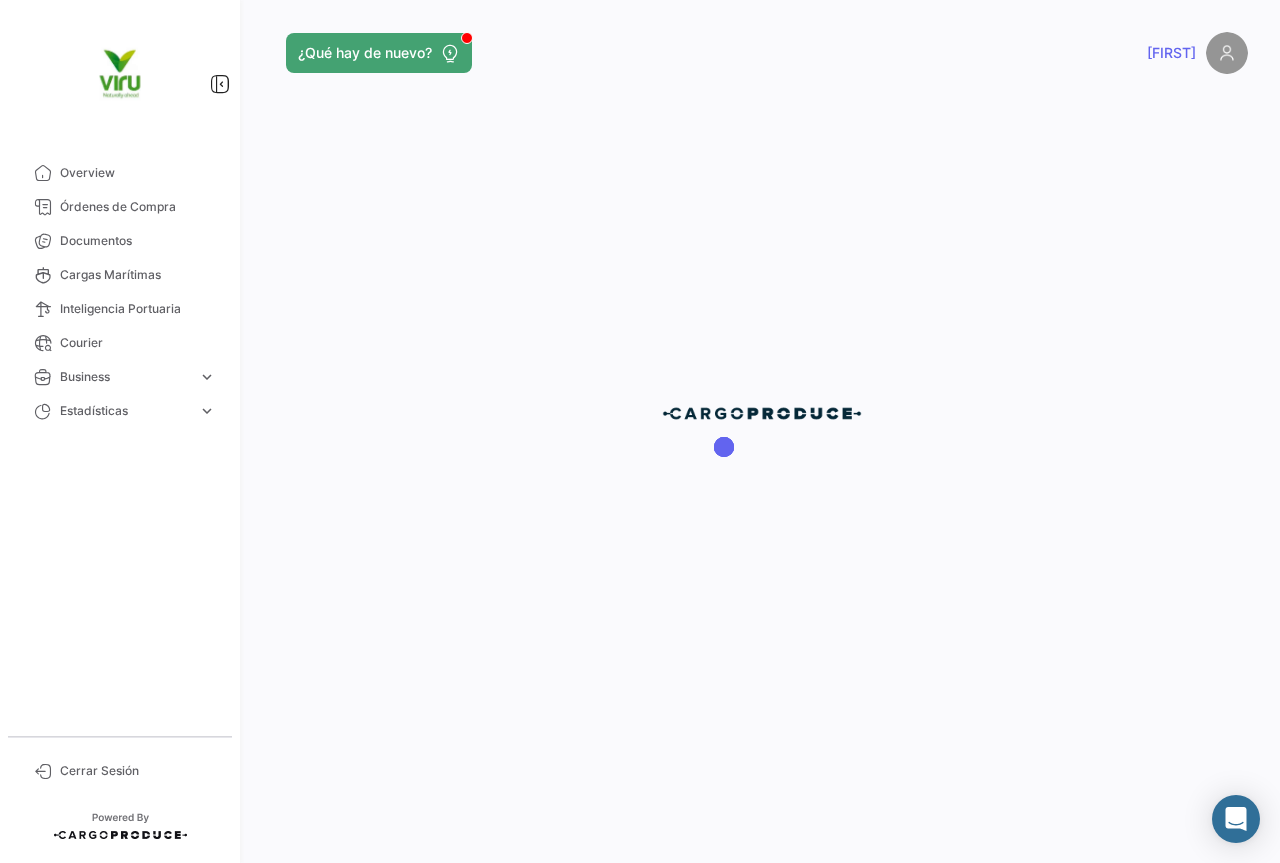 scroll, scrollTop: 0, scrollLeft: 0, axis: both 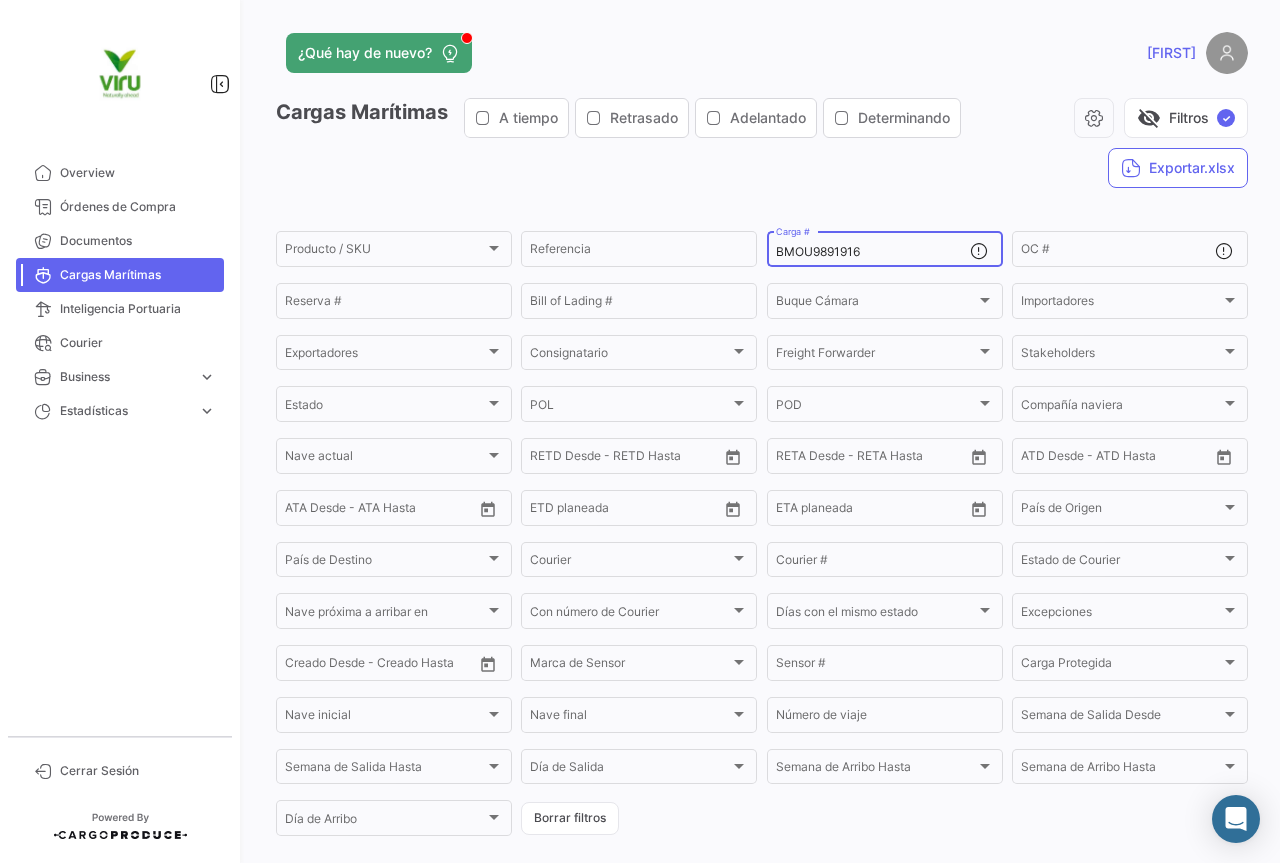 drag, startPoint x: 914, startPoint y: 247, endPoint x: 764, endPoint y: 249, distance: 150.01334 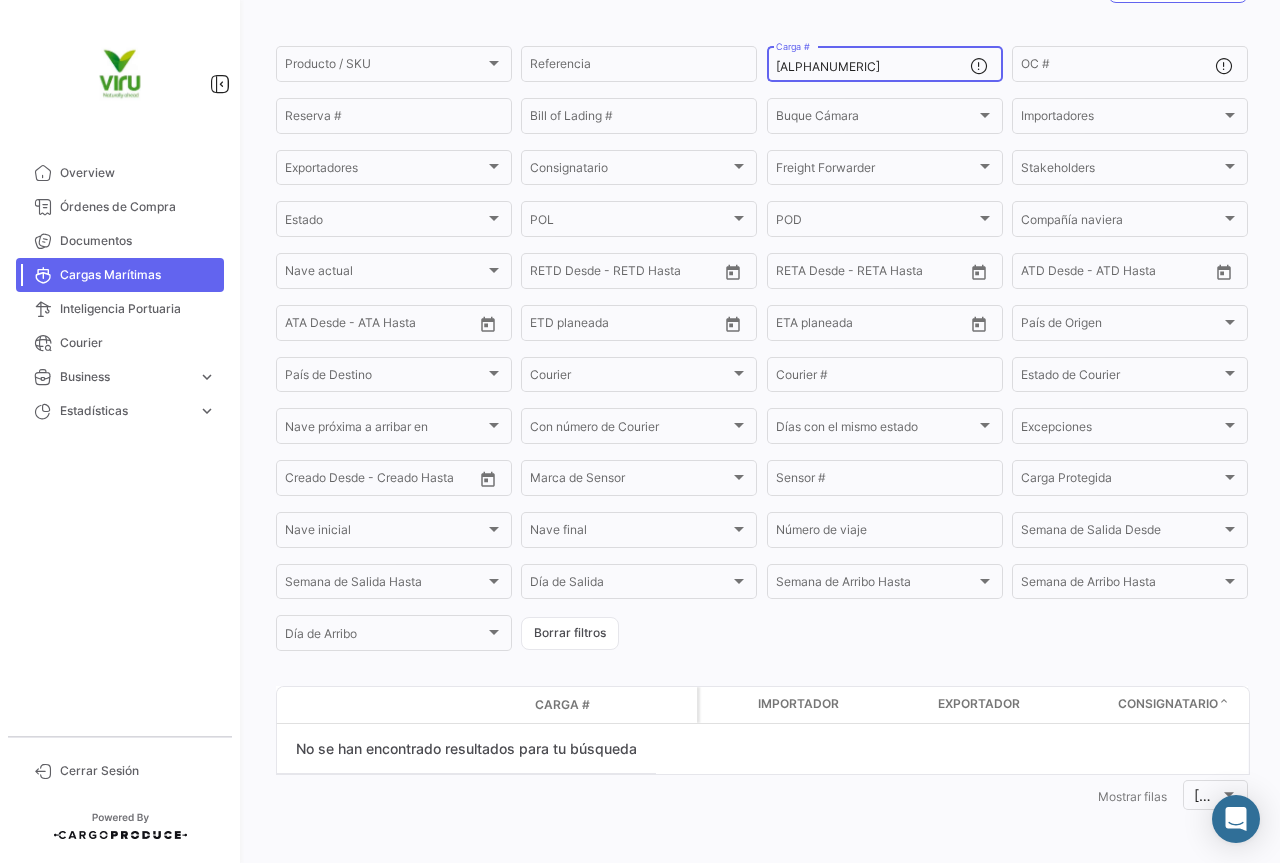 scroll, scrollTop: 185, scrollLeft: 0, axis: vertical 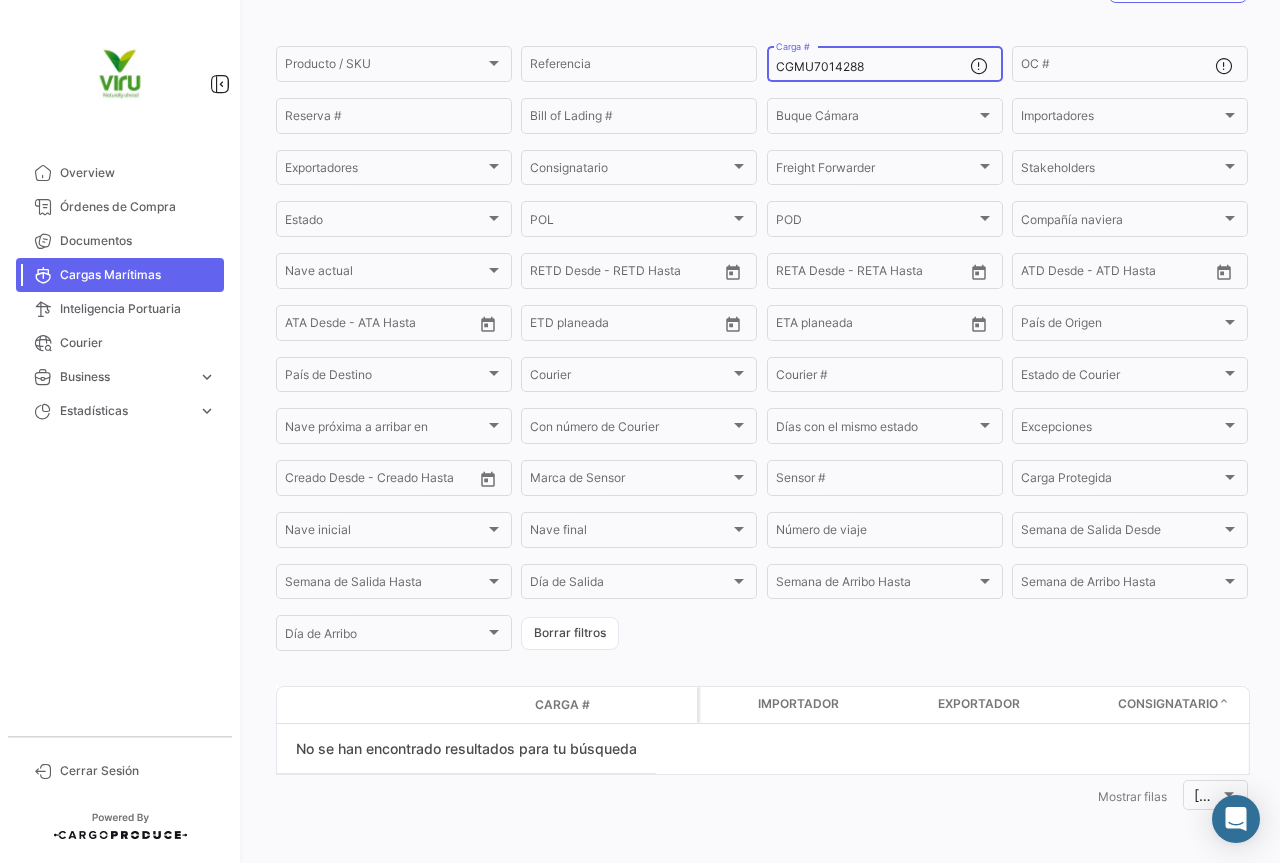 type on "CGMU7014288" 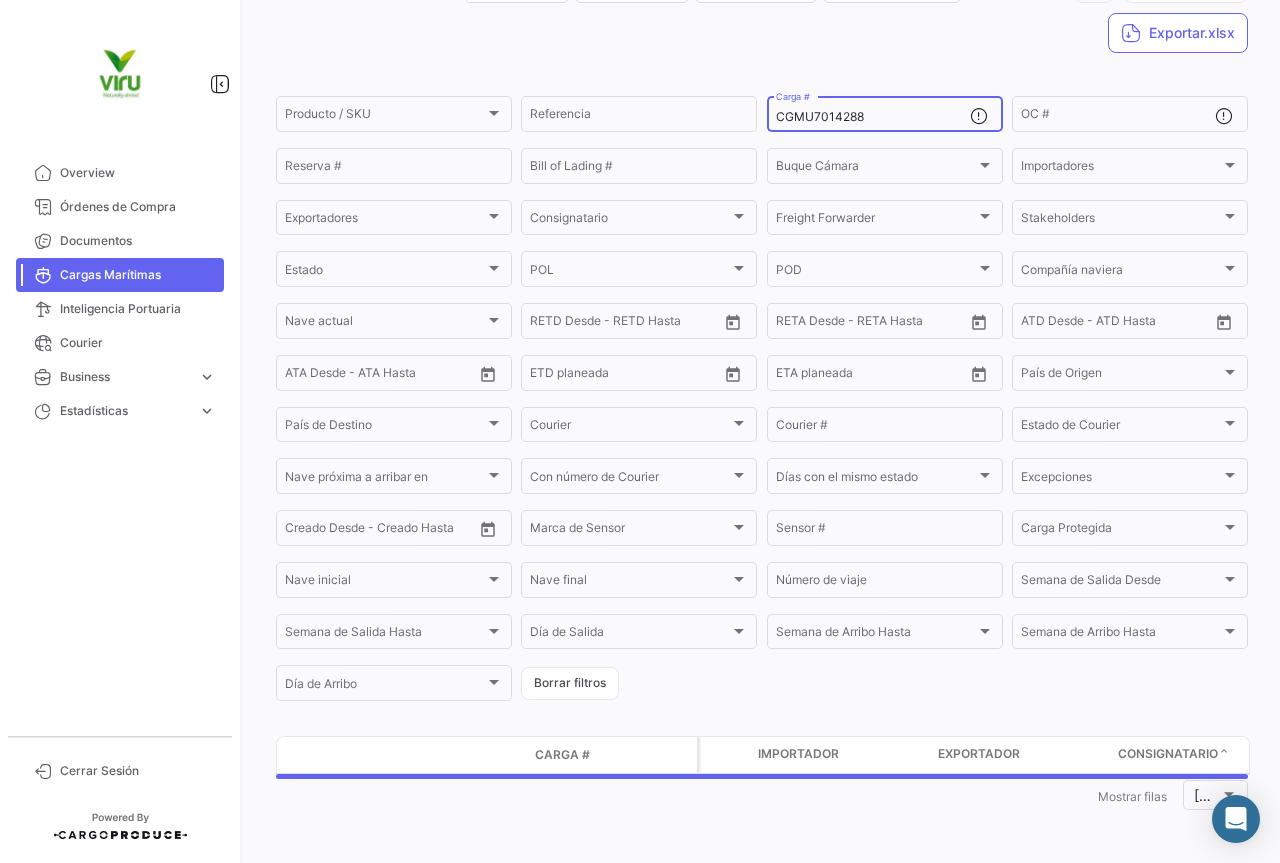 scroll, scrollTop: 185, scrollLeft: 0, axis: vertical 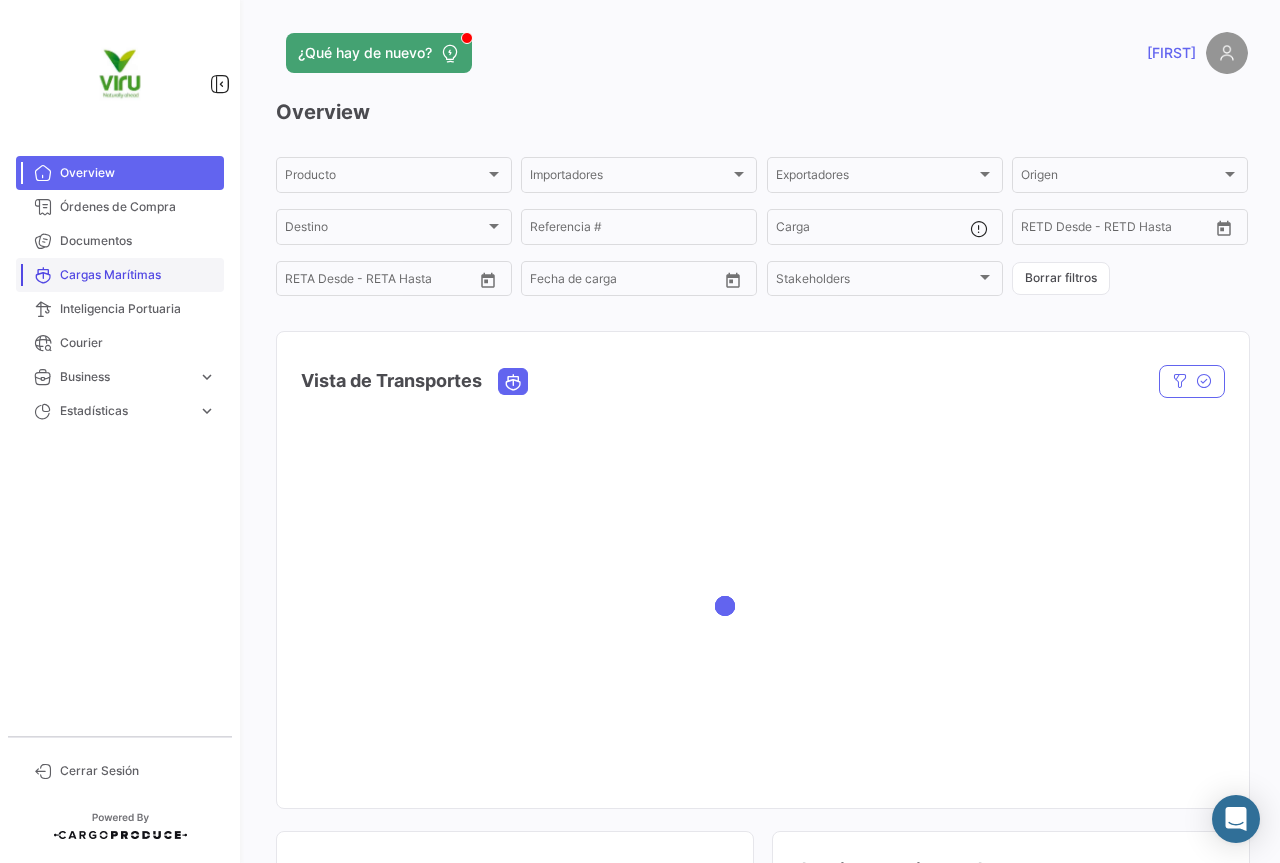 click on "Cargas Marítimas" at bounding box center (138, 275) 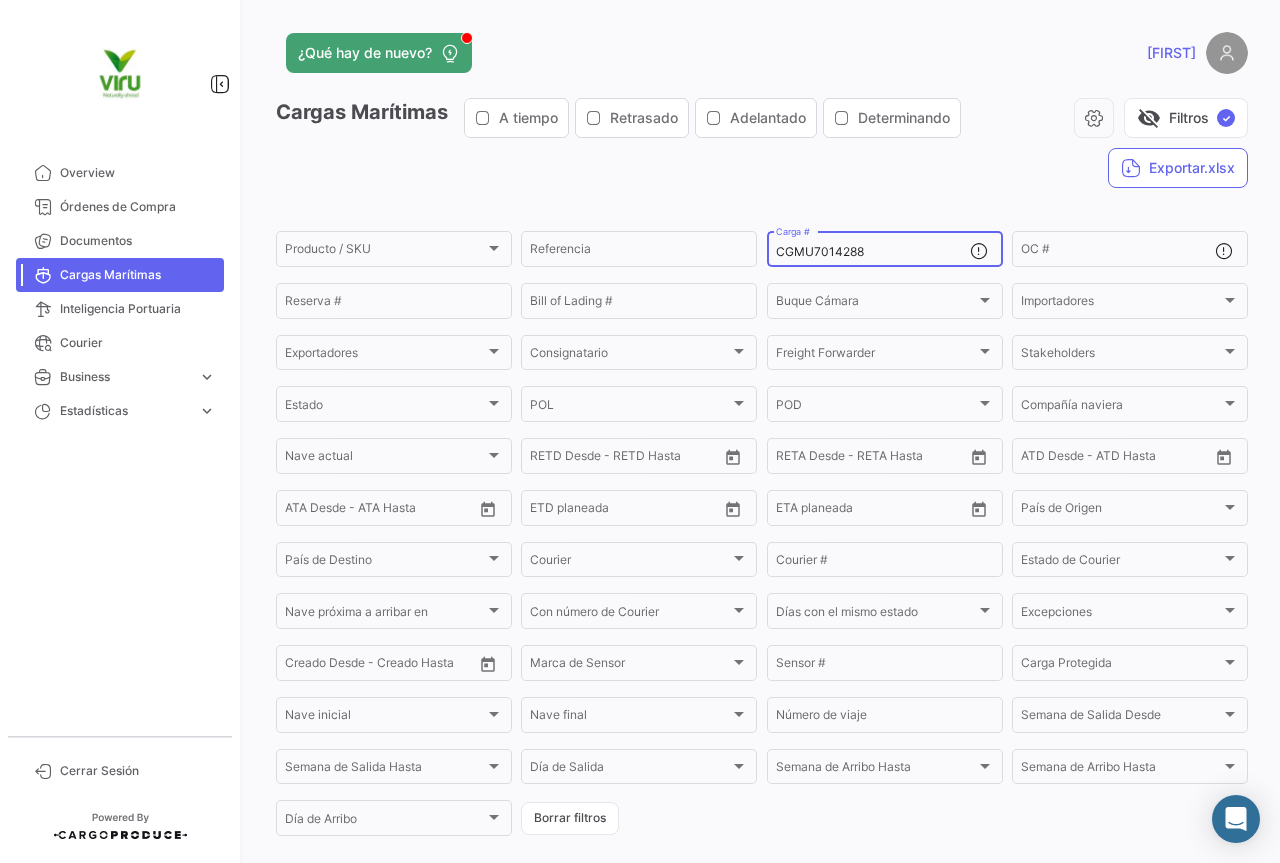drag, startPoint x: 873, startPoint y: 248, endPoint x: 768, endPoint y: 254, distance: 105.17129 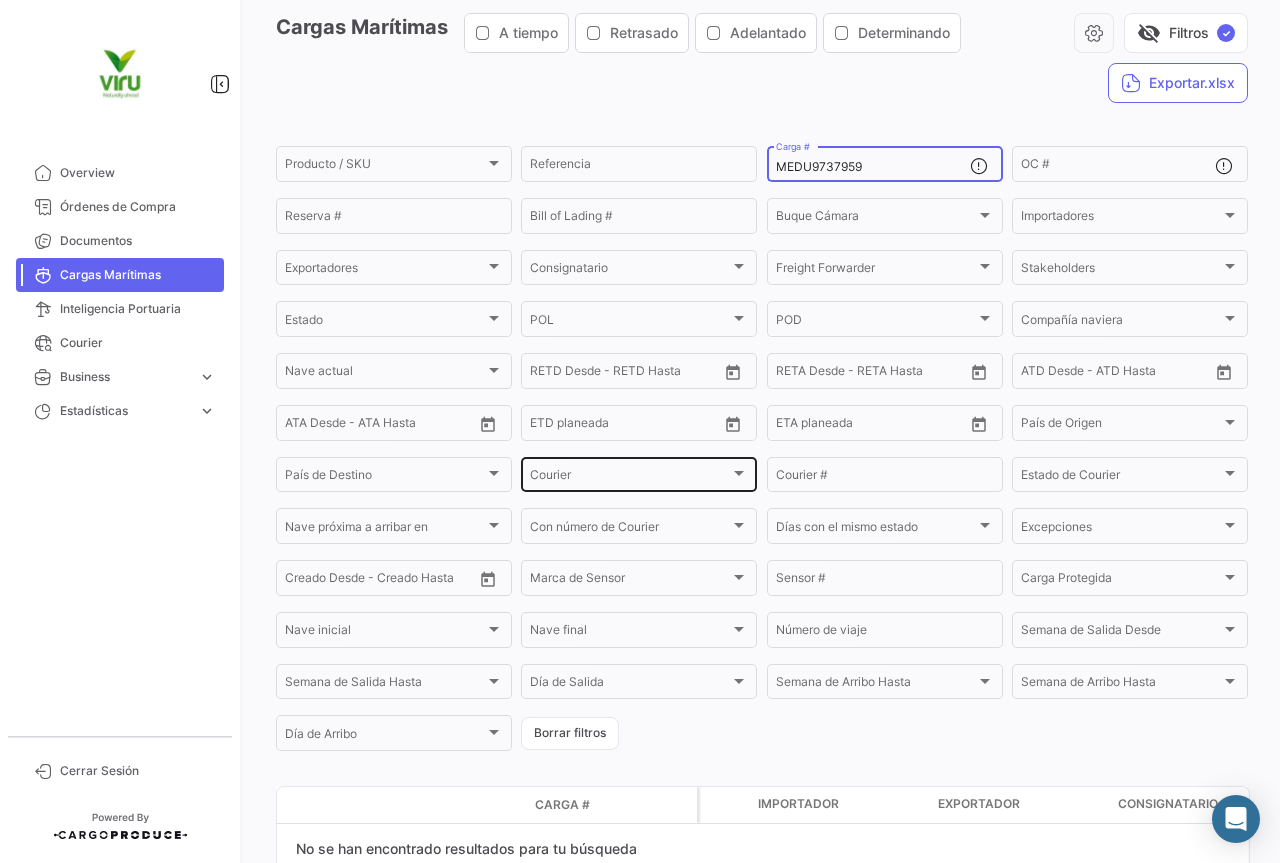 scroll, scrollTop: 185, scrollLeft: 0, axis: vertical 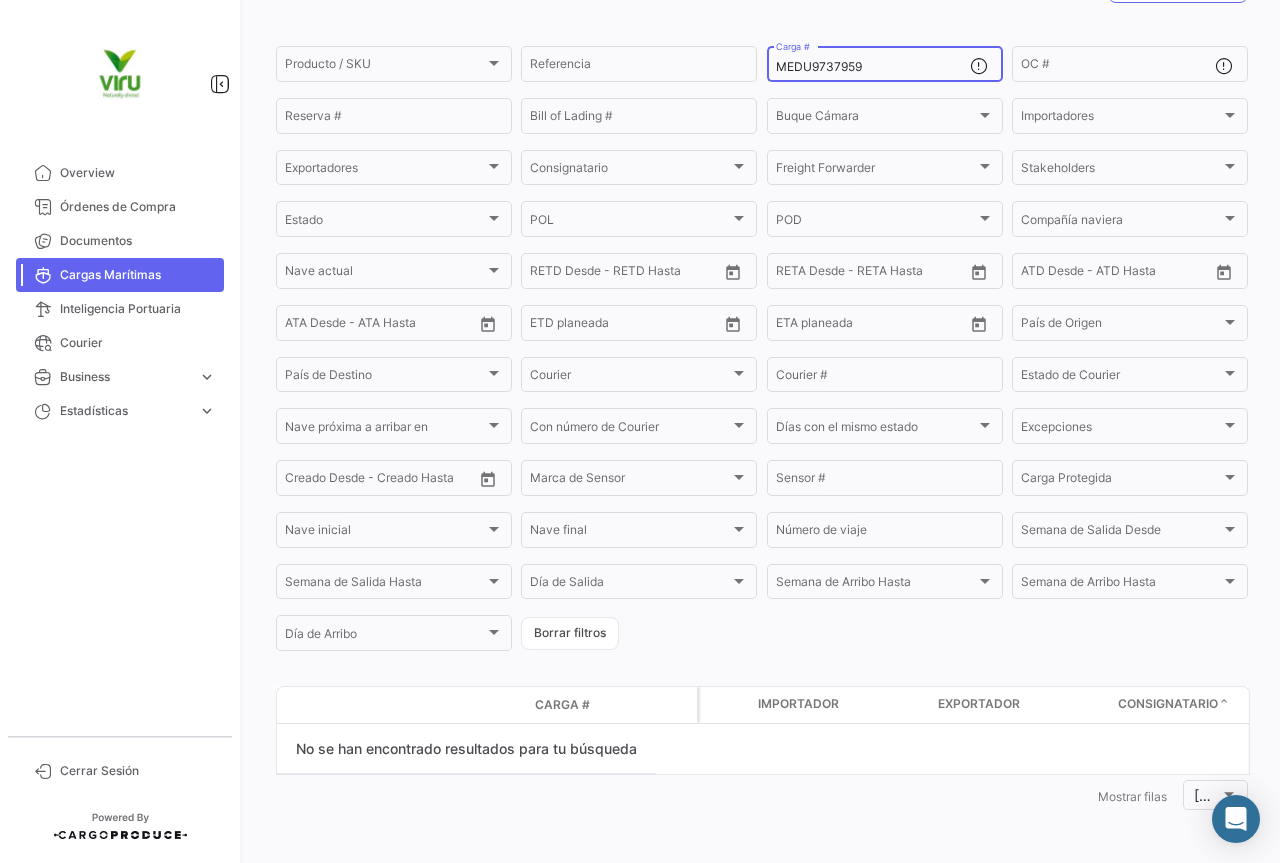 drag, startPoint x: 901, startPoint y: 65, endPoint x: 766, endPoint y: 67, distance: 135.01482 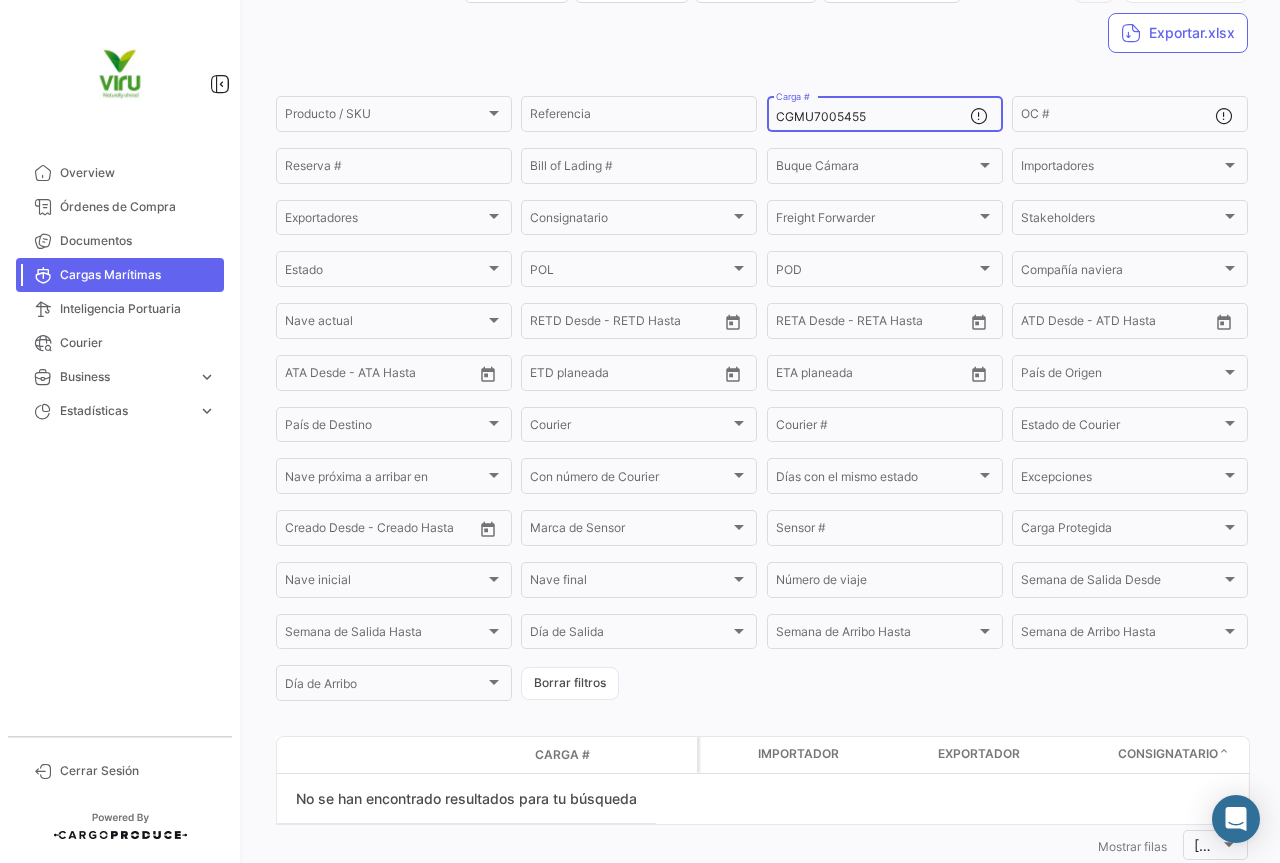 scroll, scrollTop: 185, scrollLeft: 0, axis: vertical 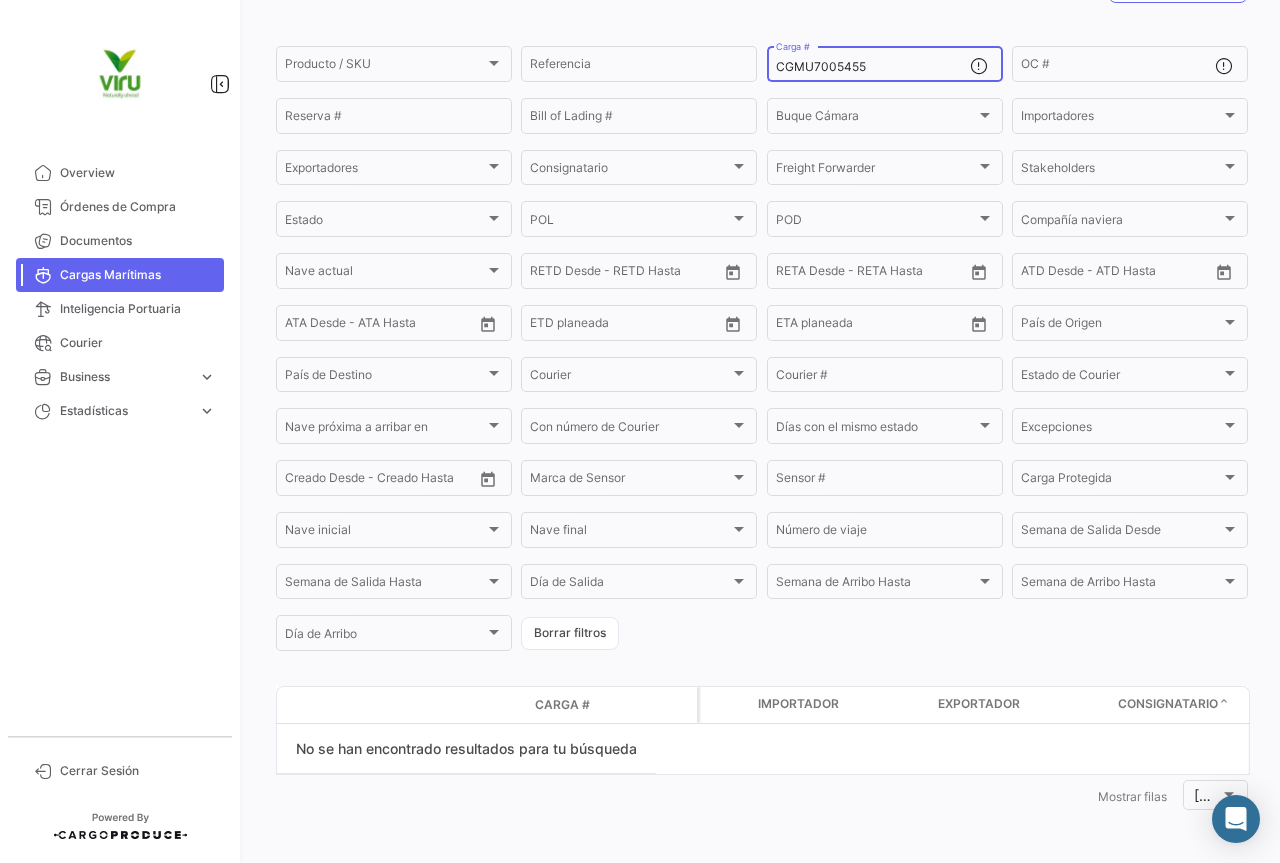 drag, startPoint x: 877, startPoint y: 66, endPoint x: 767, endPoint y: 66, distance: 110 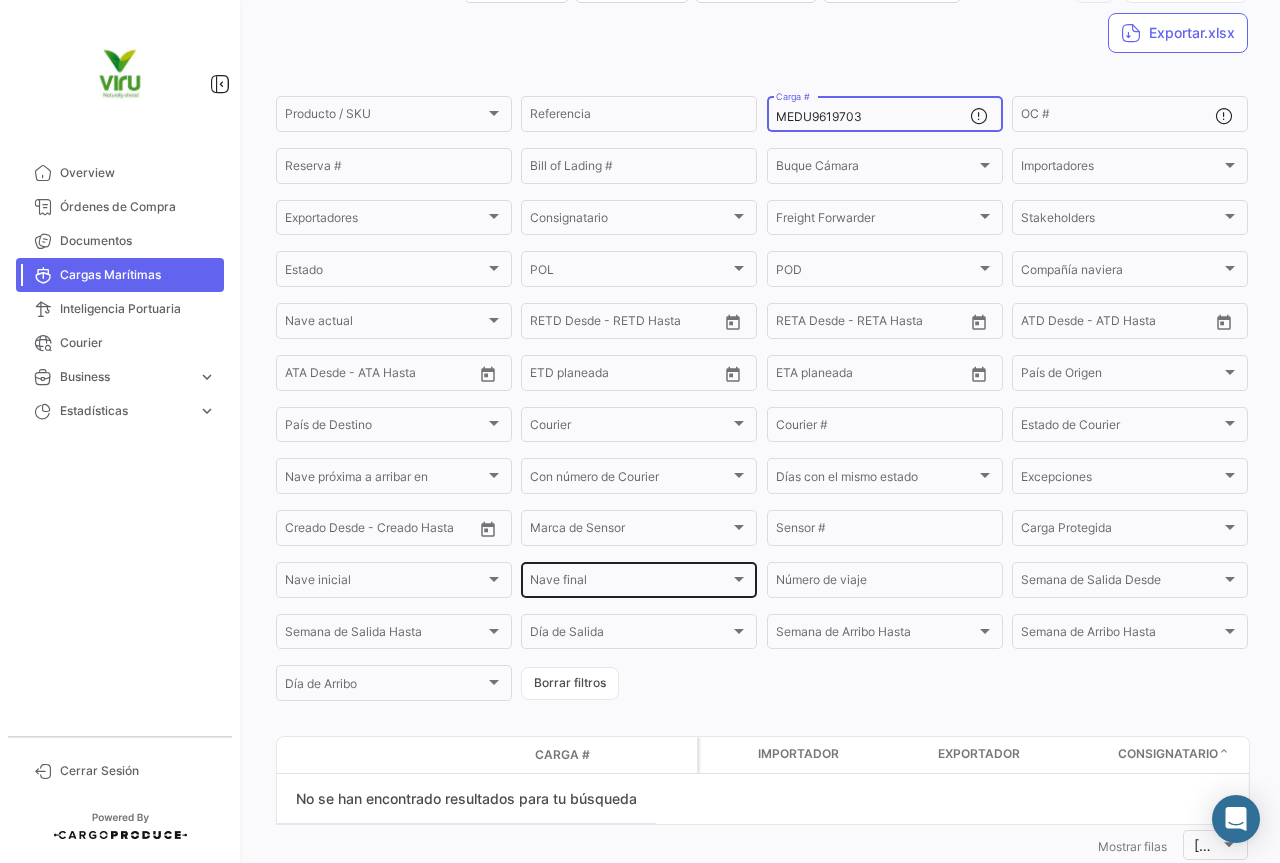 scroll, scrollTop: 185, scrollLeft: 0, axis: vertical 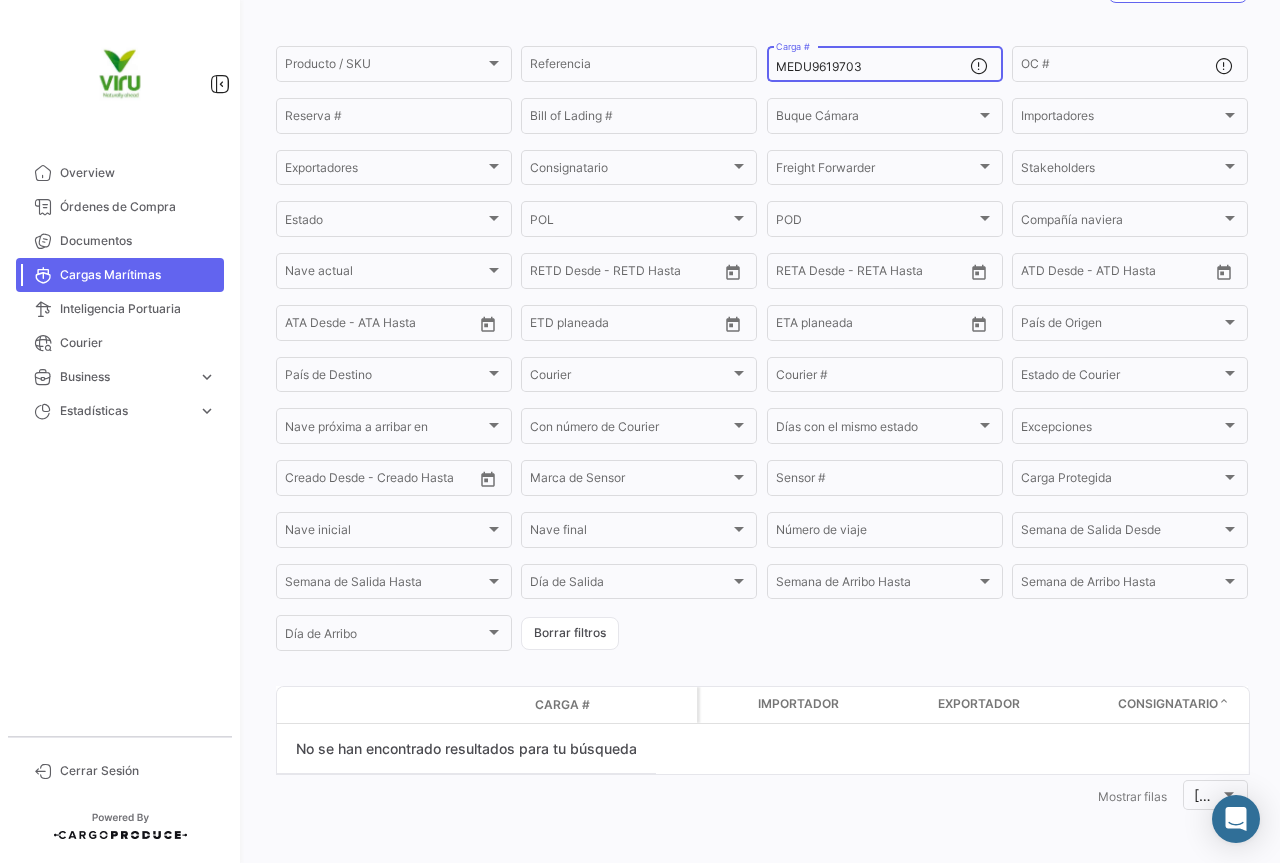 drag, startPoint x: 882, startPoint y: 69, endPoint x: 767, endPoint y: 53, distance: 116.10771 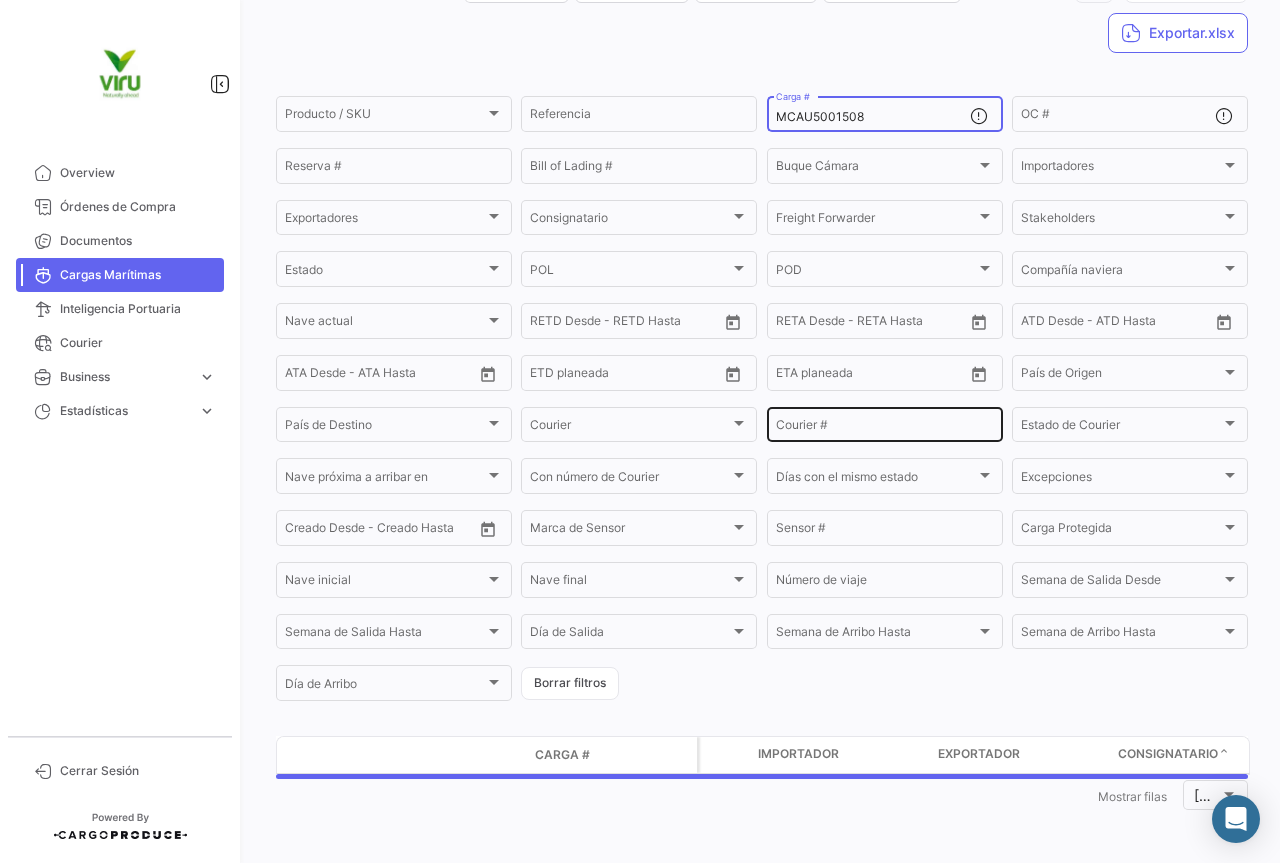 scroll, scrollTop: 185, scrollLeft: 0, axis: vertical 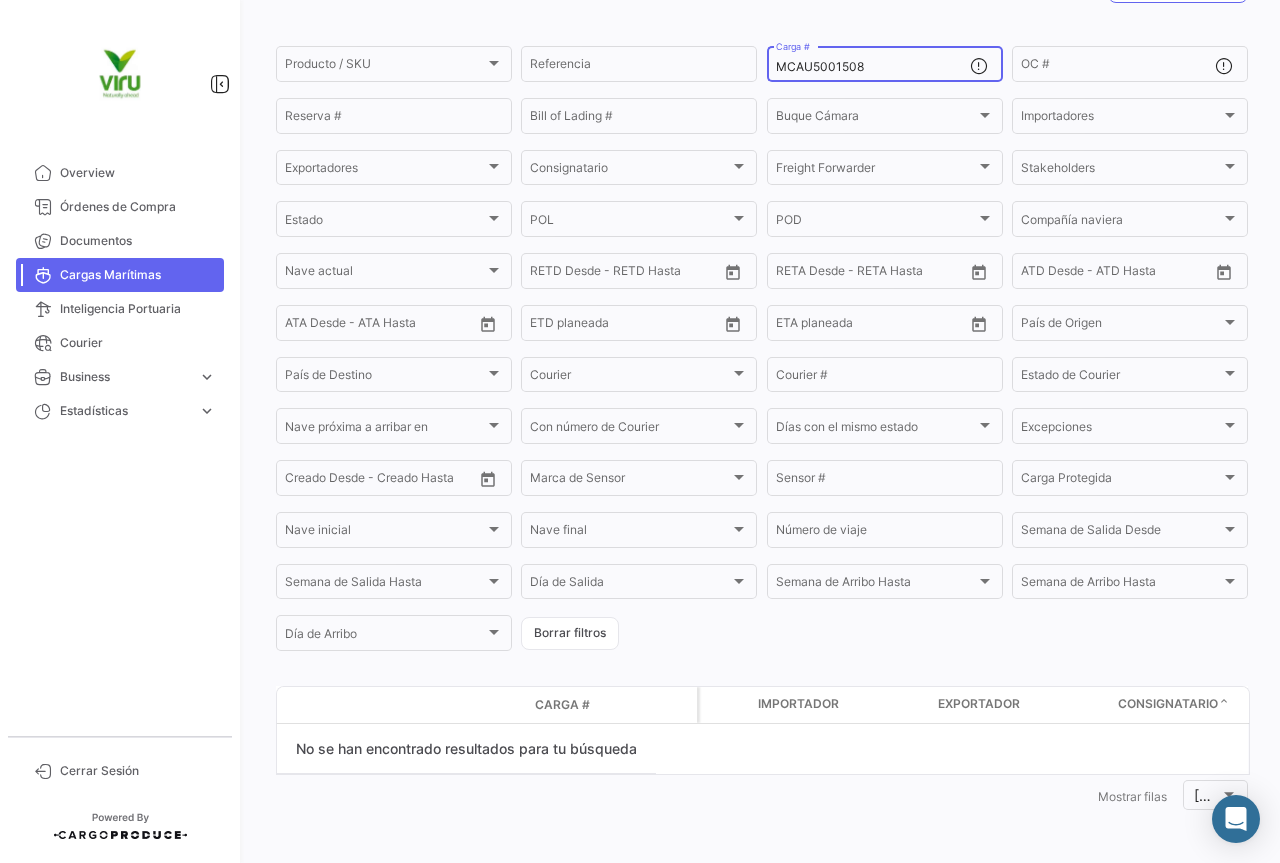 drag, startPoint x: 902, startPoint y: 69, endPoint x: 772, endPoint y: 63, distance: 130.13838 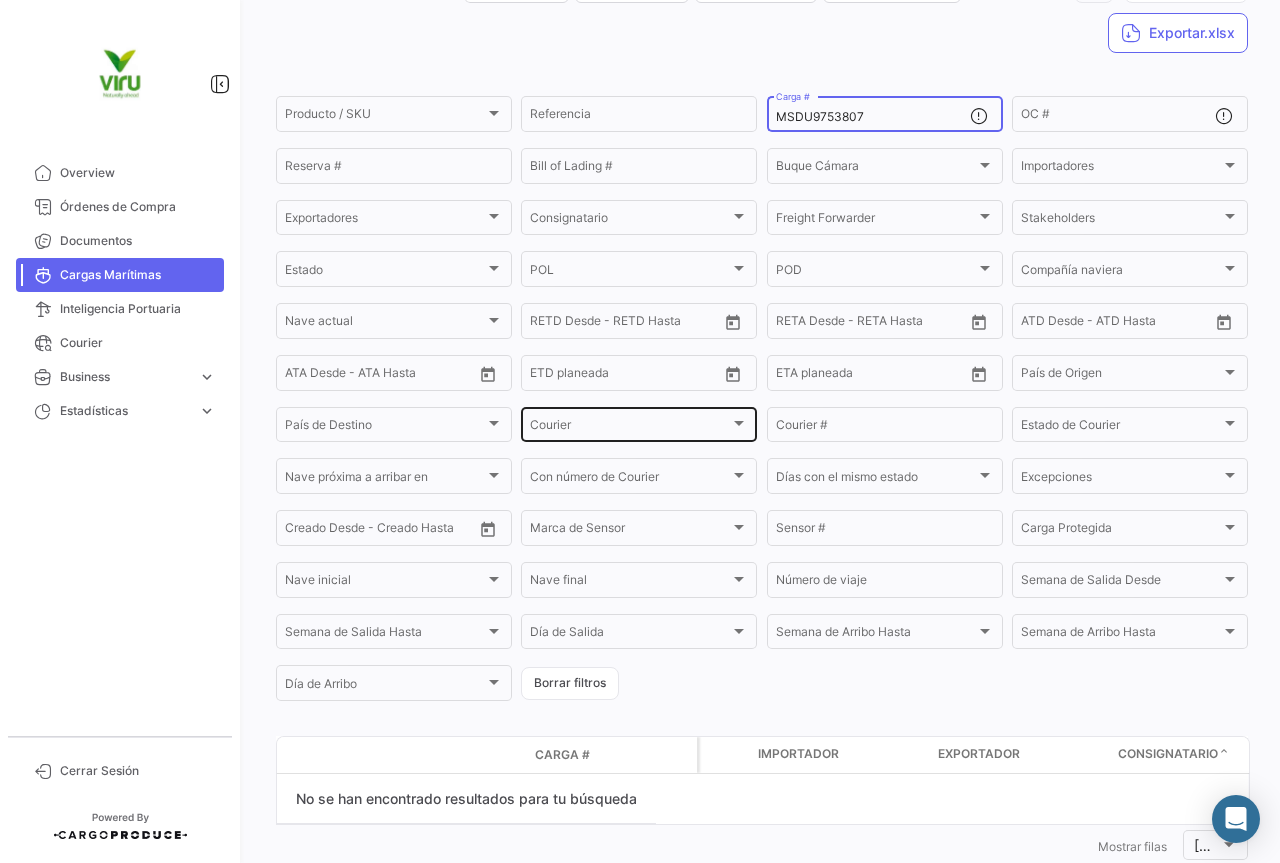 scroll, scrollTop: 185, scrollLeft: 0, axis: vertical 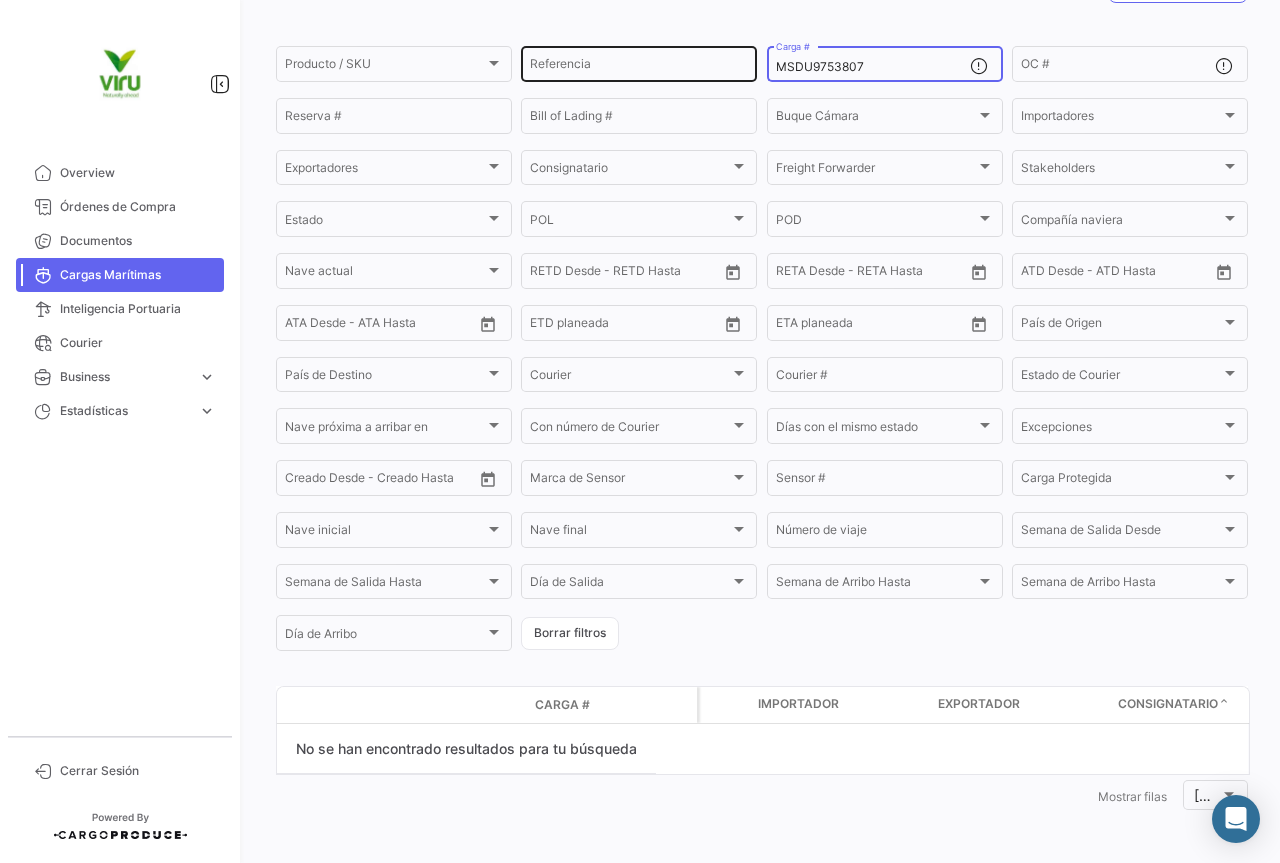 drag, startPoint x: 907, startPoint y: 64, endPoint x: 745, endPoint y: 51, distance: 162.52077 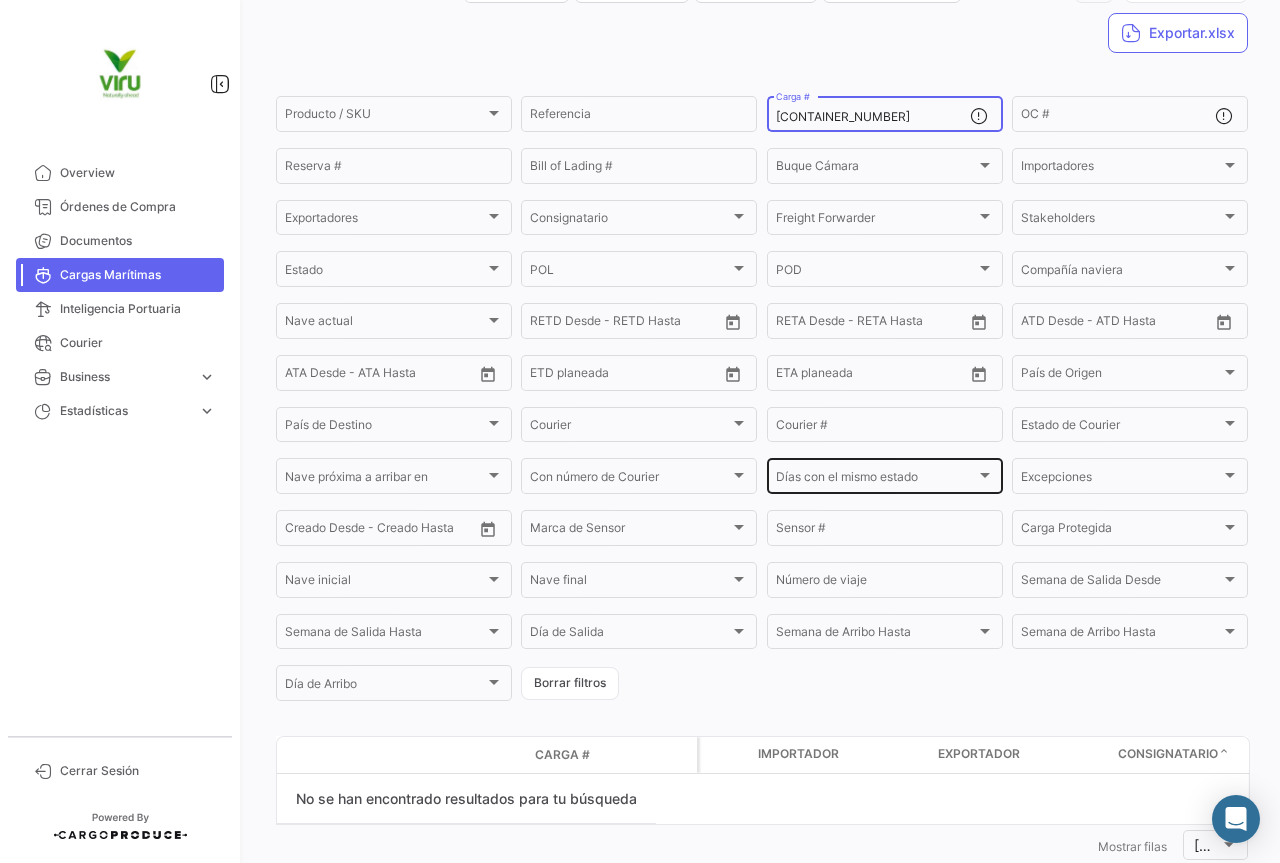 scroll, scrollTop: 185, scrollLeft: 0, axis: vertical 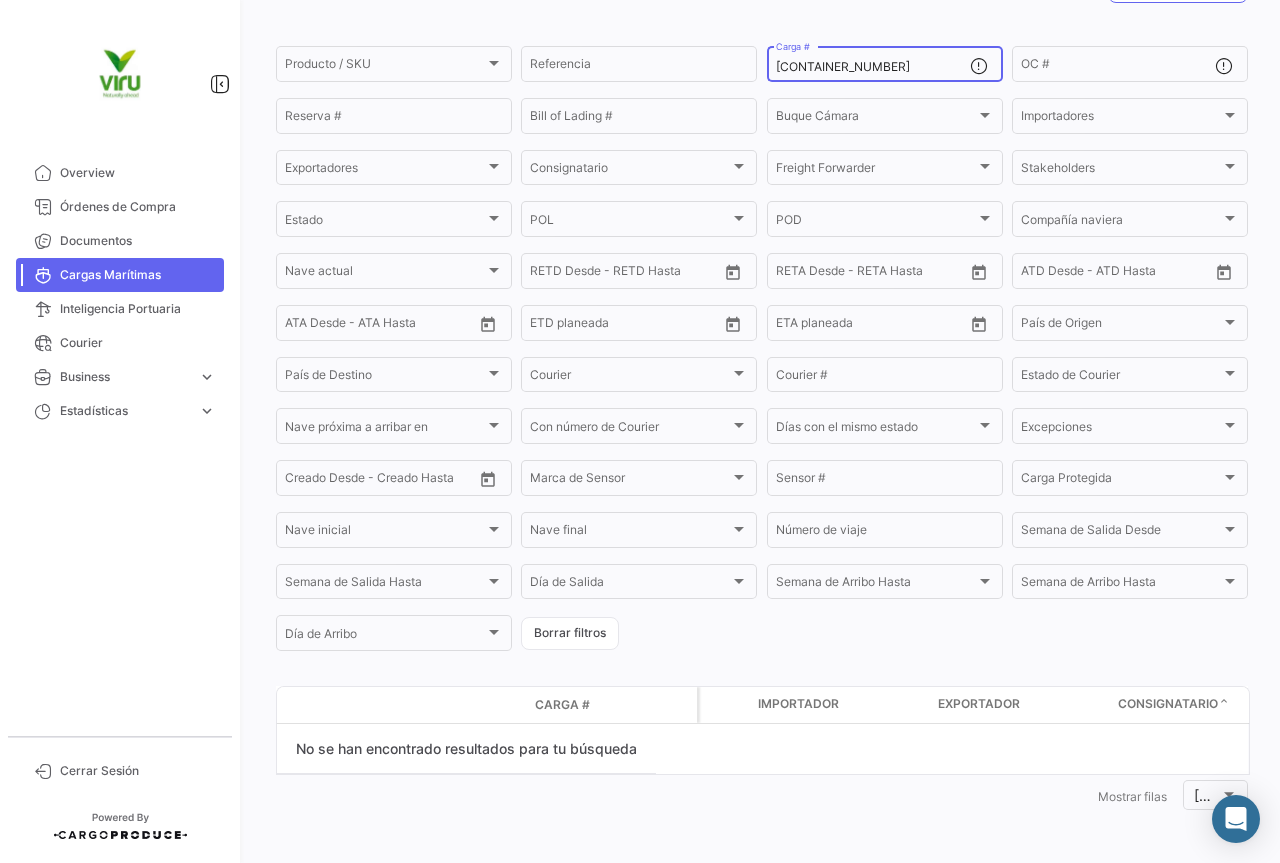 drag, startPoint x: 868, startPoint y: 64, endPoint x: 768, endPoint y: 75, distance: 100.60318 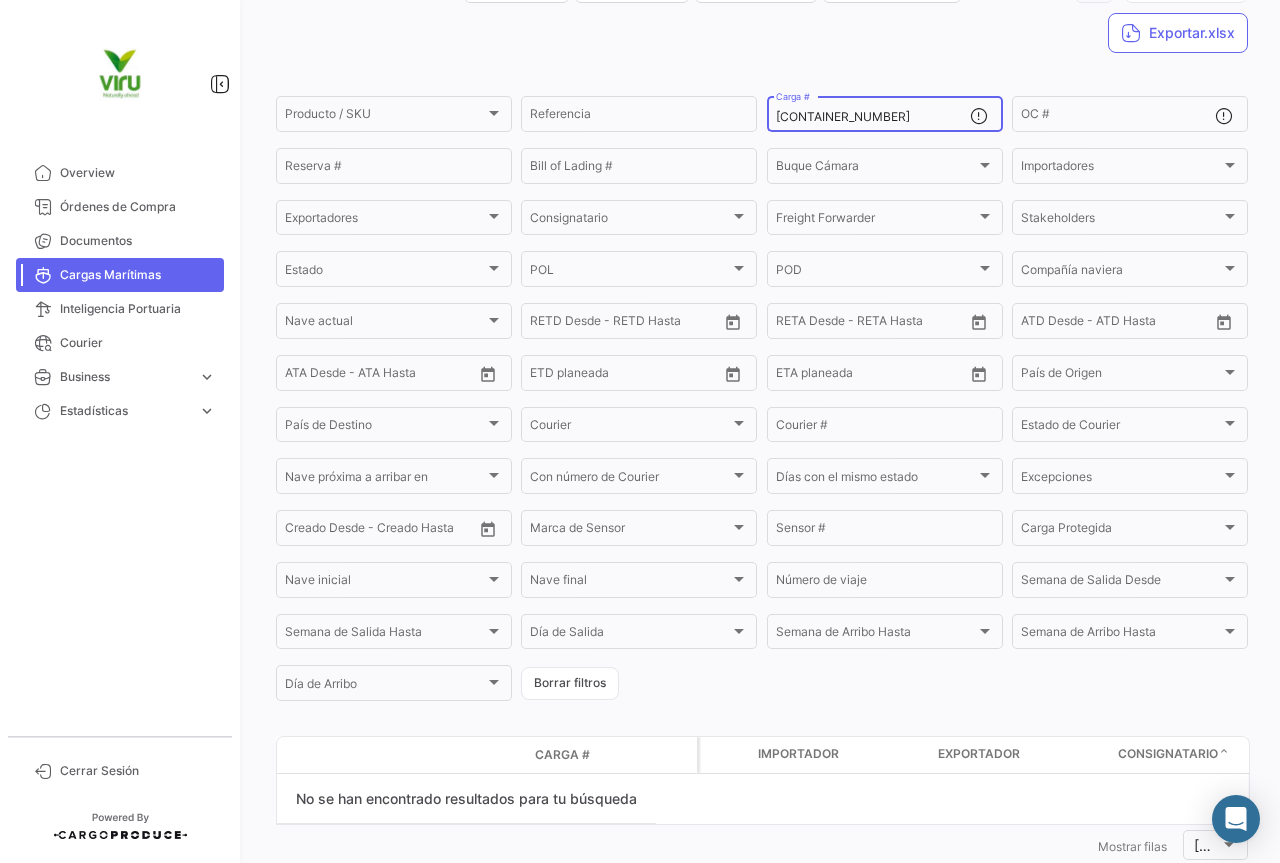 scroll, scrollTop: 185, scrollLeft: 0, axis: vertical 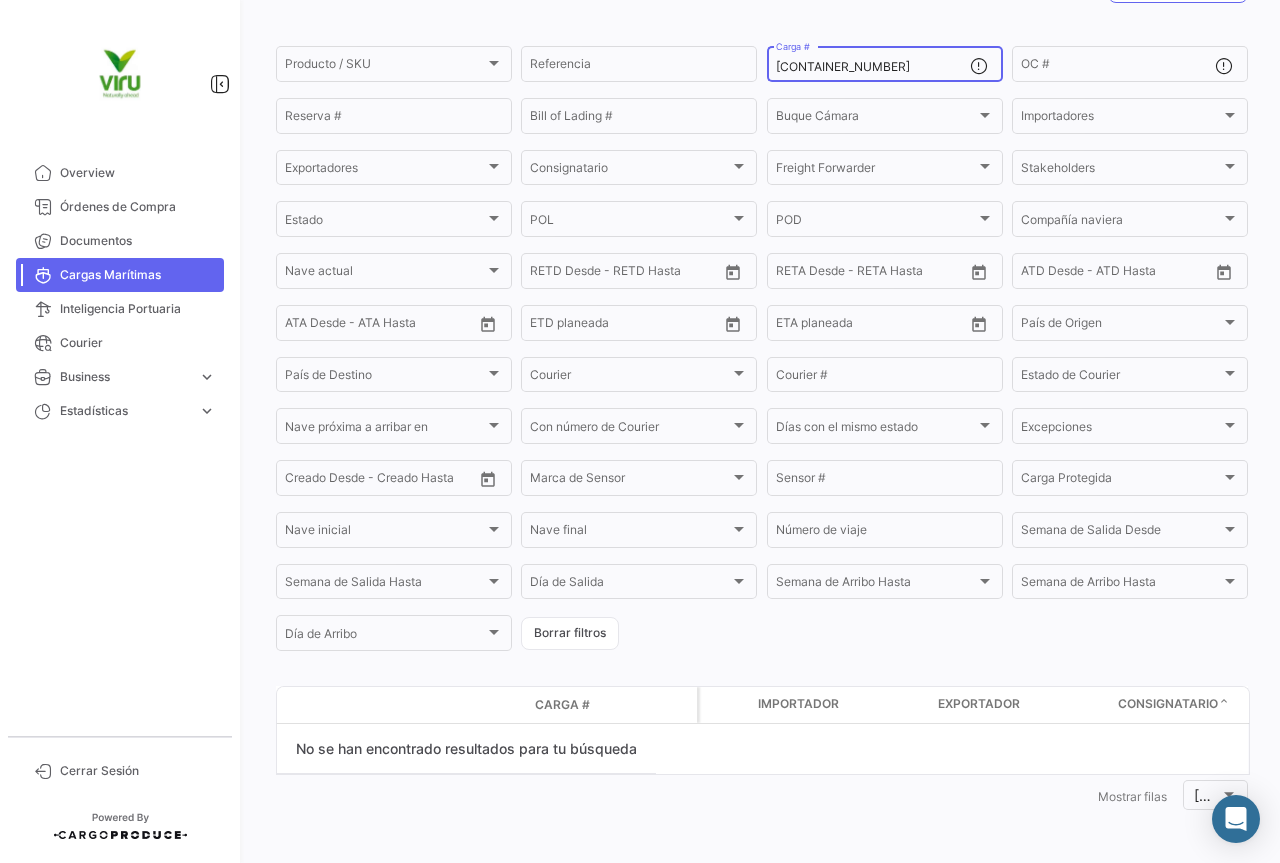 drag, startPoint x: 872, startPoint y: 68, endPoint x: 769, endPoint y: 60, distance: 103.31021 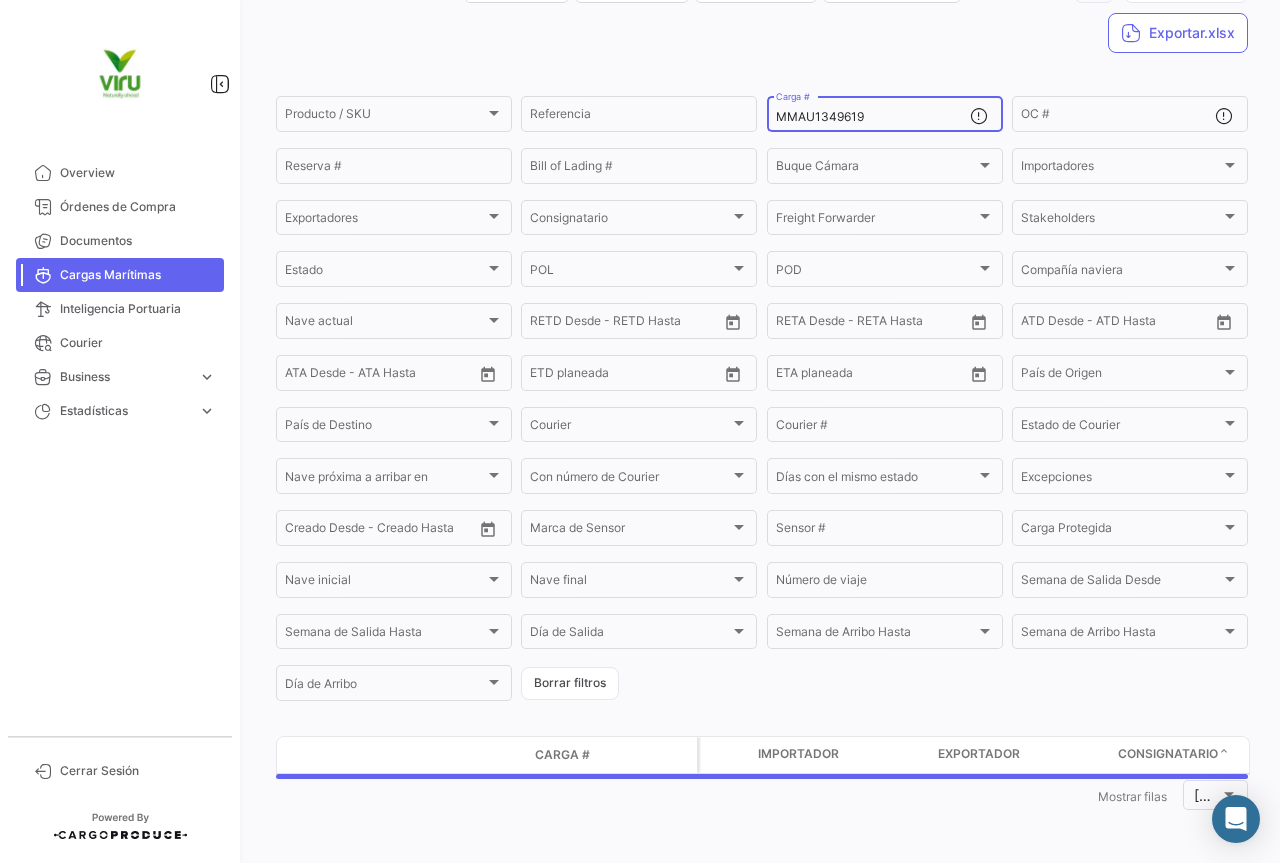 scroll, scrollTop: 185, scrollLeft: 0, axis: vertical 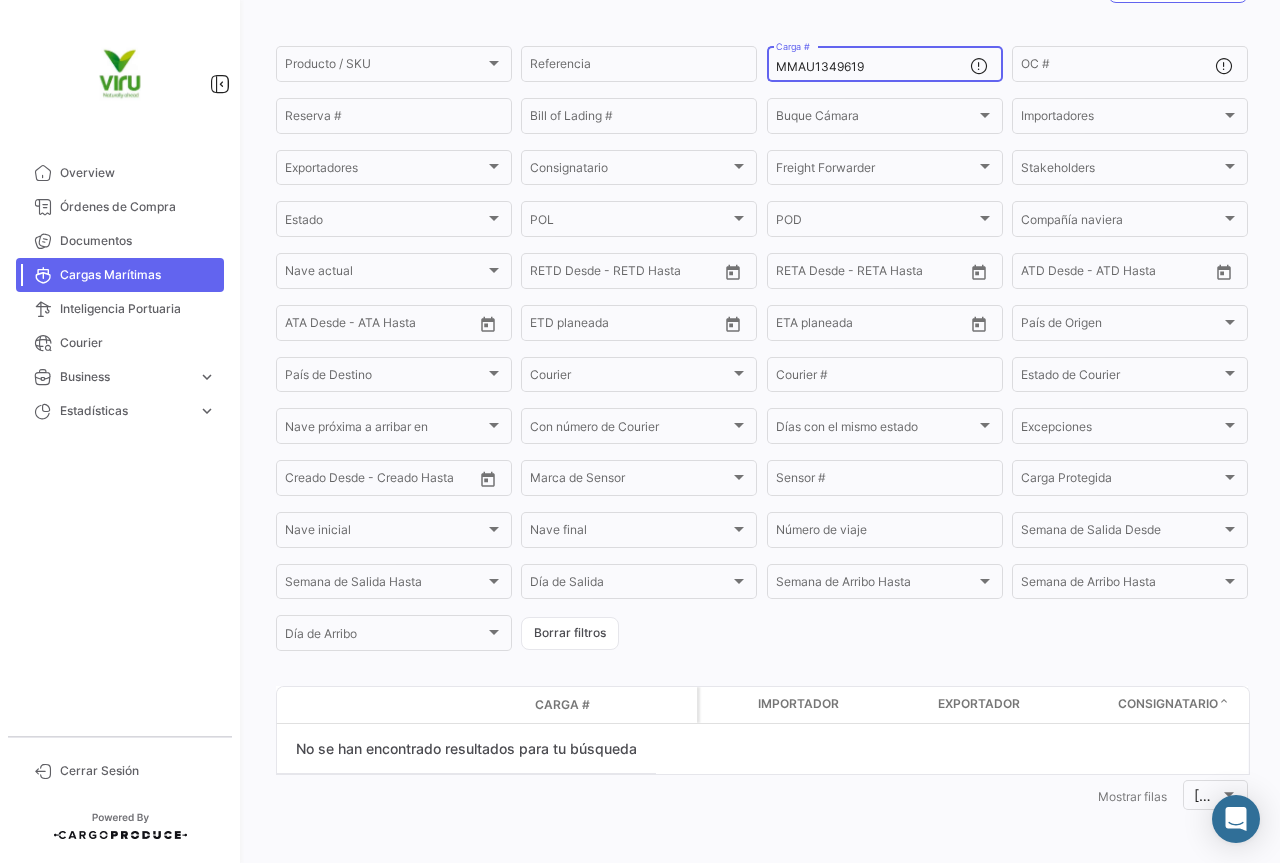 drag, startPoint x: 887, startPoint y: 70, endPoint x: 776, endPoint y: 59, distance: 111.54372 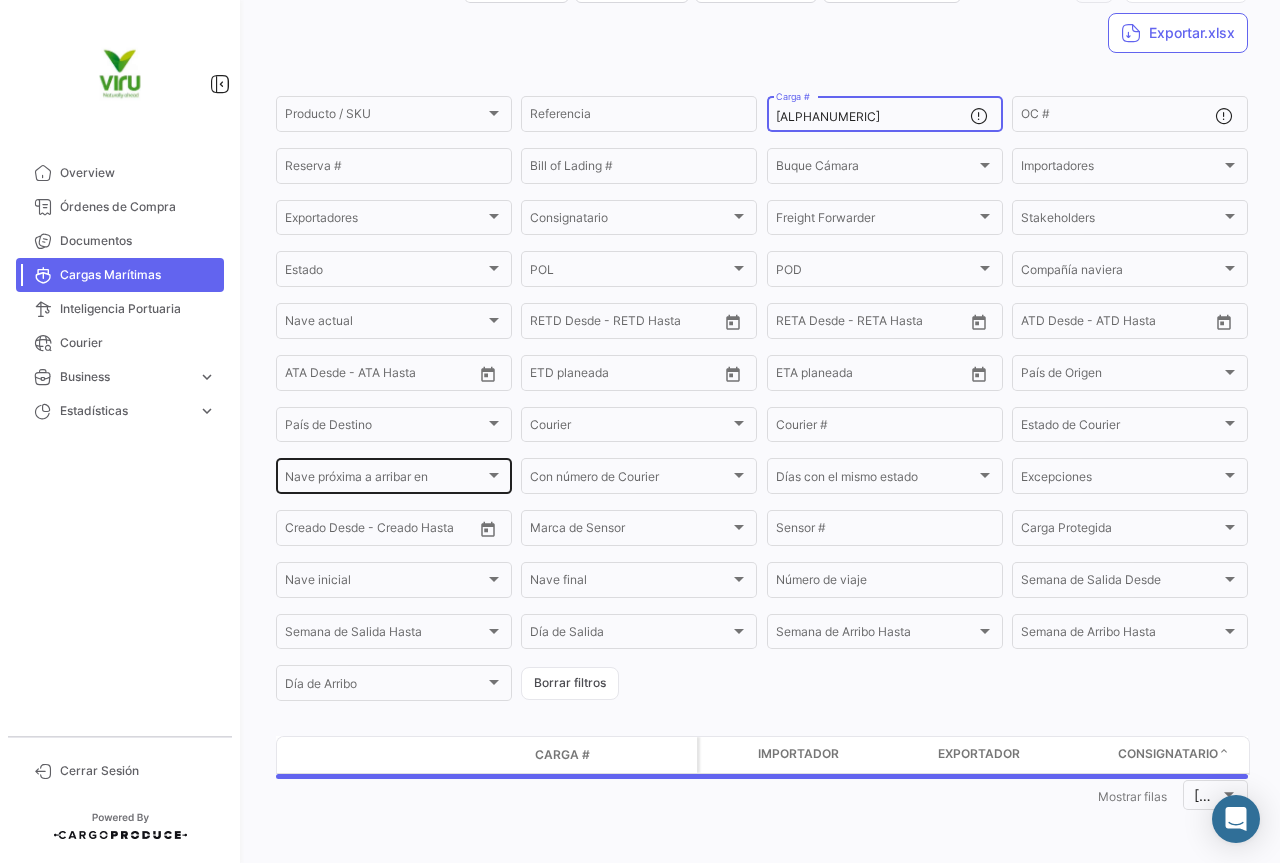 scroll, scrollTop: 185, scrollLeft: 0, axis: vertical 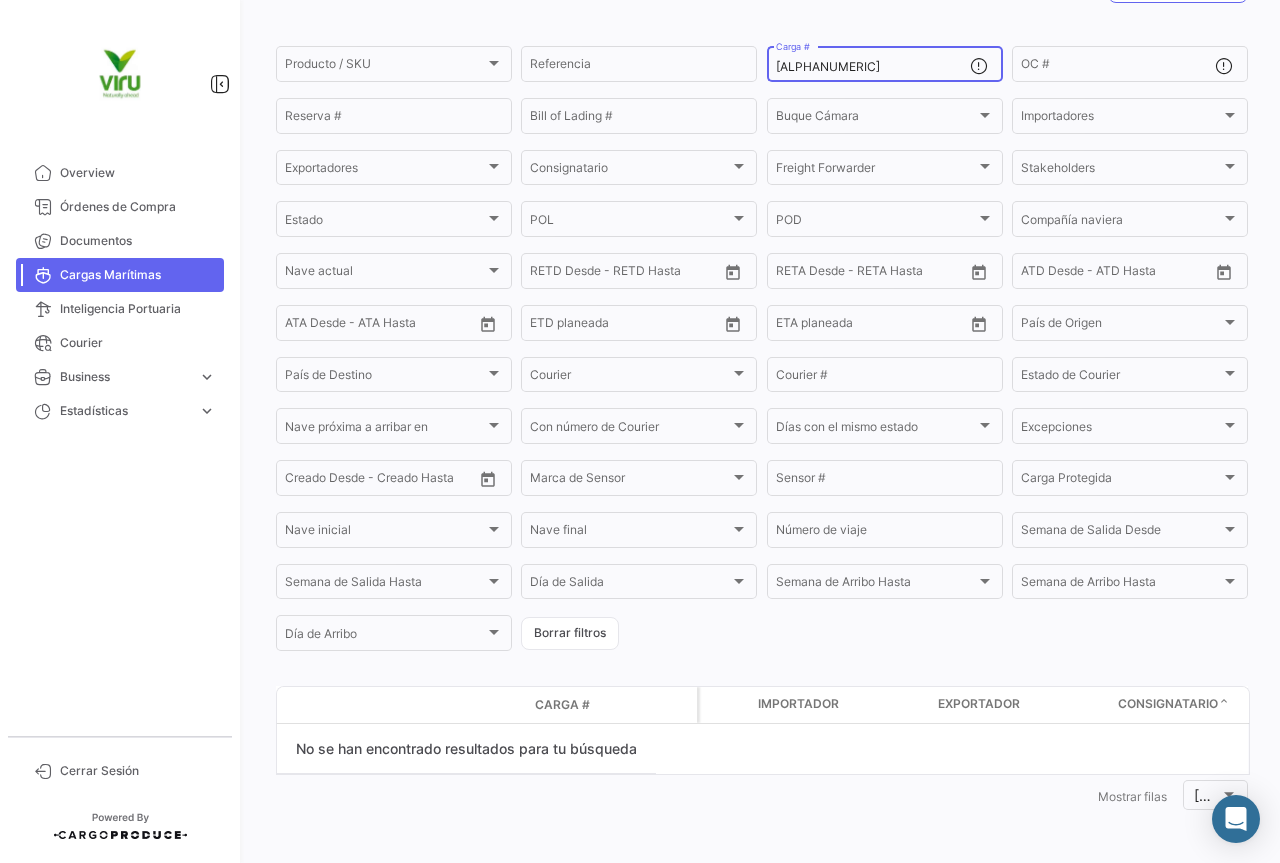 drag, startPoint x: 899, startPoint y: 68, endPoint x: 771, endPoint y: 66, distance: 128.01562 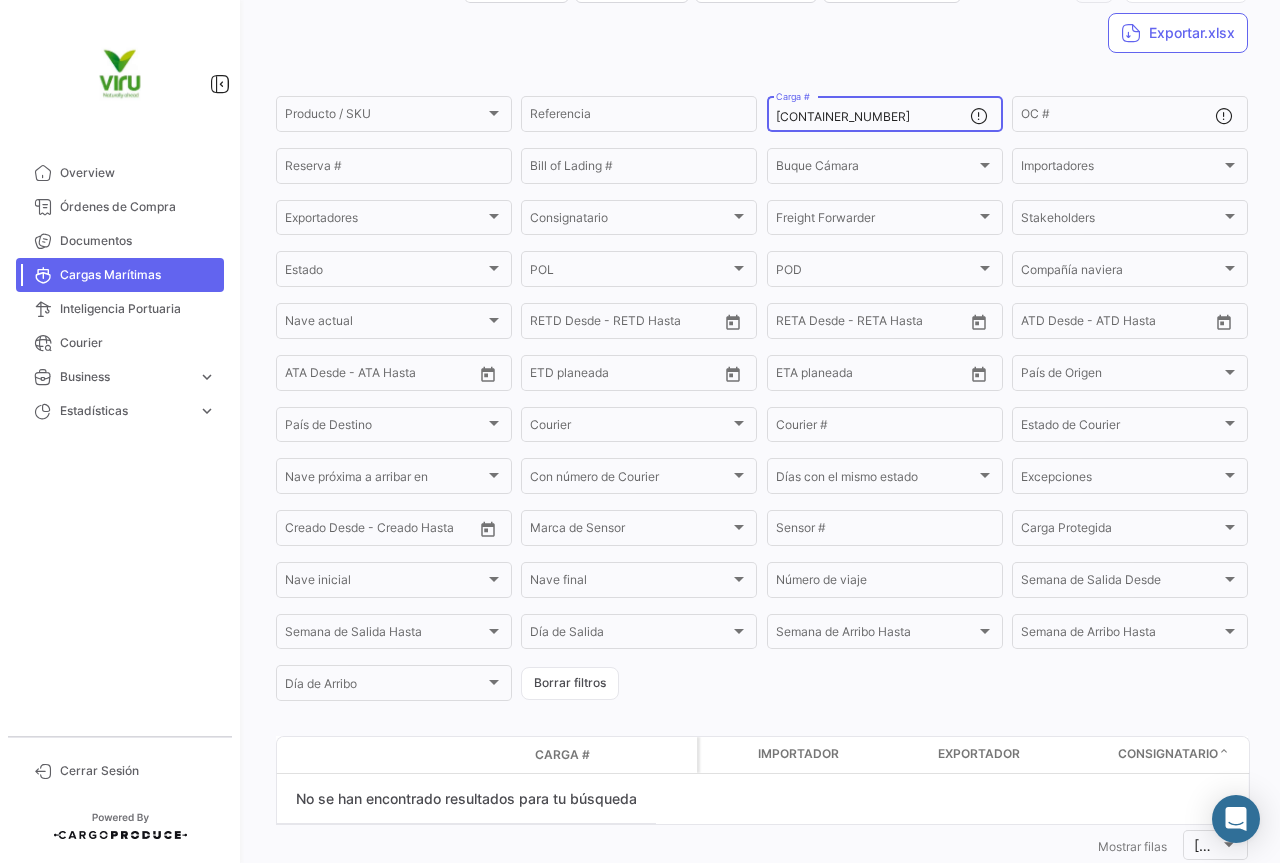 scroll, scrollTop: 185, scrollLeft: 0, axis: vertical 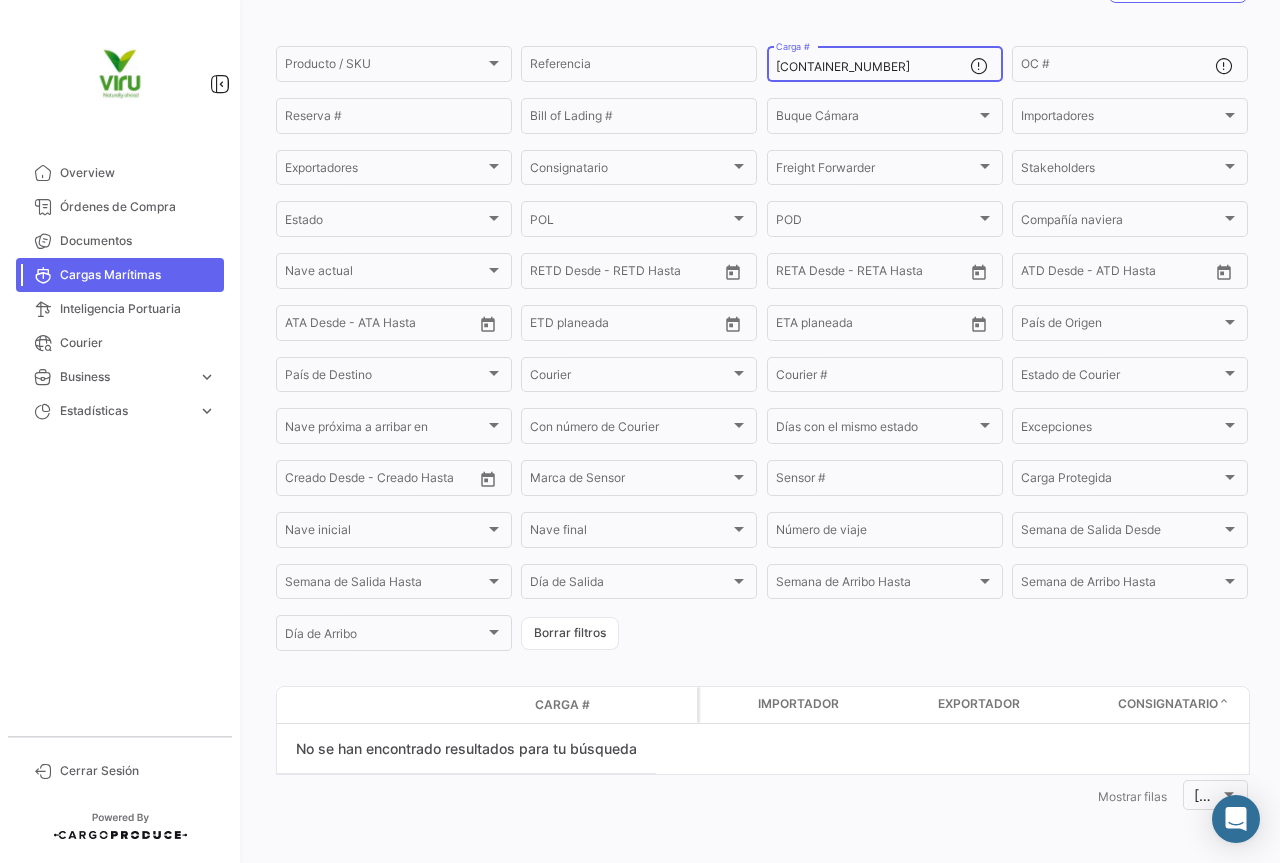 drag, startPoint x: 883, startPoint y: 67, endPoint x: 761, endPoint y: 64, distance: 122.03688 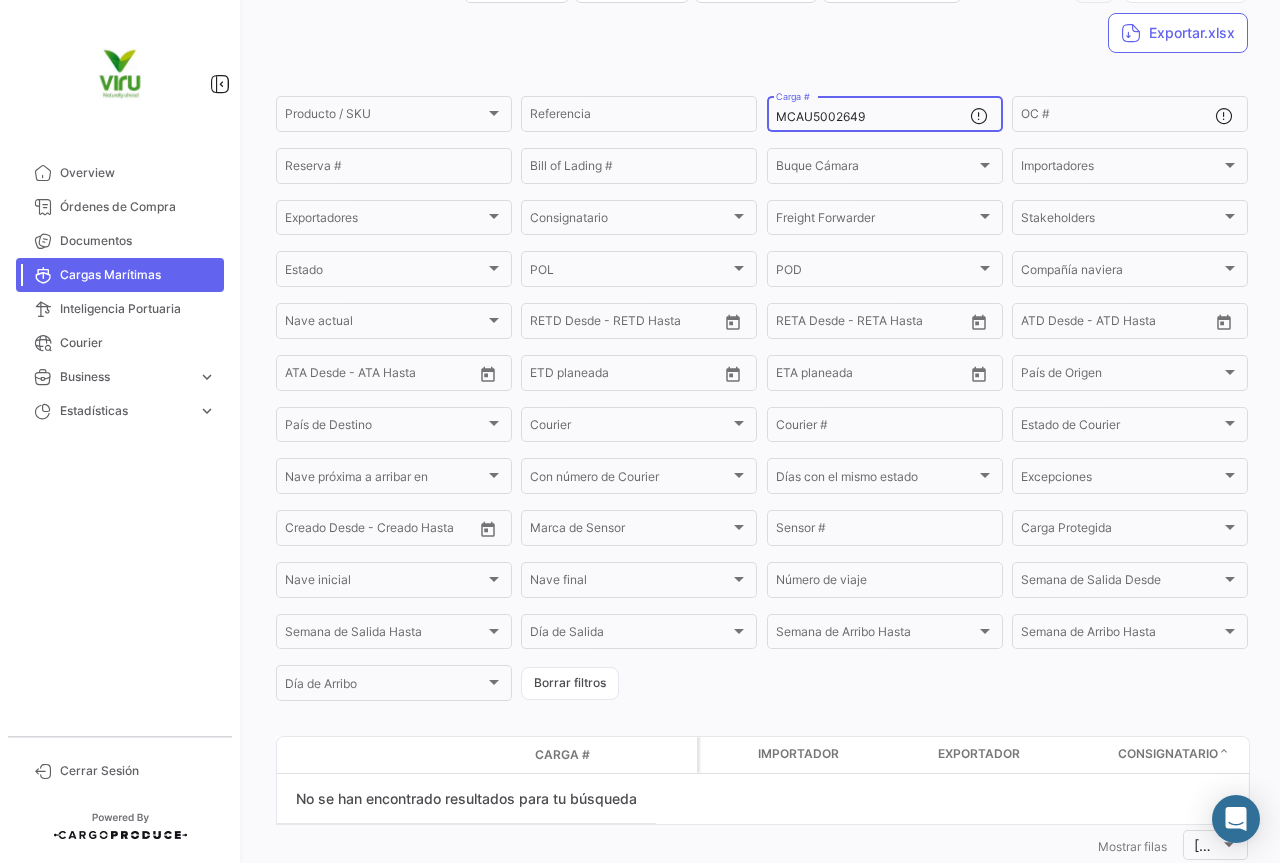 scroll, scrollTop: 185, scrollLeft: 0, axis: vertical 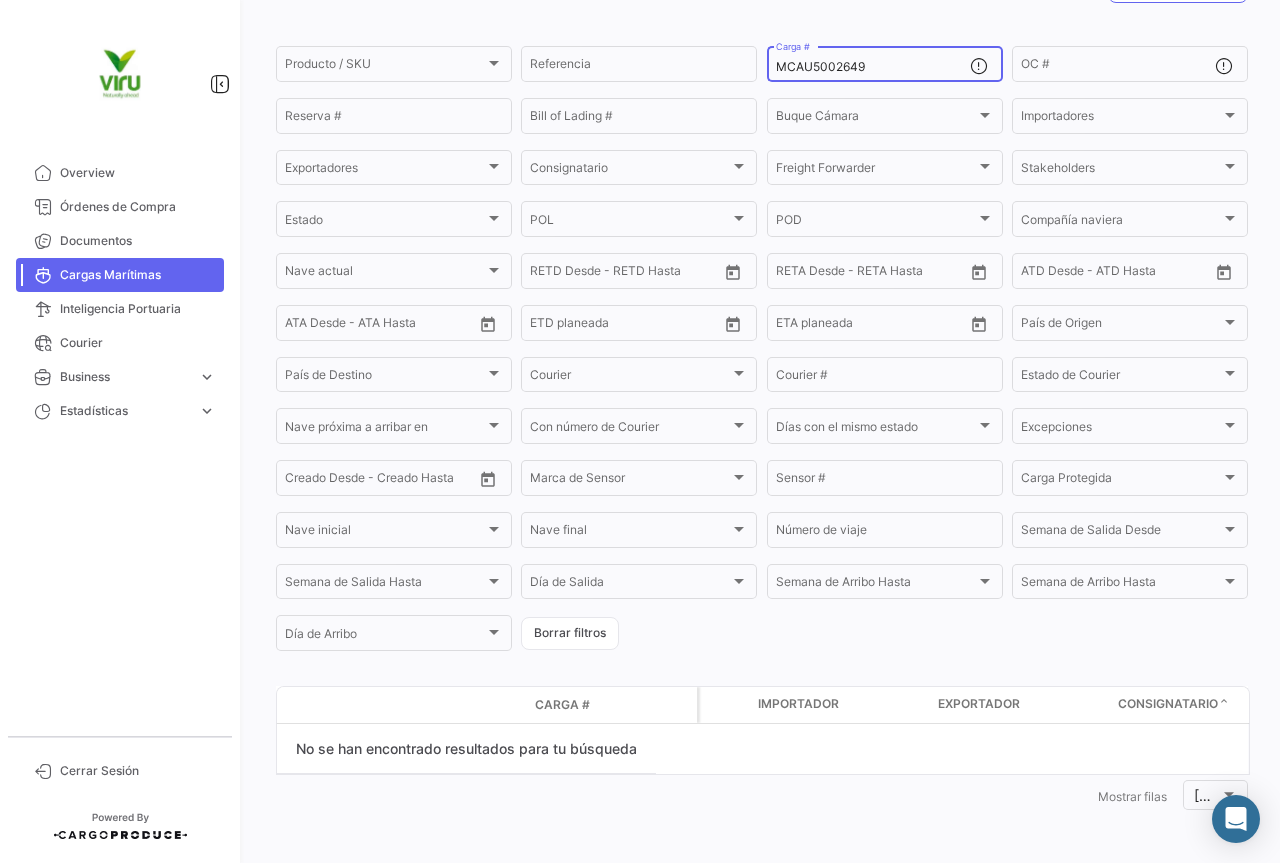drag, startPoint x: 895, startPoint y: 64, endPoint x: 755, endPoint y: 63, distance: 140.00357 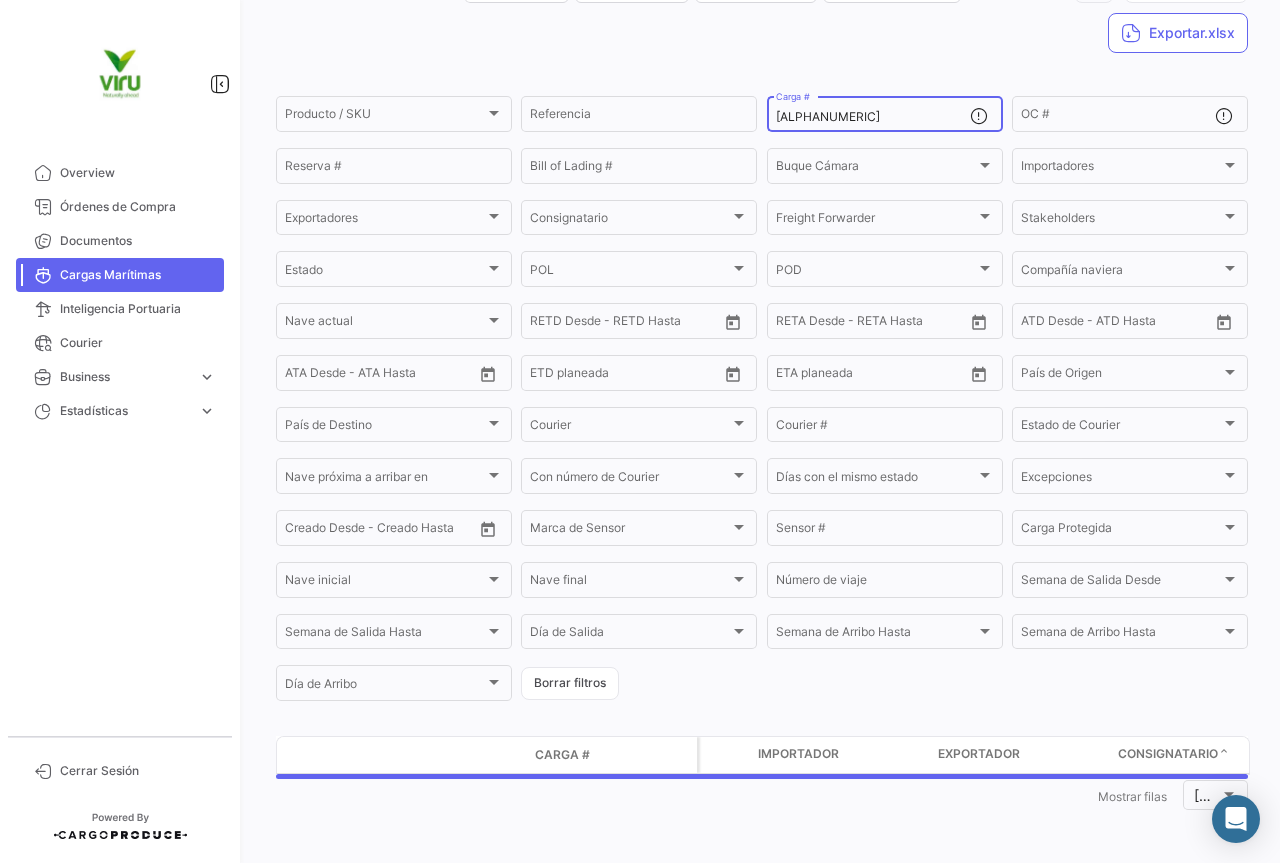 scroll, scrollTop: 185, scrollLeft: 0, axis: vertical 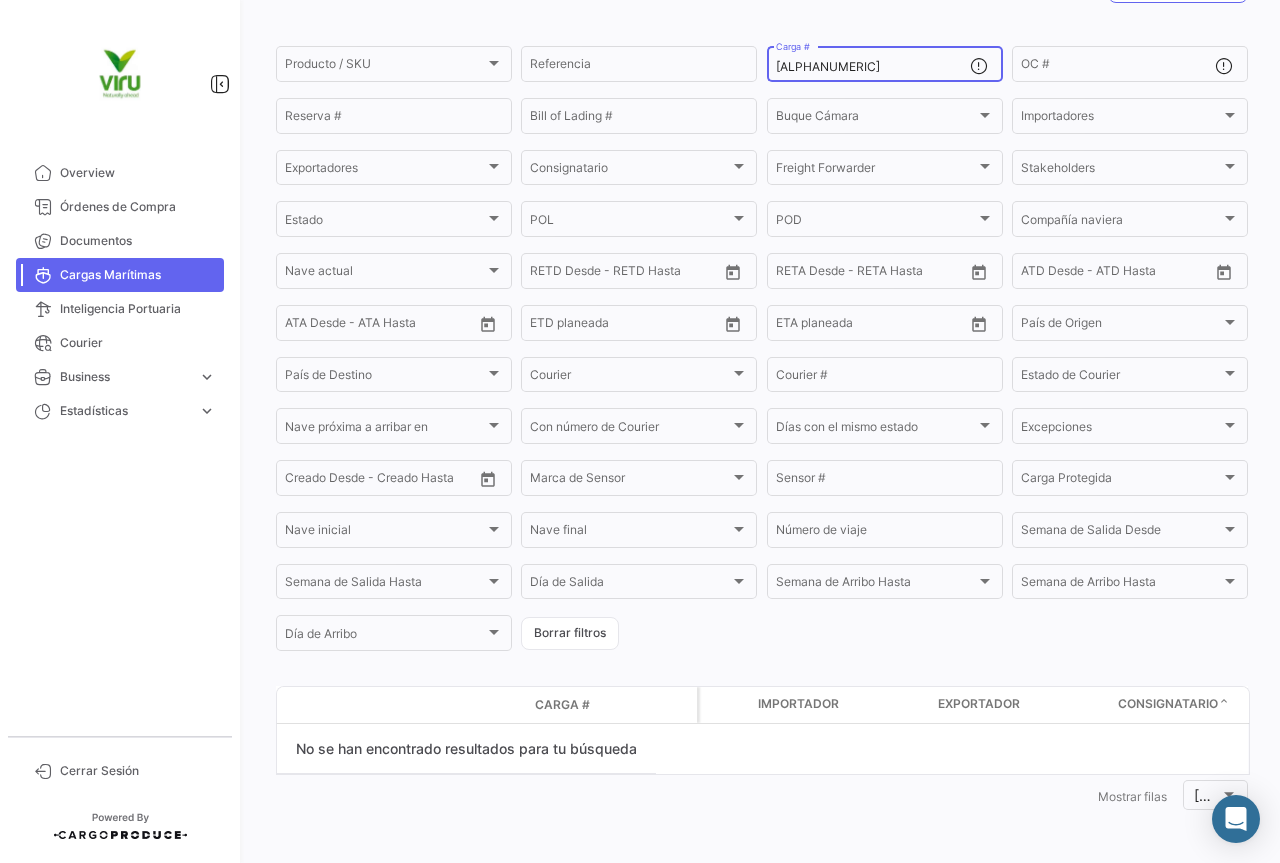 drag, startPoint x: 881, startPoint y: 68, endPoint x: 772, endPoint y: 69, distance: 109.004585 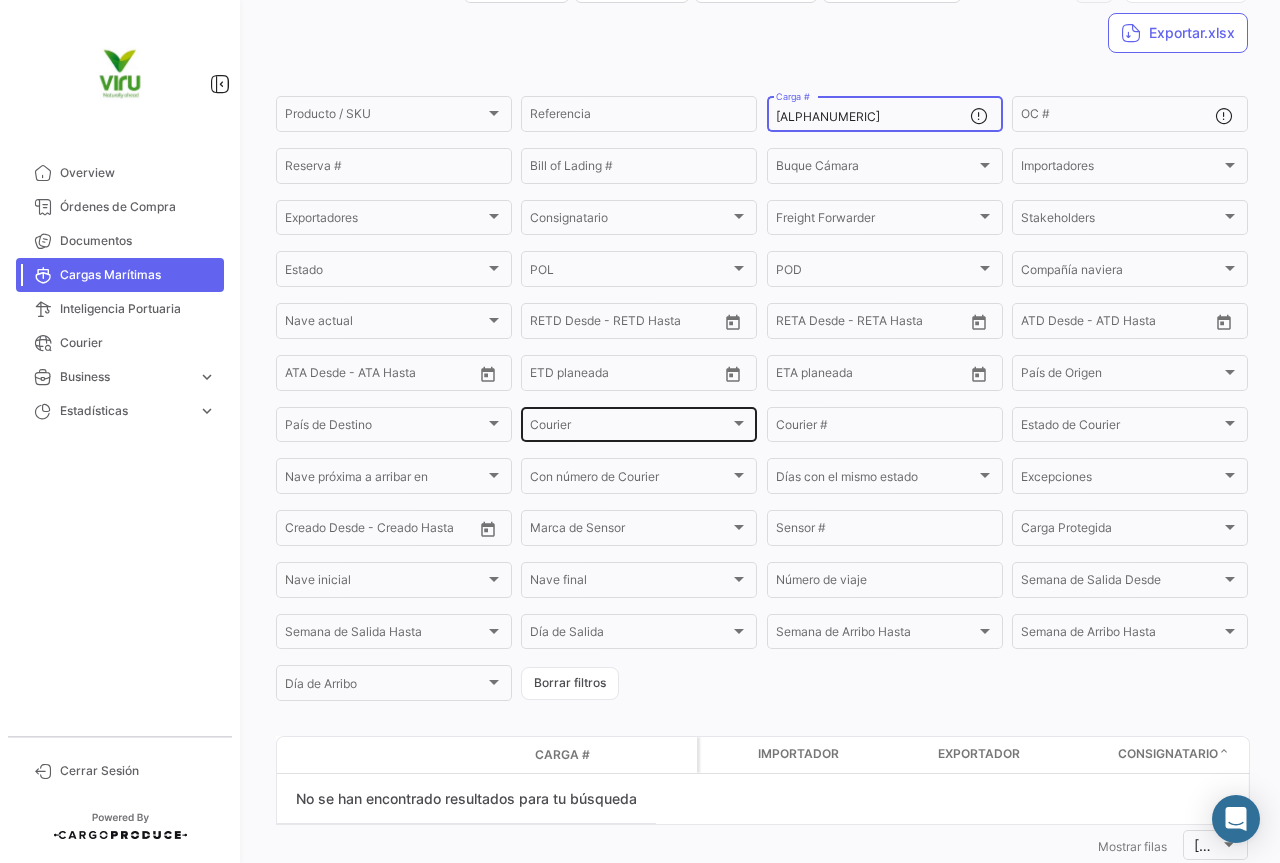 scroll, scrollTop: 185, scrollLeft: 0, axis: vertical 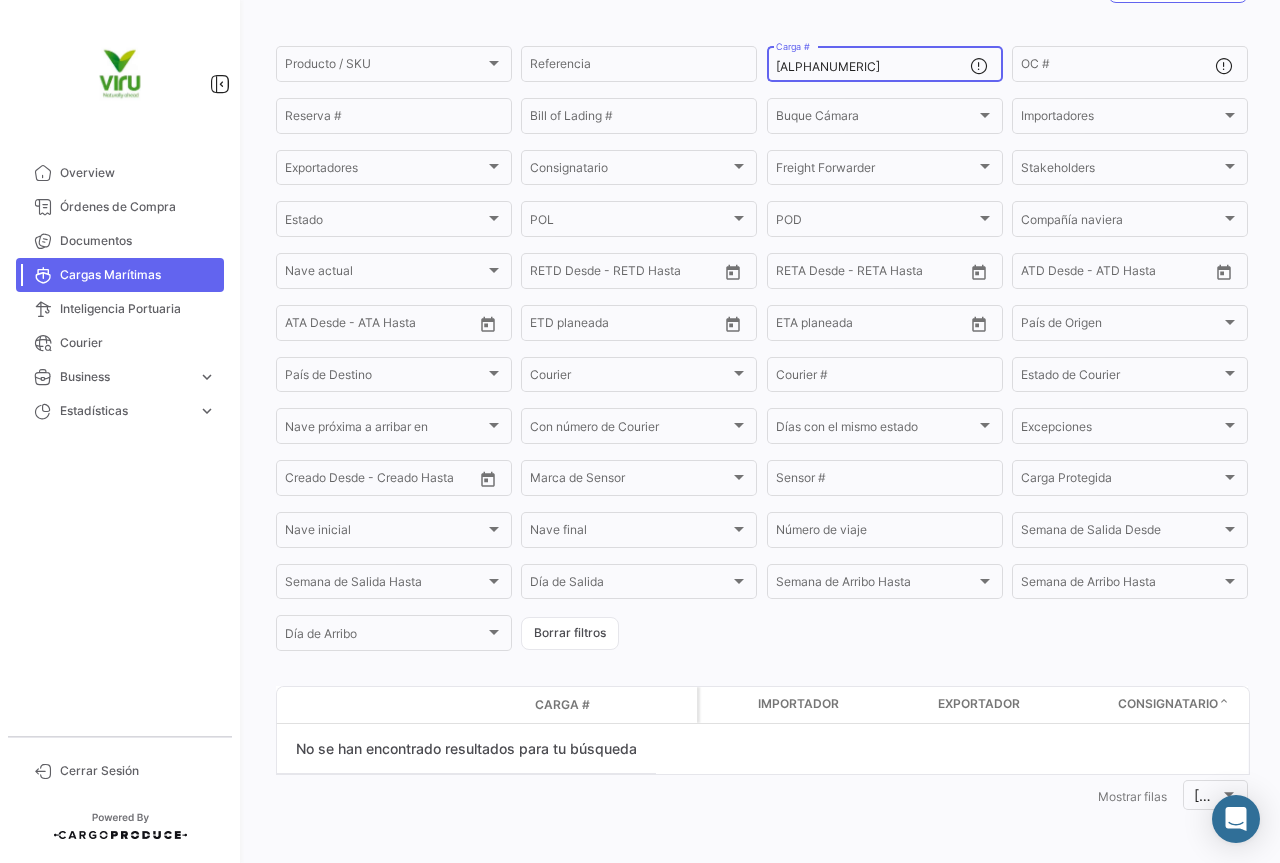 drag, startPoint x: 880, startPoint y: 66, endPoint x: 765, endPoint y: 67, distance: 115.00435 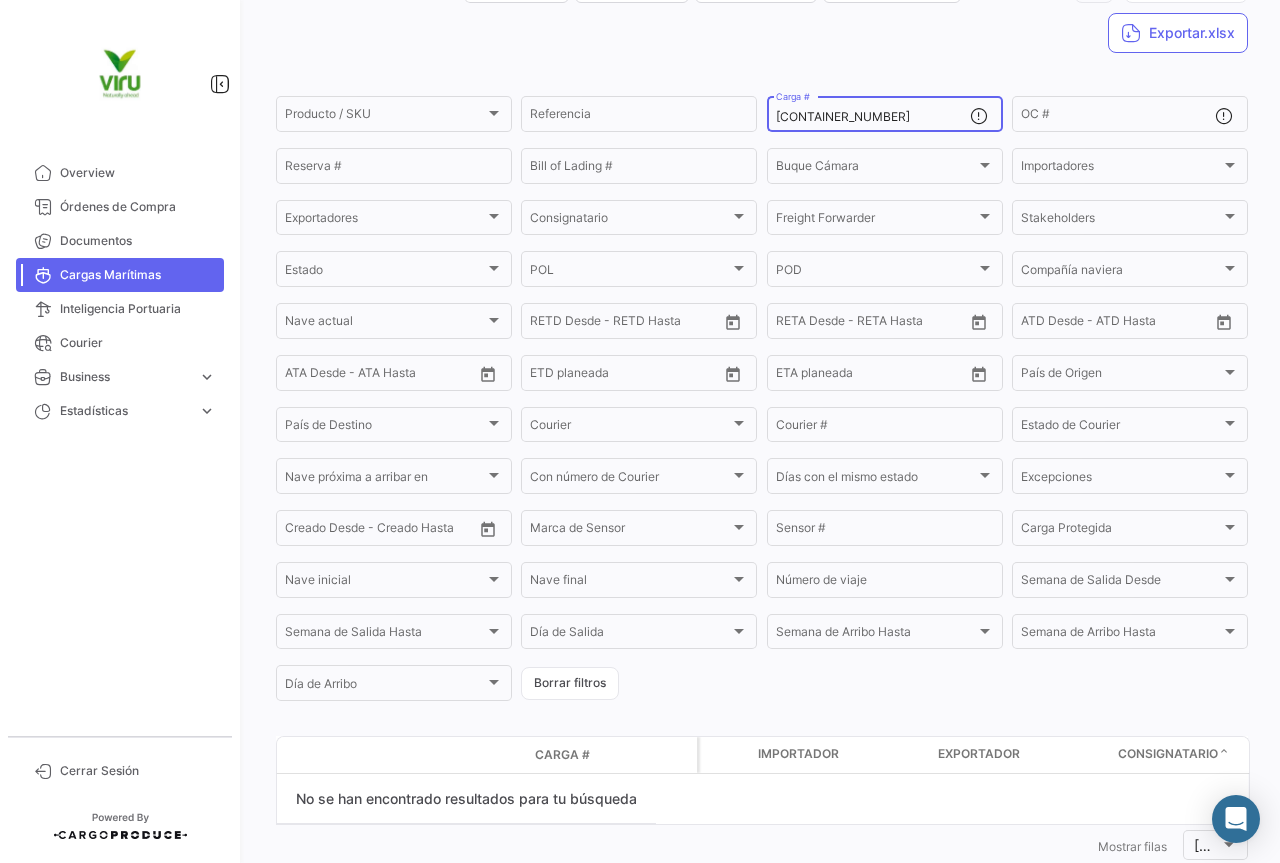 scroll, scrollTop: 185, scrollLeft: 0, axis: vertical 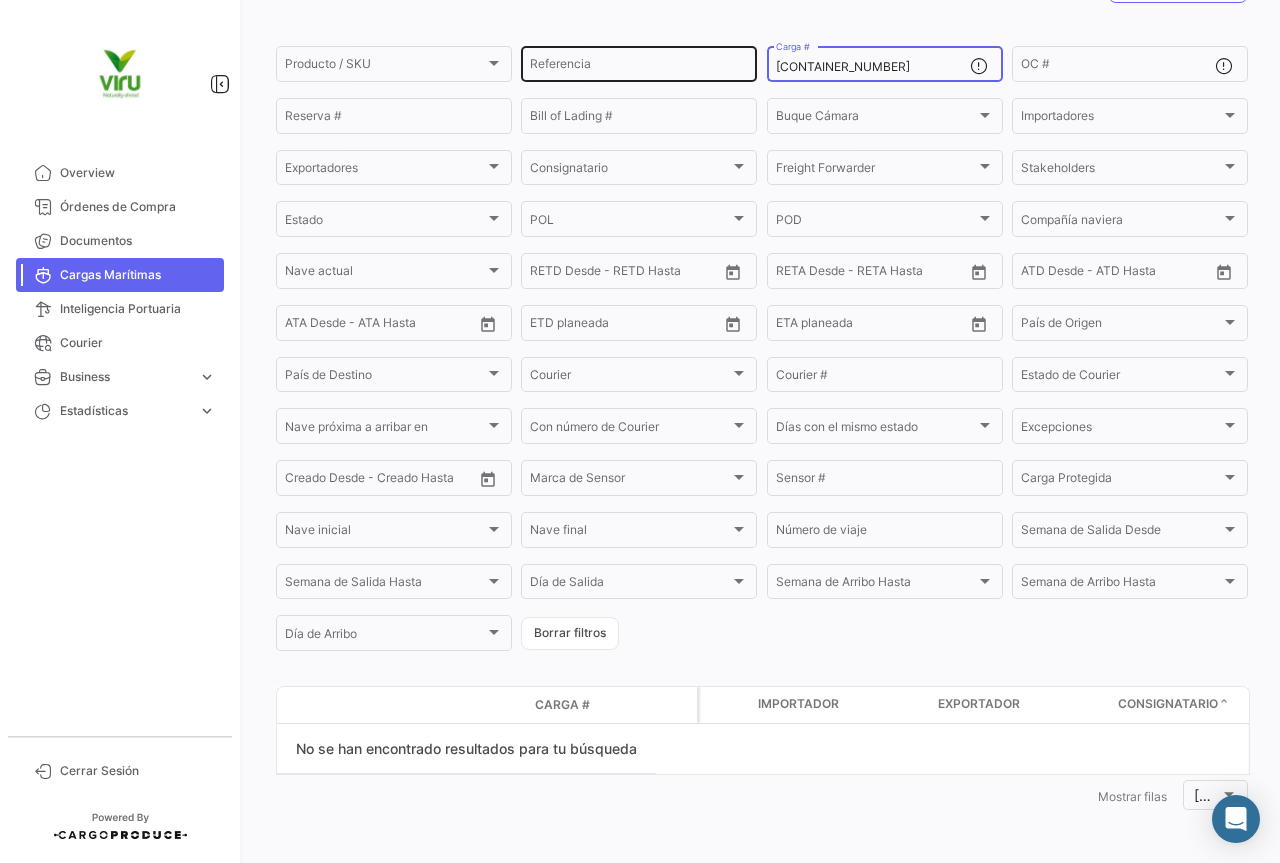 drag, startPoint x: 887, startPoint y: 71, endPoint x: 739, endPoint y: 76, distance: 148.08444 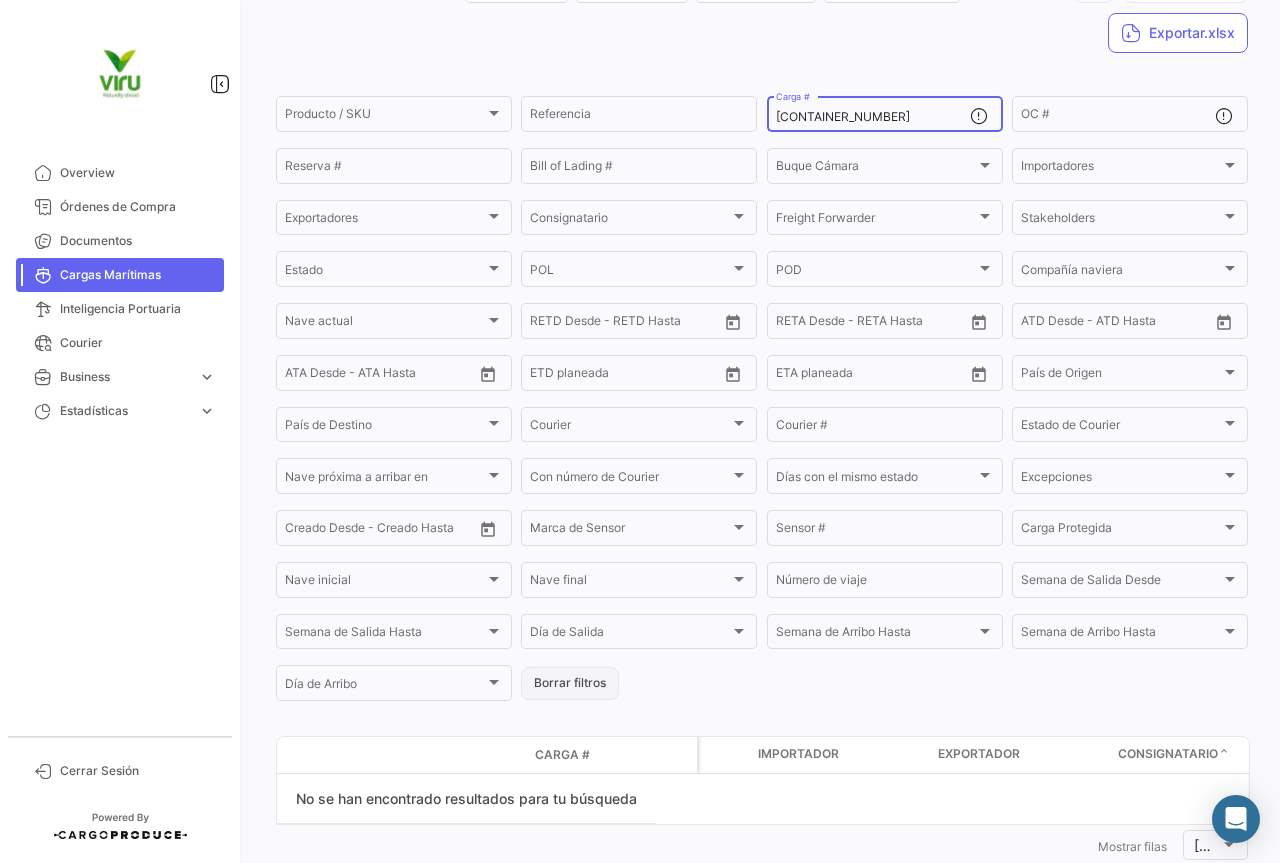 scroll, scrollTop: 185, scrollLeft: 0, axis: vertical 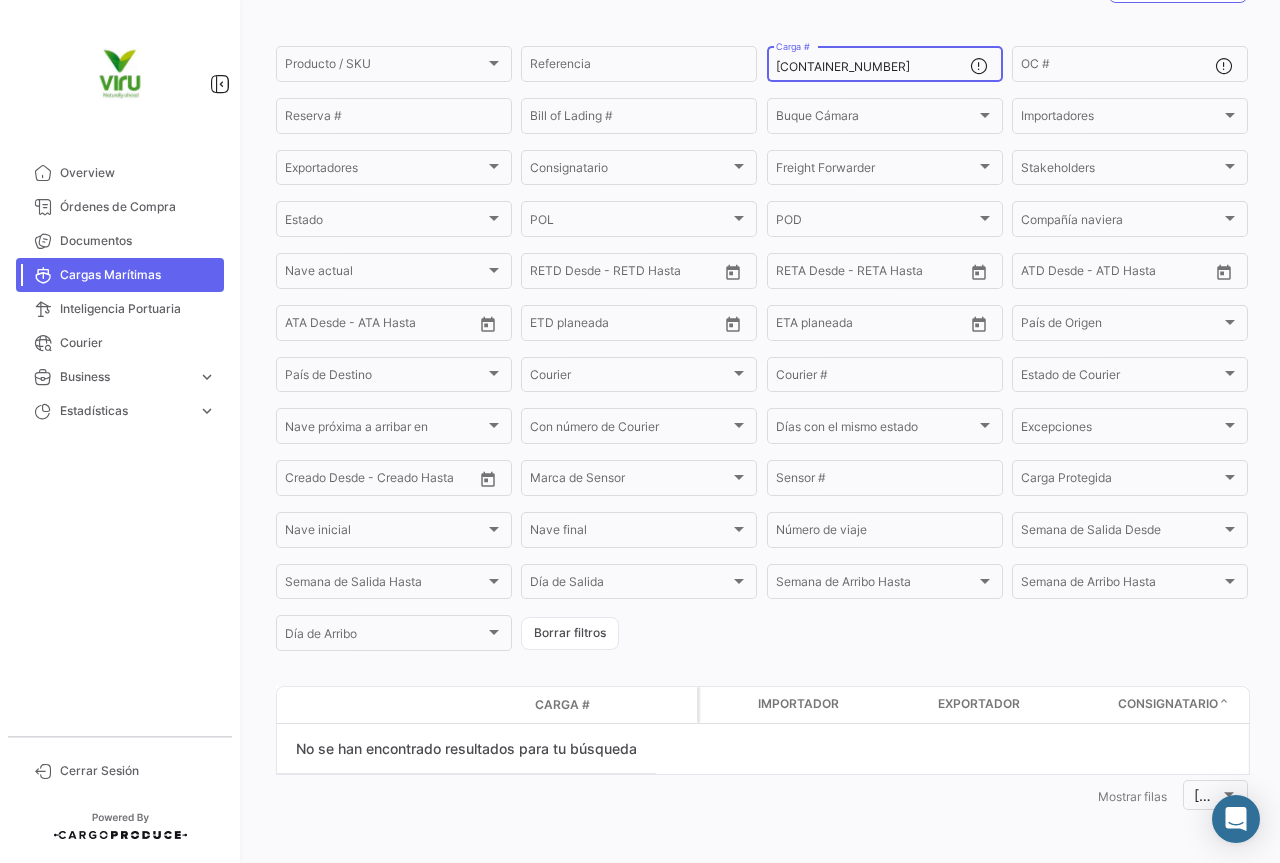 drag, startPoint x: 879, startPoint y: 68, endPoint x: 771, endPoint y: 66, distance: 108.01852 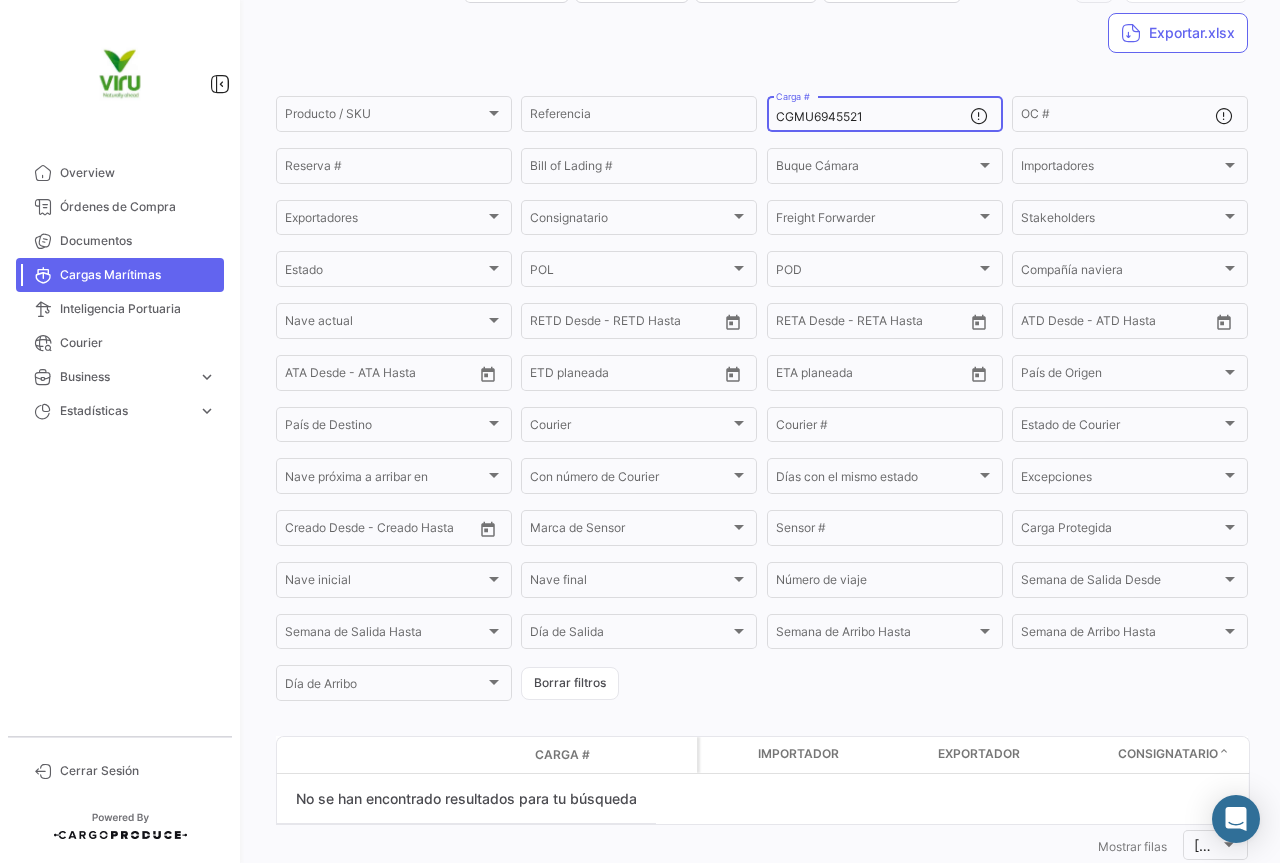 scroll, scrollTop: 185, scrollLeft: 0, axis: vertical 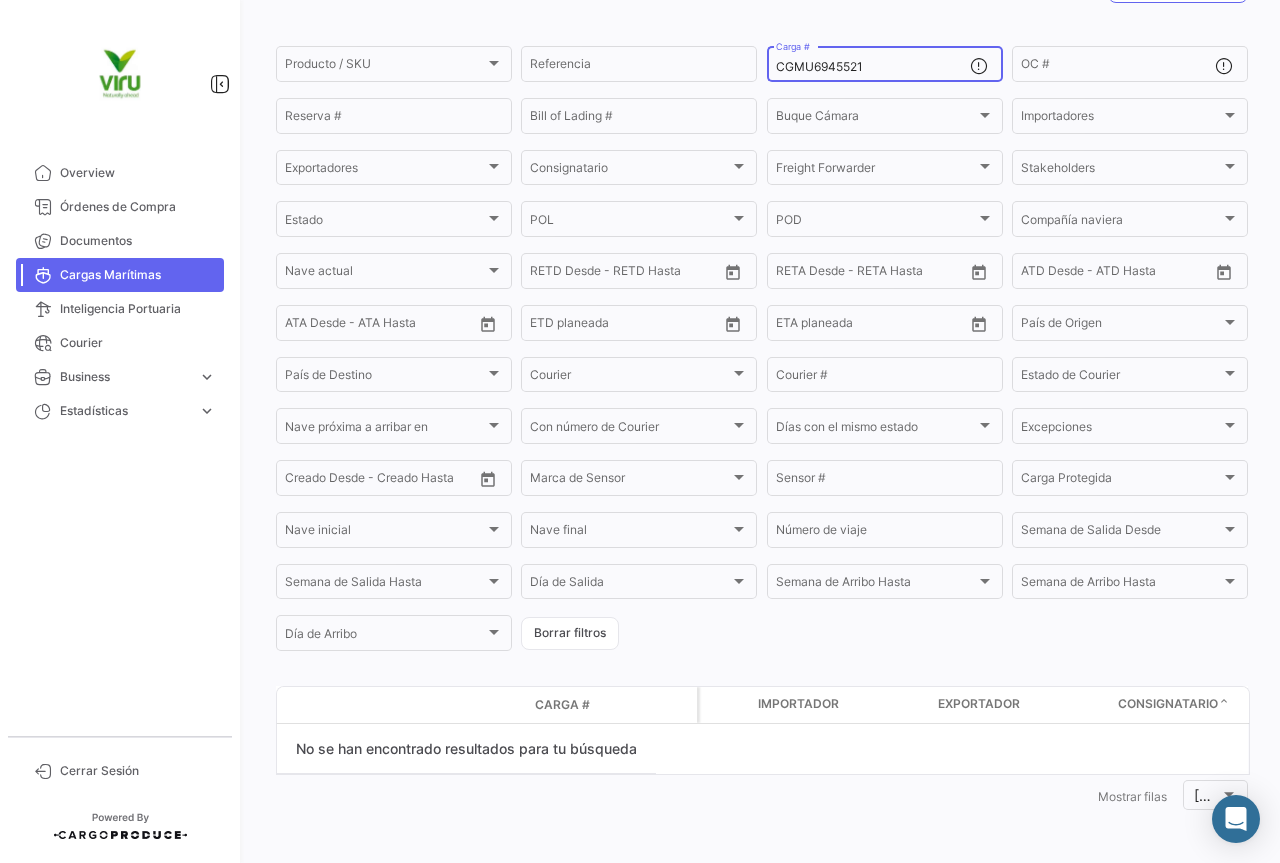 drag, startPoint x: 871, startPoint y: 63, endPoint x: 768, endPoint y: 65, distance: 103.01942 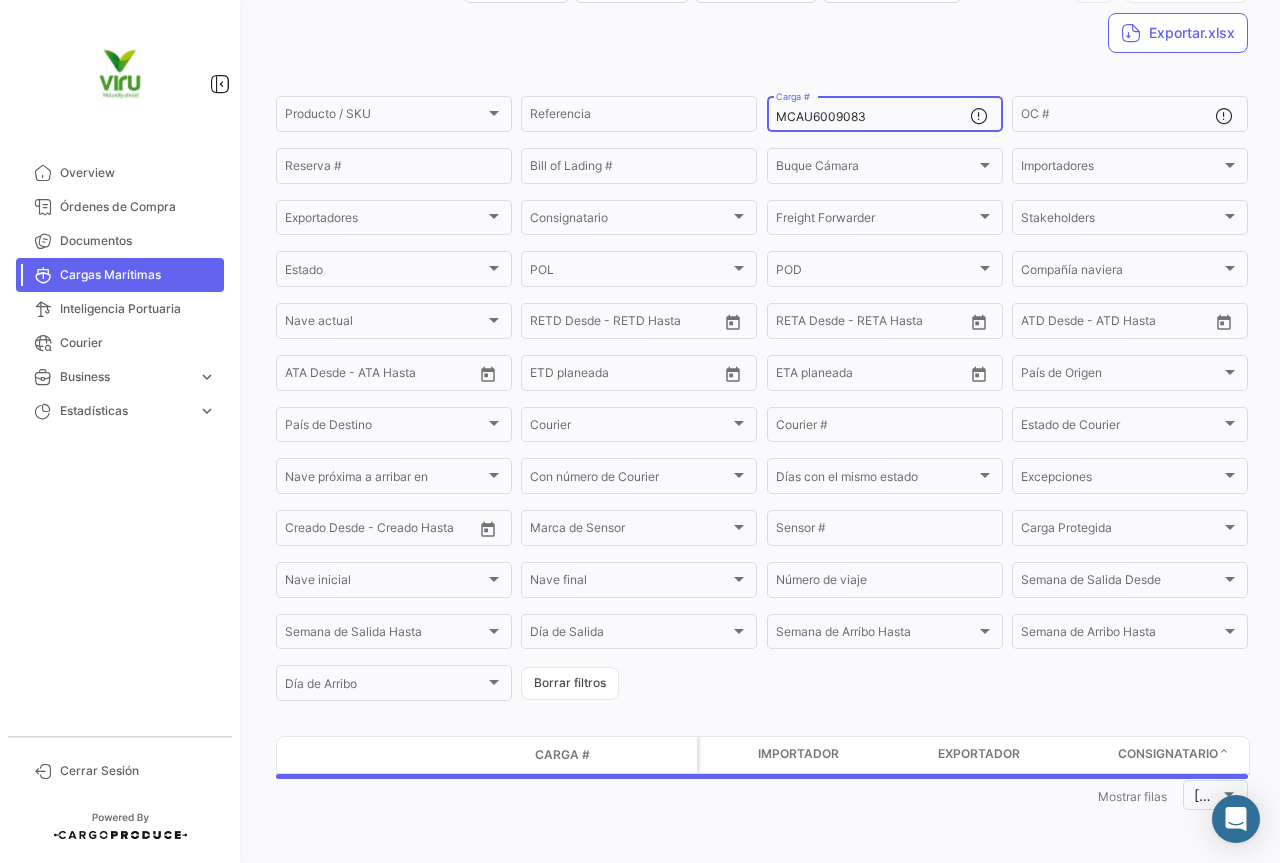 scroll, scrollTop: 185, scrollLeft: 0, axis: vertical 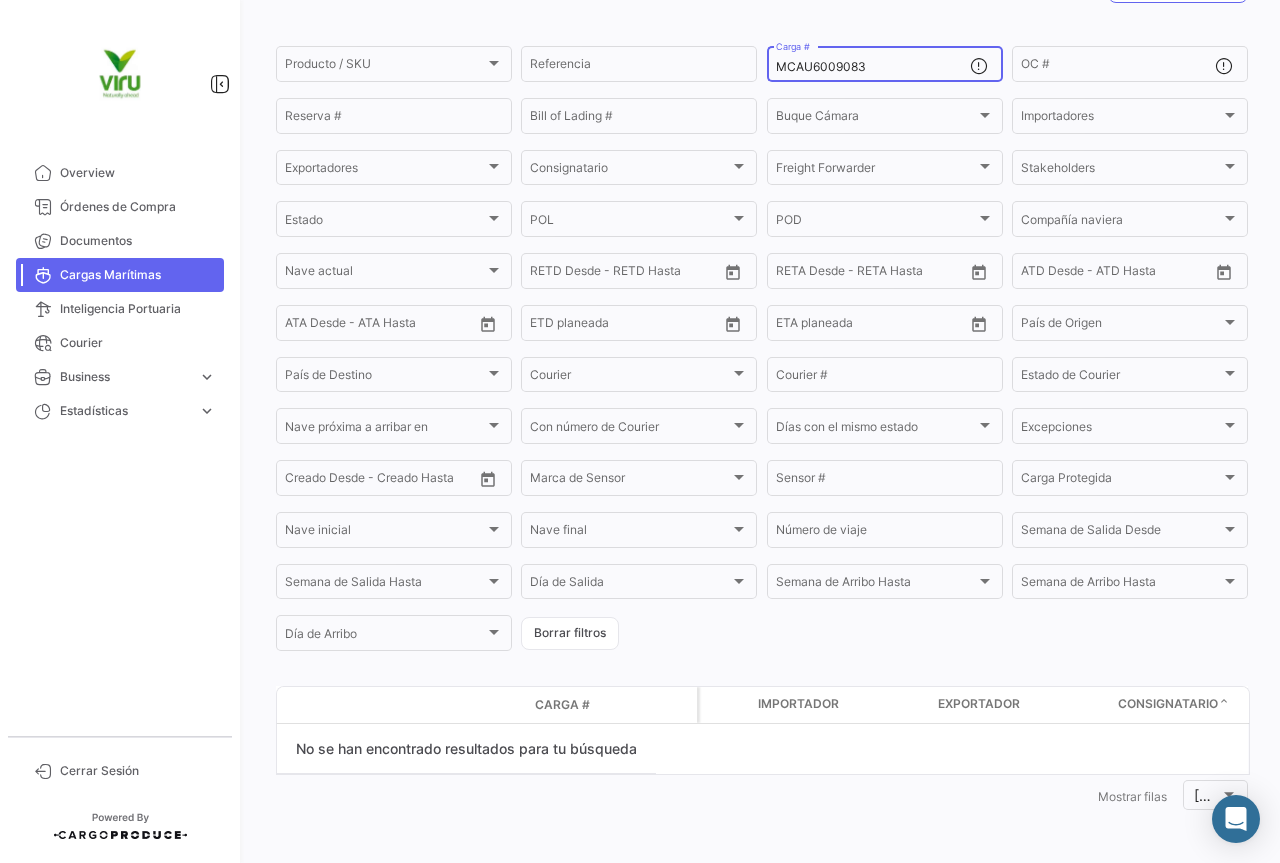 click on "MCAU6009083  Carga #" 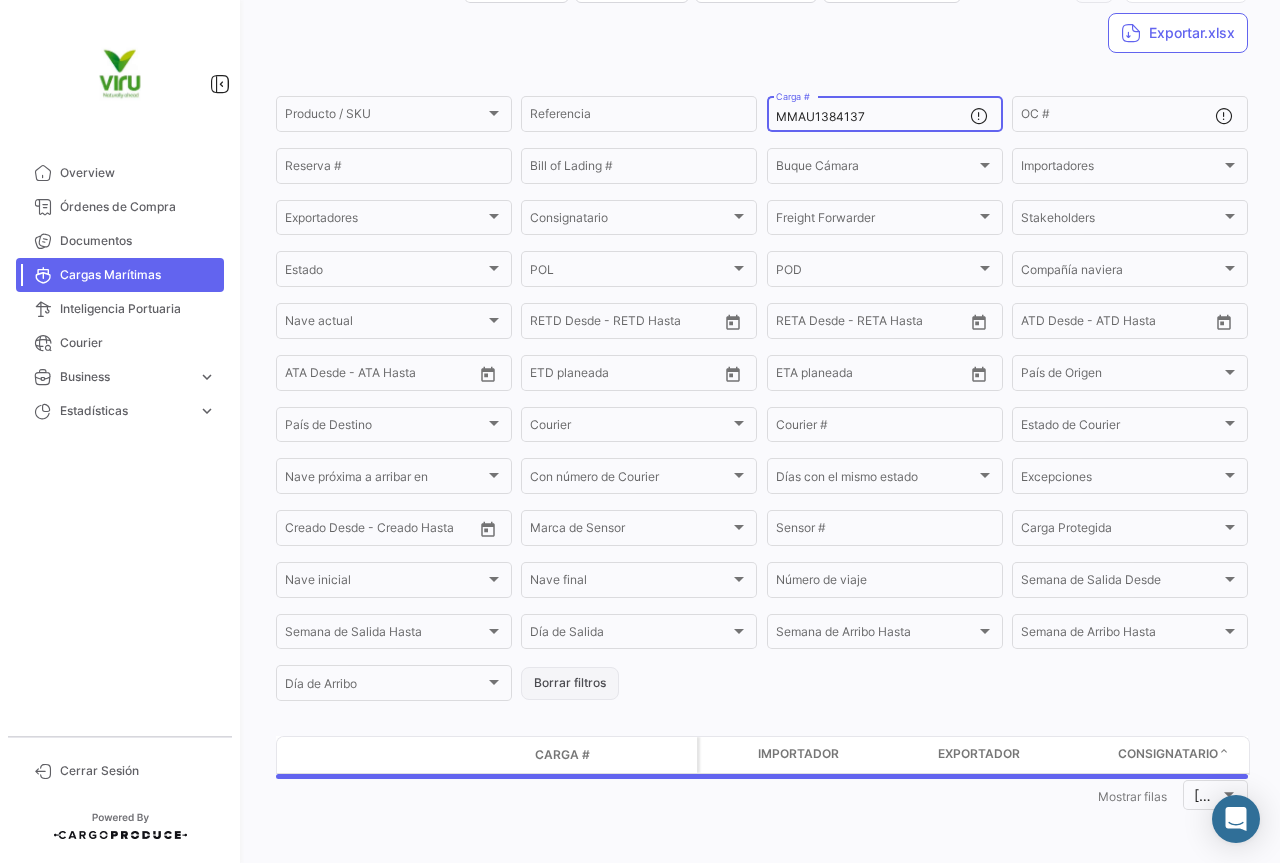 scroll, scrollTop: 185, scrollLeft: 0, axis: vertical 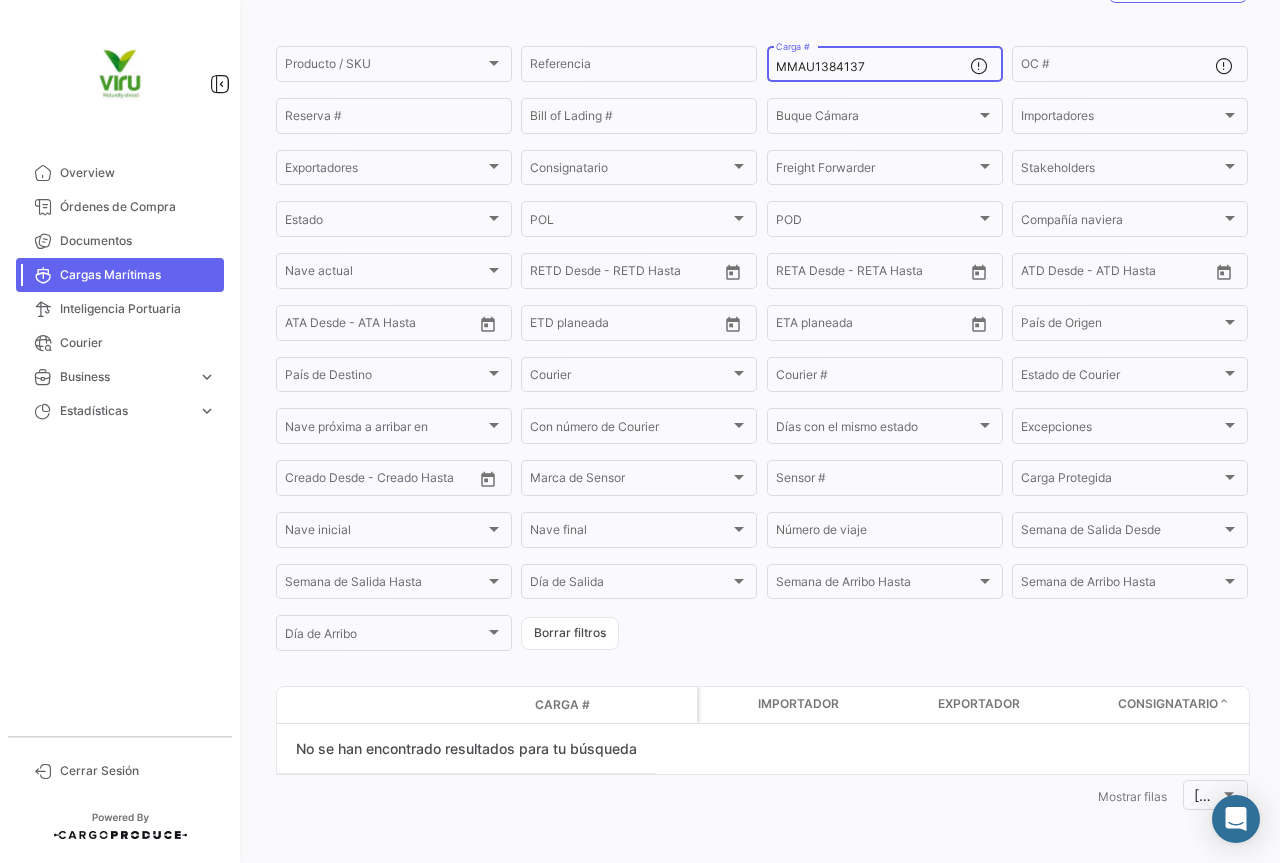 drag, startPoint x: 890, startPoint y: 65, endPoint x: 776, endPoint y: 65, distance: 114 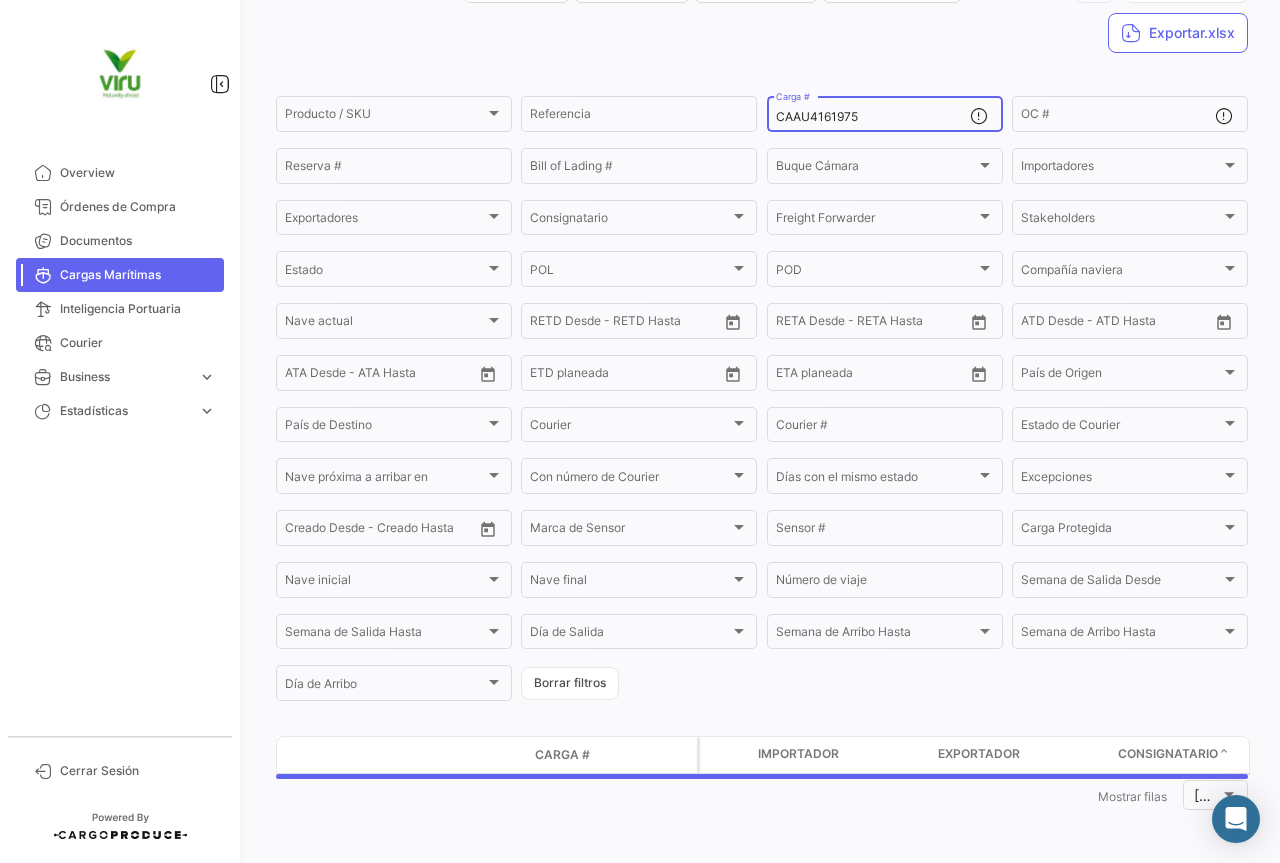 scroll, scrollTop: 185, scrollLeft: 0, axis: vertical 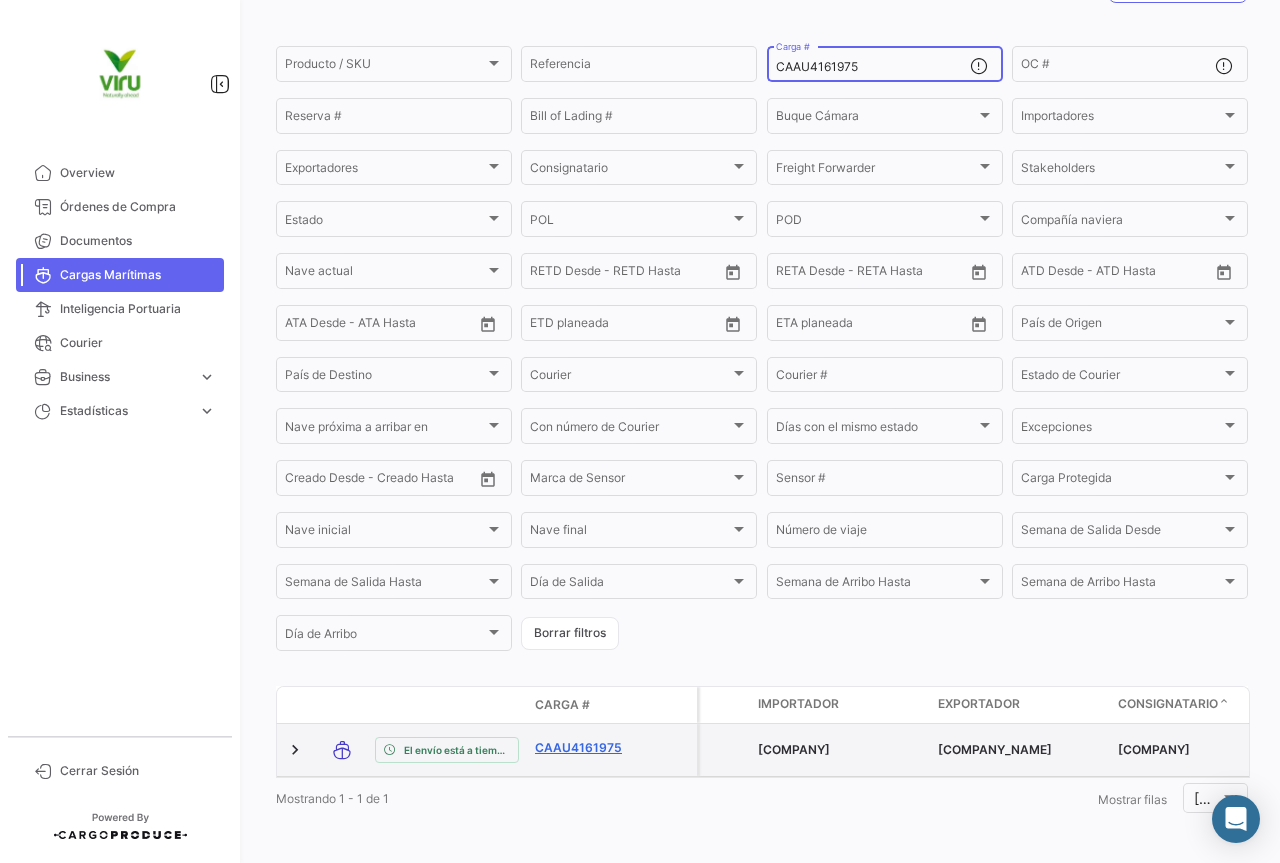 type on "CAAU4161975" 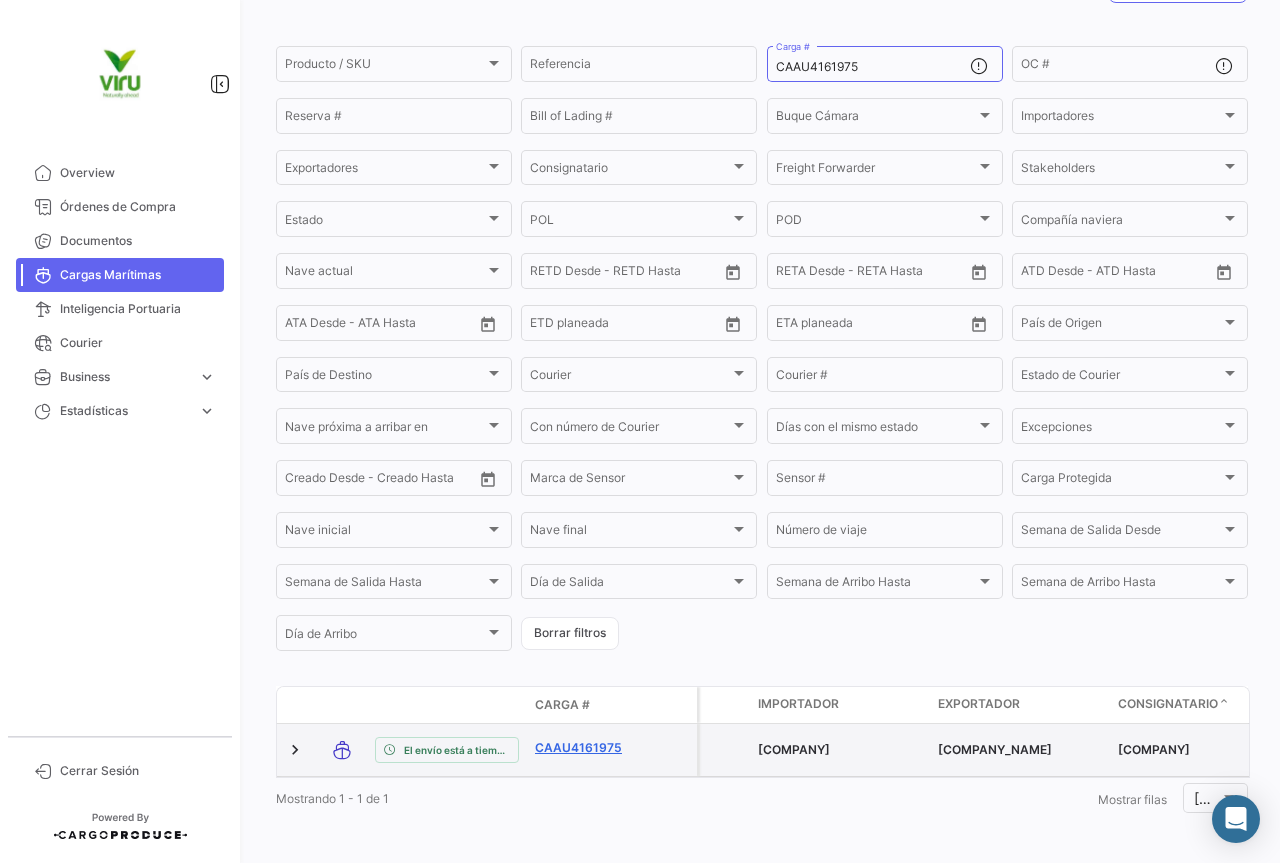 click on "CAAU4161975" 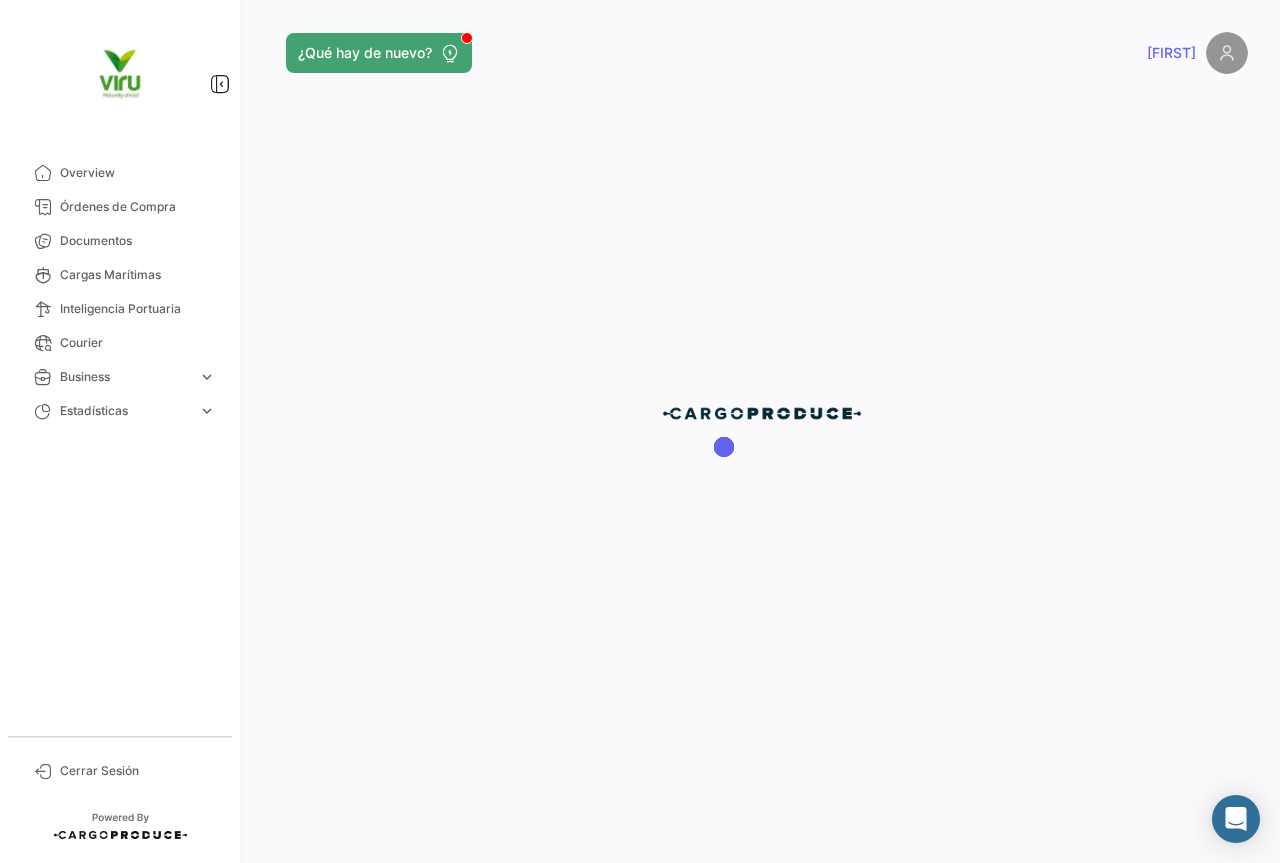 scroll, scrollTop: 0, scrollLeft: 0, axis: both 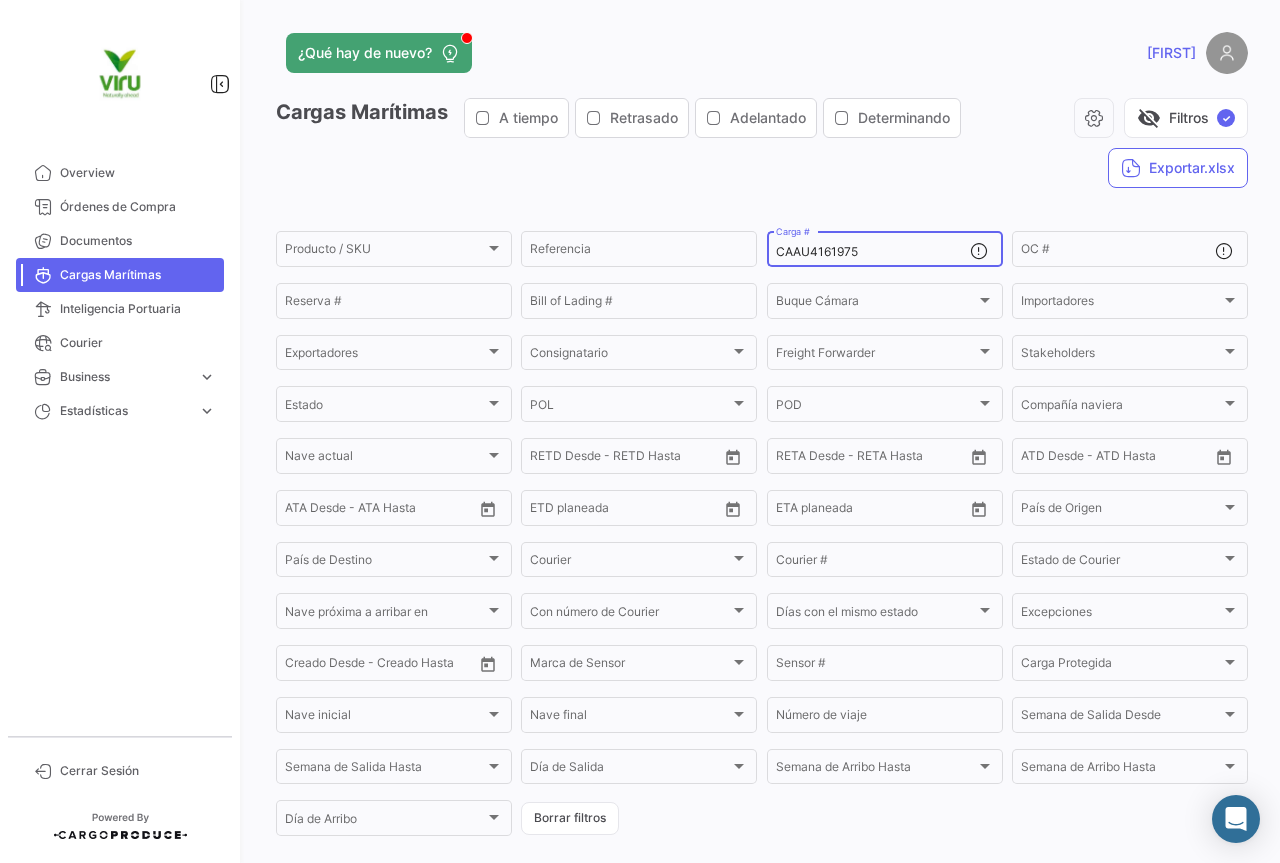 drag, startPoint x: 874, startPoint y: 245, endPoint x: 759, endPoint y: 246, distance: 115.00435 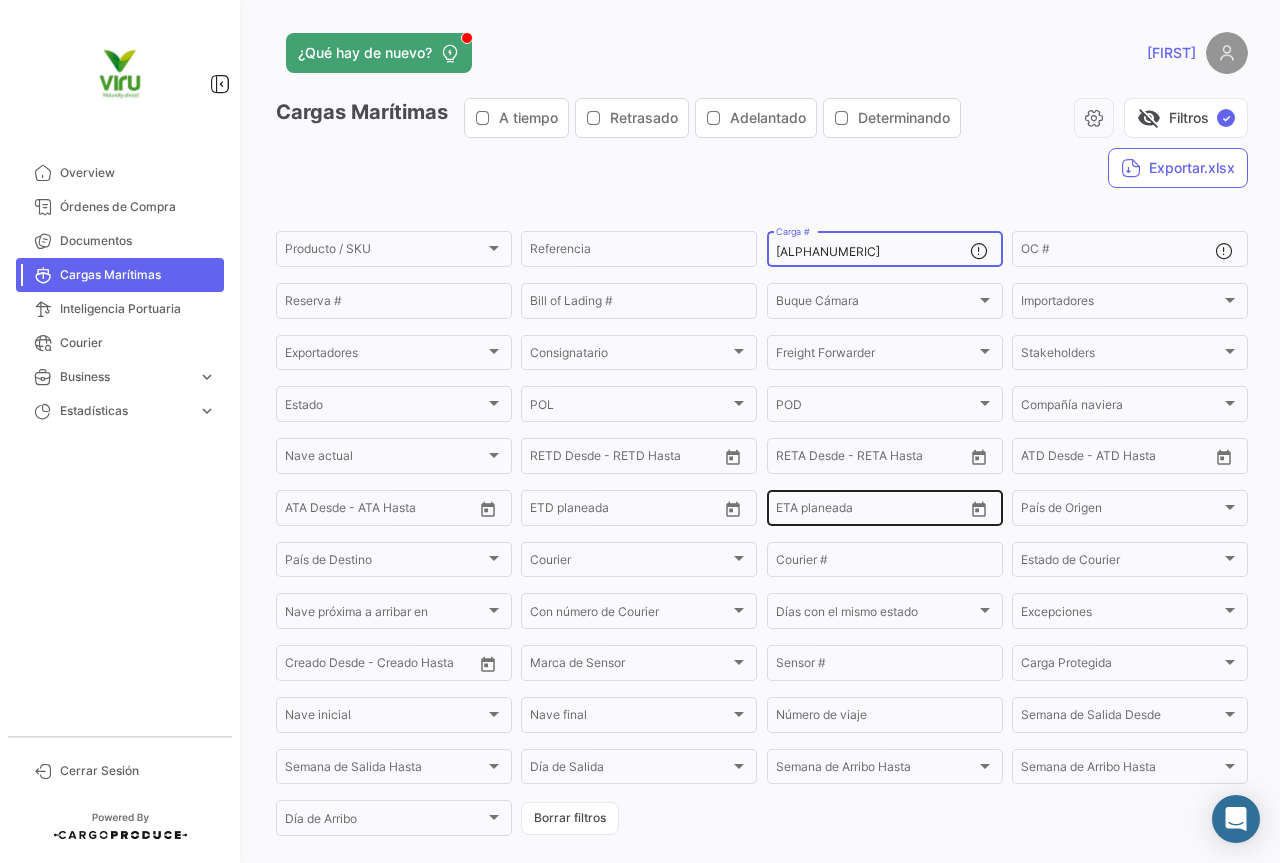 scroll, scrollTop: 185, scrollLeft: 0, axis: vertical 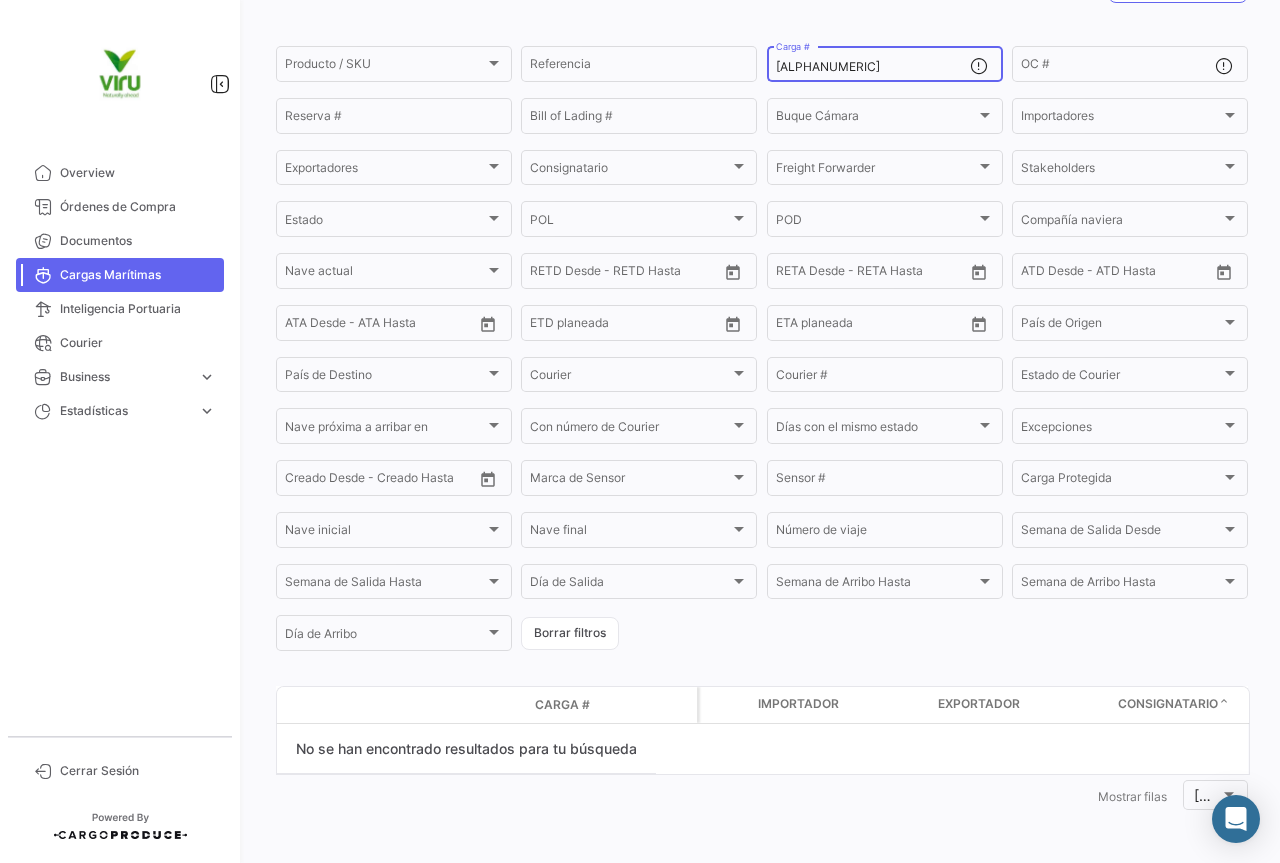 drag, startPoint x: 869, startPoint y: 60, endPoint x: 763, endPoint y: 66, distance: 106.16968 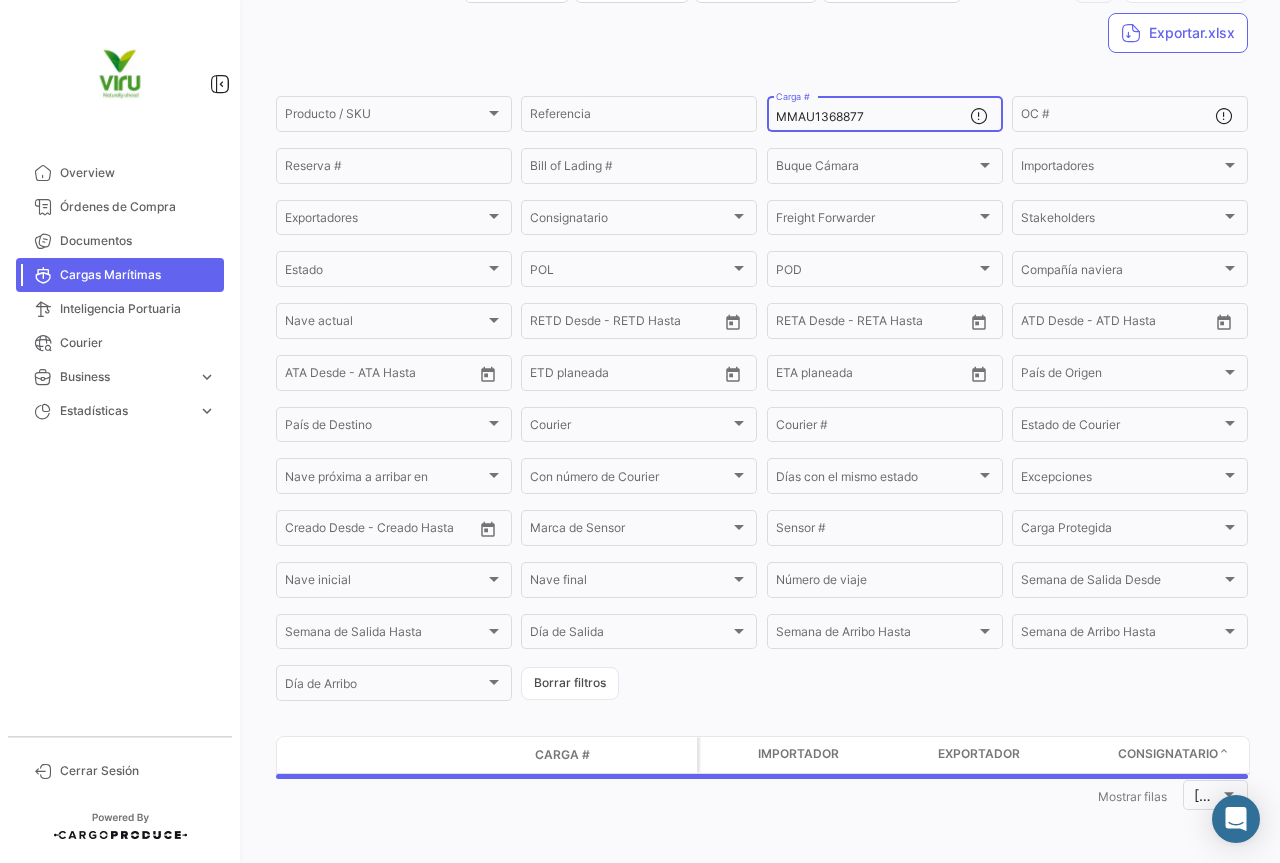 scroll, scrollTop: 185, scrollLeft: 0, axis: vertical 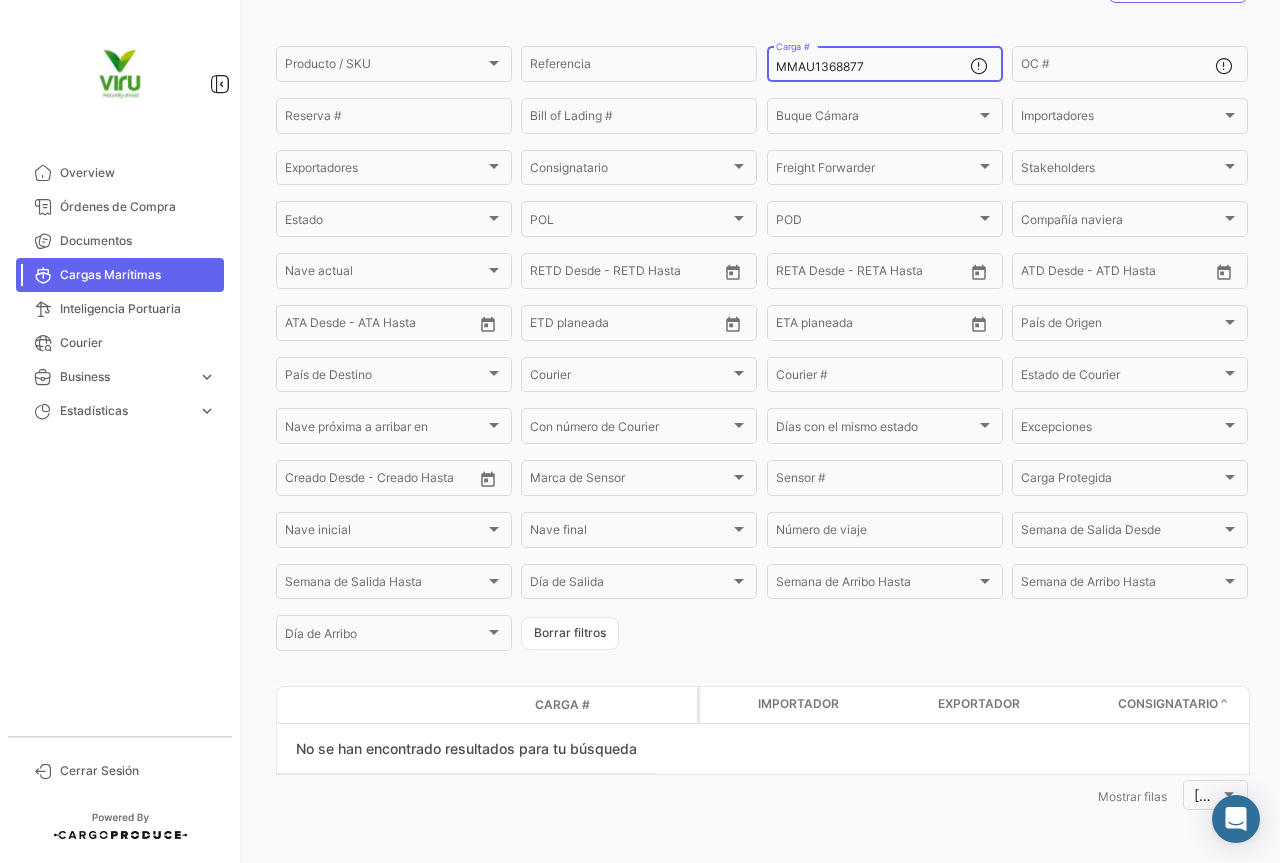 drag, startPoint x: 882, startPoint y: 65, endPoint x: 755, endPoint y: 67, distance: 127.01575 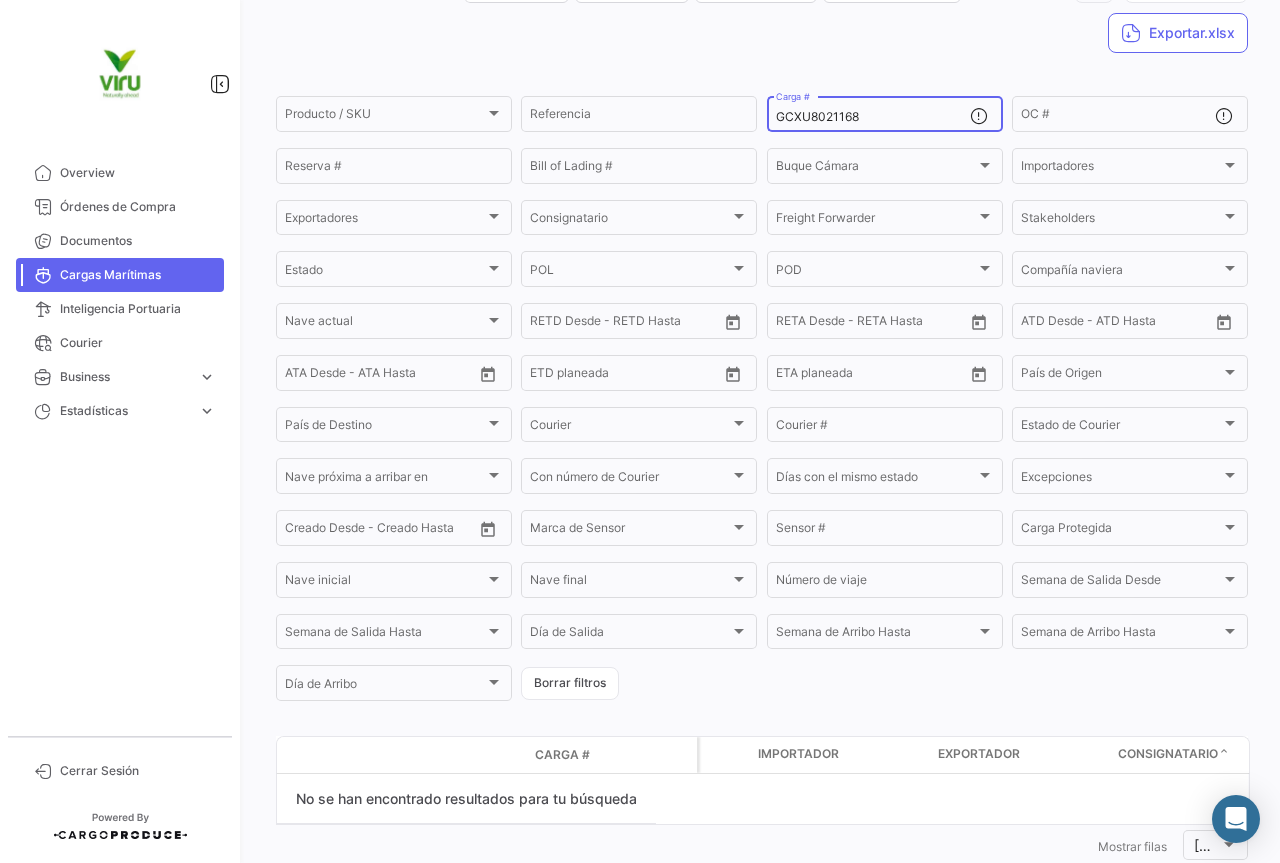 scroll, scrollTop: 185, scrollLeft: 0, axis: vertical 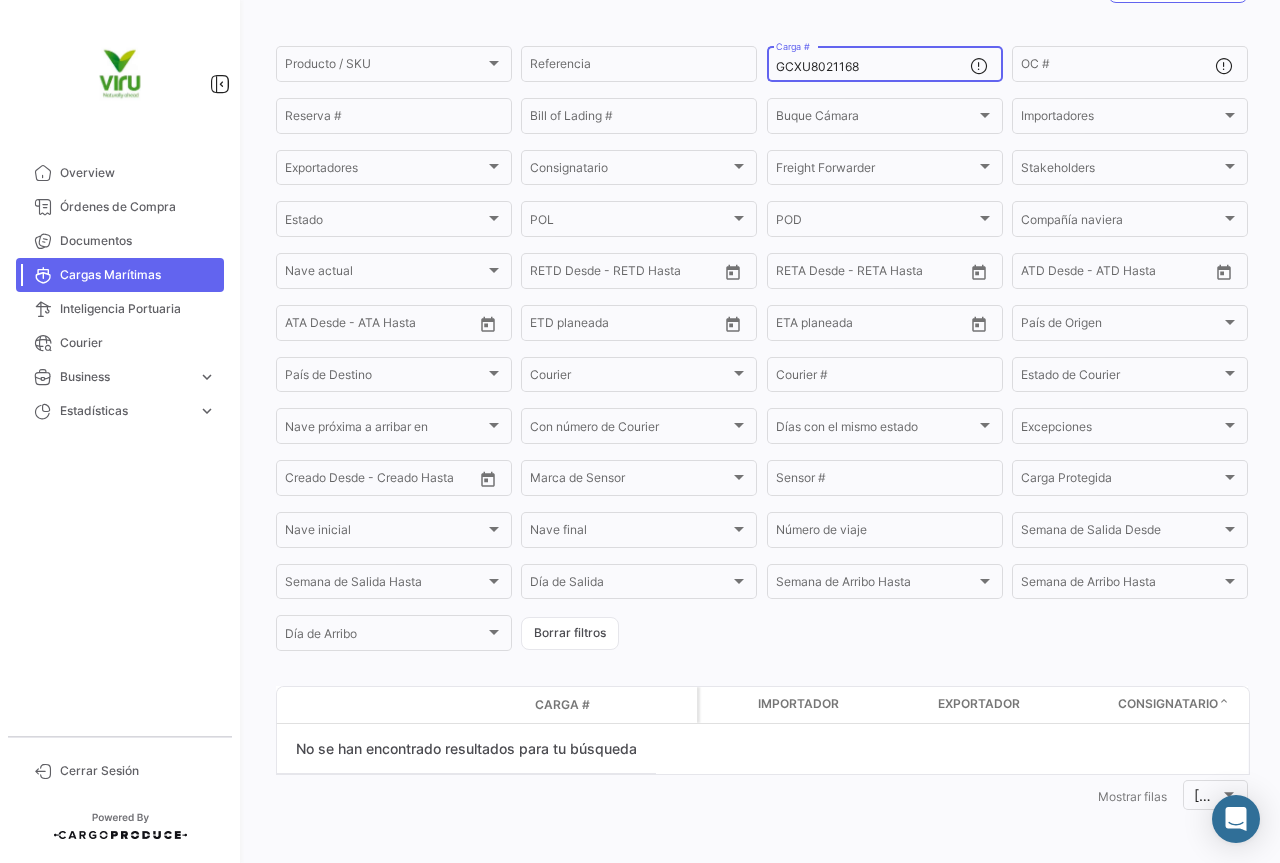 drag, startPoint x: 879, startPoint y: 63, endPoint x: 770, endPoint y: 62, distance: 109.004585 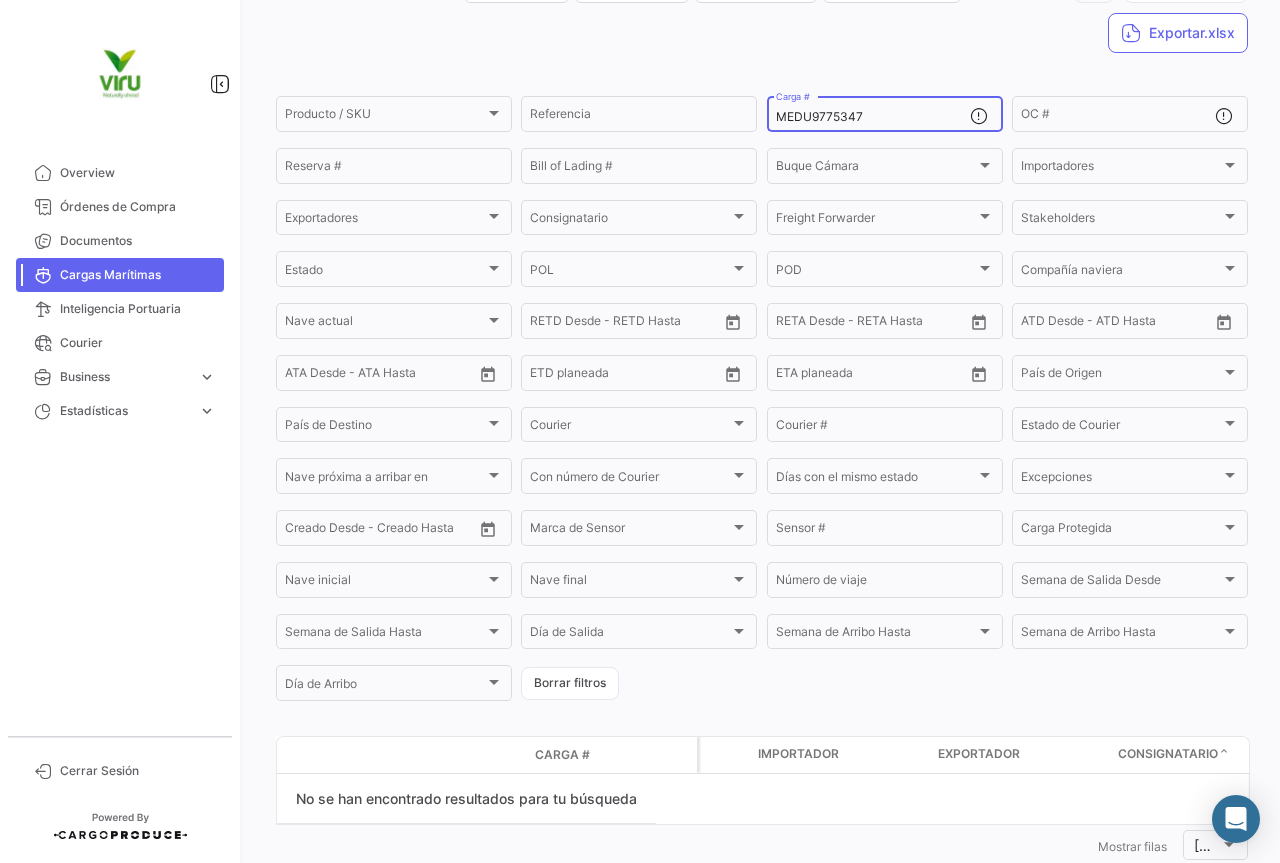 scroll, scrollTop: 185, scrollLeft: 0, axis: vertical 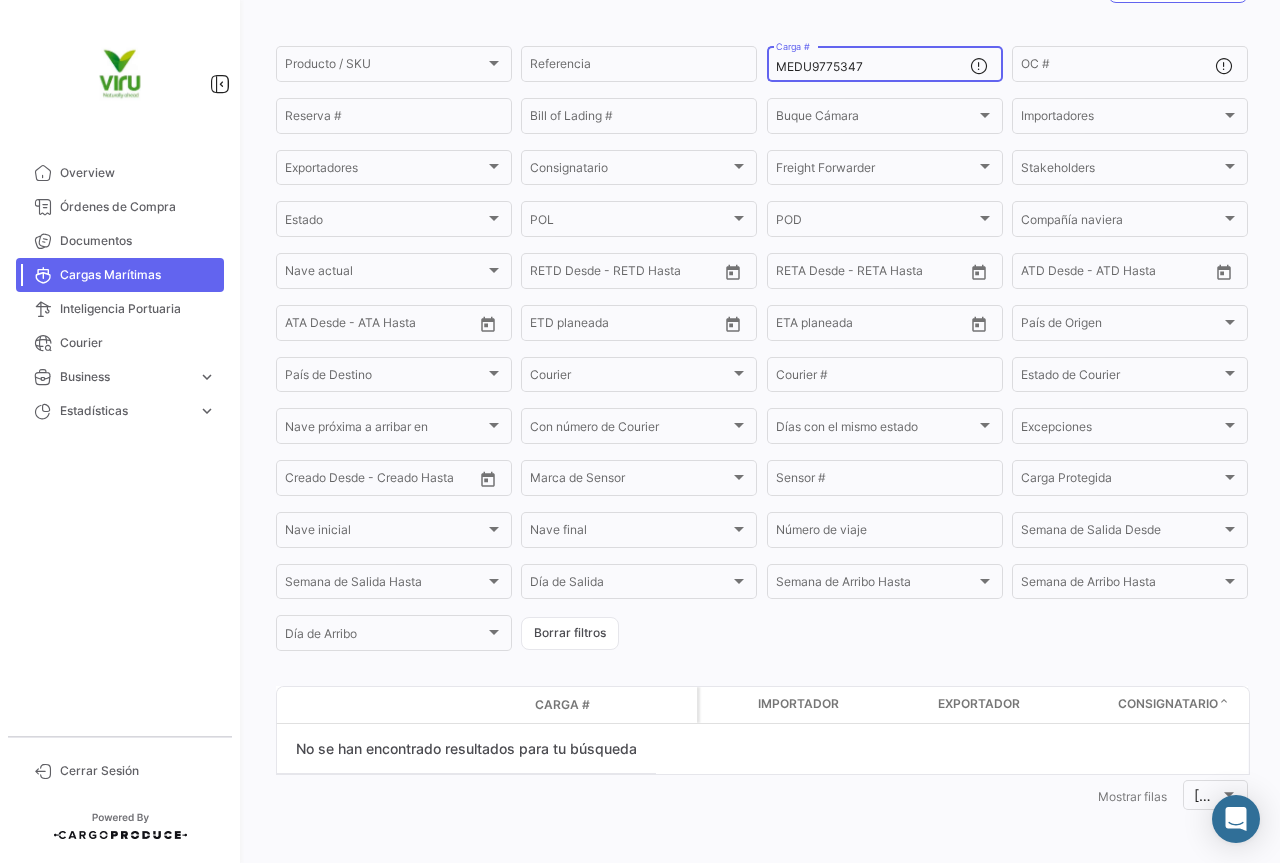 drag, startPoint x: 906, startPoint y: 62, endPoint x: 770, endPoint y: 66, distance: 136.0588 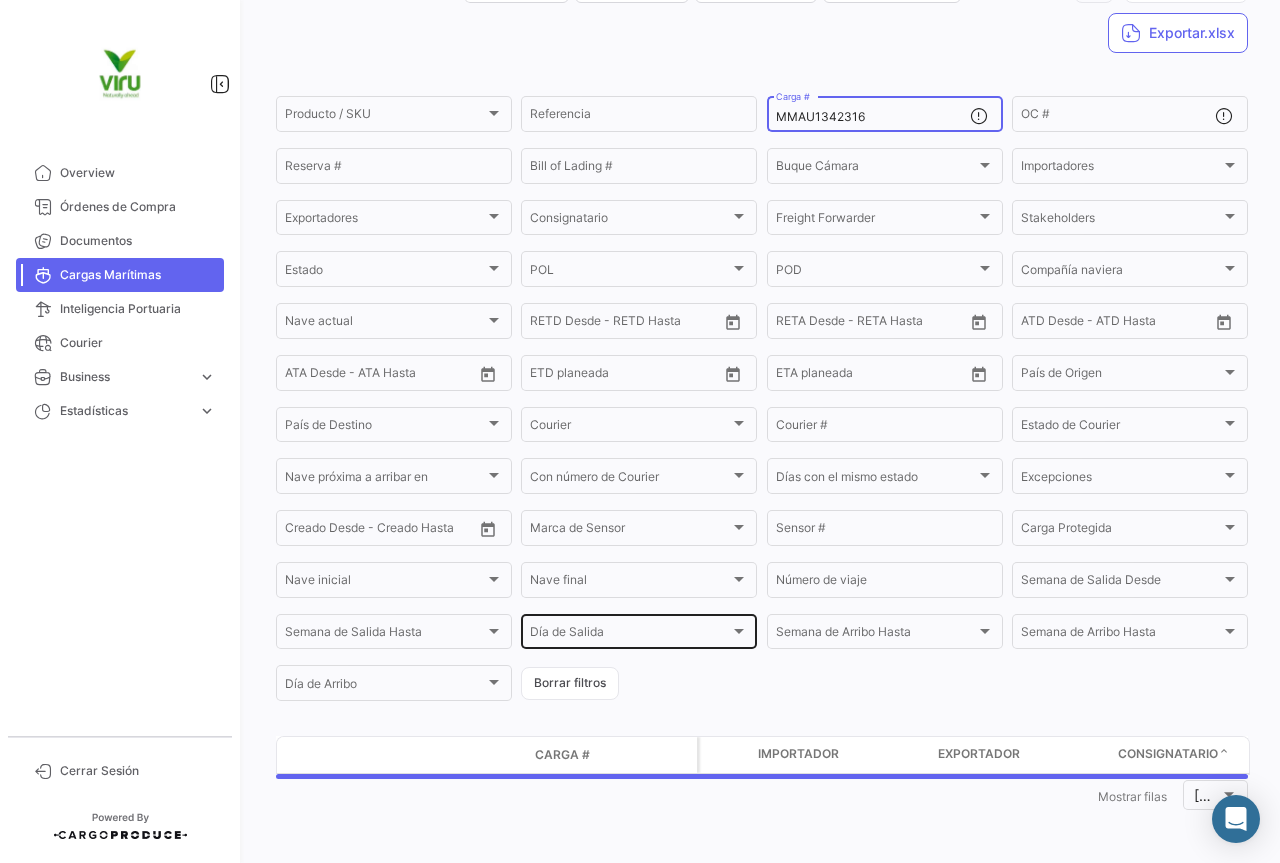 scroll, scrollTop: 185, scrollLeft: 0, axis: vertical 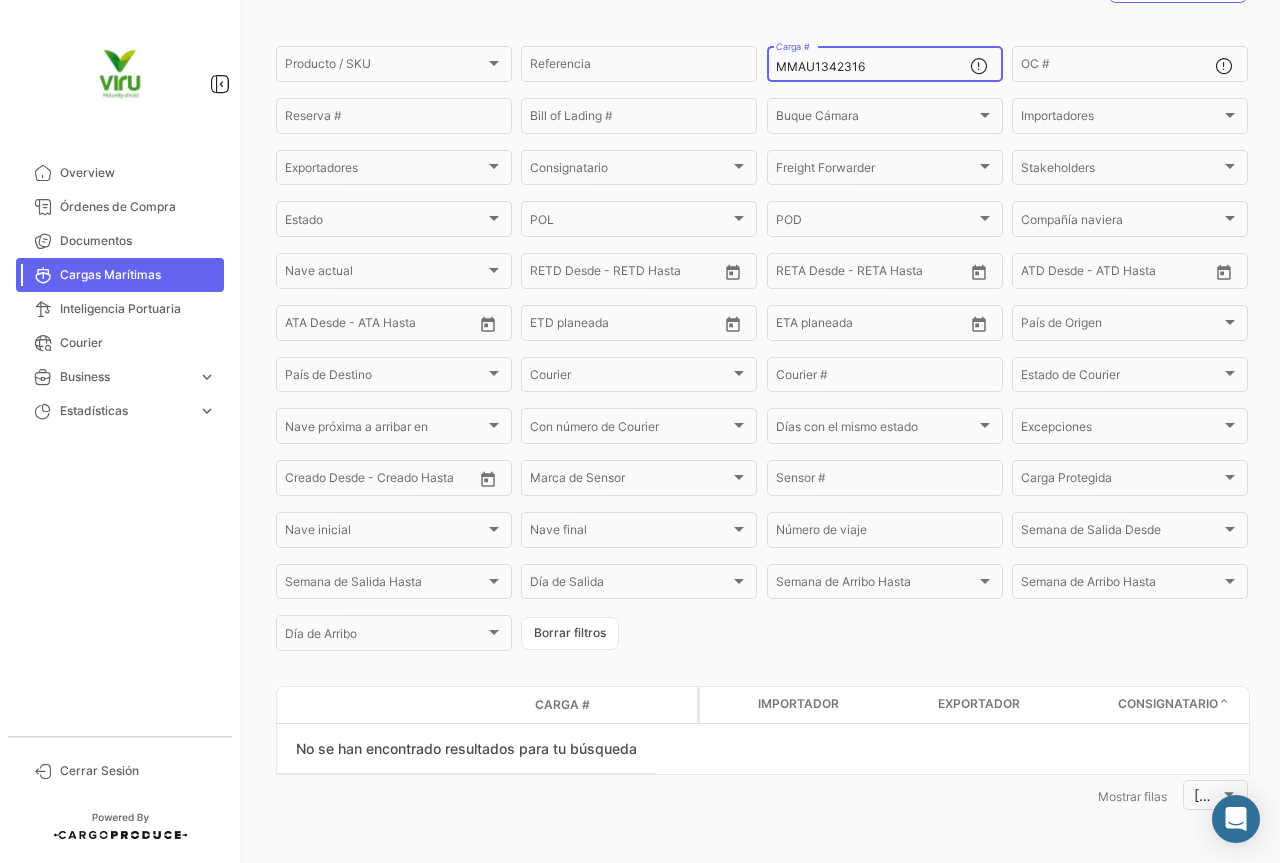 drag, startPoint x: 884, startPoint y: 69, endPoint x: 771, endPoint y: 66, distance: 113.03982 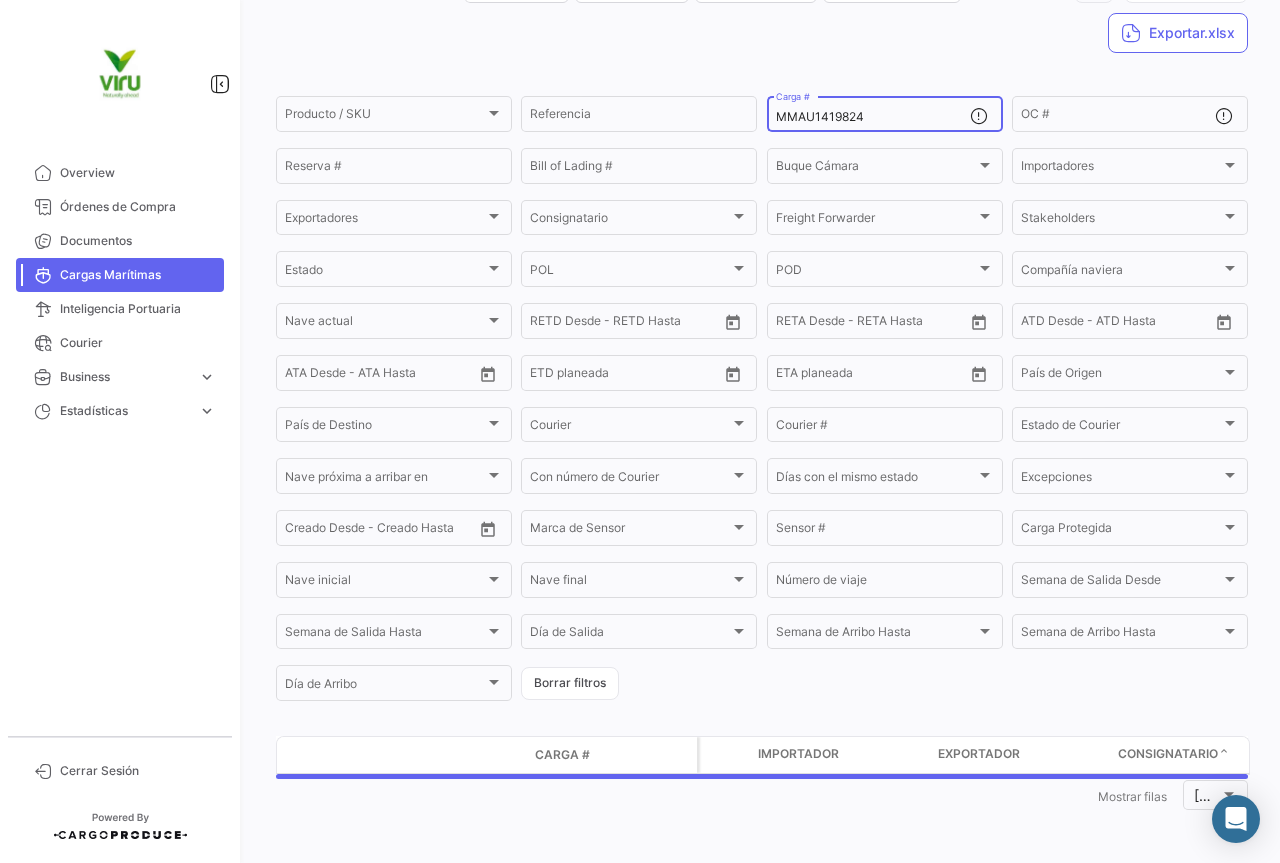 scroll, scrollTop: 185, scrollLeft: 0, axis: vertical 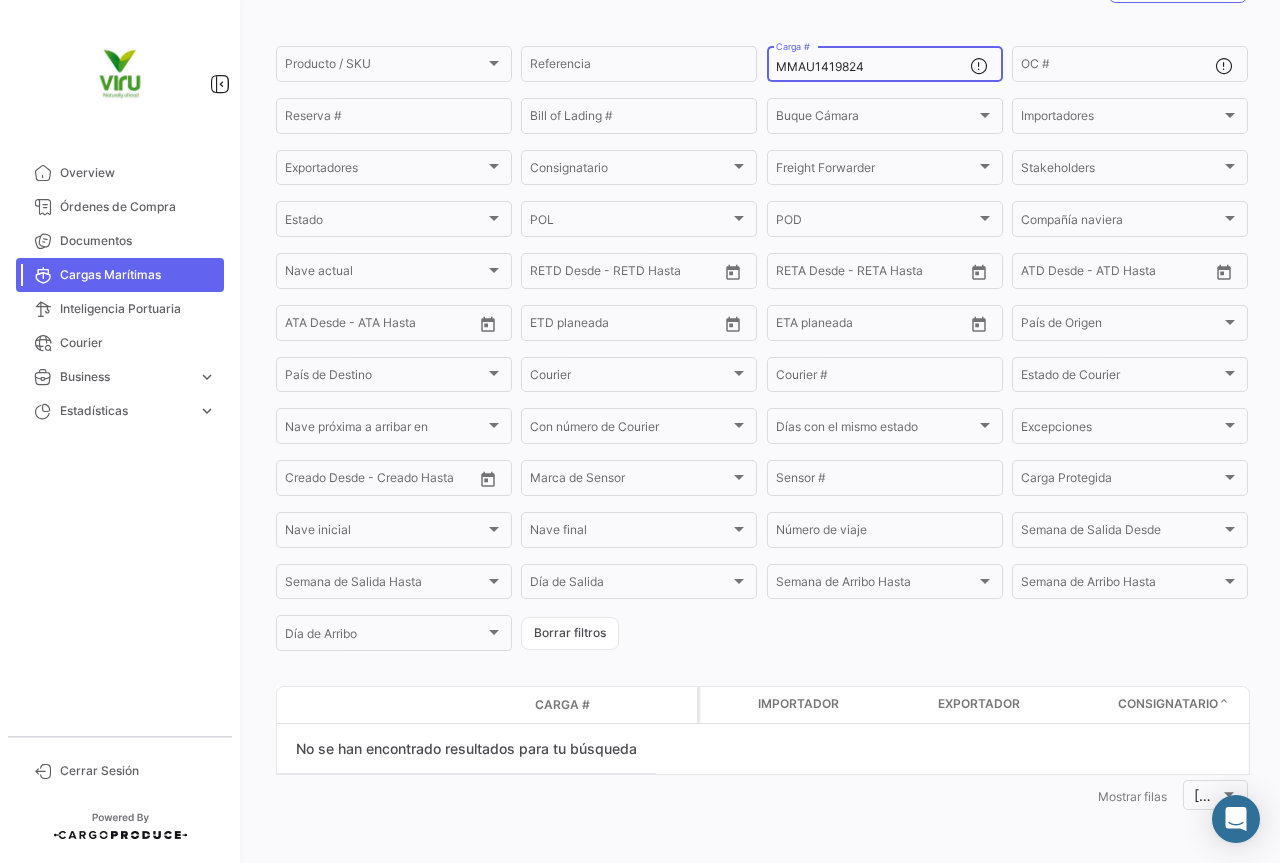 drag, startPoint x: 868, startPoint y: 67, endPoint x: 765, endPoint y: 71, distance: 103.077644 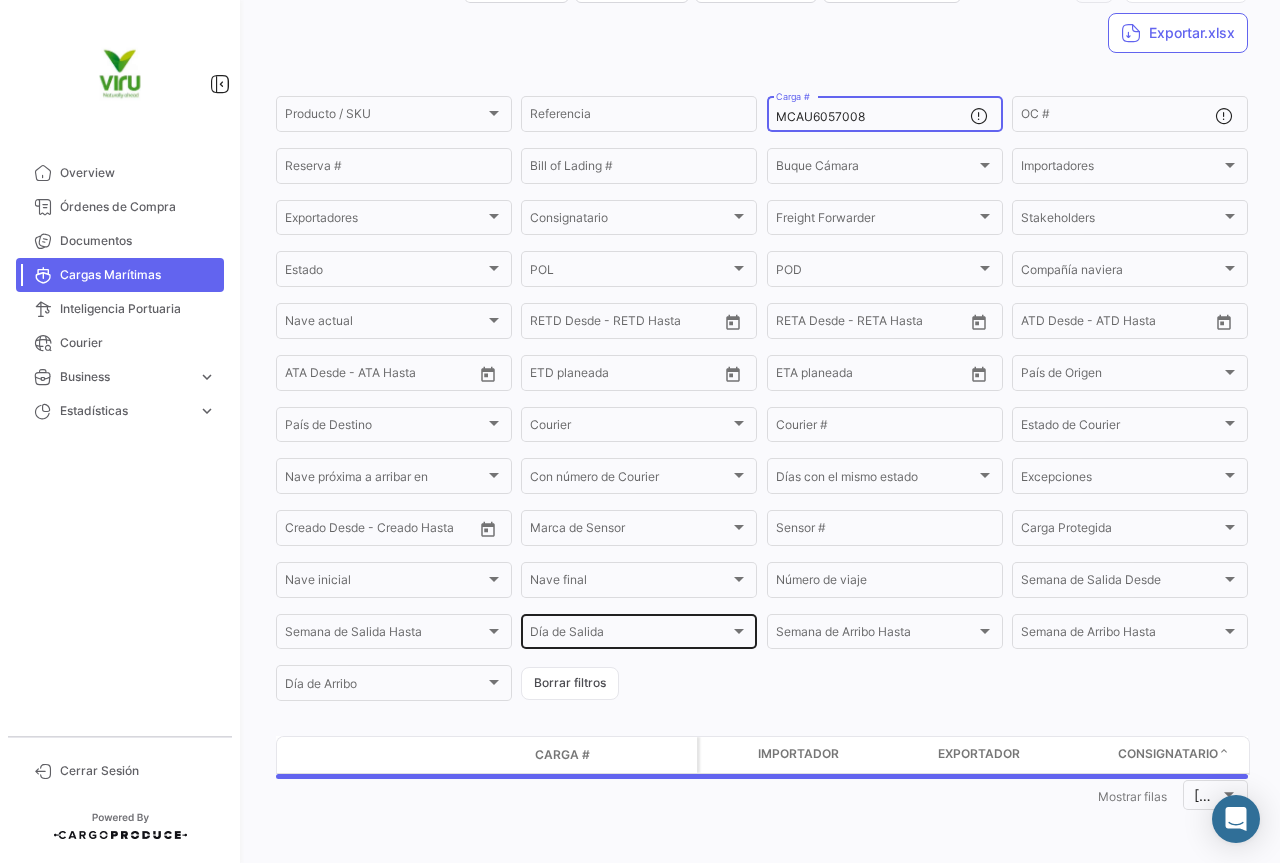scroll, scrollTop: 185, scrollLeft: 0, axis: vertical 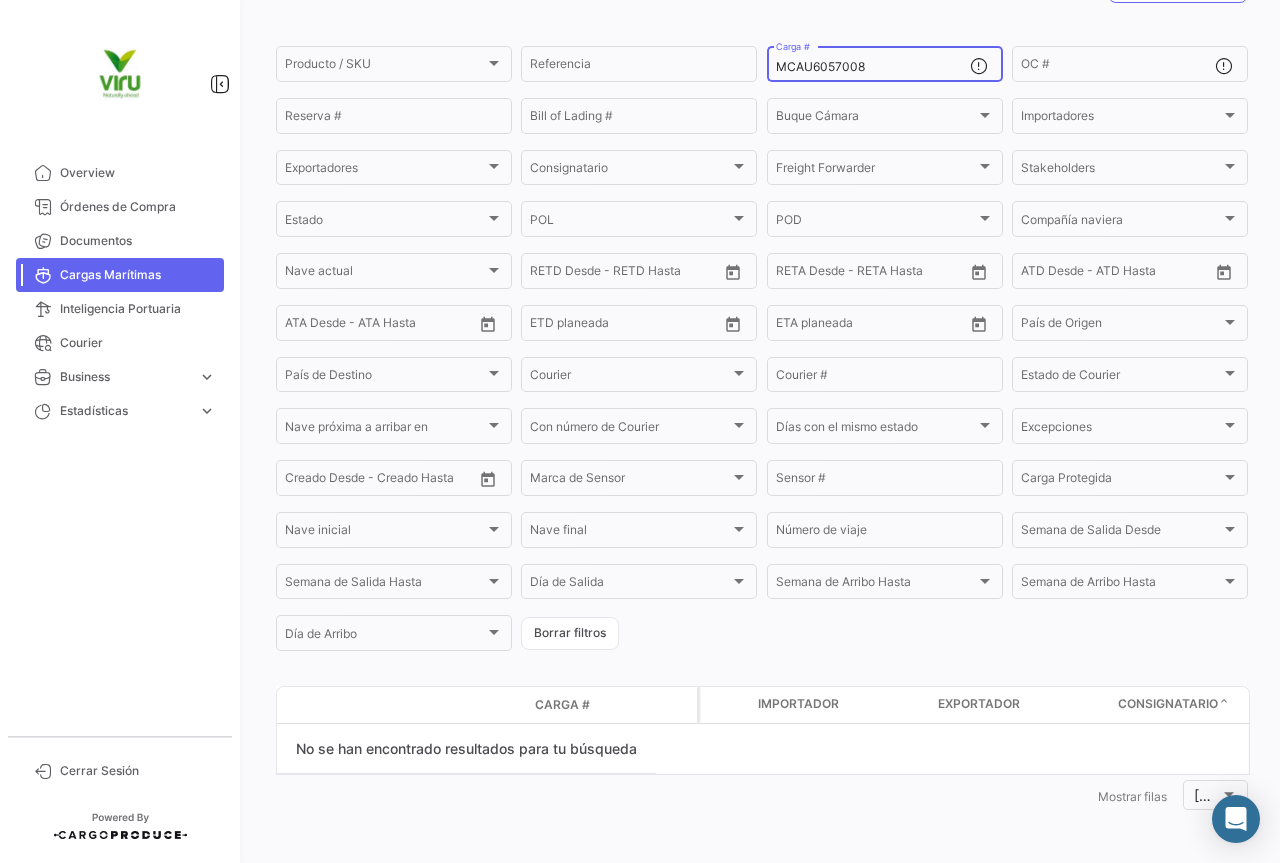 drag, startPoint x: 871, startPoint y: 70, endPoint x: 760, endPoint y: 70, distance: 111 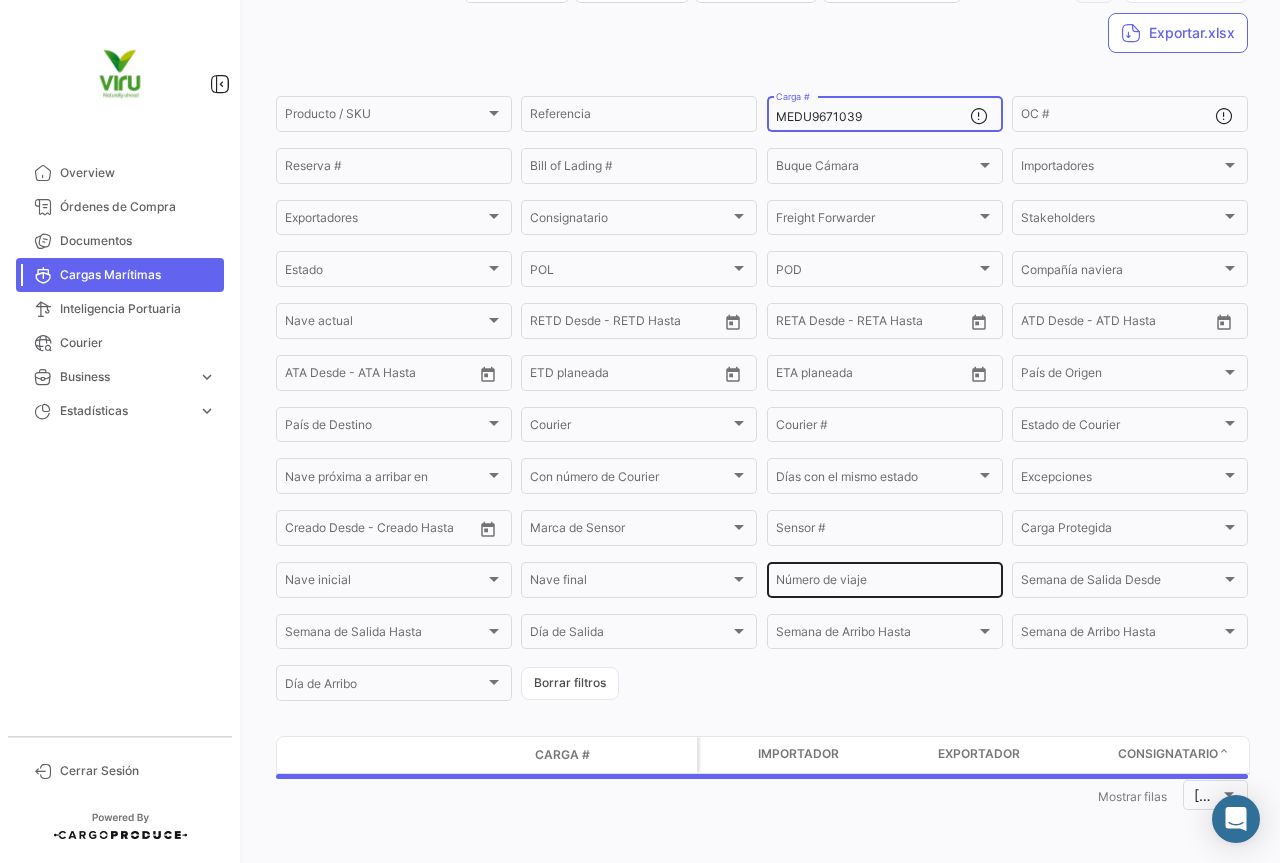 scroll, scrollTop: 185, scrollLeft: 0, axis: vertical 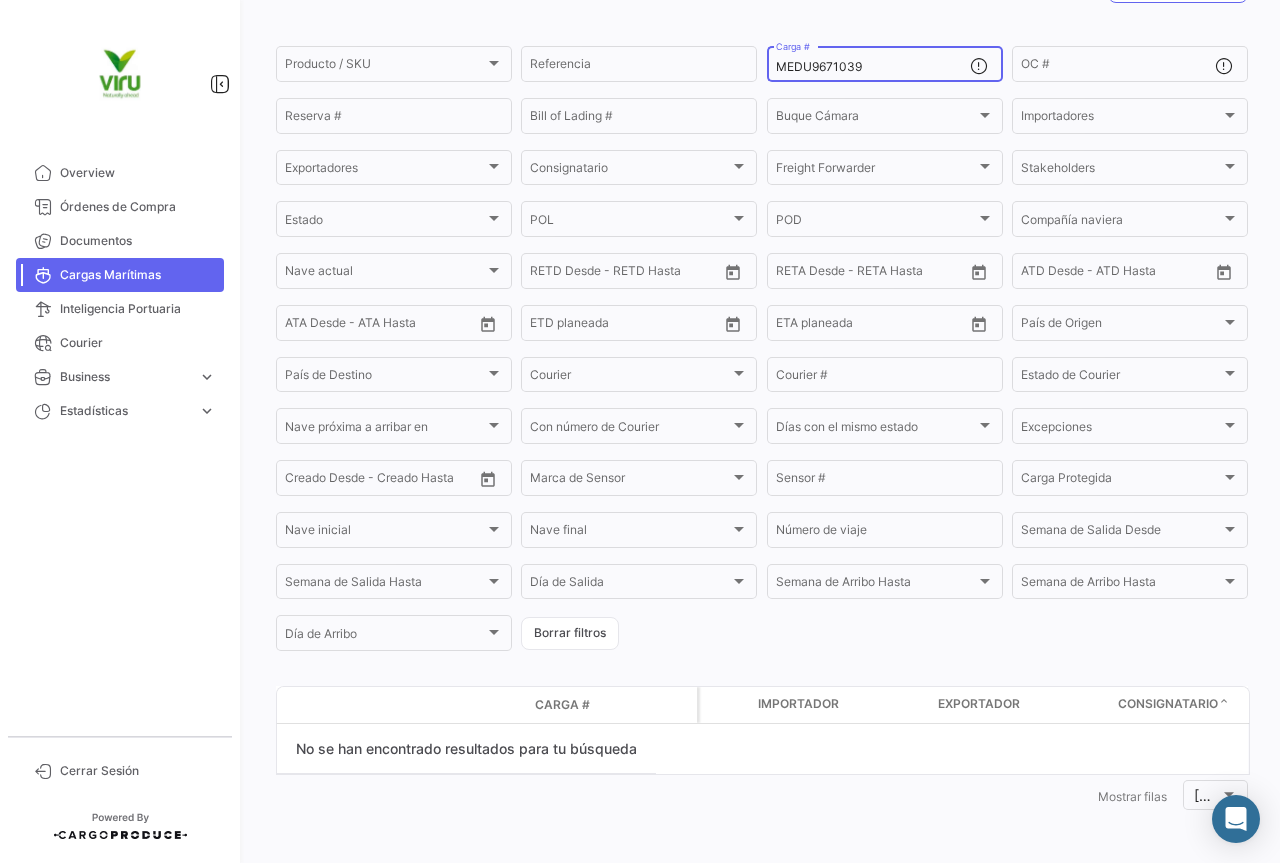 drag, startPoint x: 862, startPoint y: 66, endPoint x: 766, endPoint y: 69, distance: 96.04687 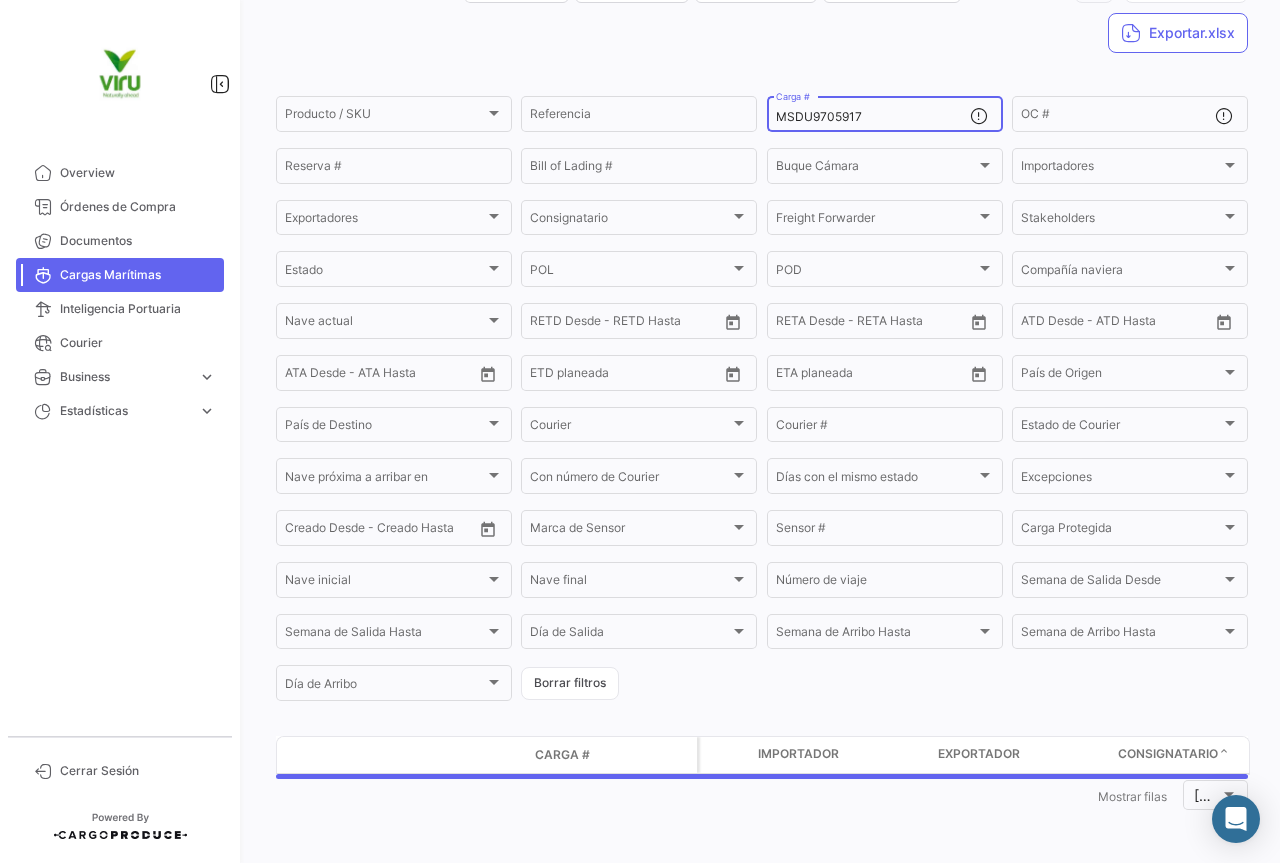 scroll, scrollTop: 185, scrollLeft: 0, axis: vertical 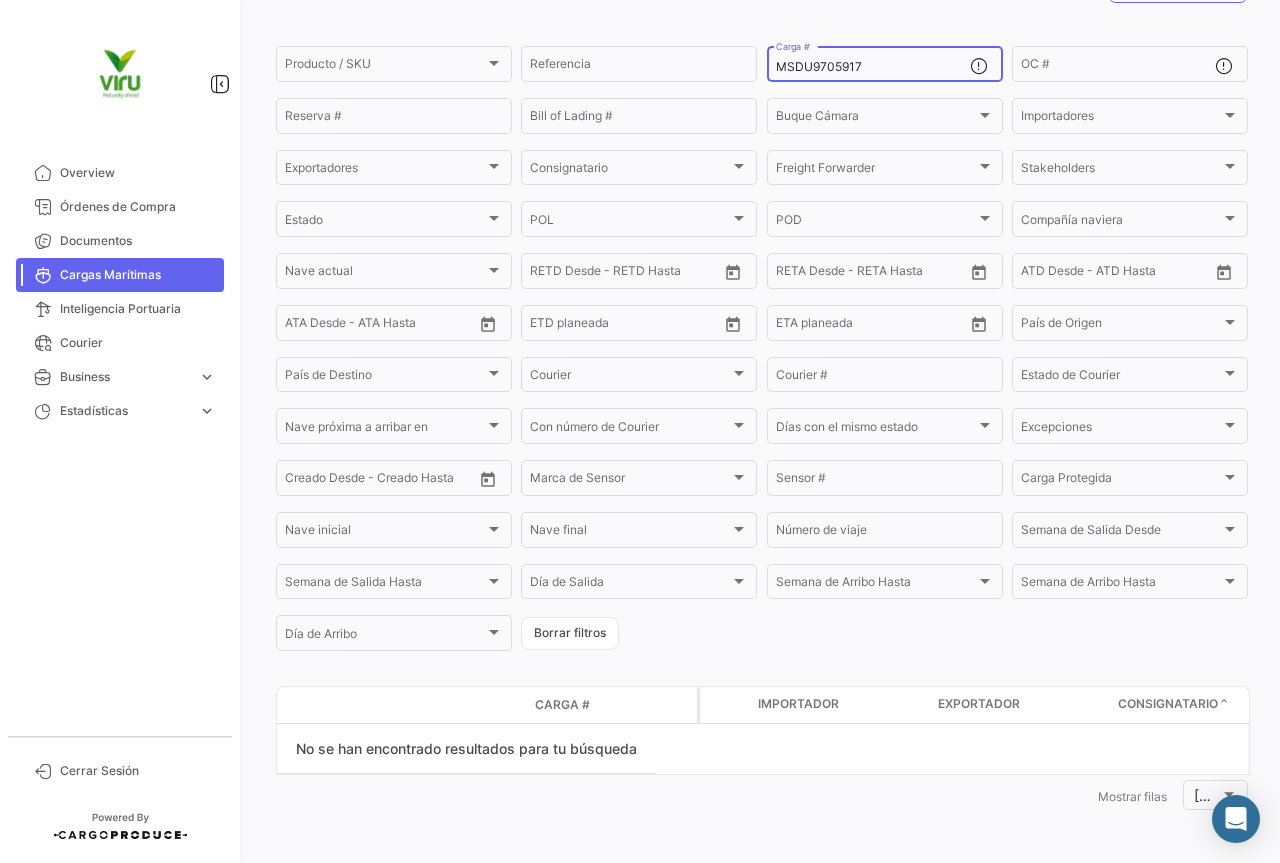 drag, startPoint x: 876, startPoint y: 65, endPoint x: 764, endPoint y: 59, distance: 112.1606 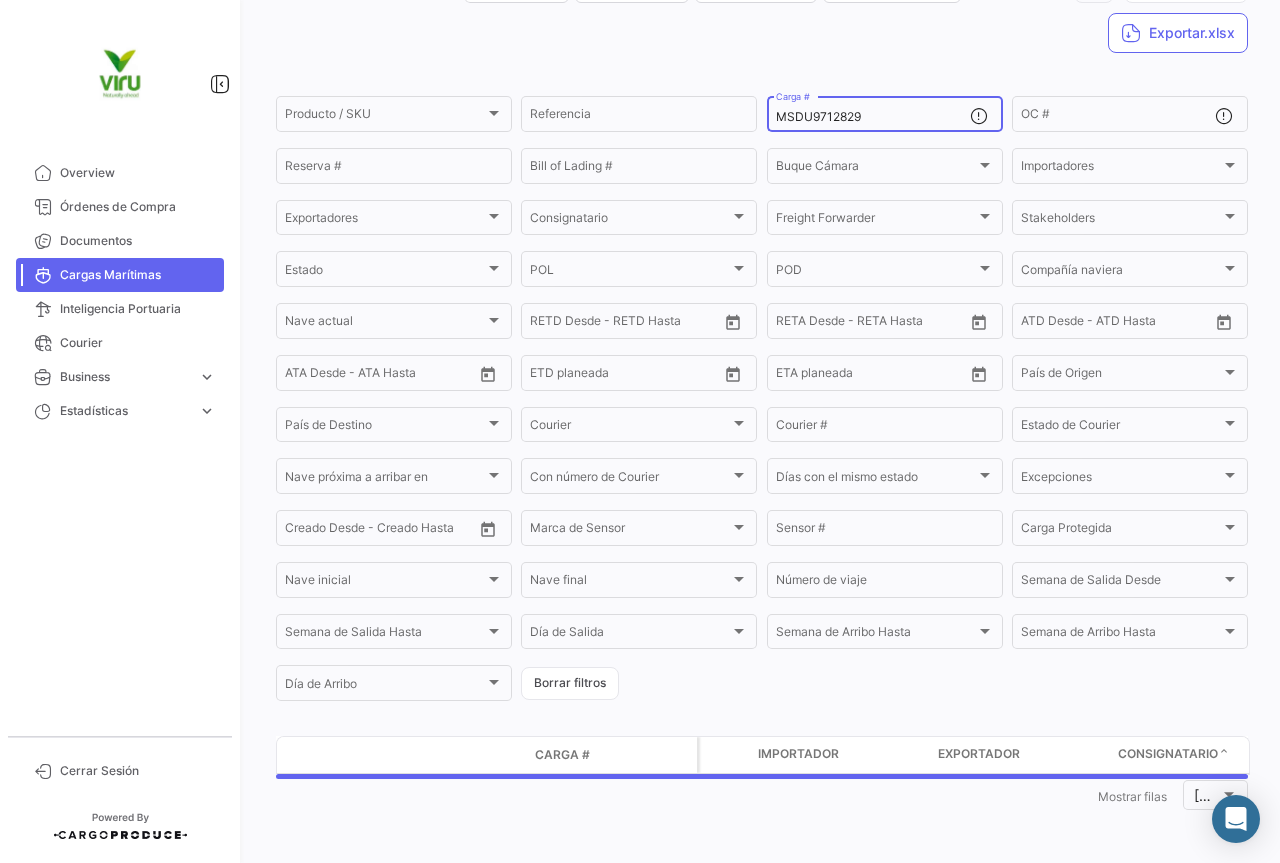 scroll, scrollTop: 185, scrollLeft: 0, axis: vertical 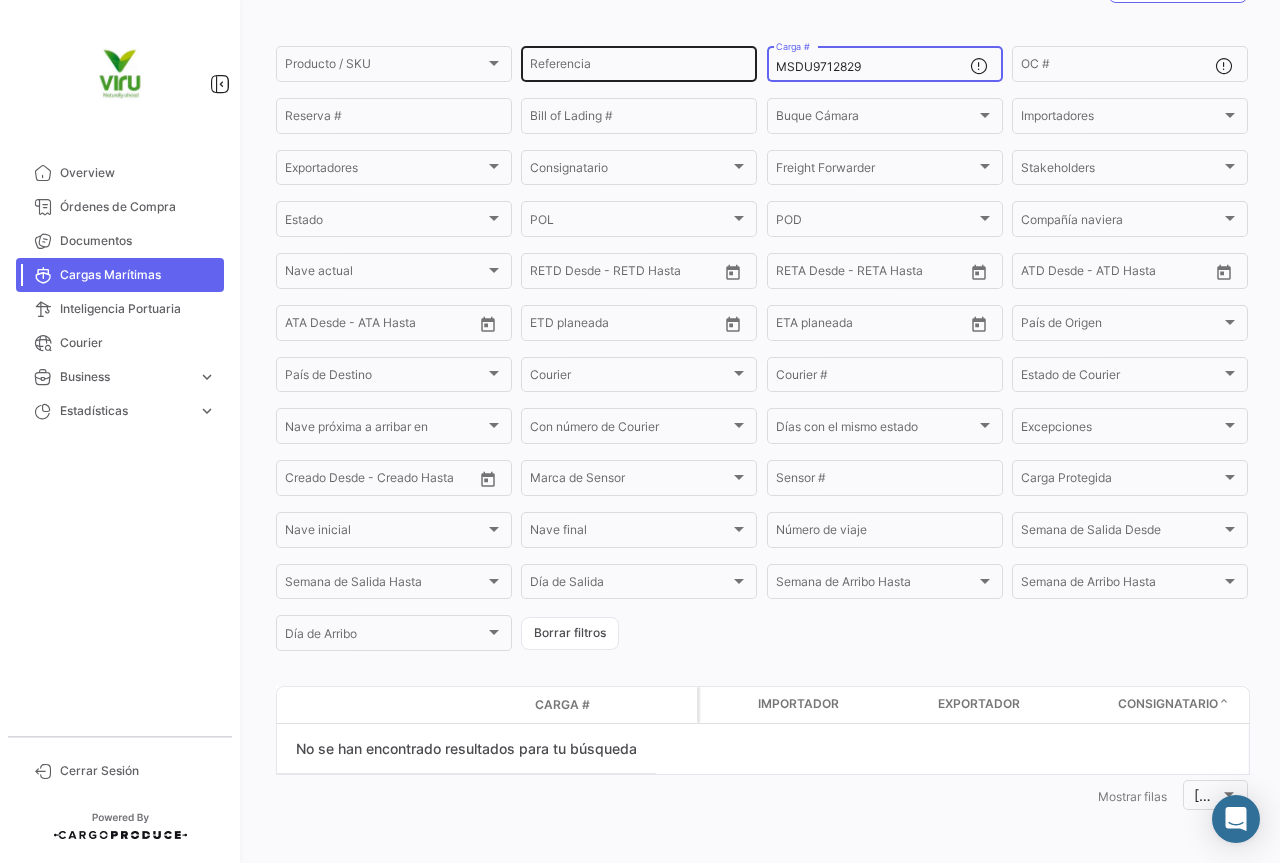 drag, startPoint x: 878, startPoint y: 67, endPoint x: 750, endPoint y: 46, distance: 129.71121 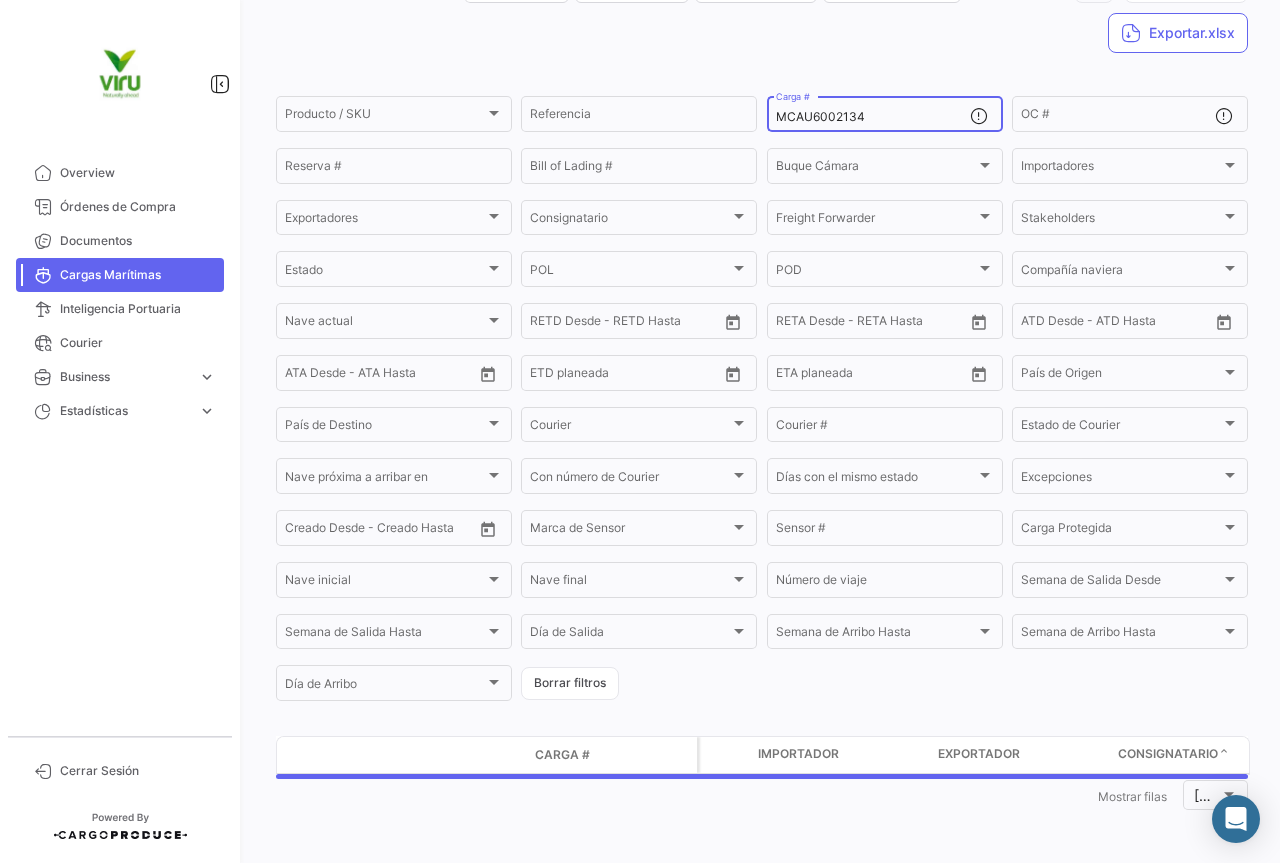 scroll, scrollTop: 185, scrollLeft: 0, axis: vertical 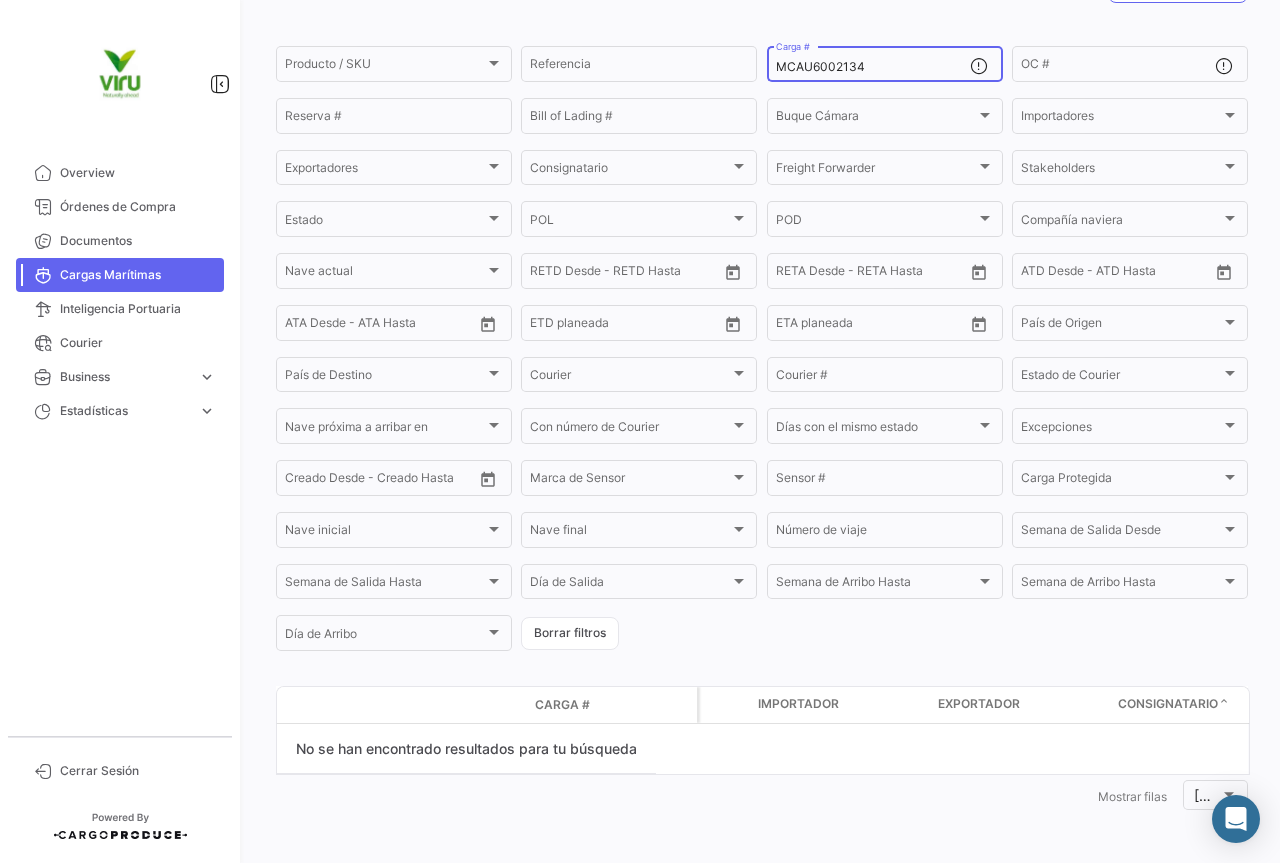 drag, startPoint x: 871, startPoint y: 61, endPoint x: 762, endPoint y: 61, distance: 109 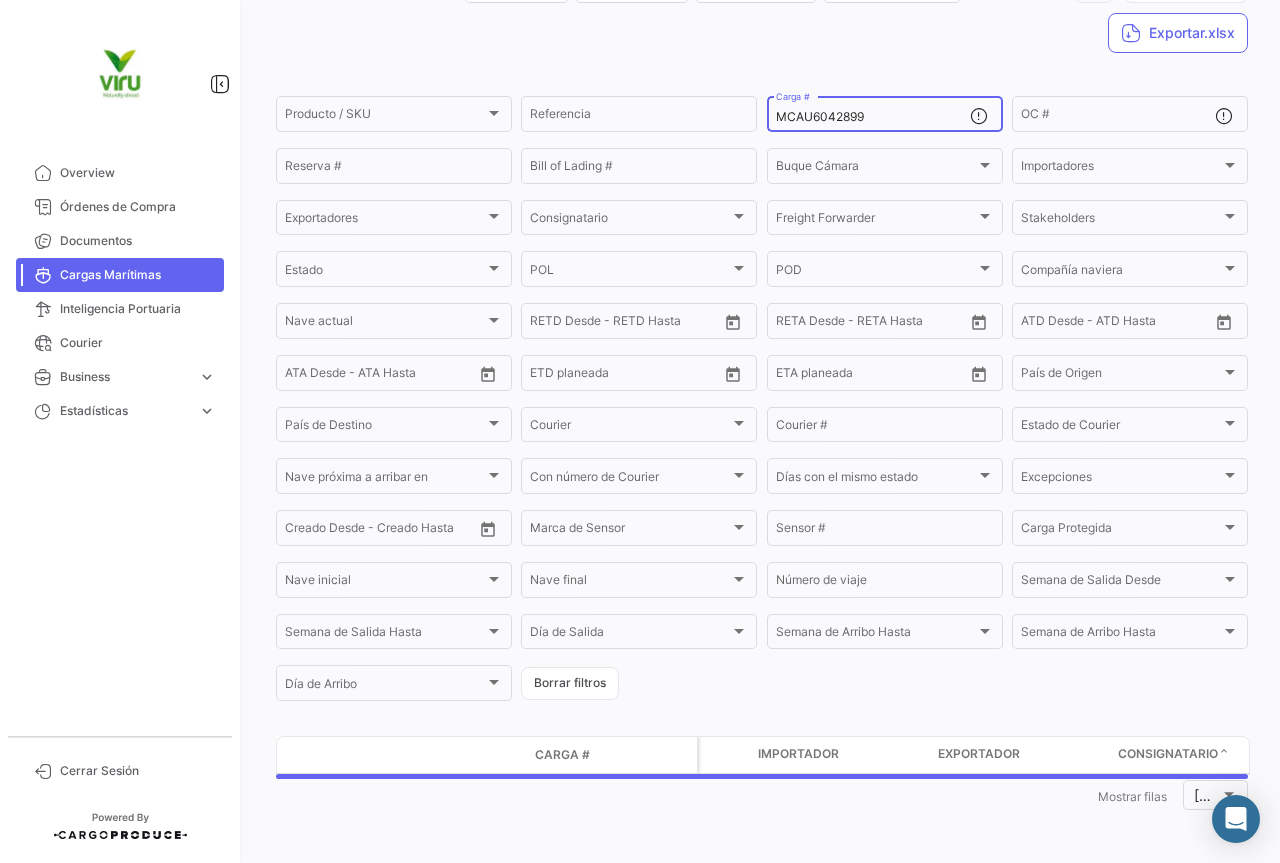 scroll, scrollTop: 185, scrollLeft: 0, axis: vertical 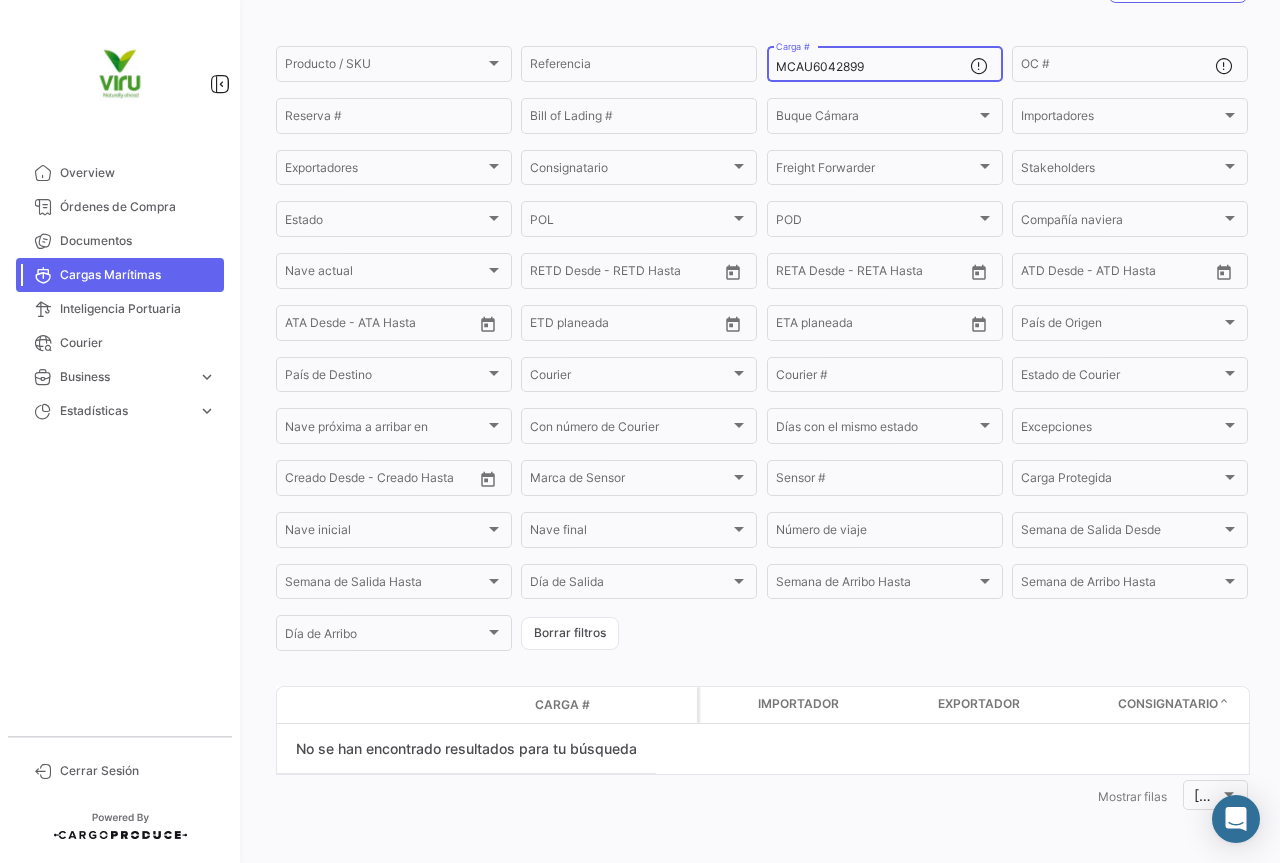 drag, startPoint x: 885, startPoint y: 69, endPoint x: 754, endPoint y: 70, distance: 131.00381 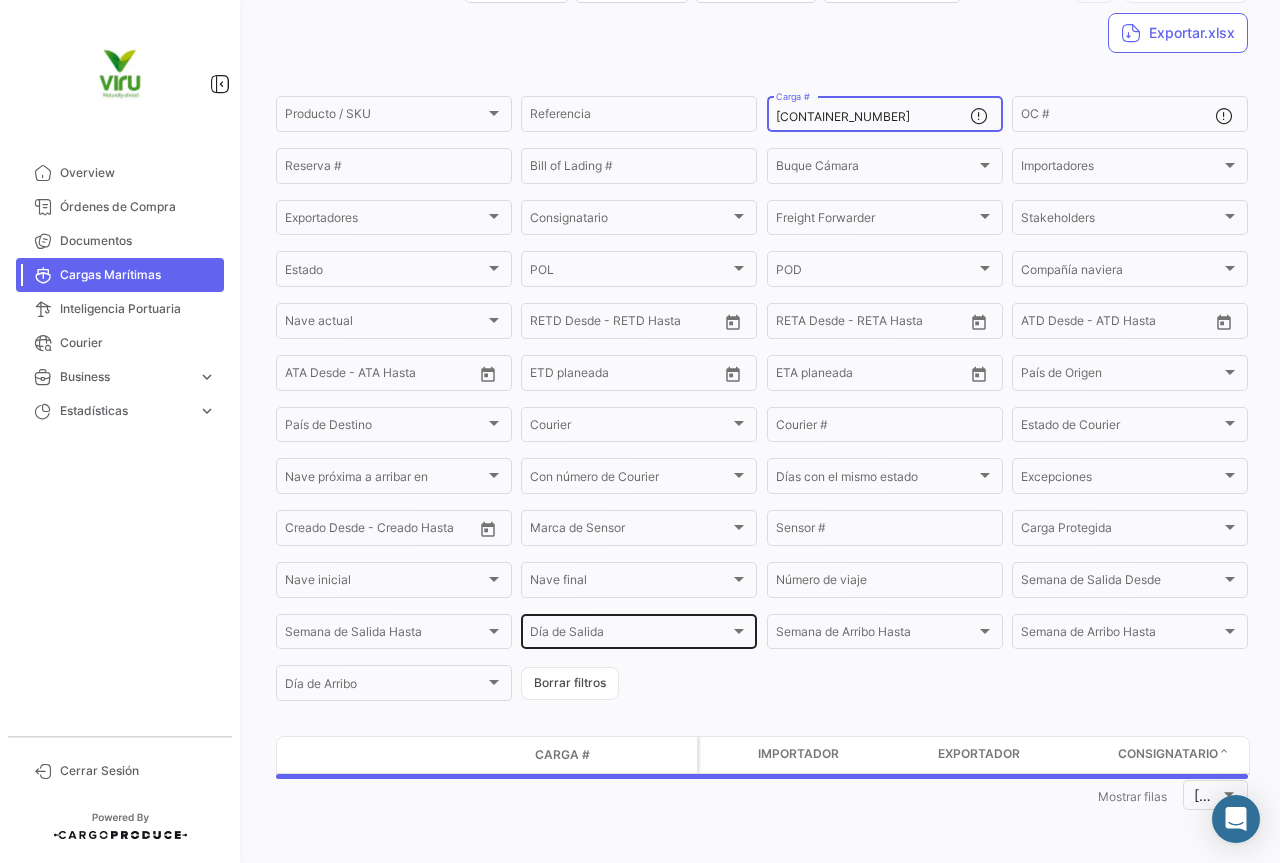 scroll, scrollTop: 185, scrollLeft: 0, axis: vertical 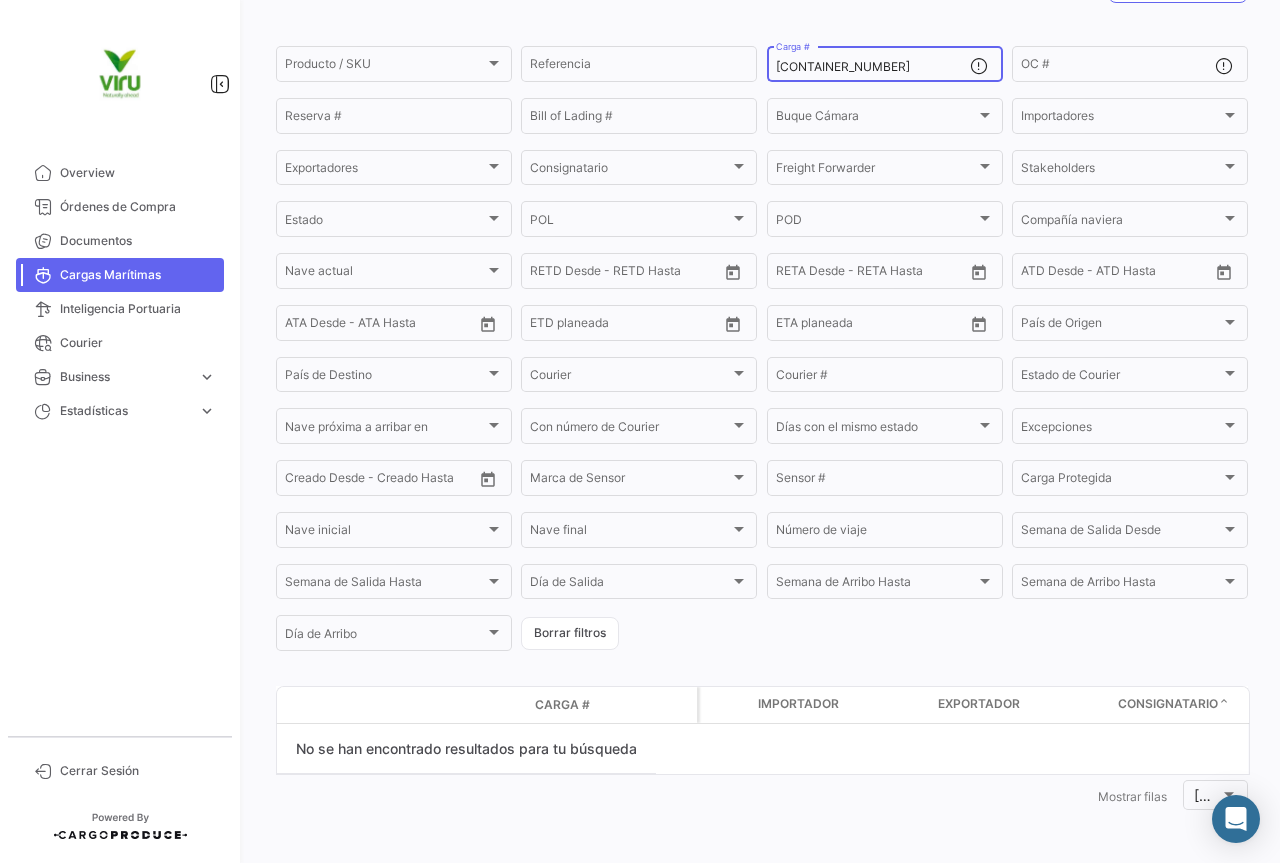 drag, startPoint x: 884, startPoint y: 68, endPoint x: 765, endPoint y: 65, distance: 119.03781 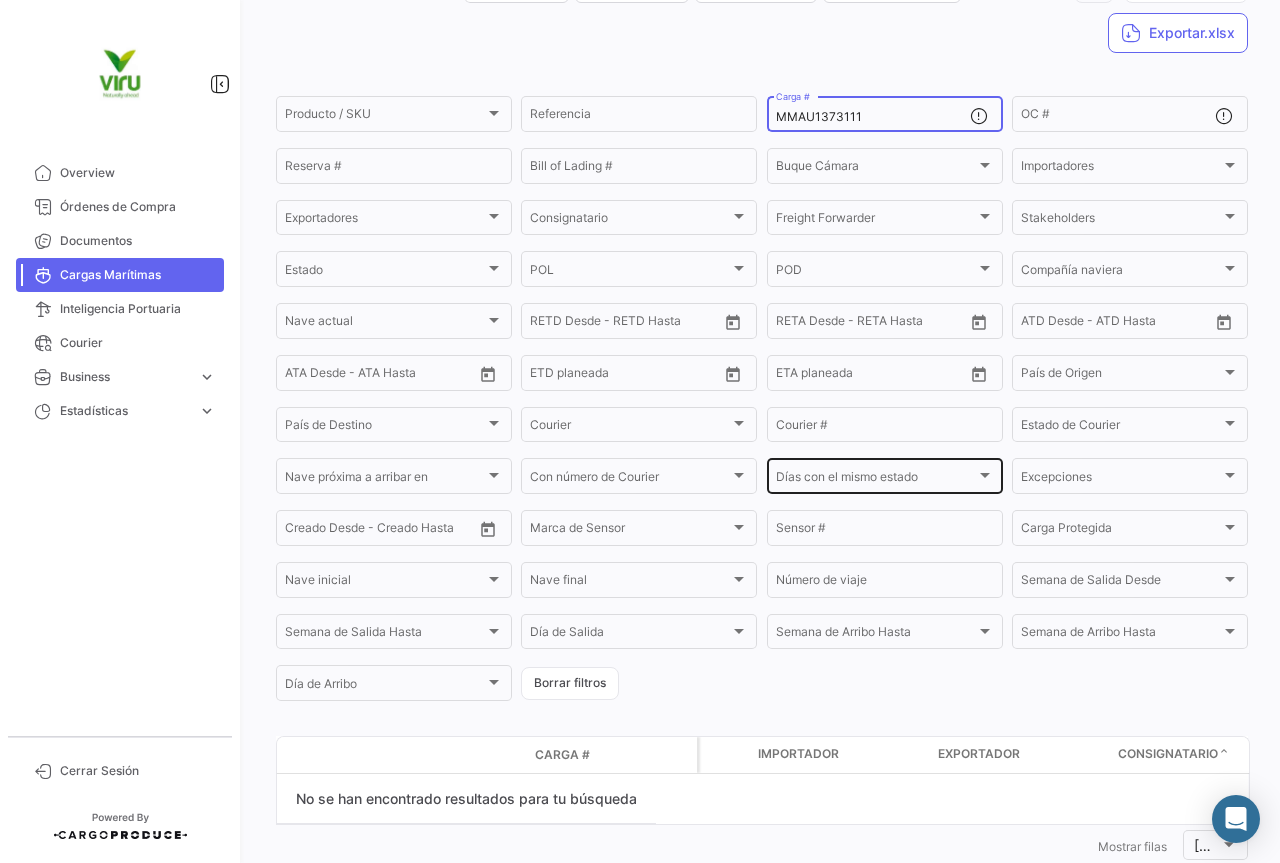 scroll, scrollTop: 185, scrollLeft: 0, axis: vertical 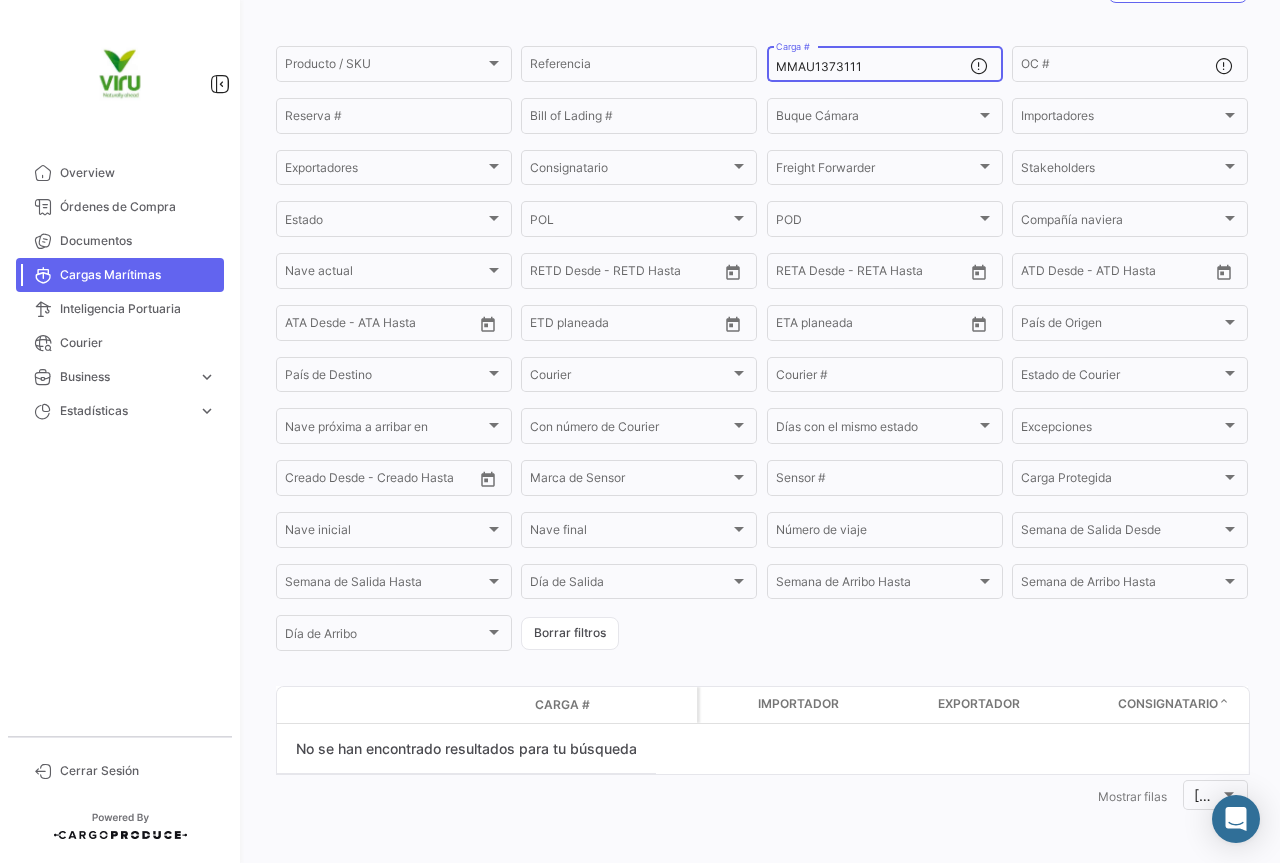 drag, startPoint x: 875, startPoint y: 72, endPoint x: 770, endPoint y: 62, distance: 105.47511 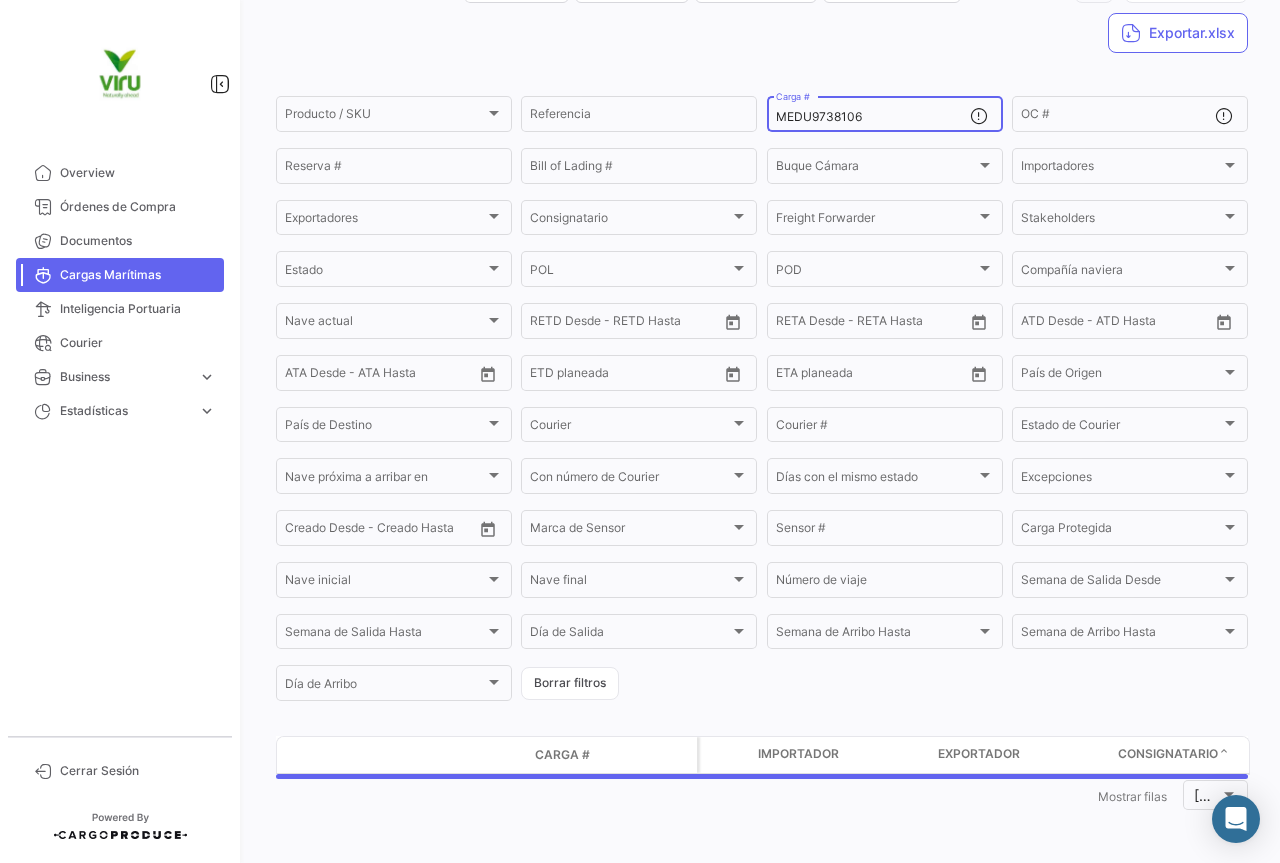 scroll, scrollTop: 185, scrollLeft: 0, axis: vertical 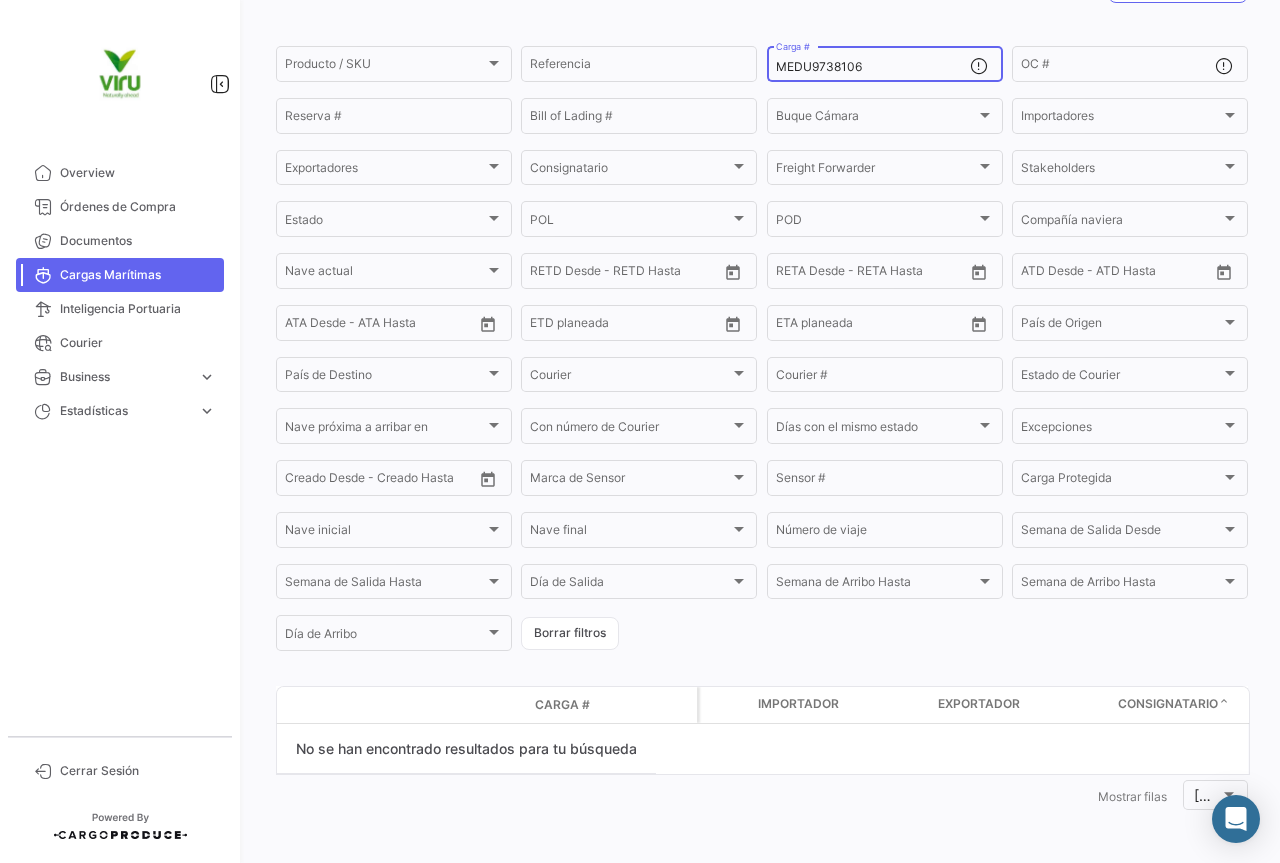 drag, startPoint x: 898, startPoint y: 62, endPoint x: 768, endPoint y: 63, distance: 130.00385 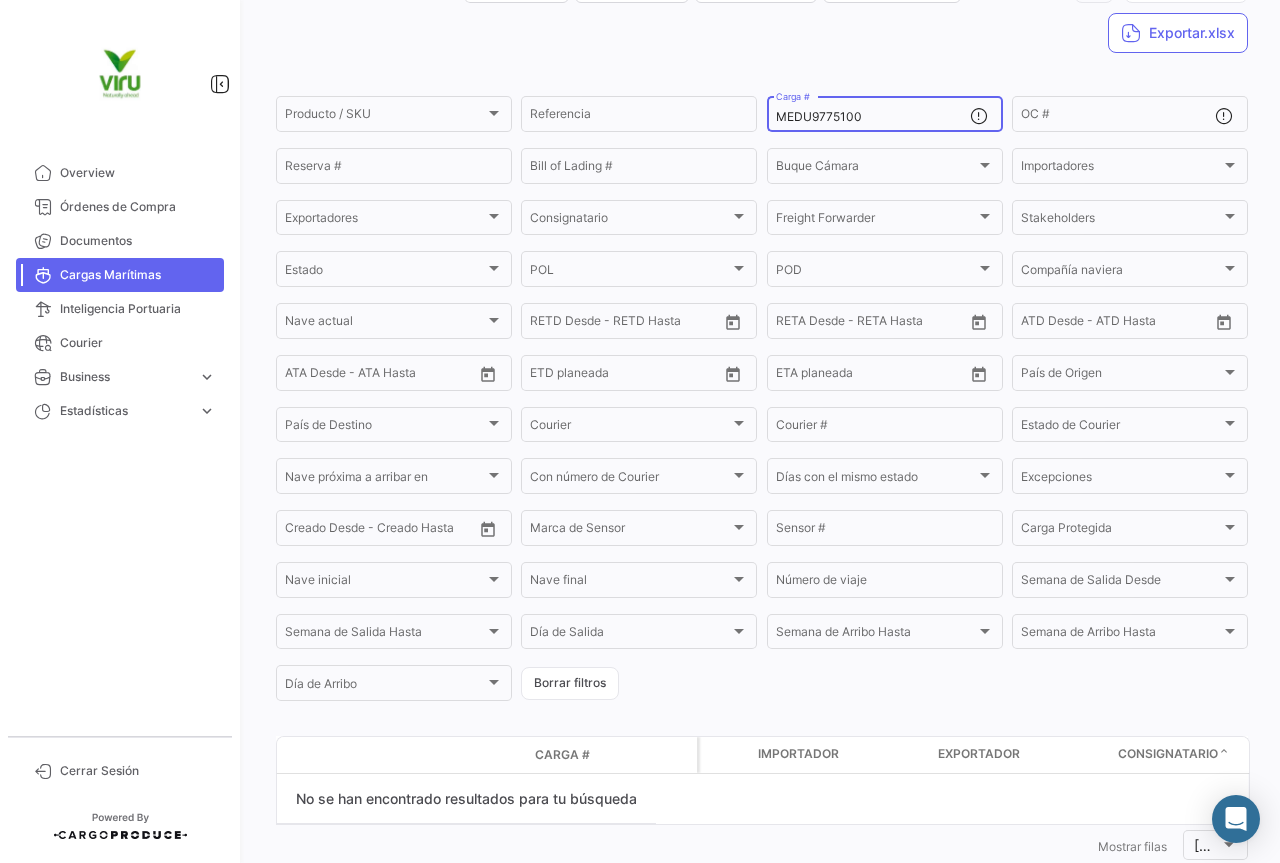 scroll, scrollTop: 185, scrollLeft: 0, axis: vertical 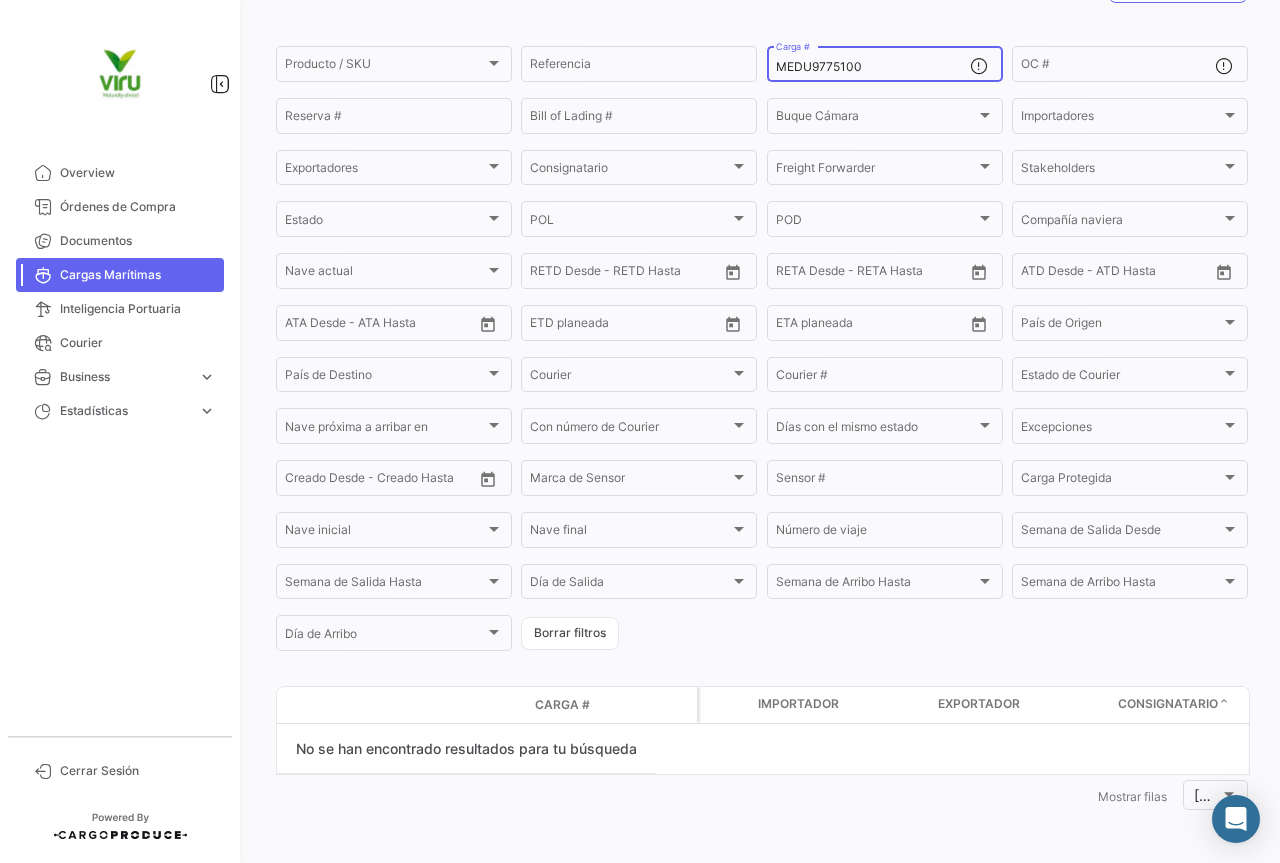 drag, startPoint x: 870, startPoint y: 61, endPoint x: 759, endPoint y: 60, distance: 111.0045 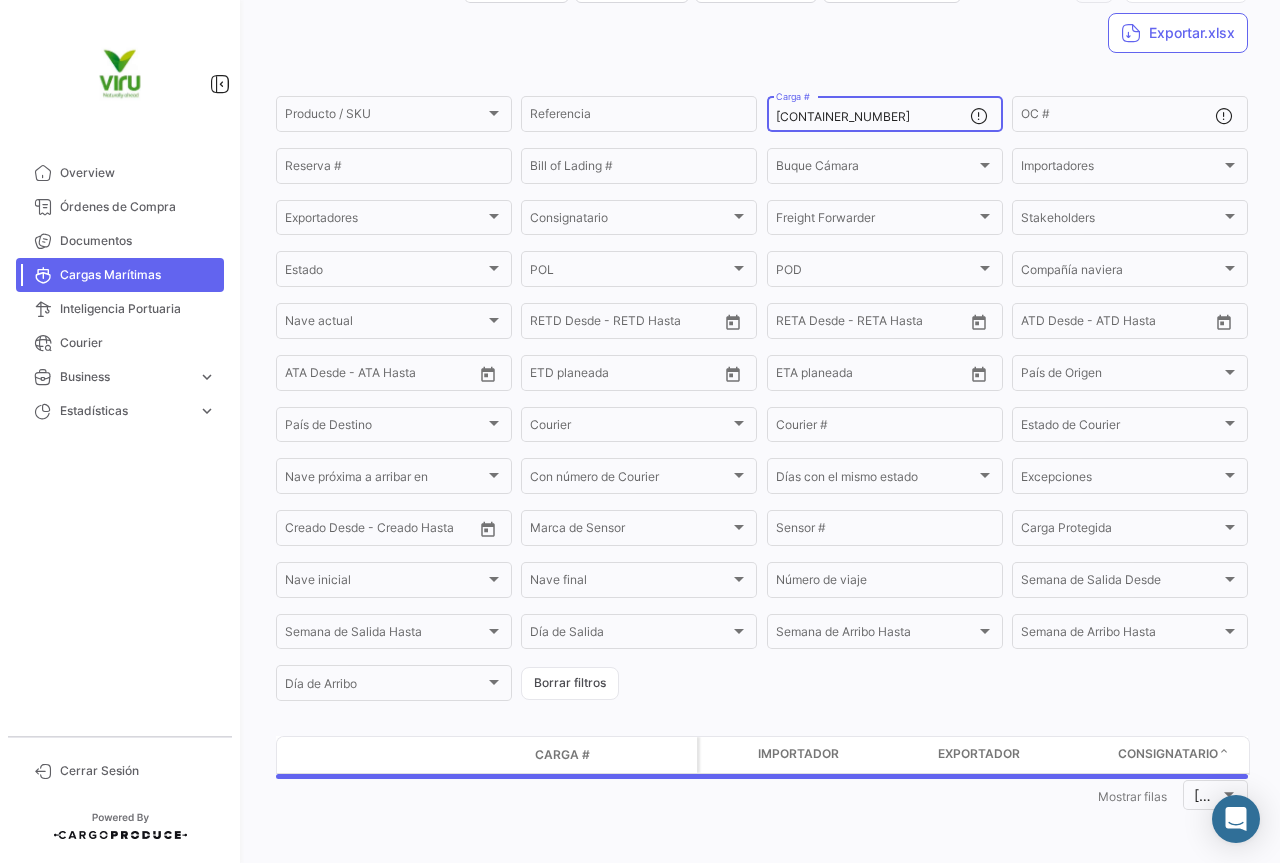 scroll, scrollTop: 185, scrollLeft: 0, axis: vertical 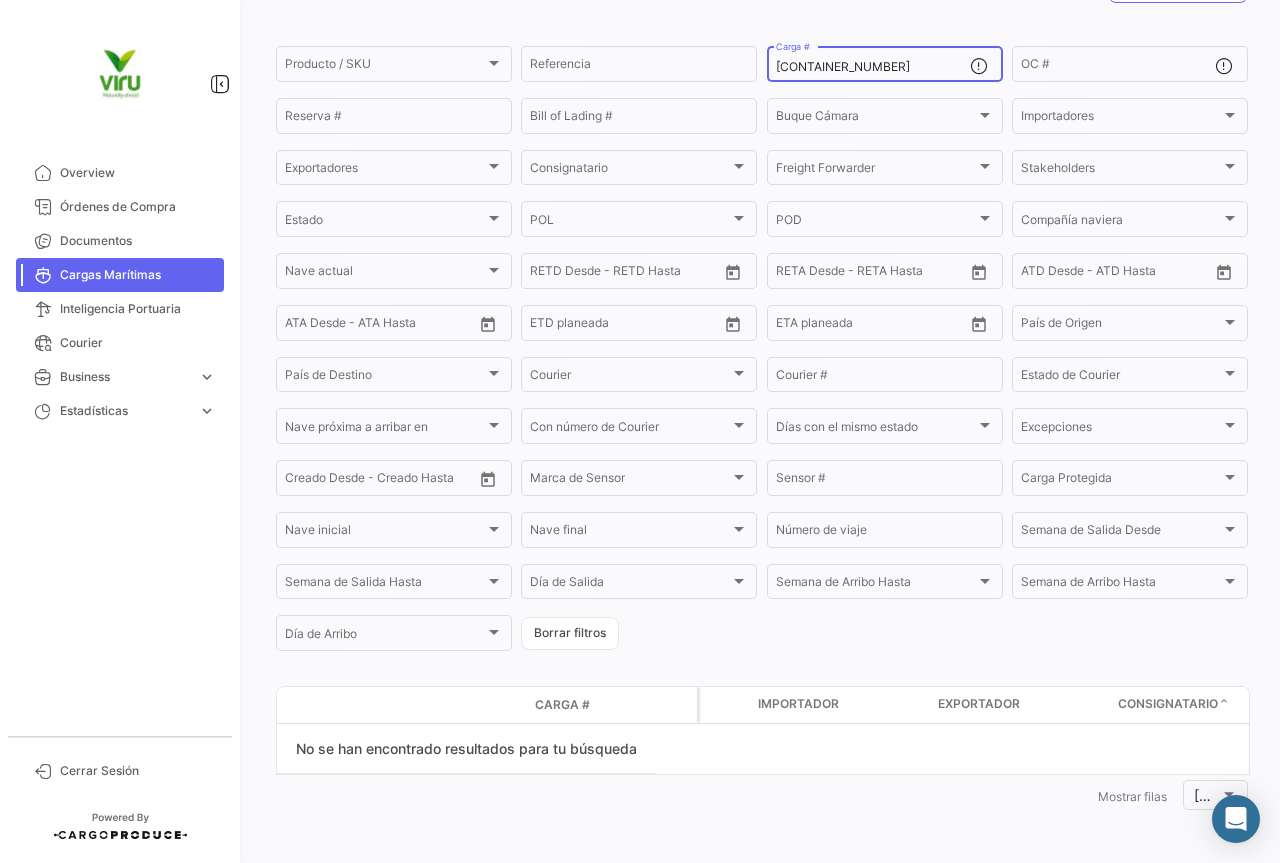 drag, startPoint x: 886, startPoint y: 70, endPoint x: 768, endPoint y: 63, distance: 118.20744 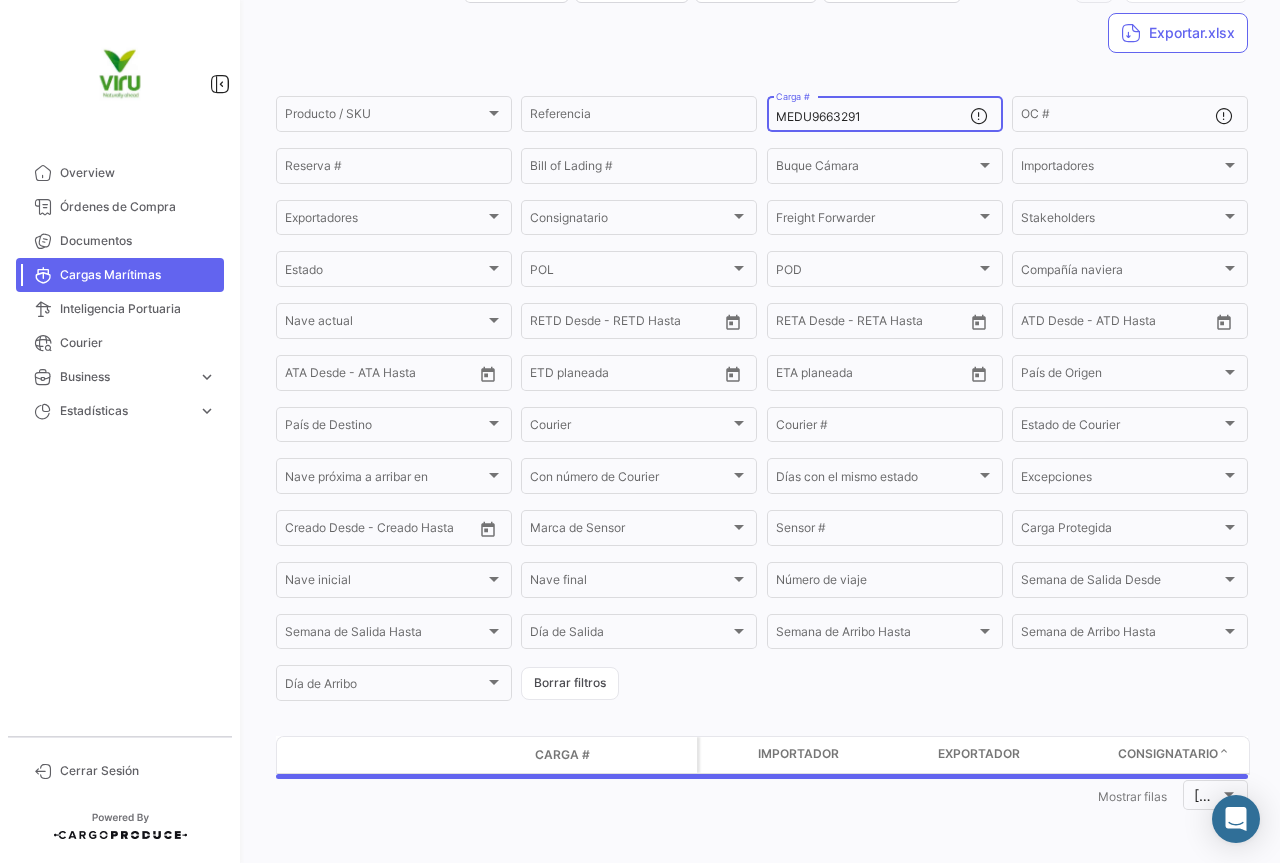scroll, scrollTop: 185, scrollLeft: 0, axis: vertical 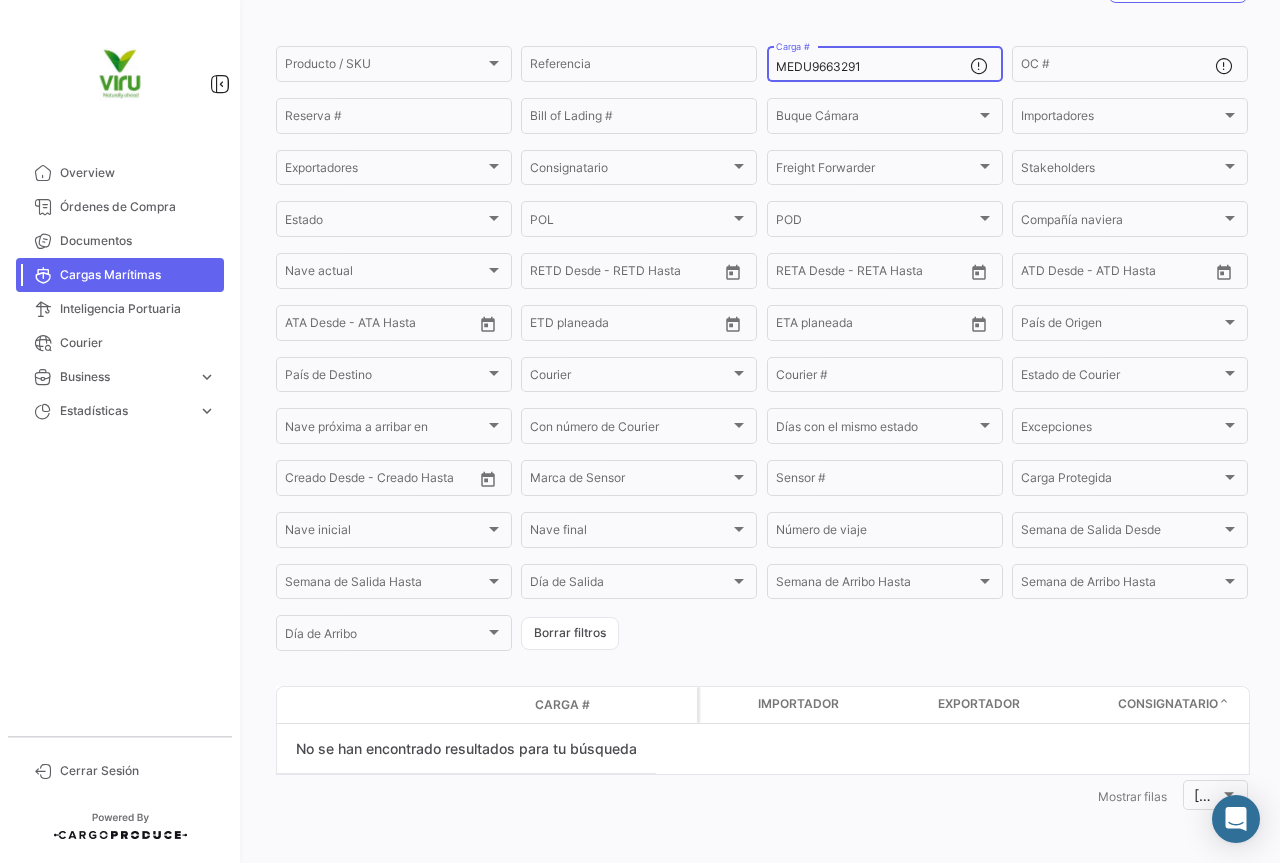drag, startPoint x: 874, startPoint y: 74, endPoint x: 773, endPoint y: 68, distance: 101.17806 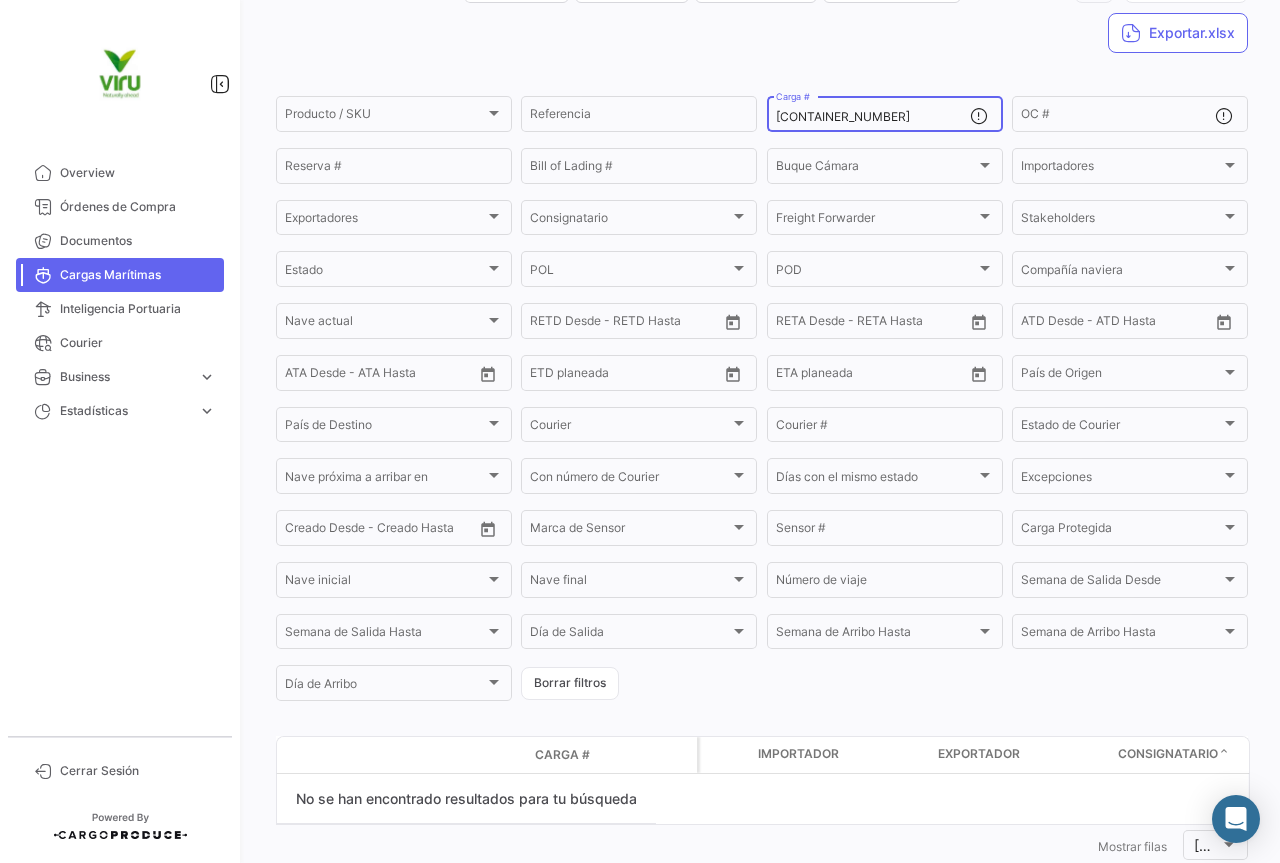 scroll, scrollTop: 185, scrollLeft: 0, axis: vertical 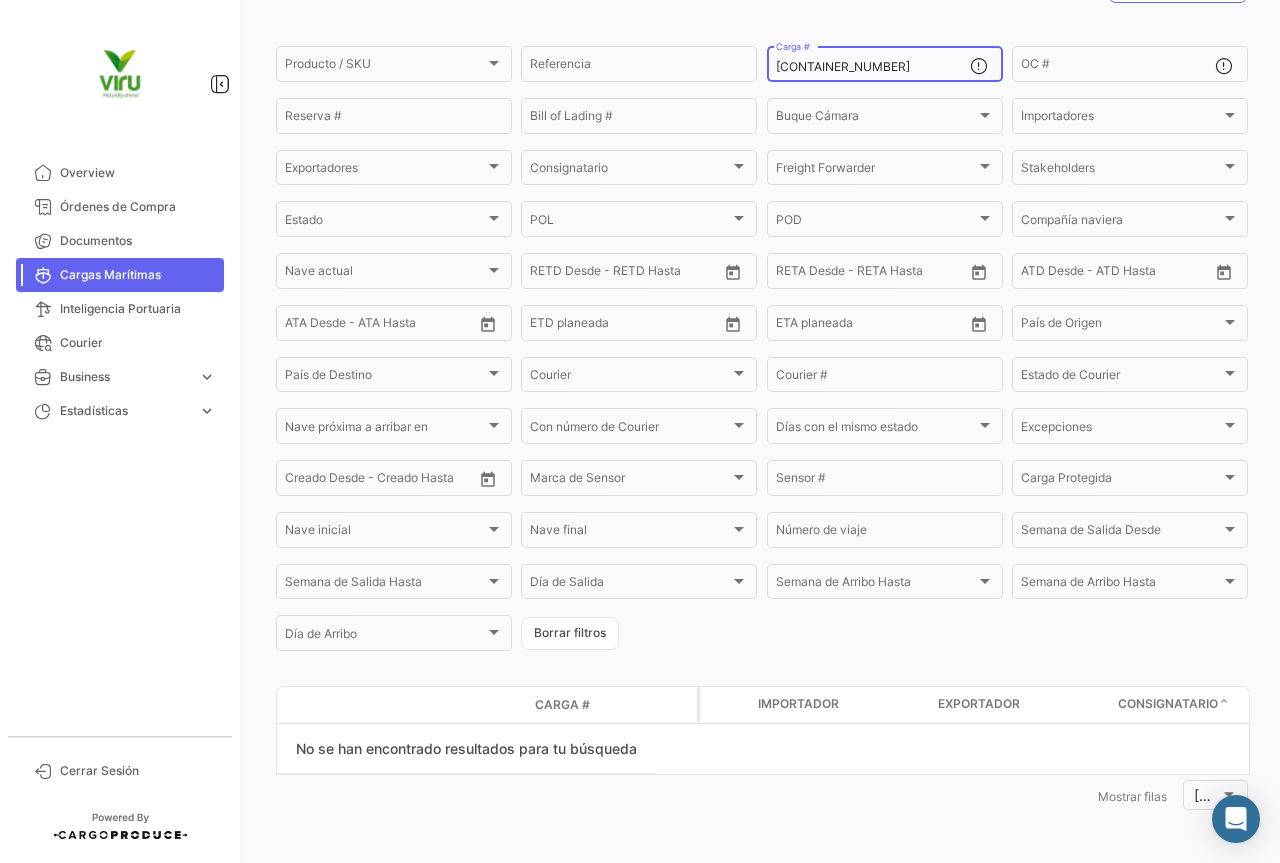 drag, startPoint x: 876, startPoint y: 69, endPoint x: 767, endPoint y: 64, distance: 109.11462 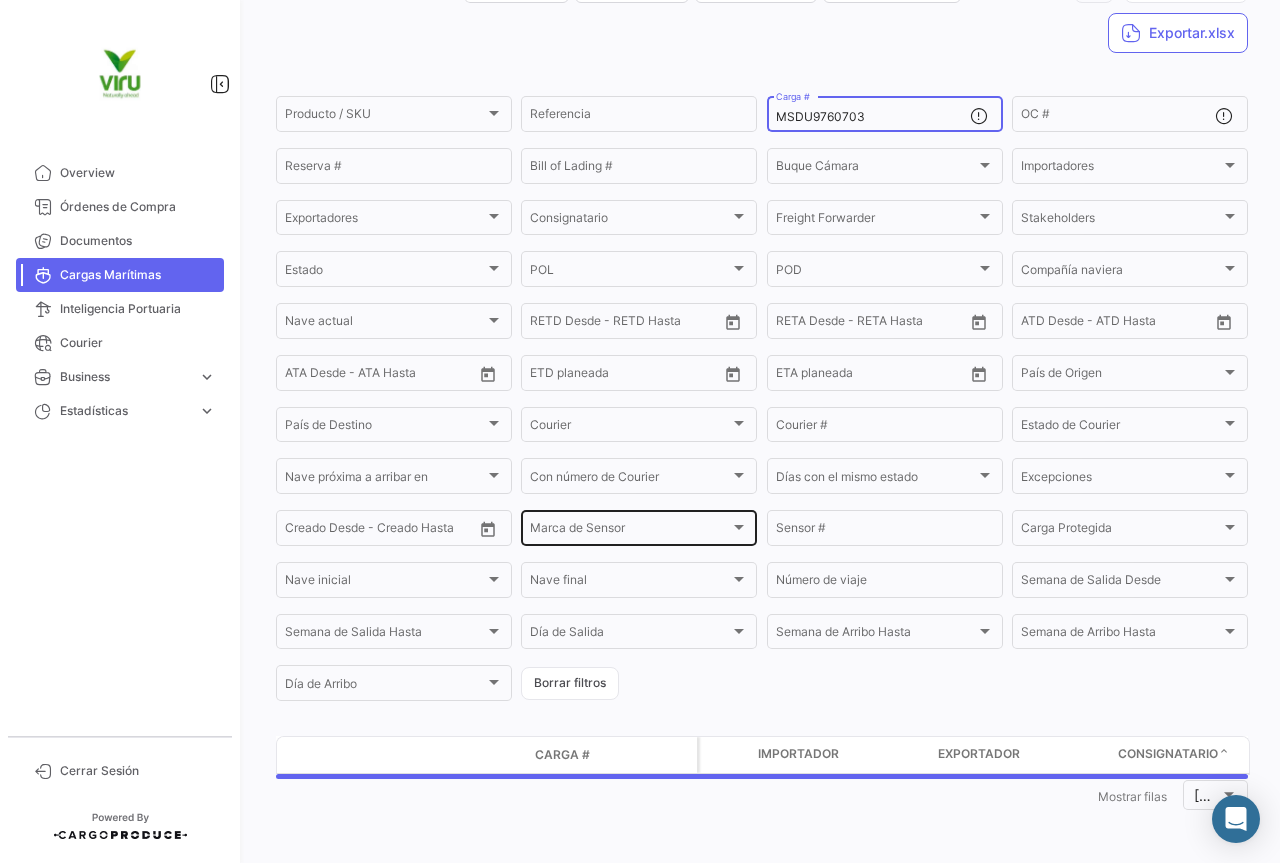scroll, scrollTop: 185, scrollLeft: 0, axis: vertical 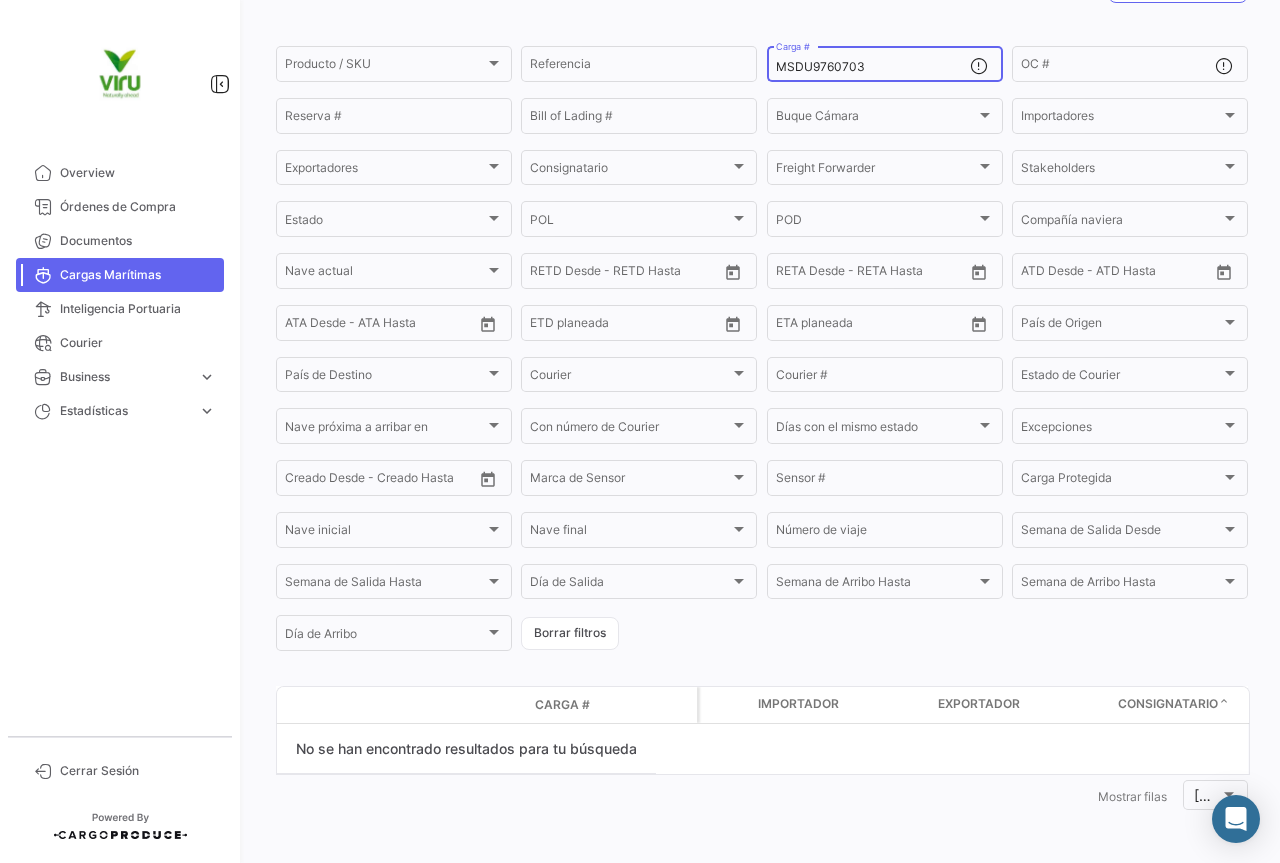 drag, startPoint x: 914, startPoint y: 59, endPoint x: 811, endPoint y: 63, distance: 103.077644 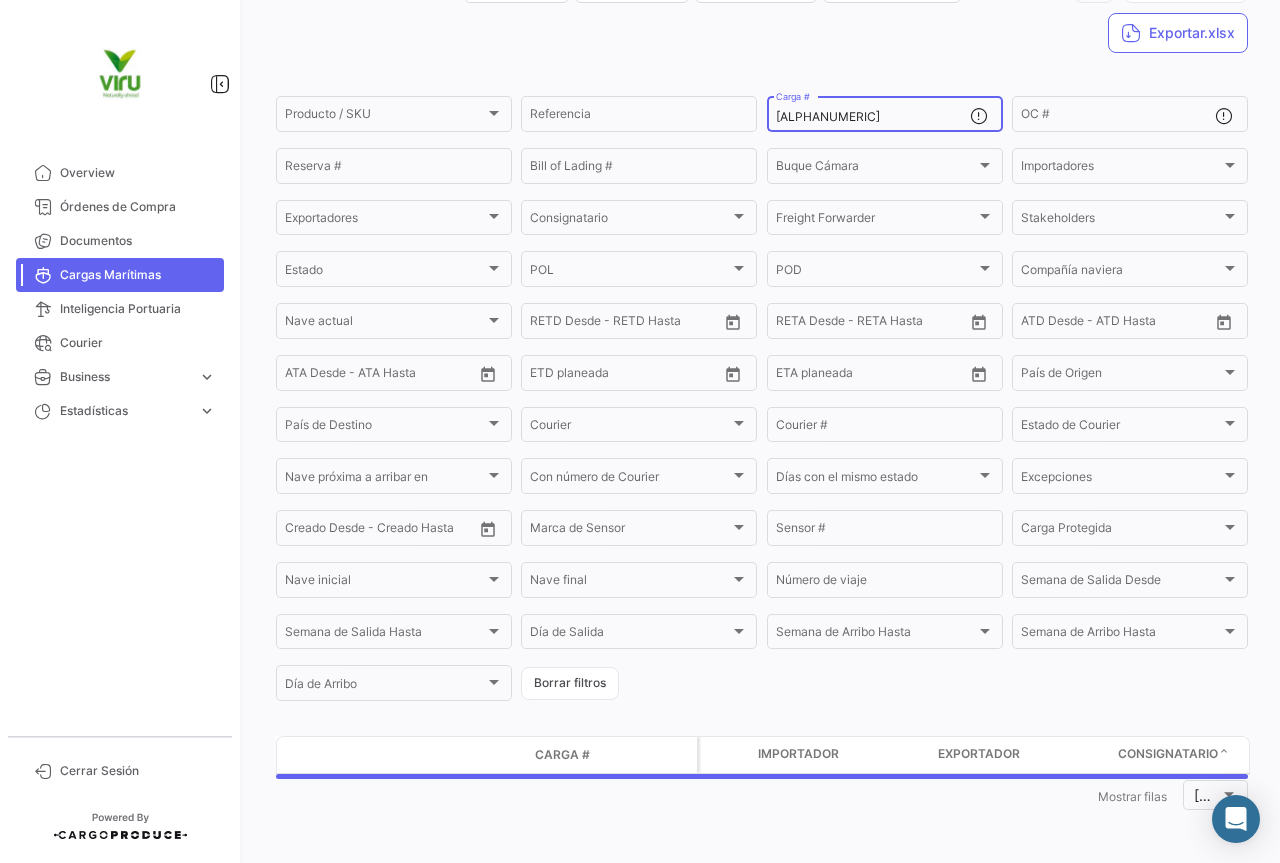 scroll, scrollTop: 185, scrollLeft: 0, axis: vertical 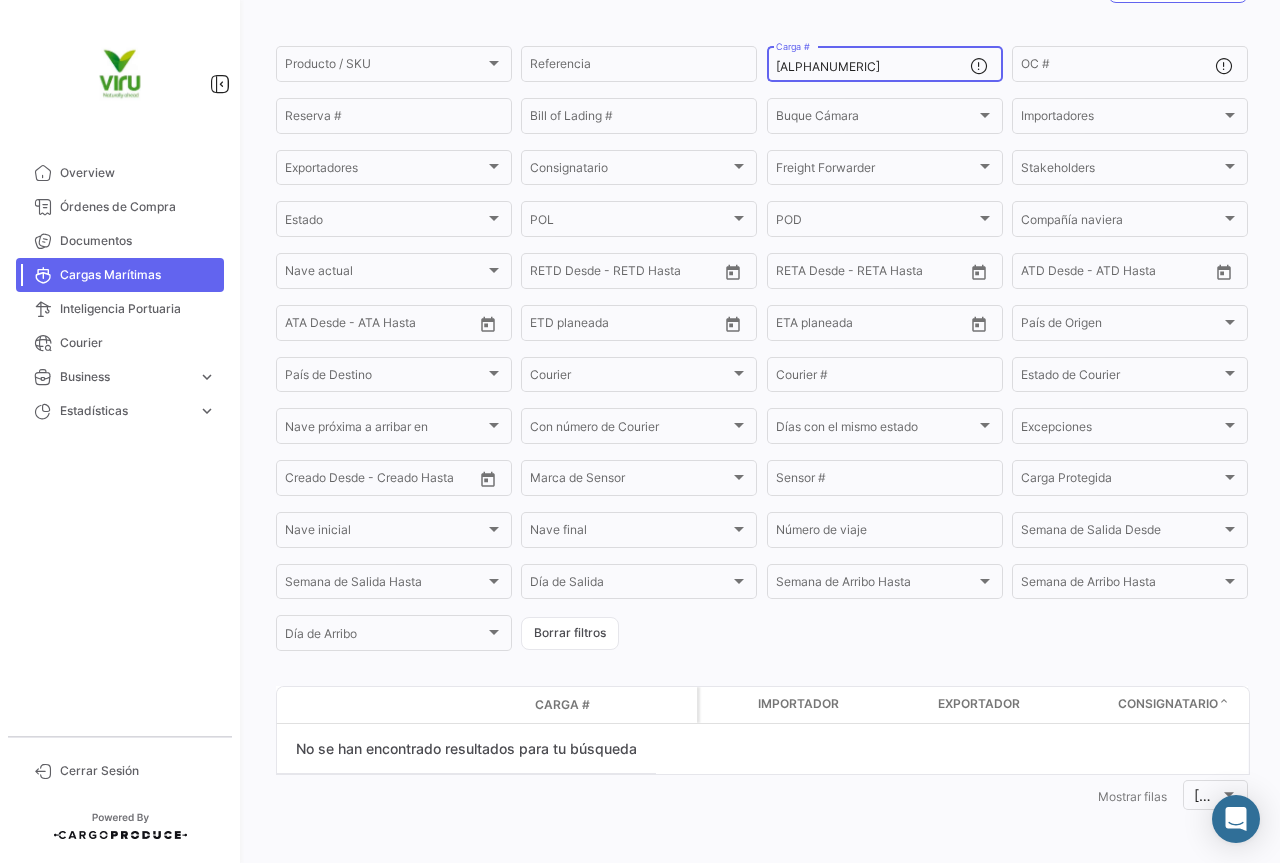 drag, startPoint x: 878, startPoint y: 67, endPoint x: 771, endPoint y: 61, distance: 107.16809 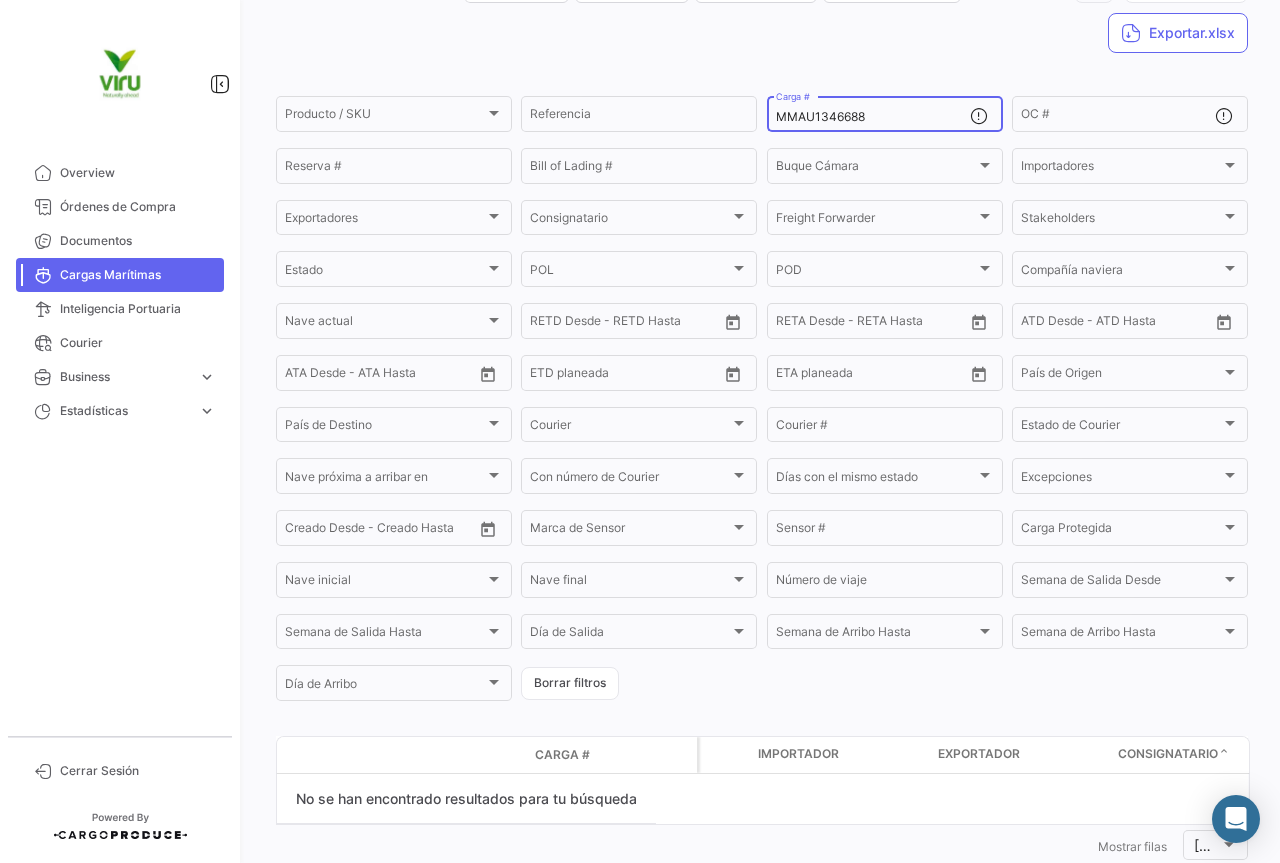 scroll, scrollTop: 185, scrollLeft: 0, axis: vertical 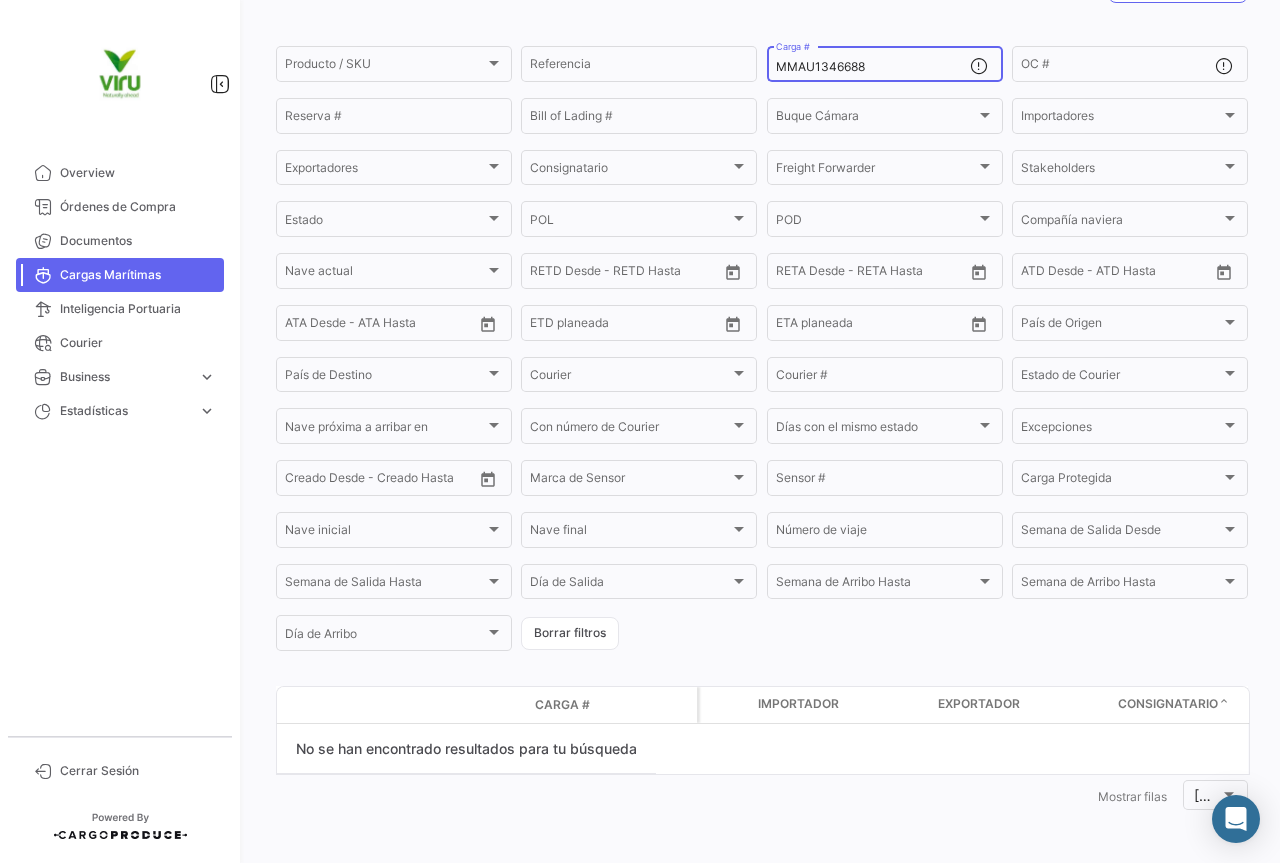 drag, startPoint x: 873, startPoint y: 68, endPoint x: 768, endPoint y: 67, distance: 105.00476 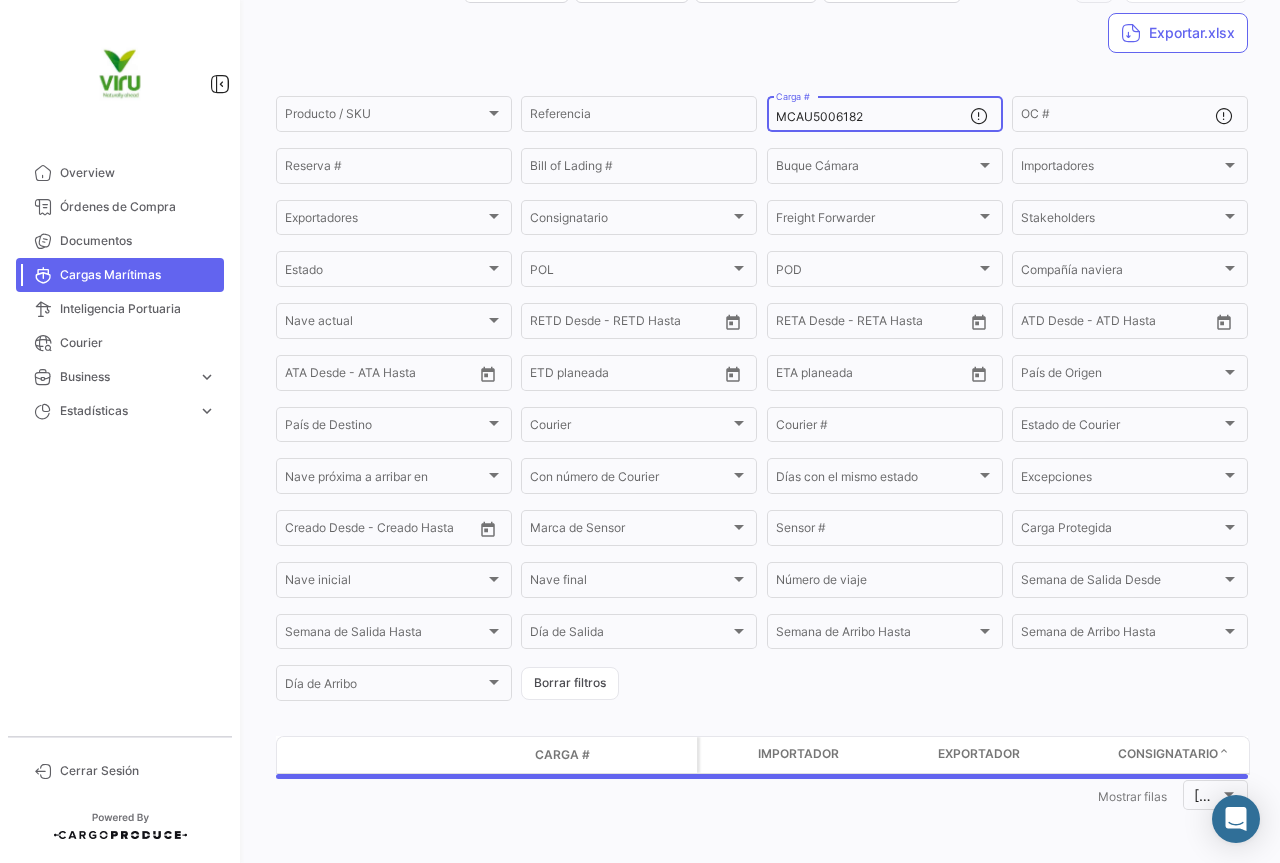 scroll, scrollTop: 185, scrollLeft: 0, axis: vertical 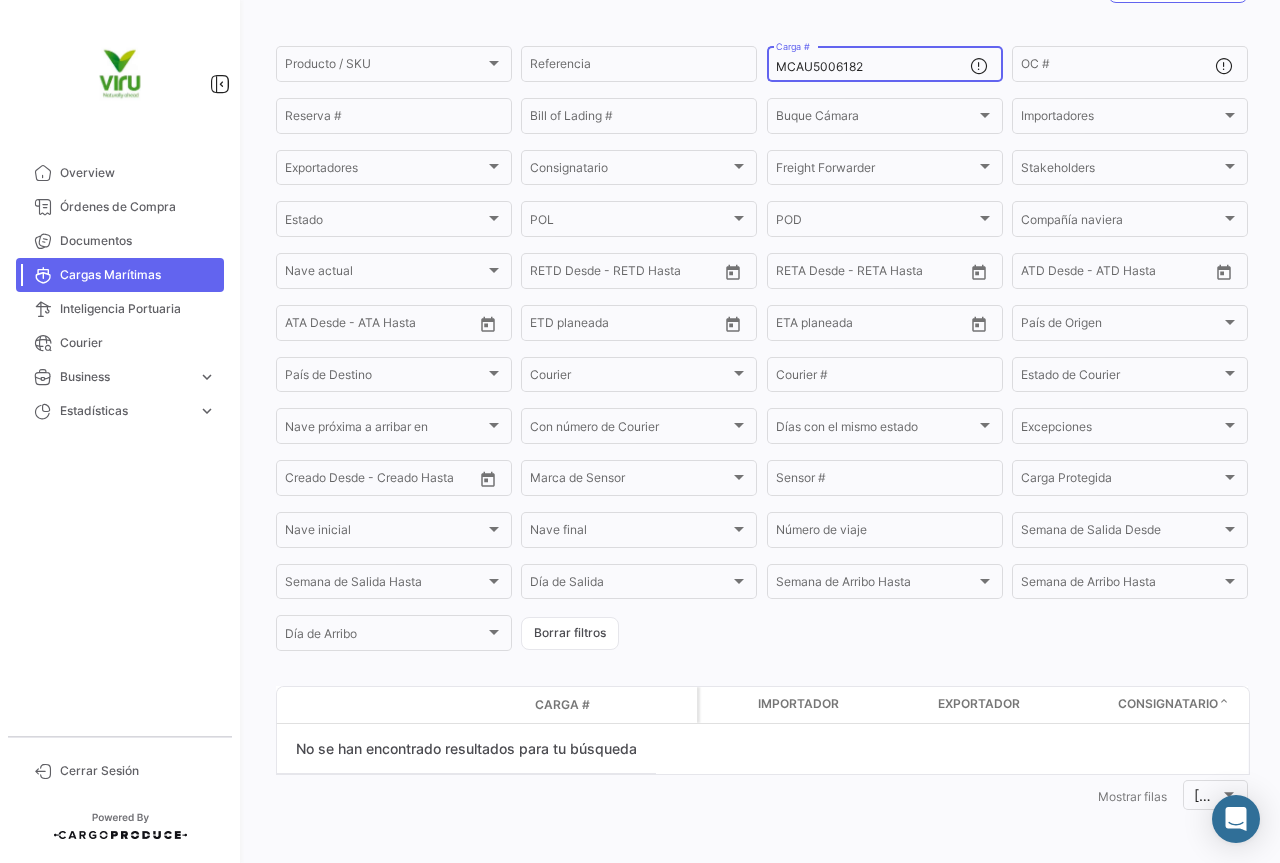 drag, startPoint x: 867, startPoint y: 70, endPoint x: 773, endPoint y: 66, distance: 94.08507 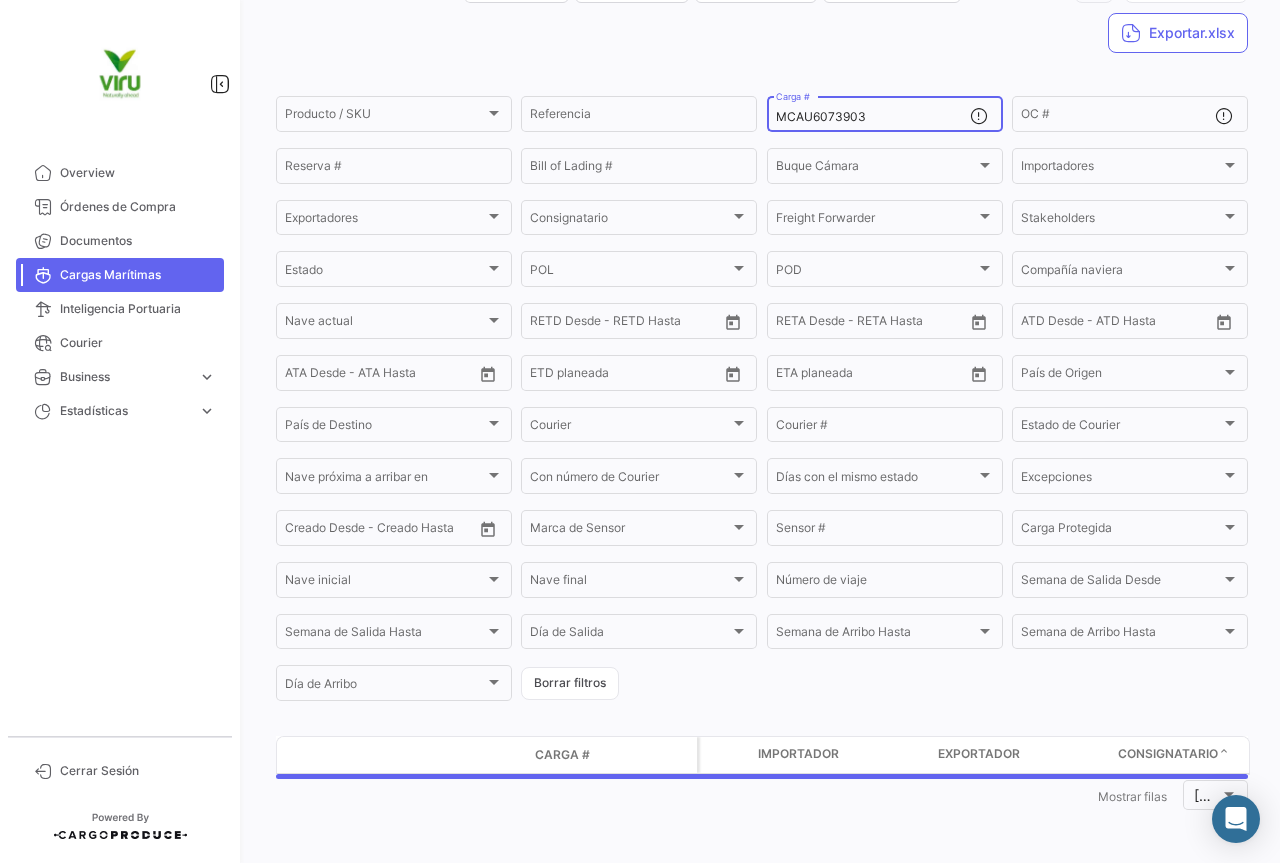 scroll, scrollTop: 185, scrollLeft: 0, axis: vertical 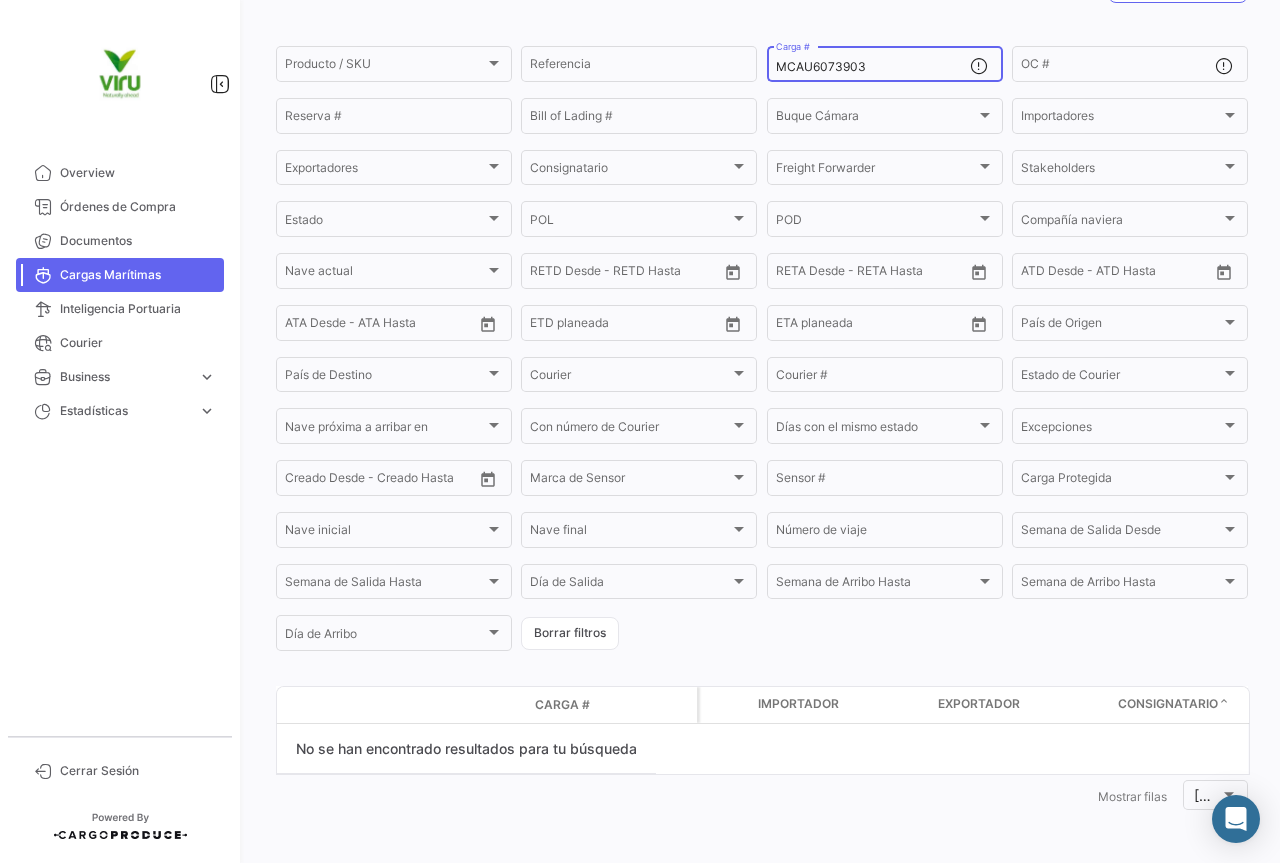 type on "MCAU6073903" 